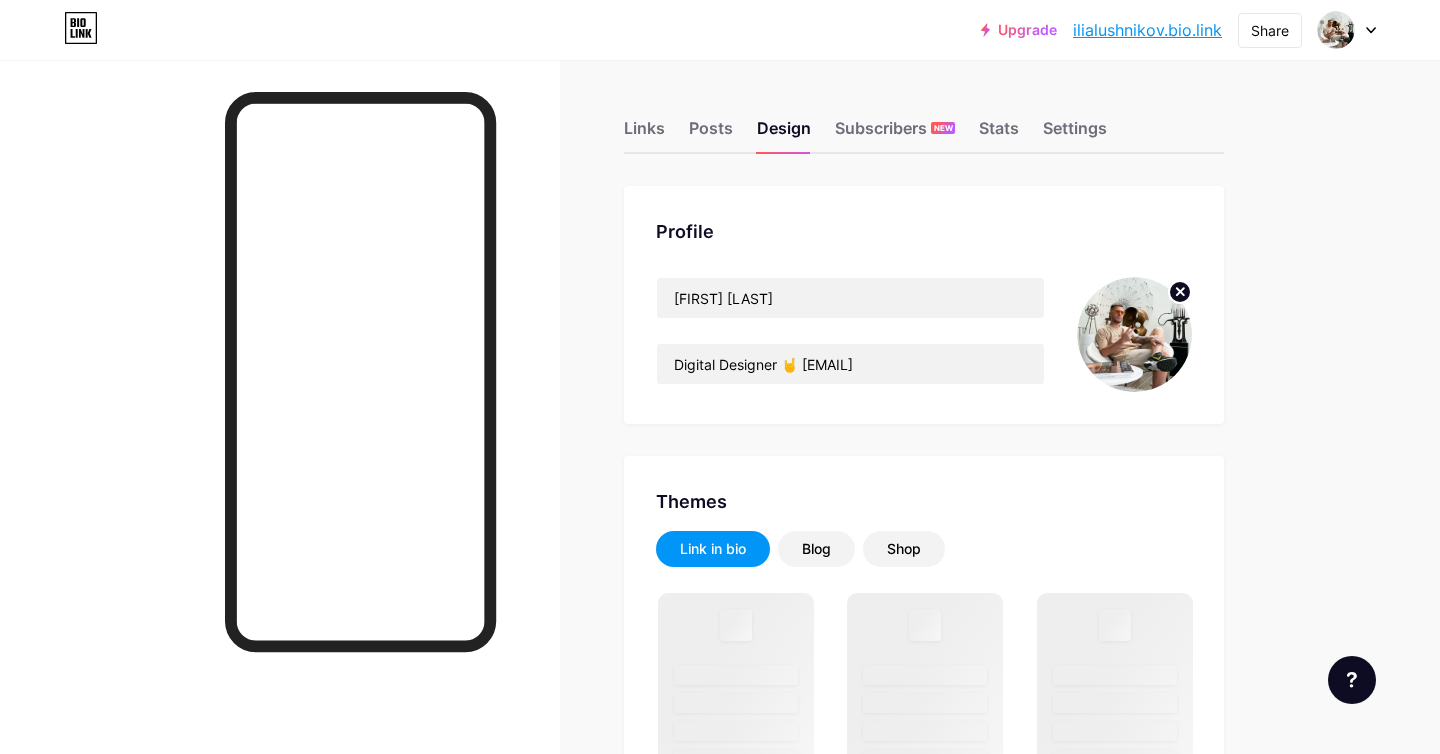 scroll, scrollTop: 0, scrollLeft: 0, axis: both 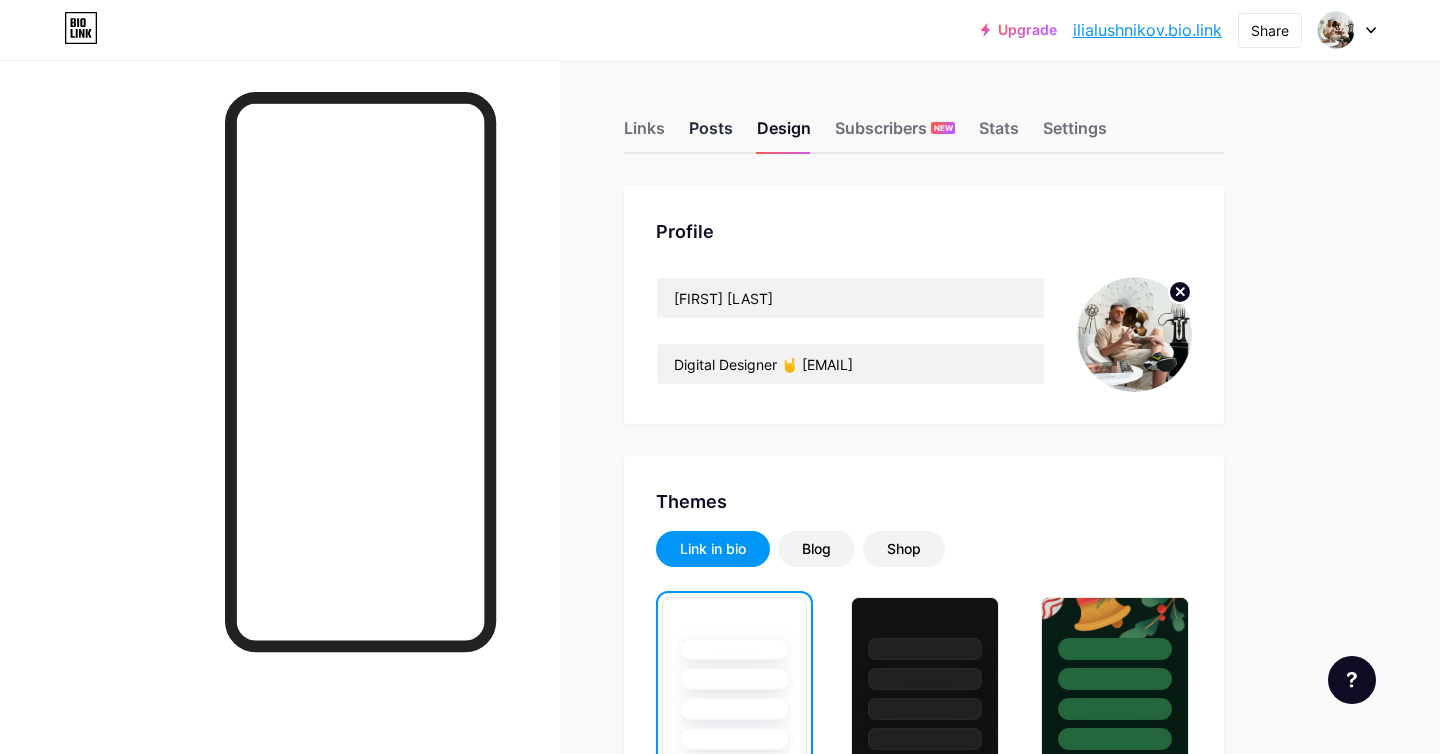click on "Posts" at bounding box center (711, 134) 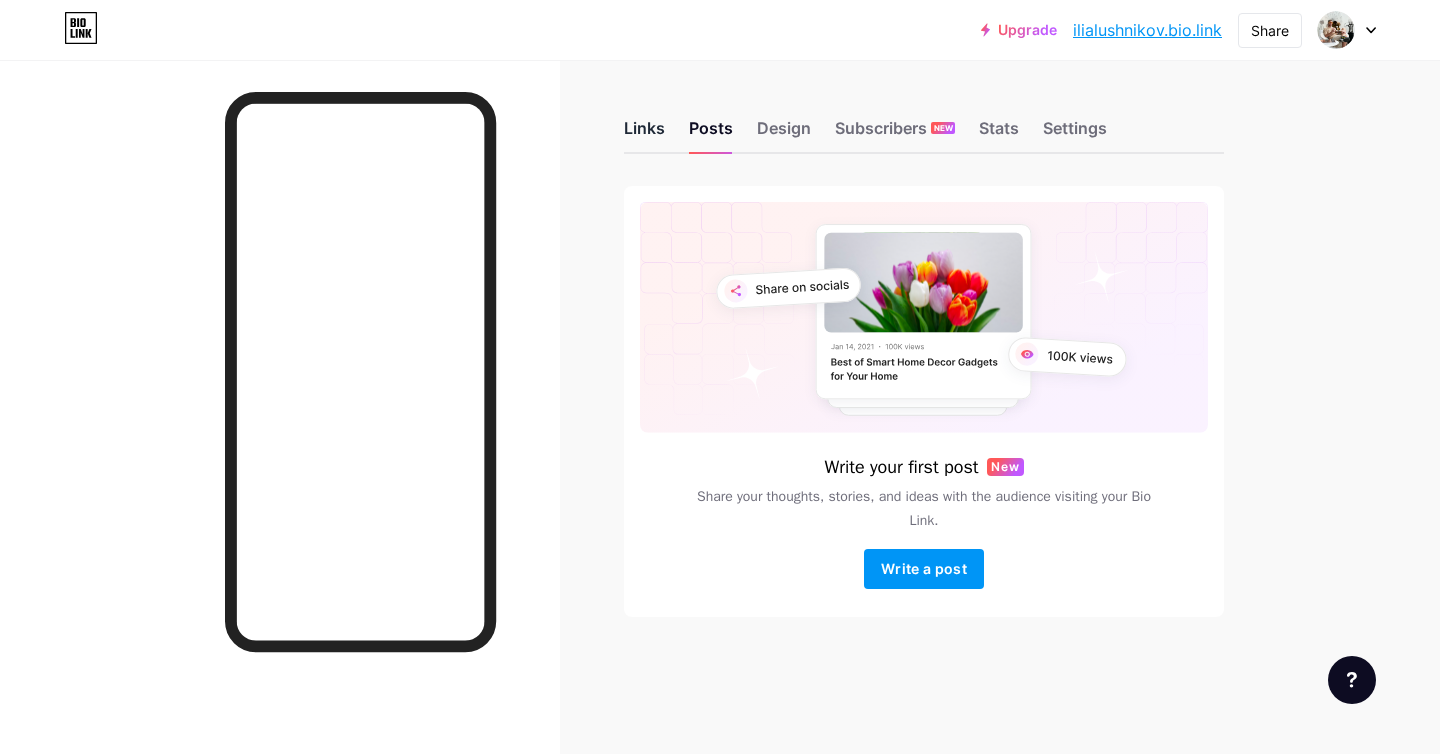 click on "Links" at bounding box center [644, 134] 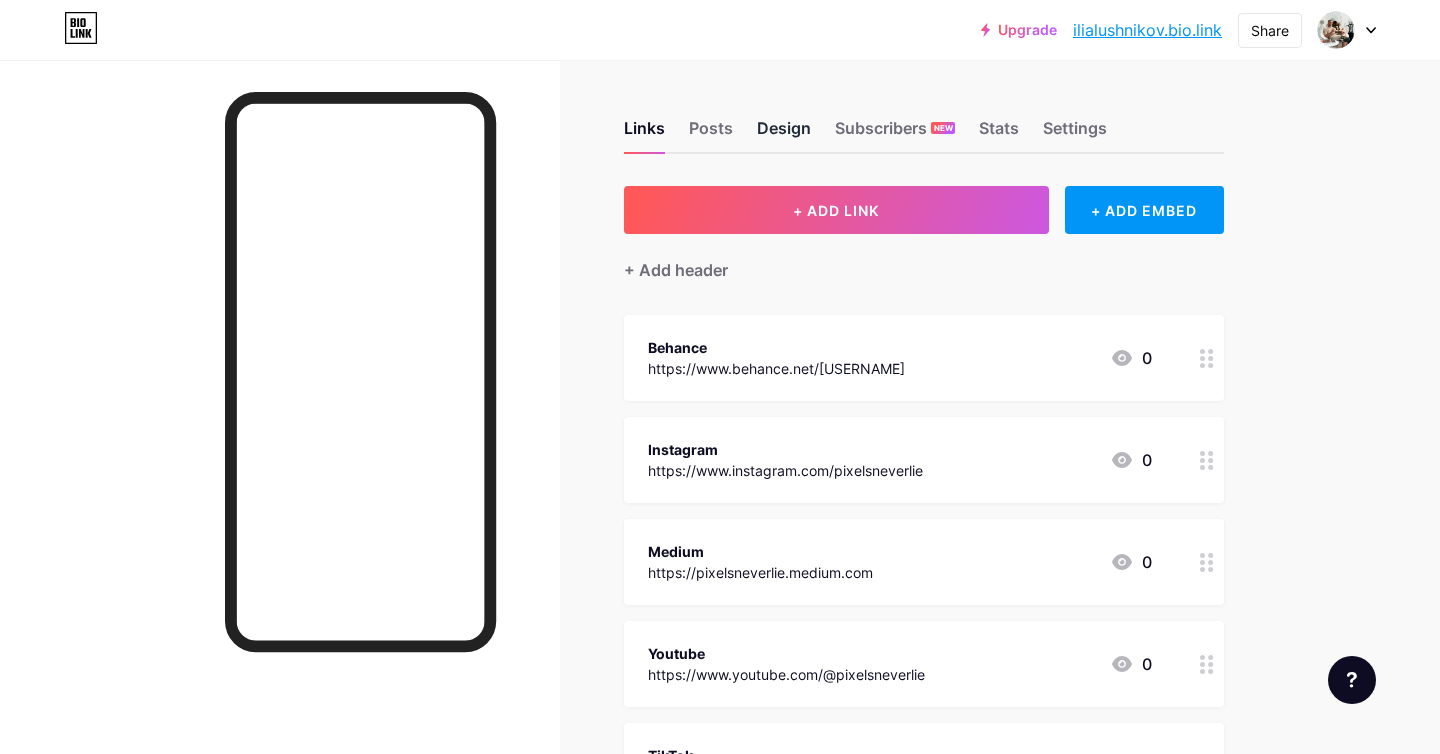 click on "Design" at bounding box center (784, 134) 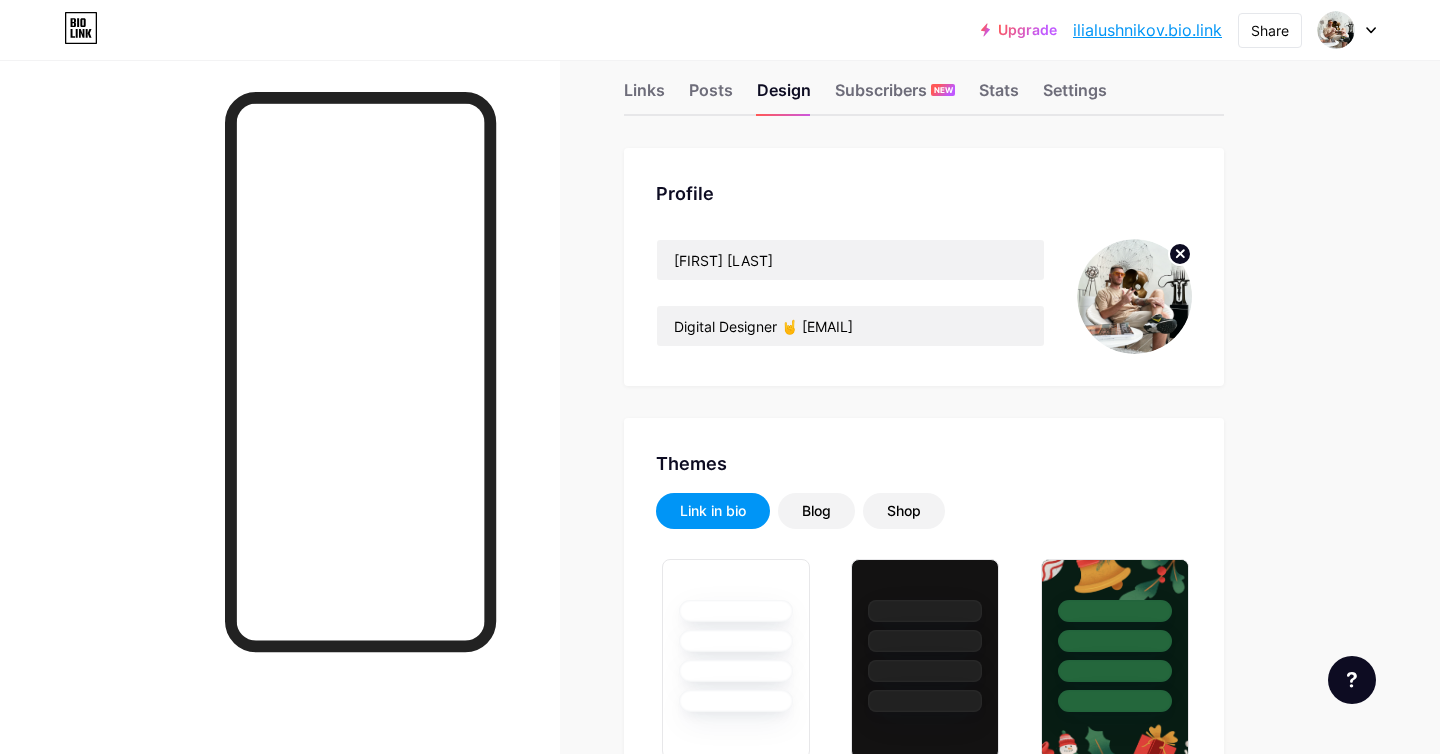 scroll, scrollTop: 0, scrollLeft: 0, axis: both 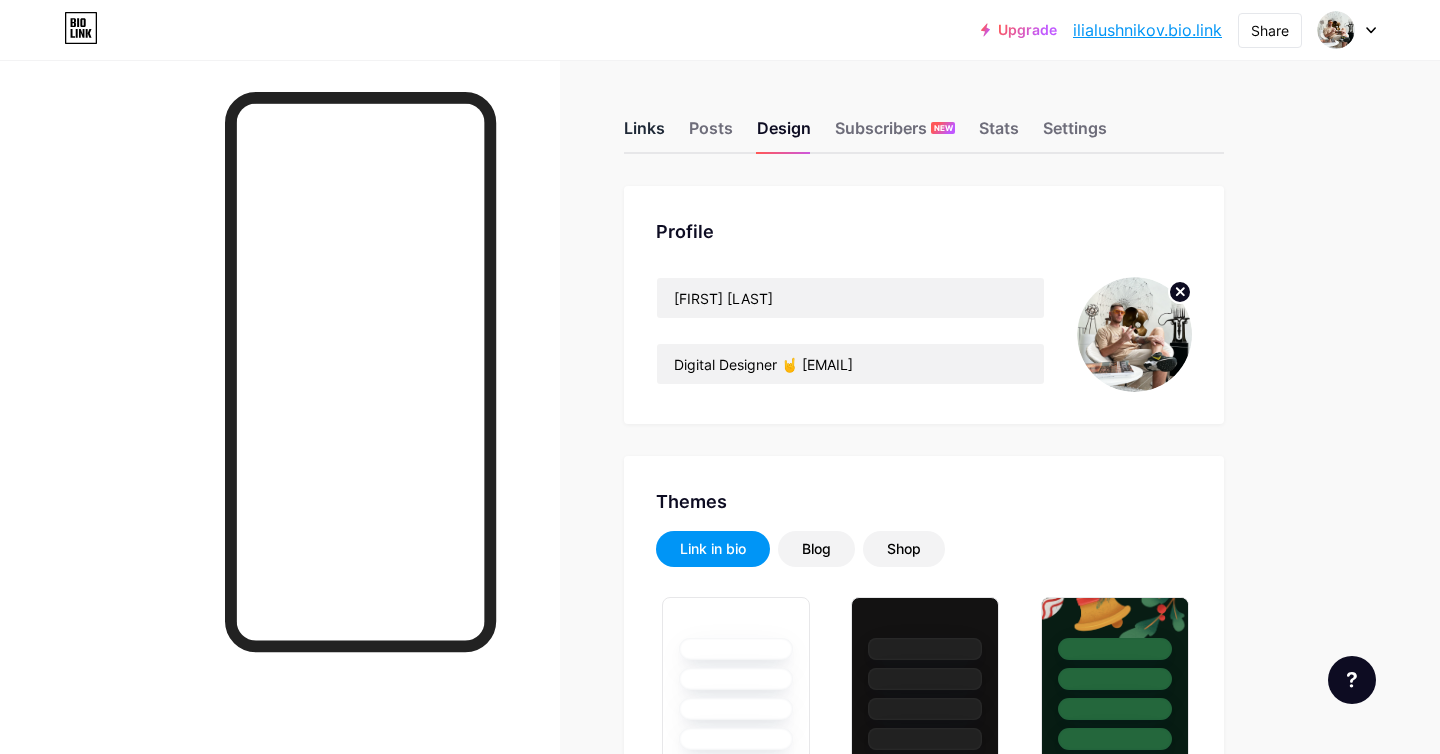 click on "Links" at bounding box center (644, 134) 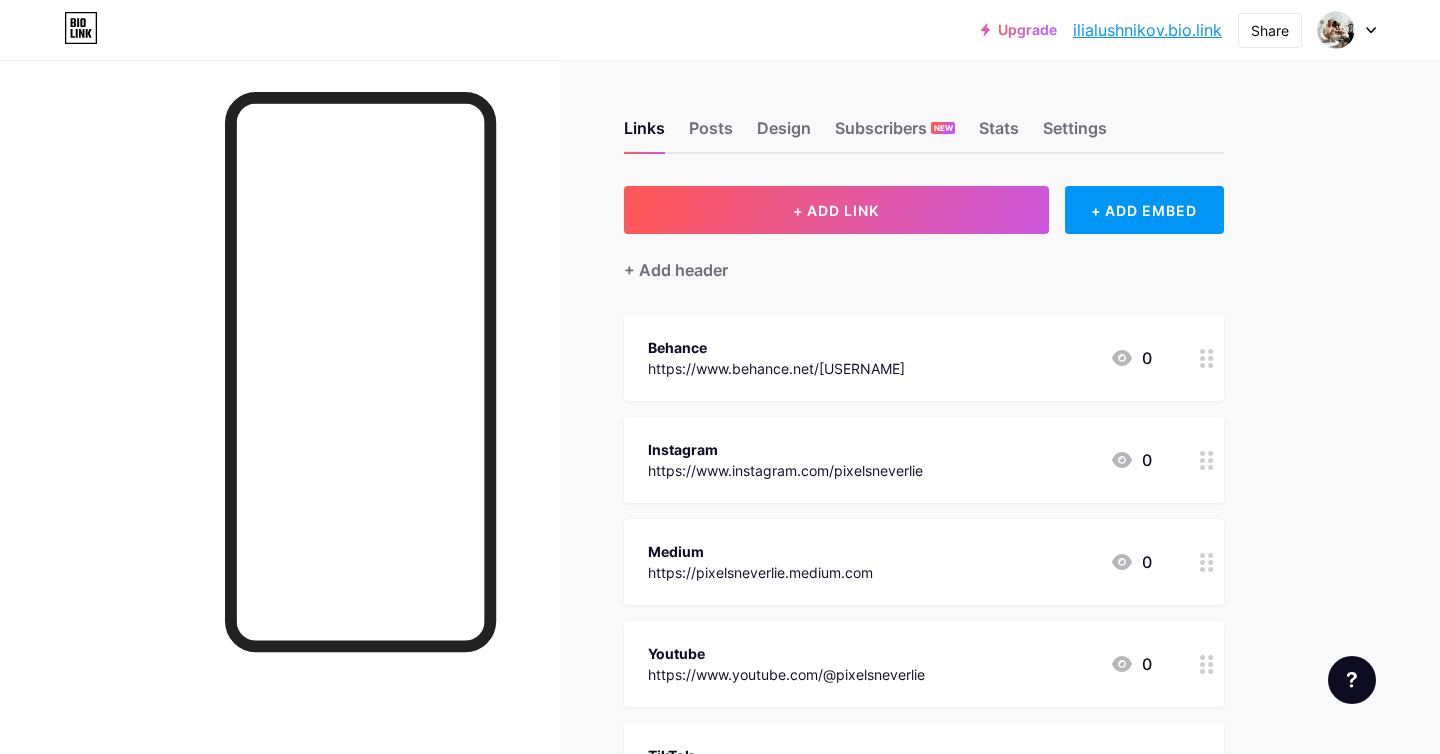 click on "Behance
https://www.behance.net/[USERNAME]
0" at bounding box center (900, 358) 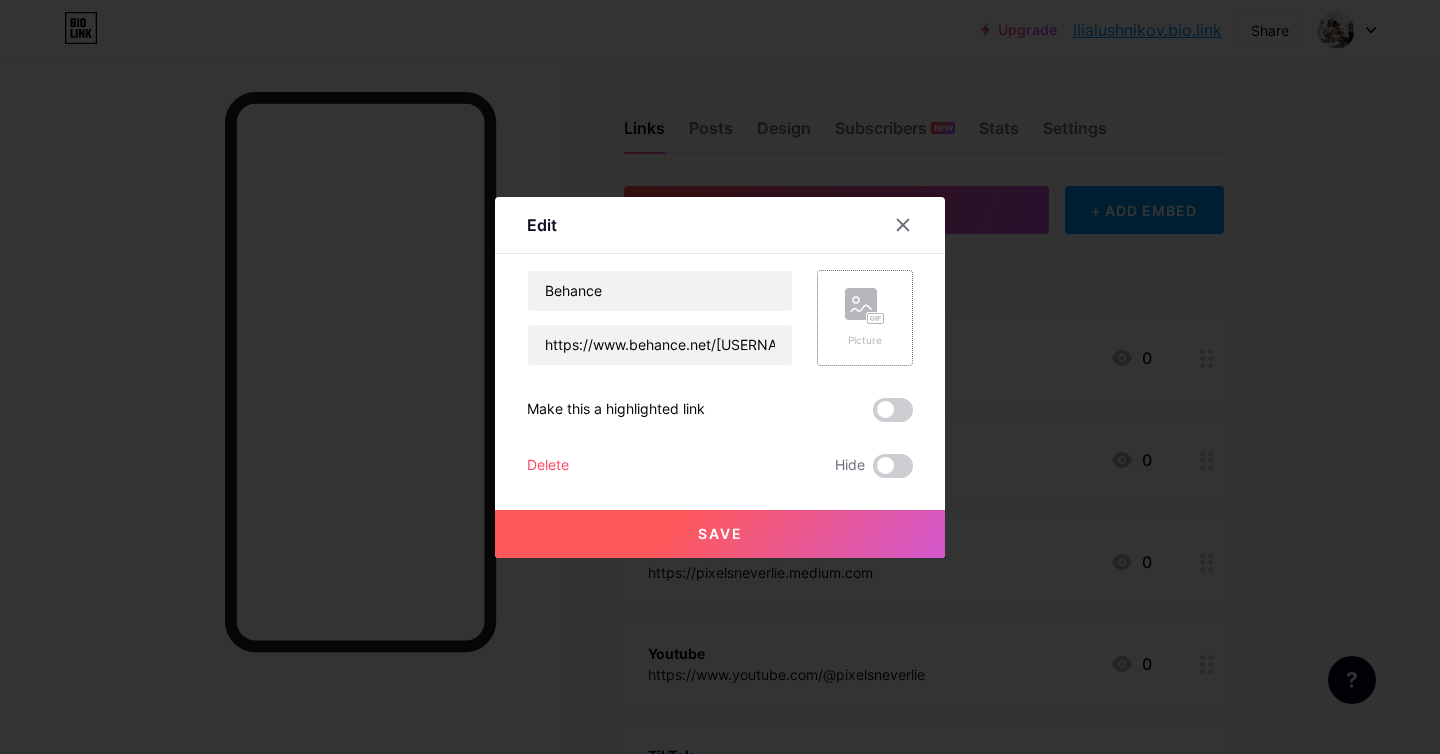 click on "Picture" at bounding box center [865, 318] 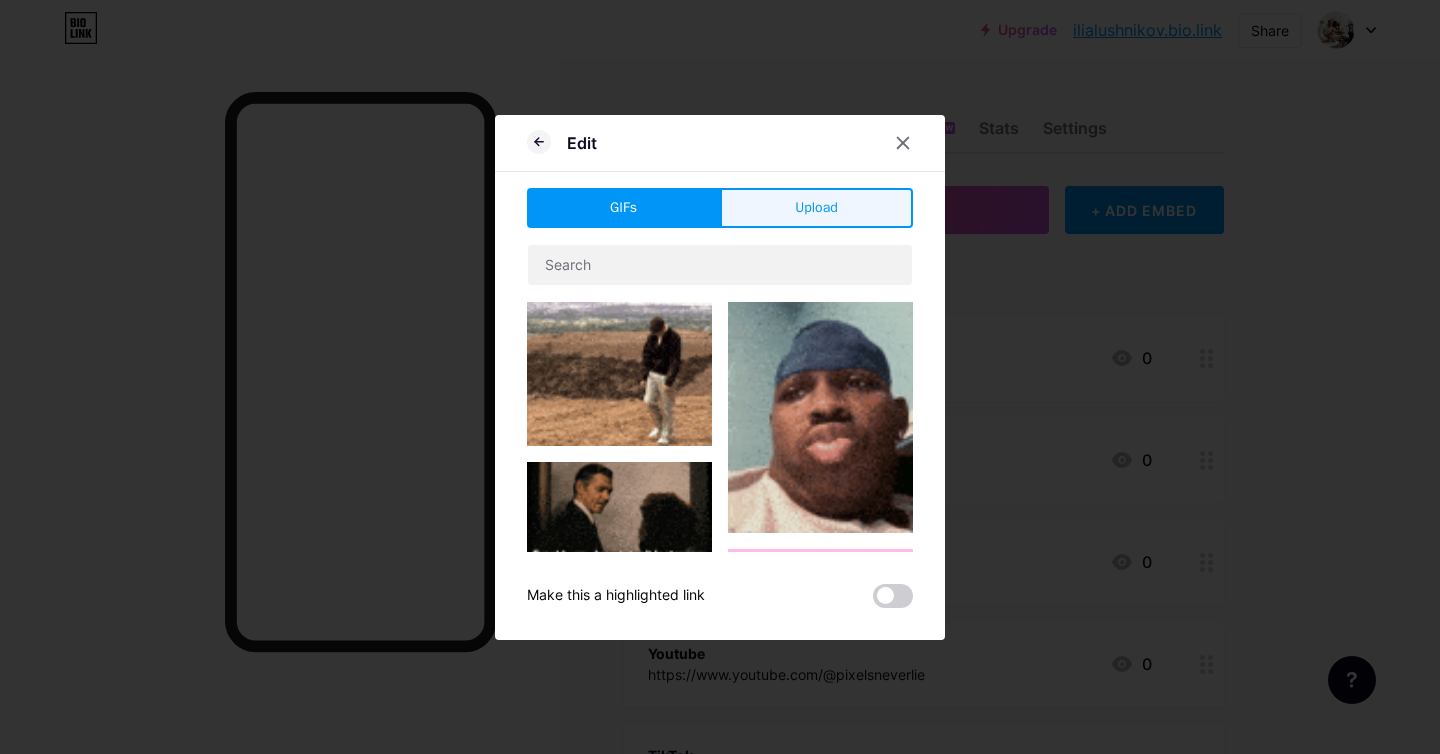 click on "Upload" at bounding box center [816, 207] 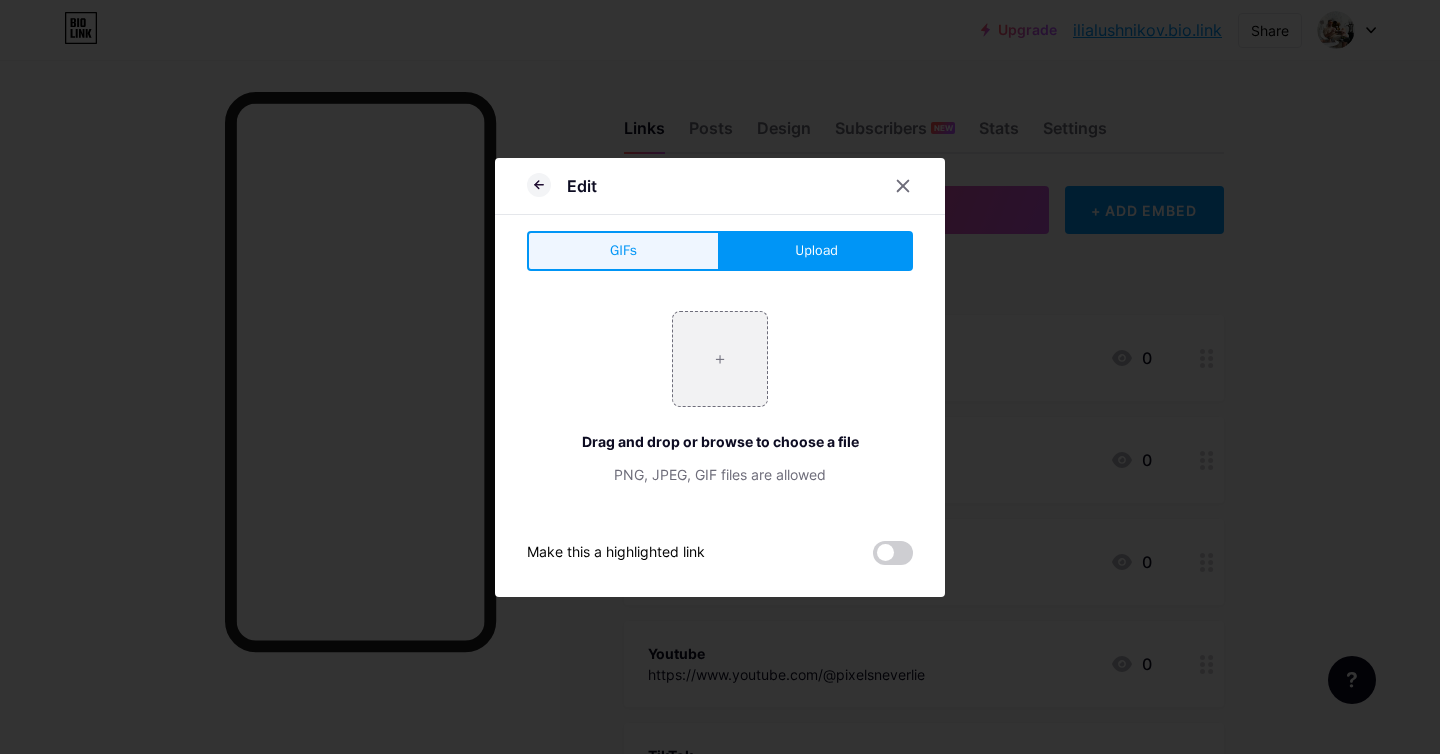 click on "GIFs" at bounding box center [623, 250] 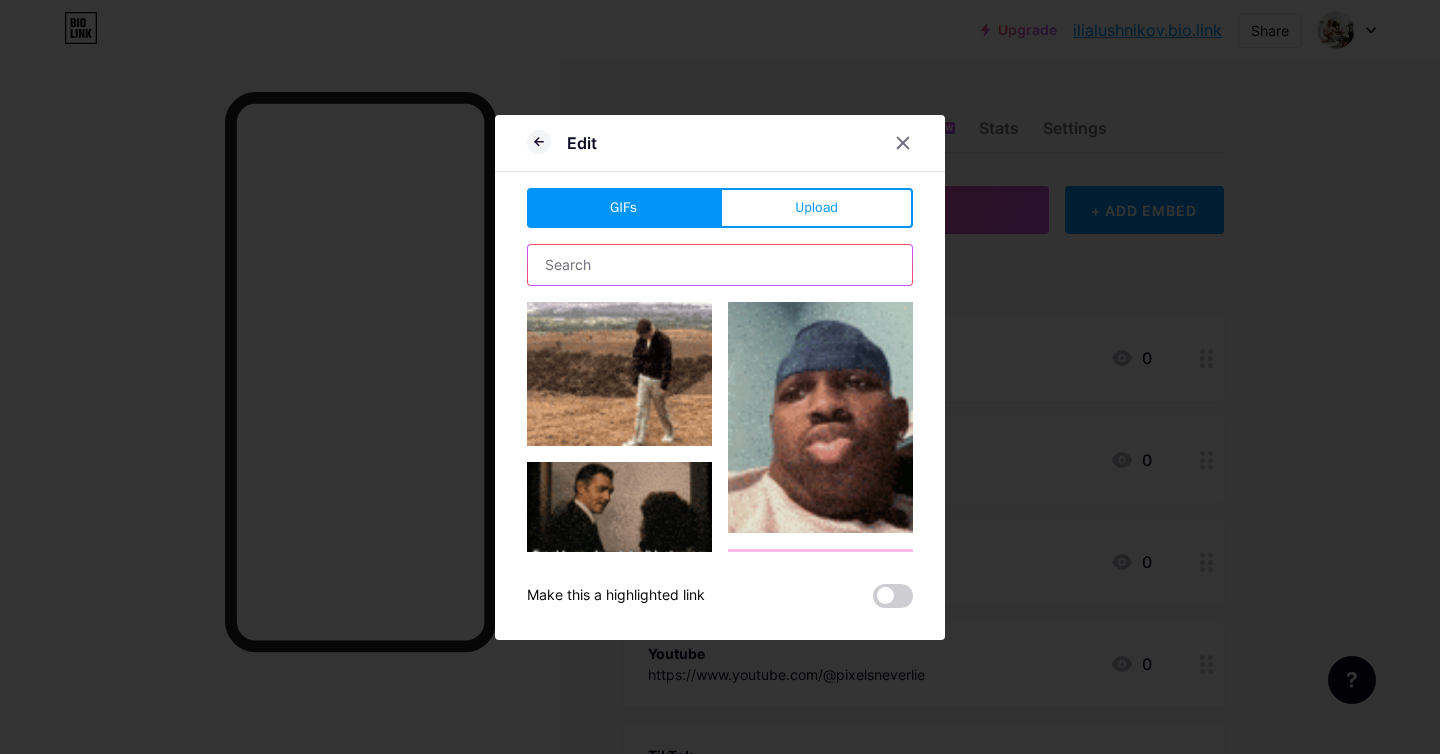 click at bounding box center [720, 265] 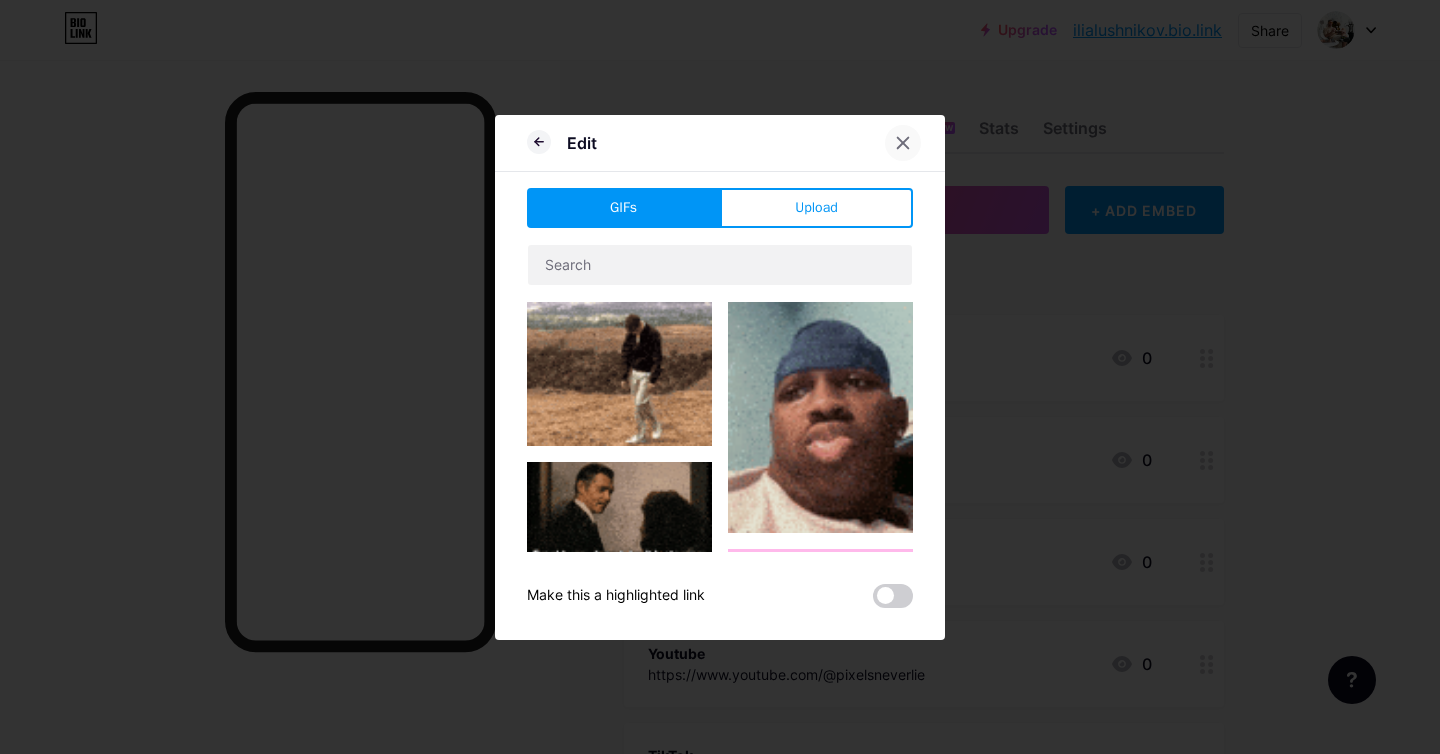 click at bounding box center (903, 143) 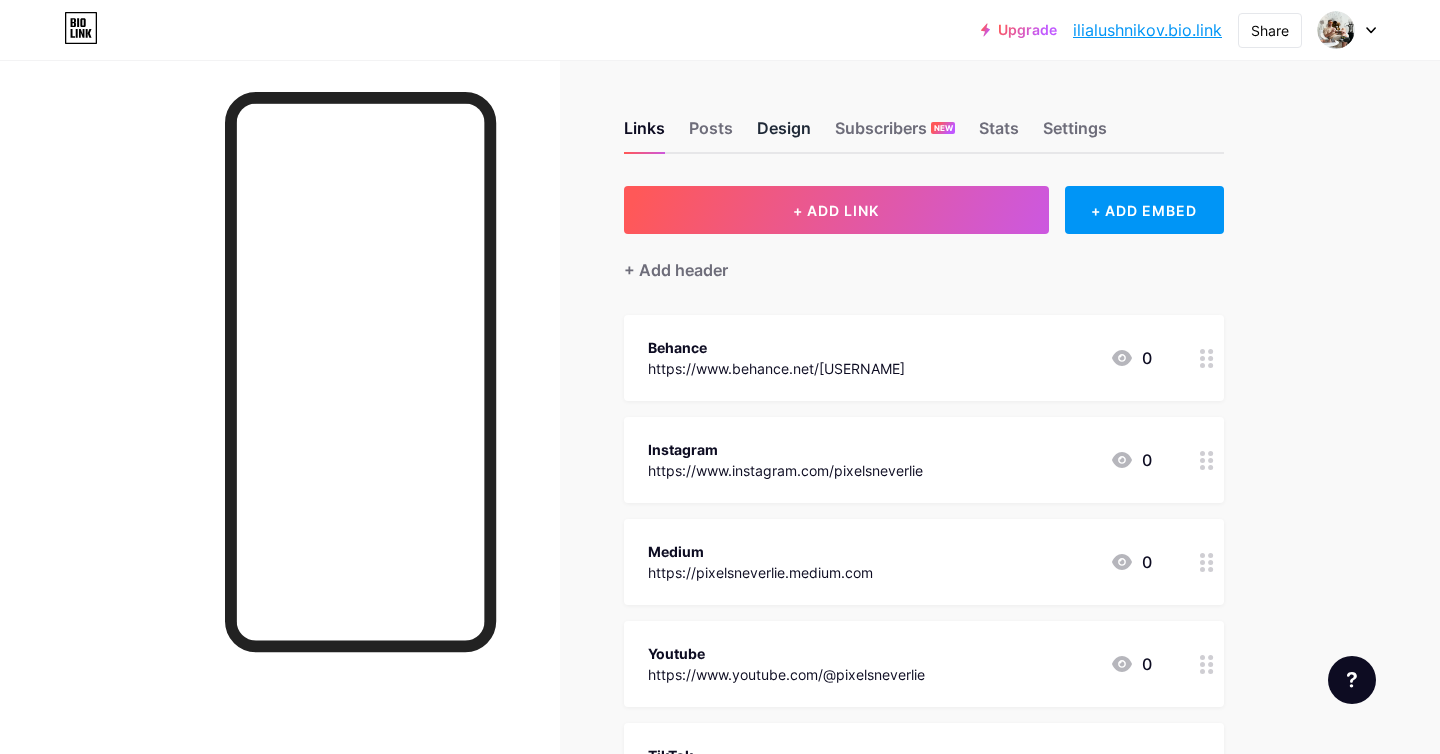 click on "Design" at bounding box center (784, 134) 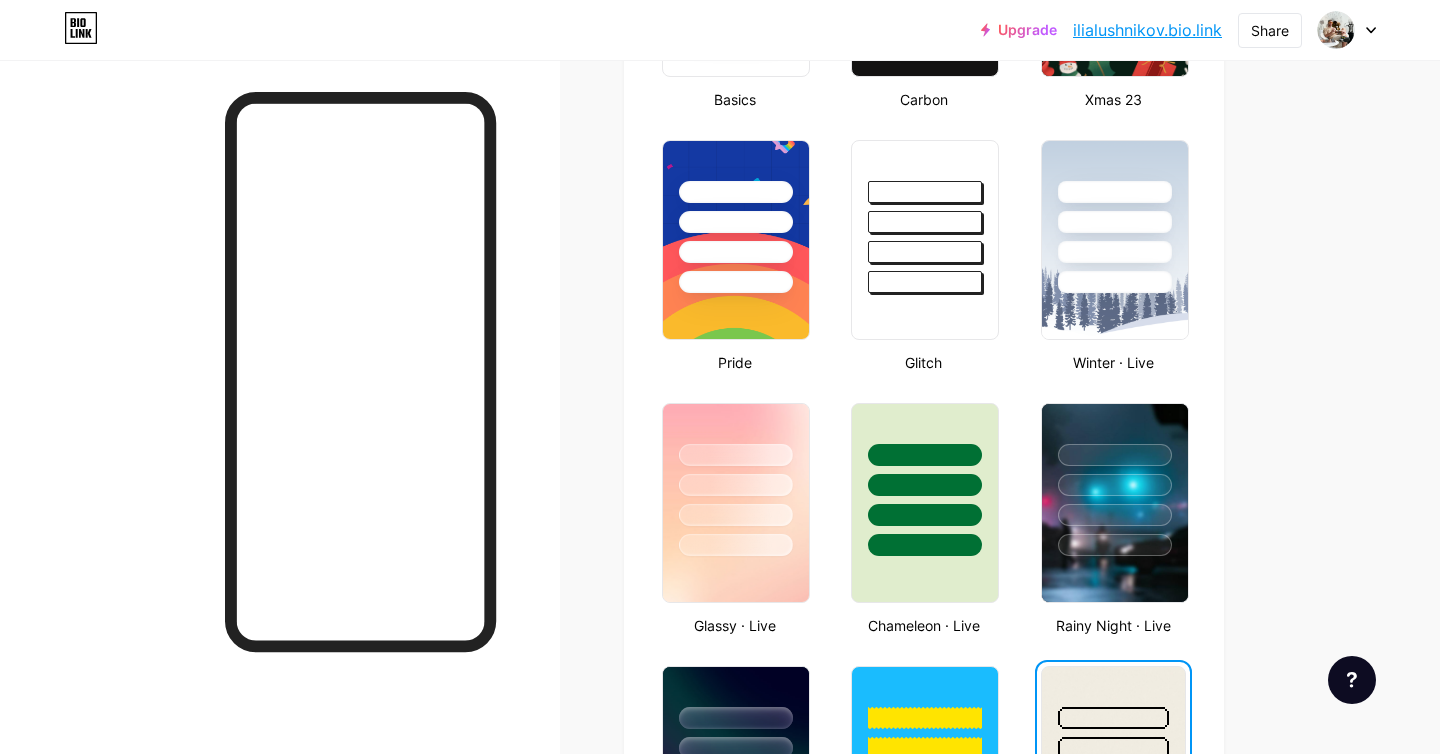 scroll, scrollTop: 480, scrollLeft: 0, axis: vertical 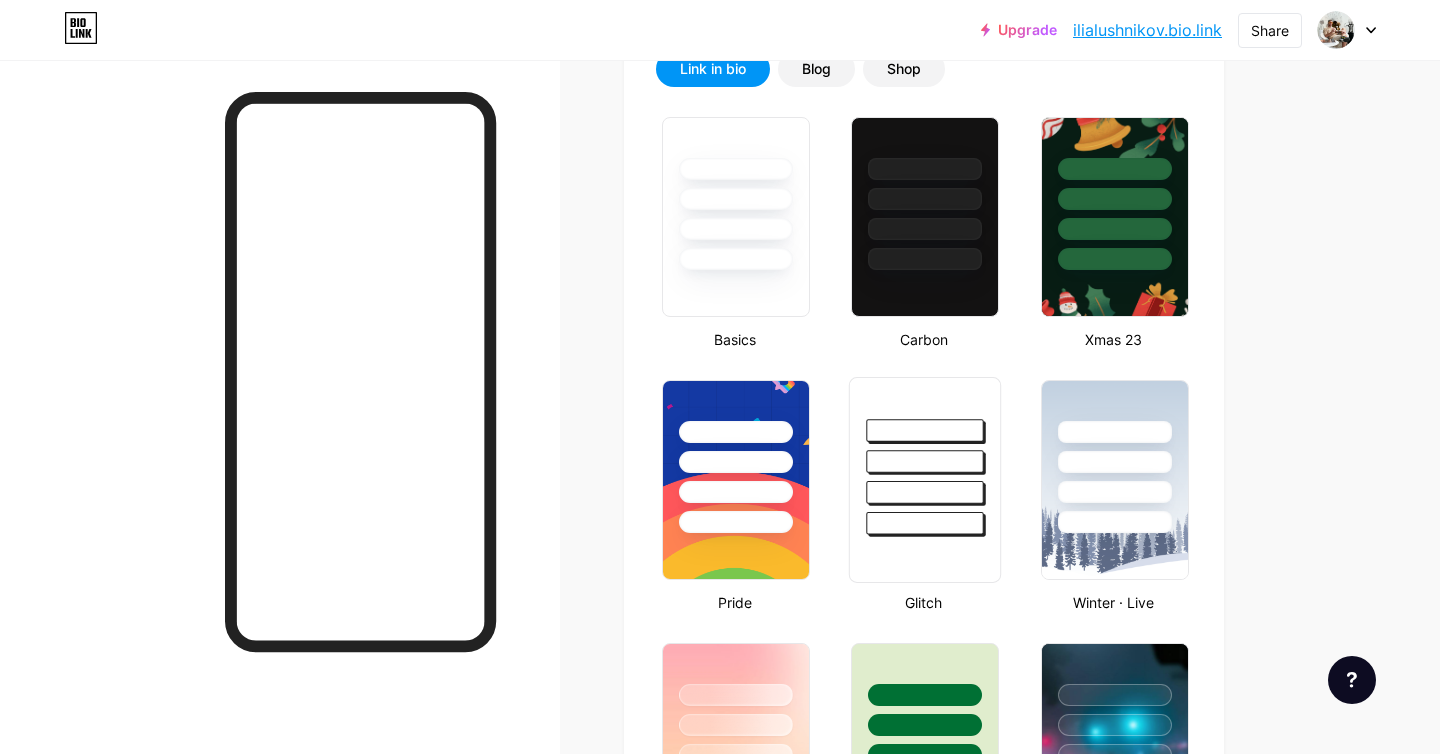 click at bounding box center [925, 492] 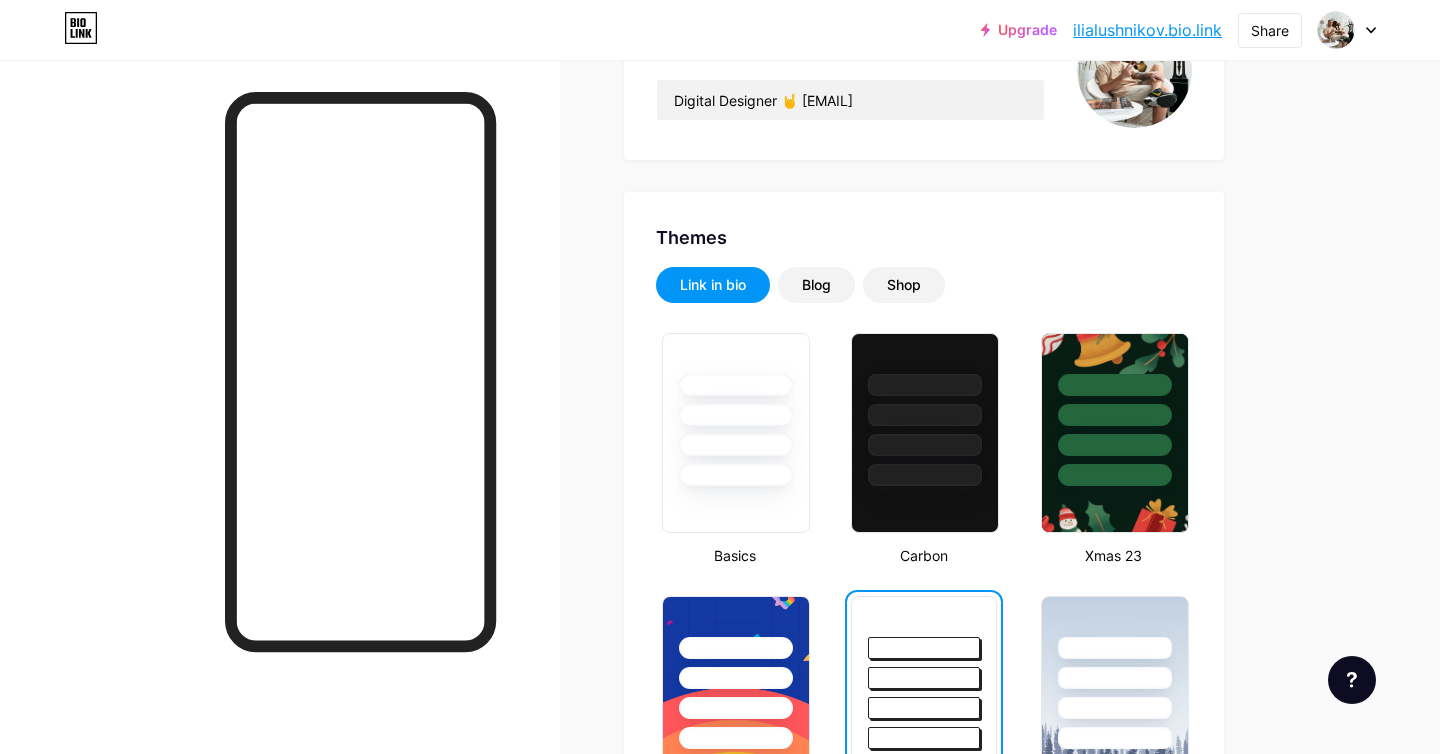 scroll, scrollTop: 0, scrollLeft: 0, axis: both 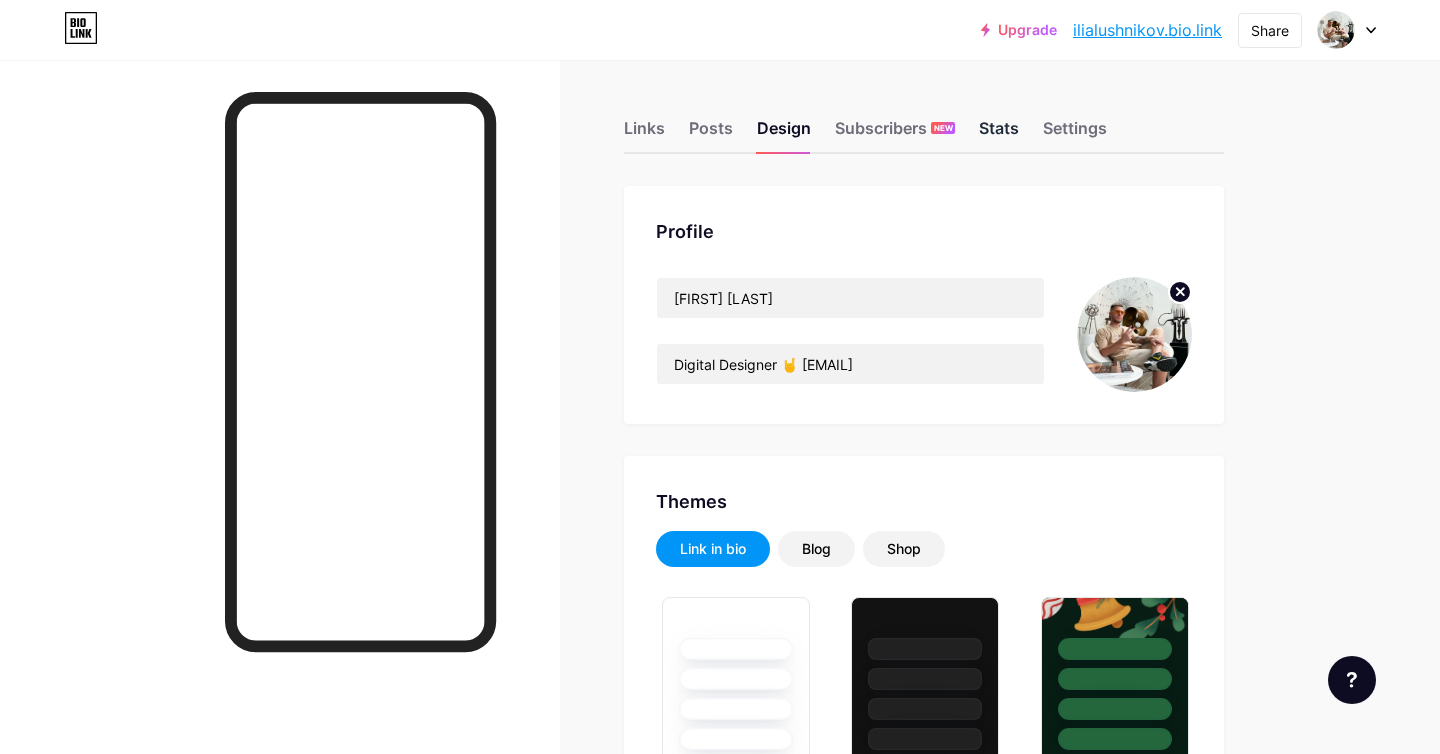 click on "Stats" at bounding box center [999, 134] 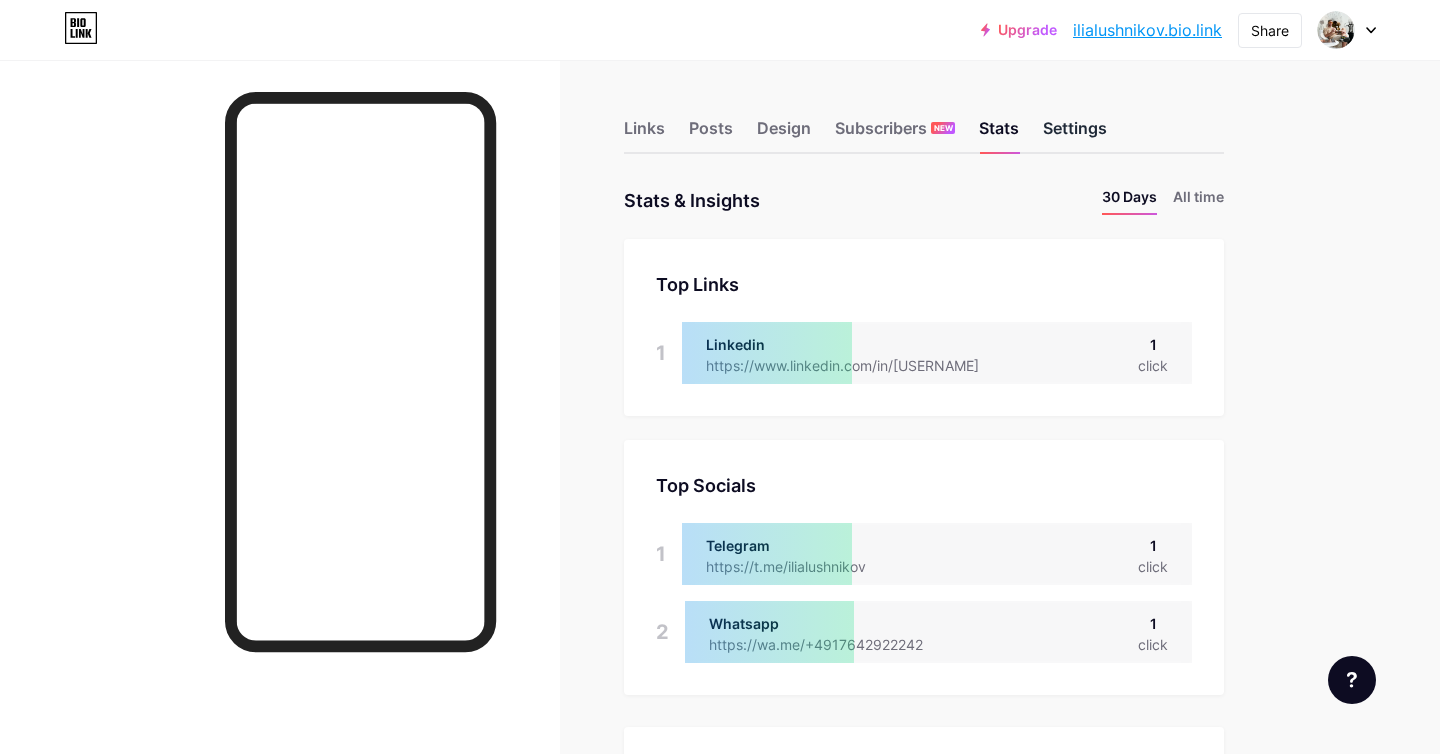 scroll, scrollTop: 999246, scrollLeft: 998560, axis: both 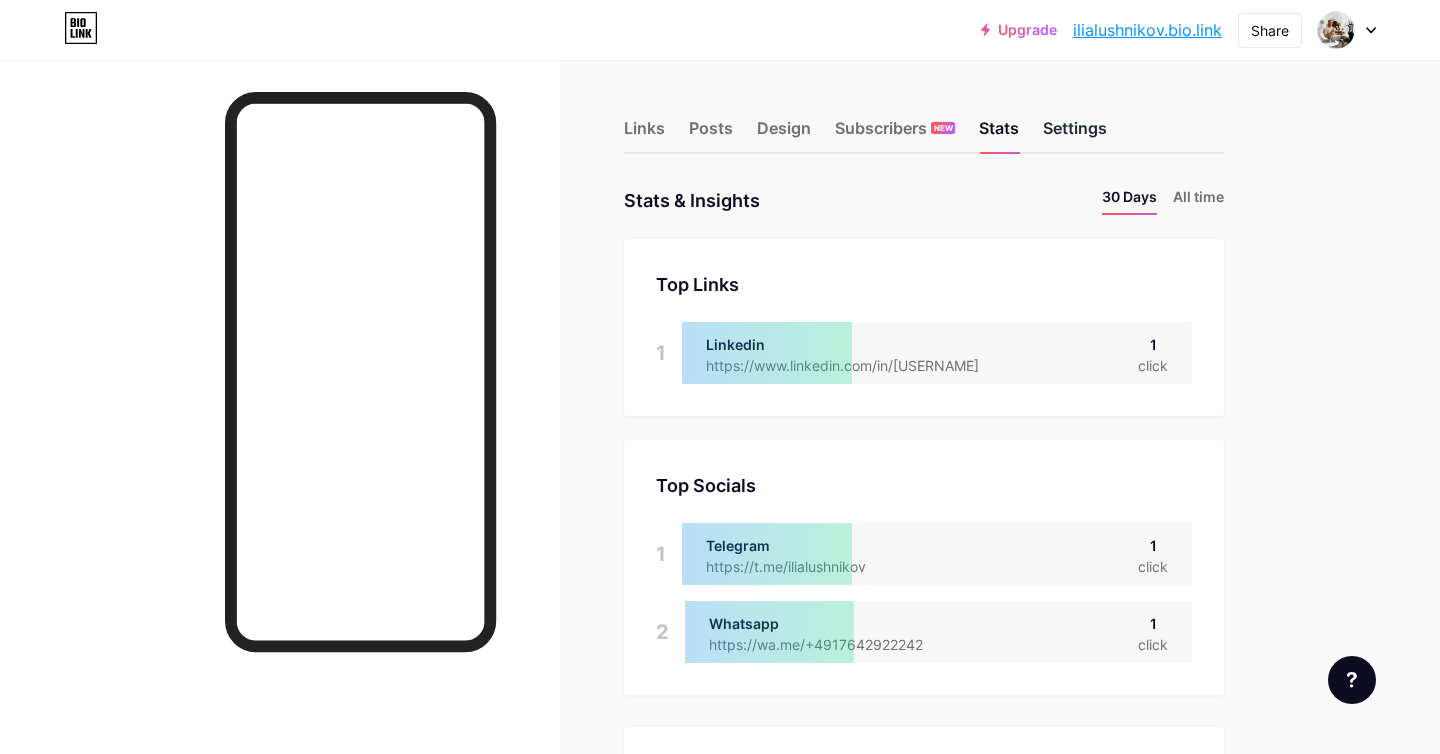 click on "Settings" at bounding box center [1075, 134] 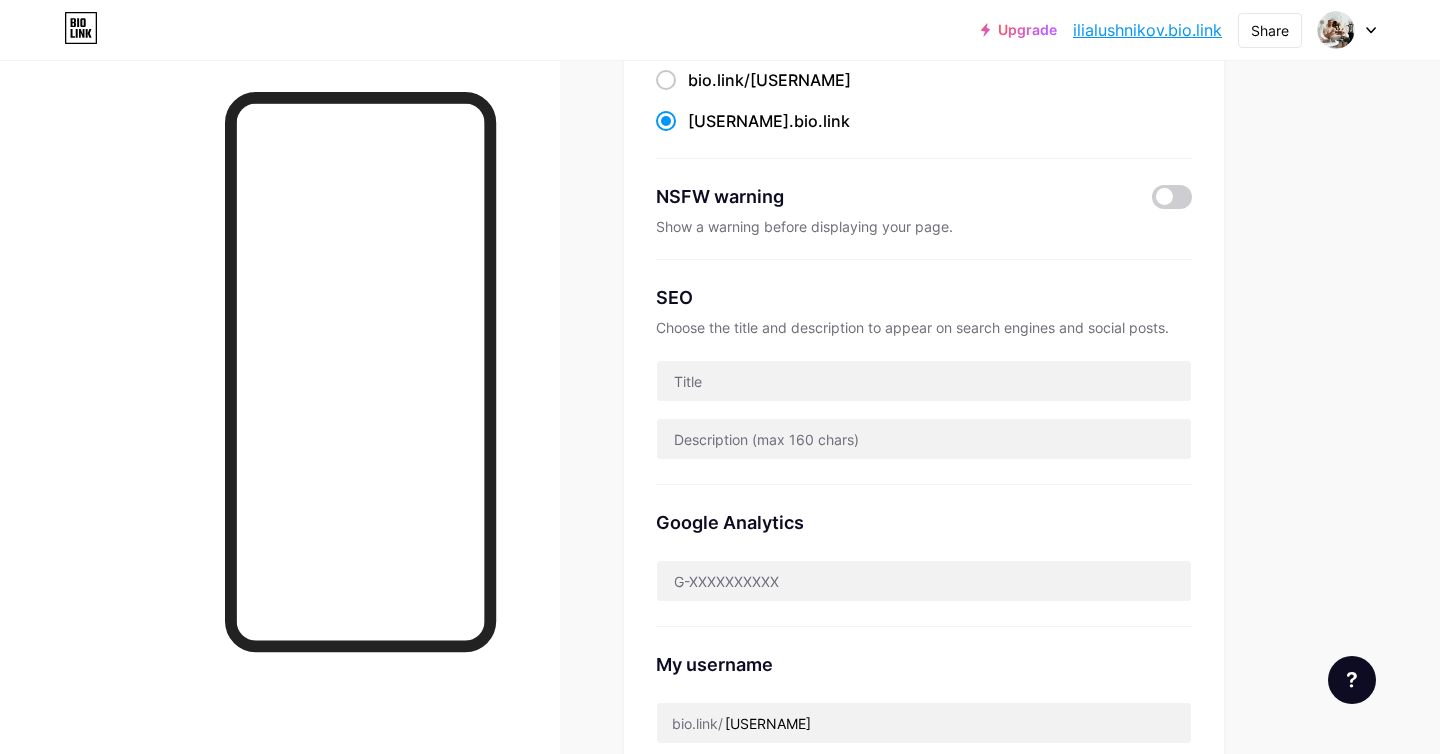 scroll, scrollTop: 240, scrollLeft: 0, axis: vertical 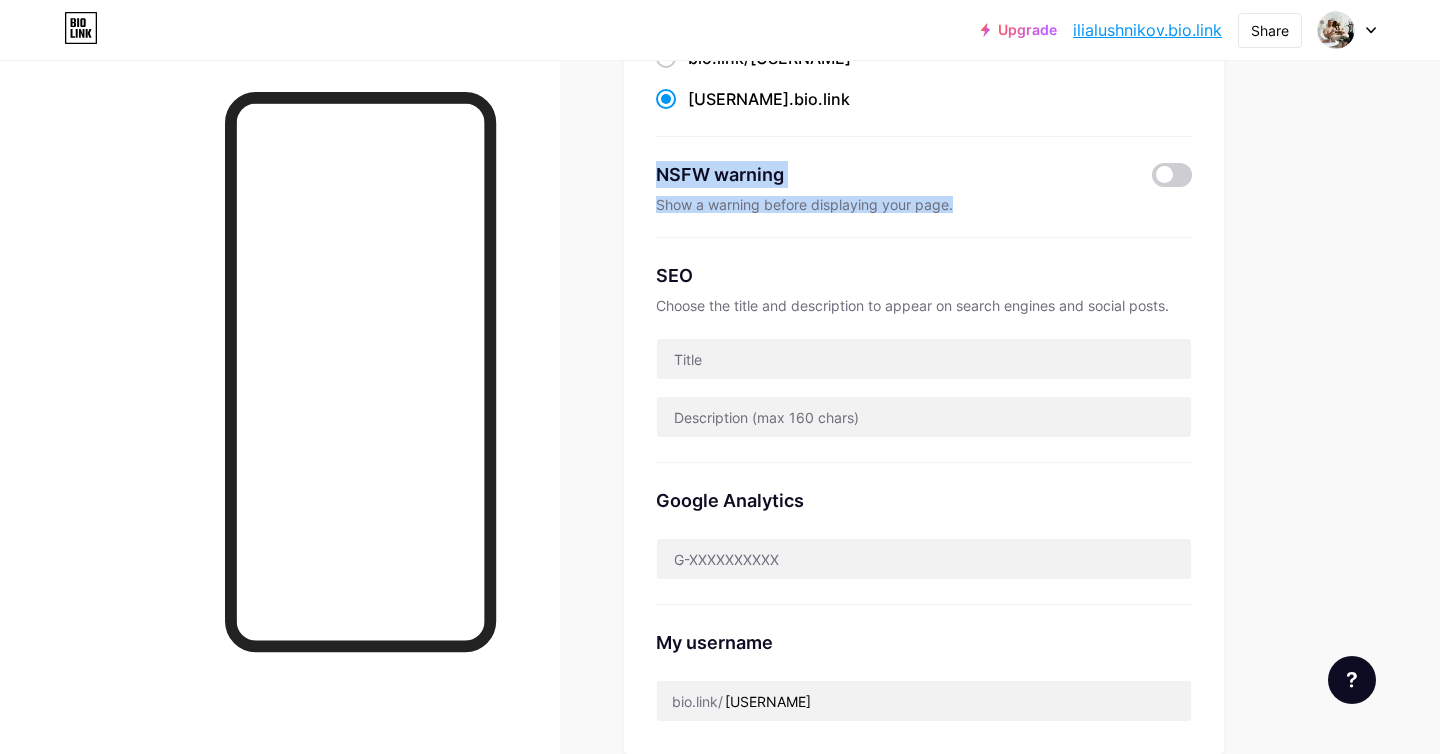 drag, startPoint x: 654, startPoint y: 170, endPoint x: 973, endPoint y: 207, distance: 321.1386 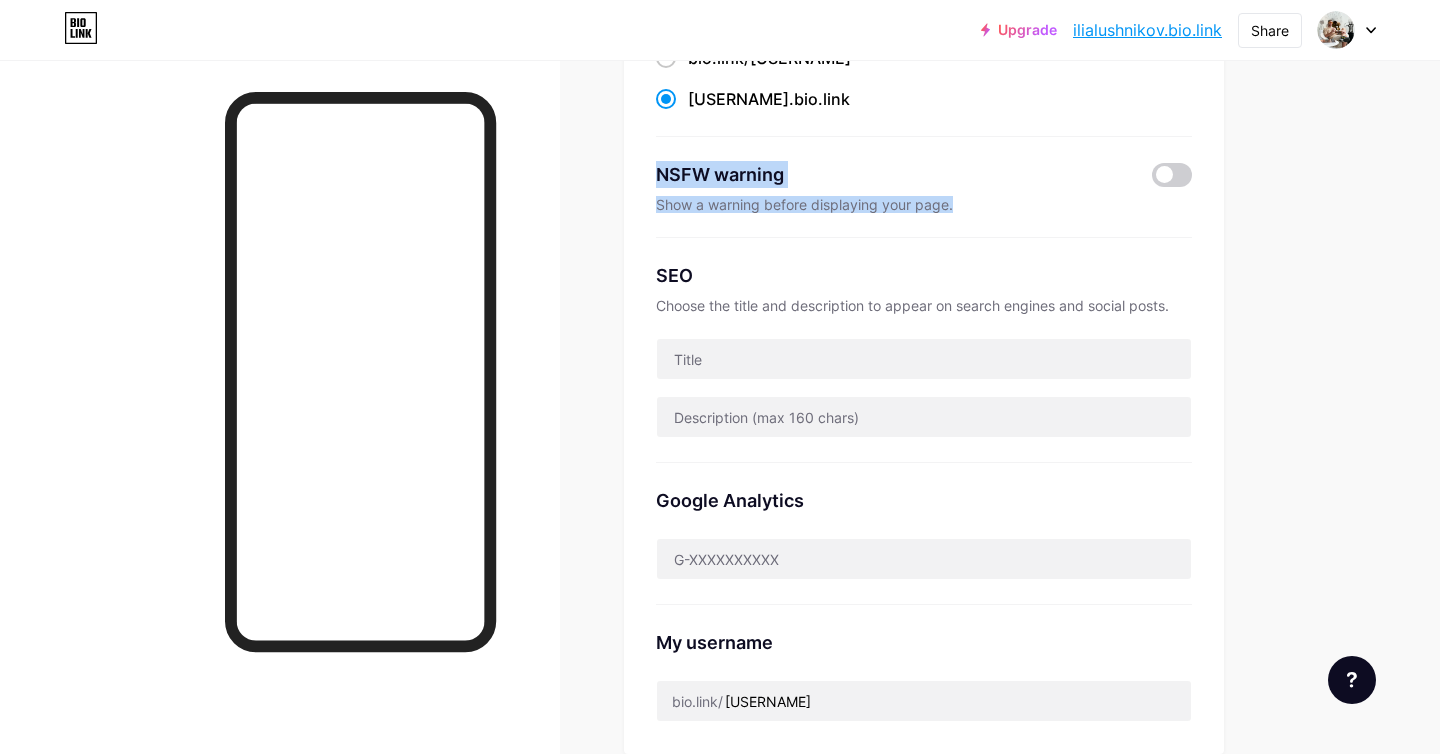 click on "NSFW warning" at bounding box center (889, 174) 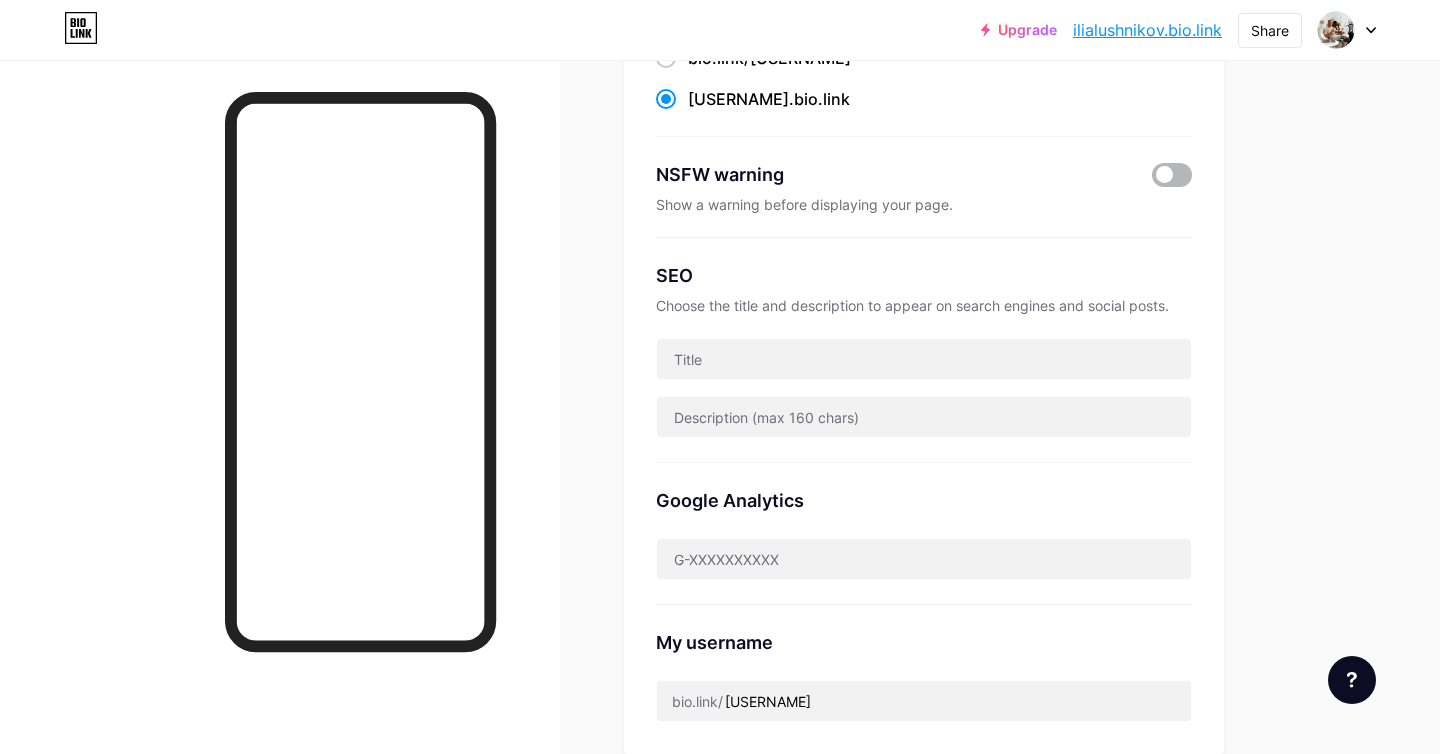 click at bounding box center [1172, 175] 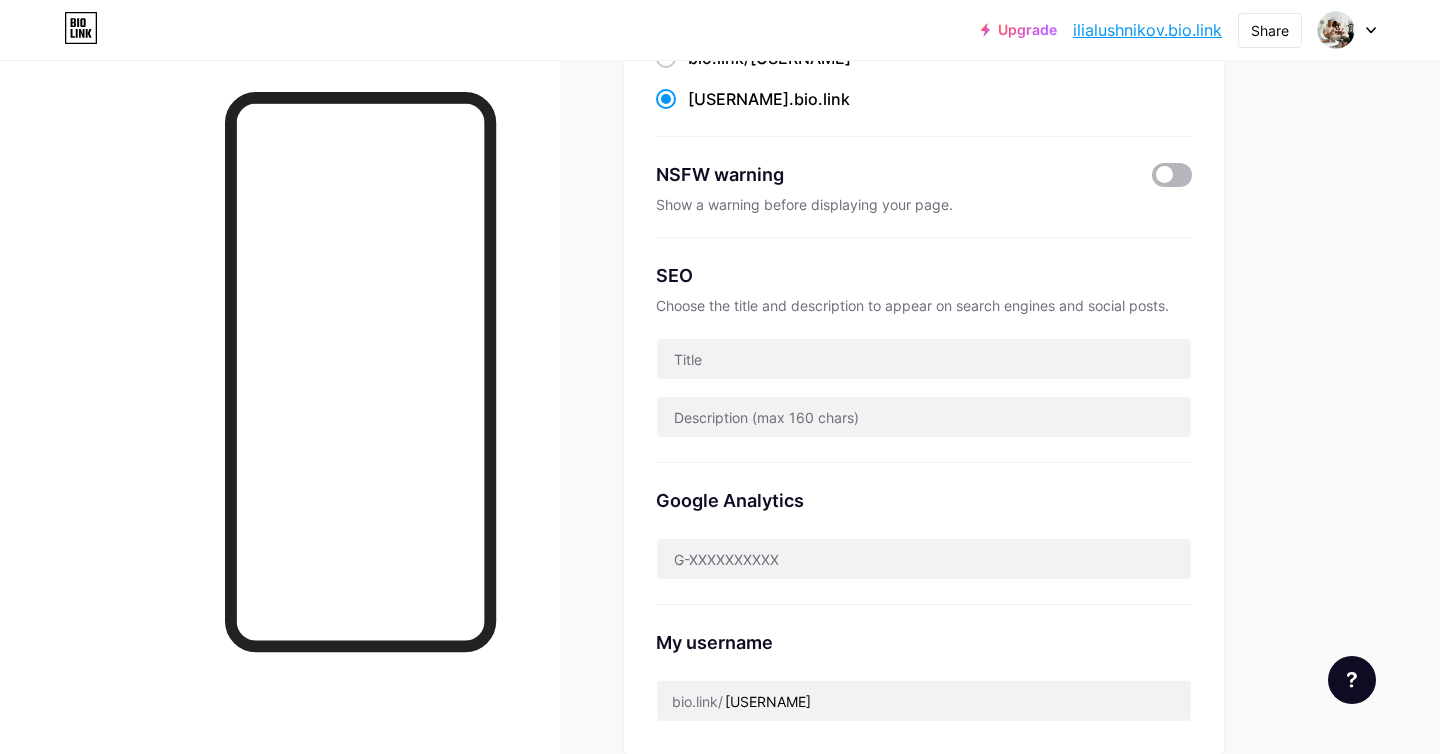 click at bounding box center (1152, 180) 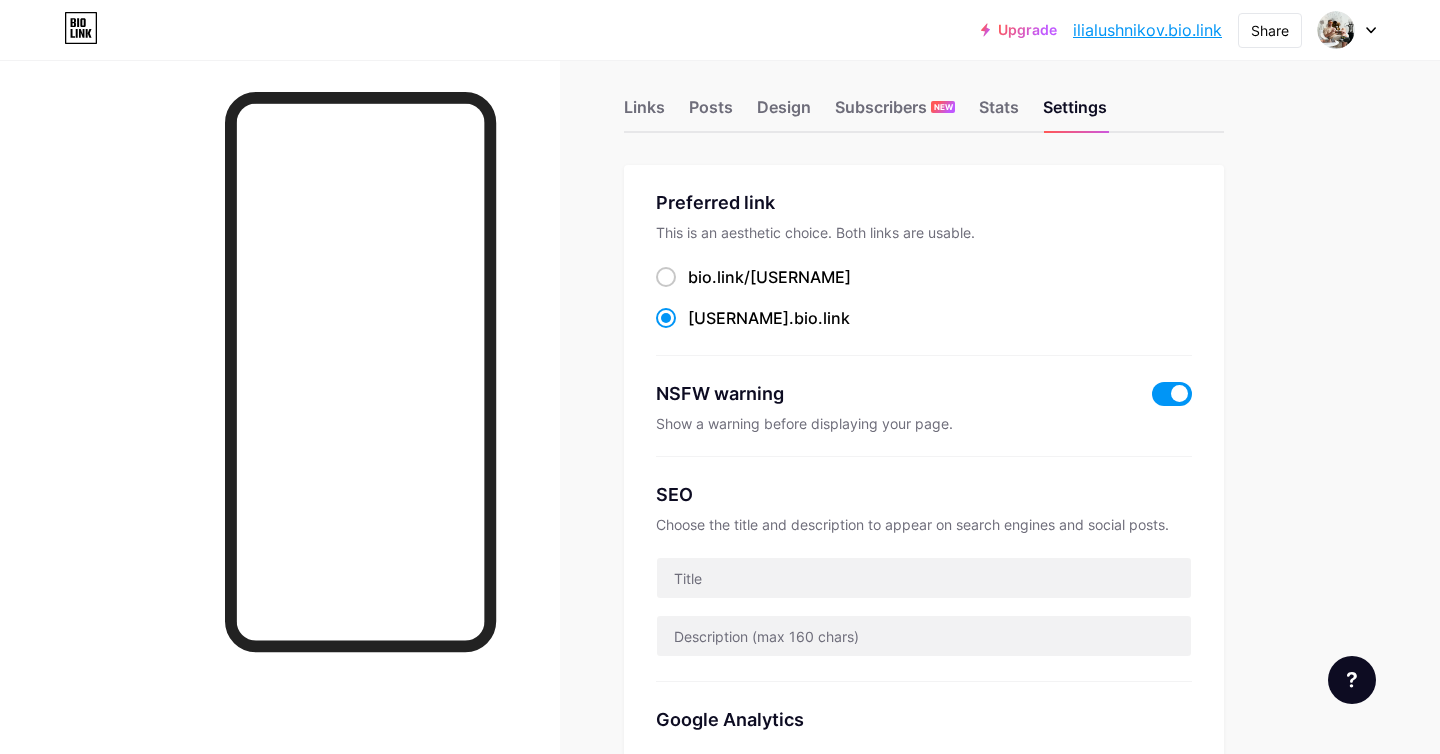 scroll, scrollTop: 0, scrollLeft: 0, axis: both 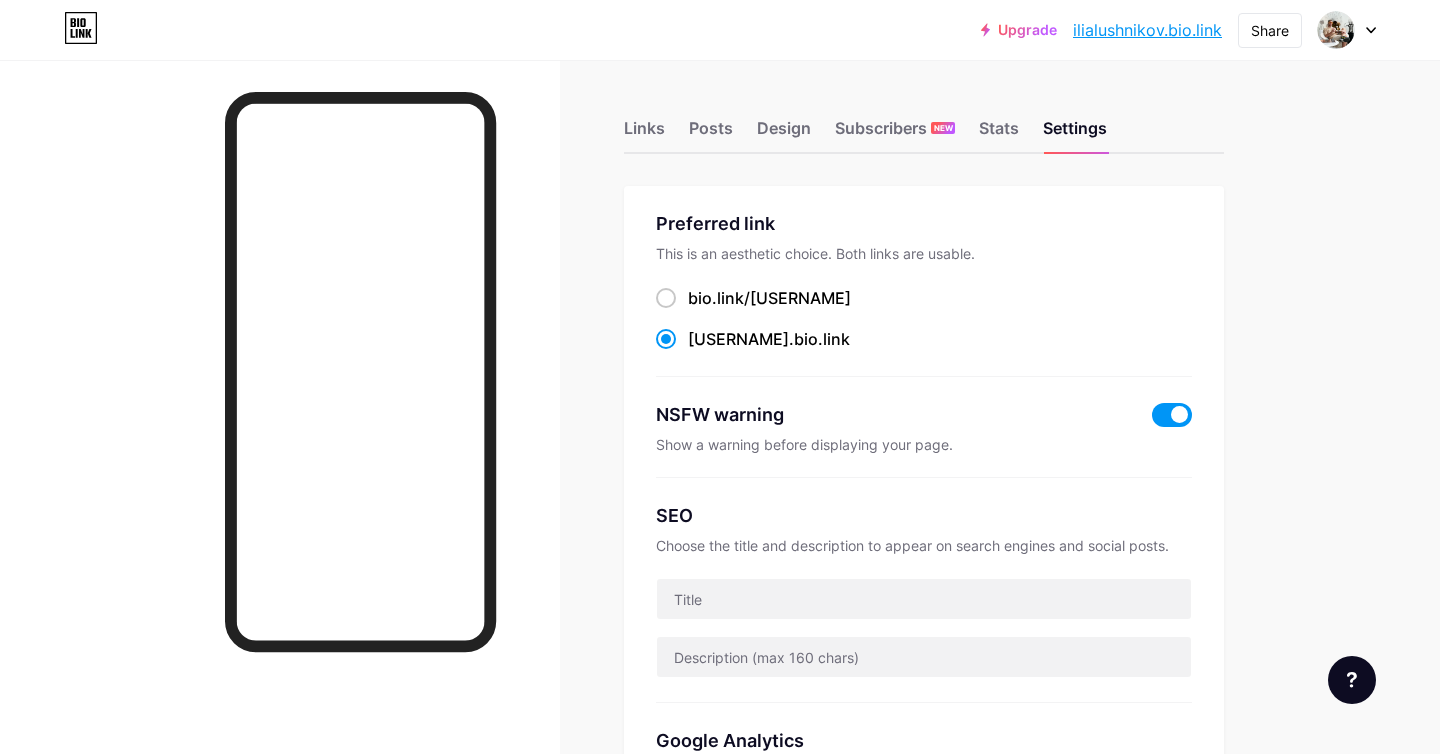 click at bounding box center [1172, 415] 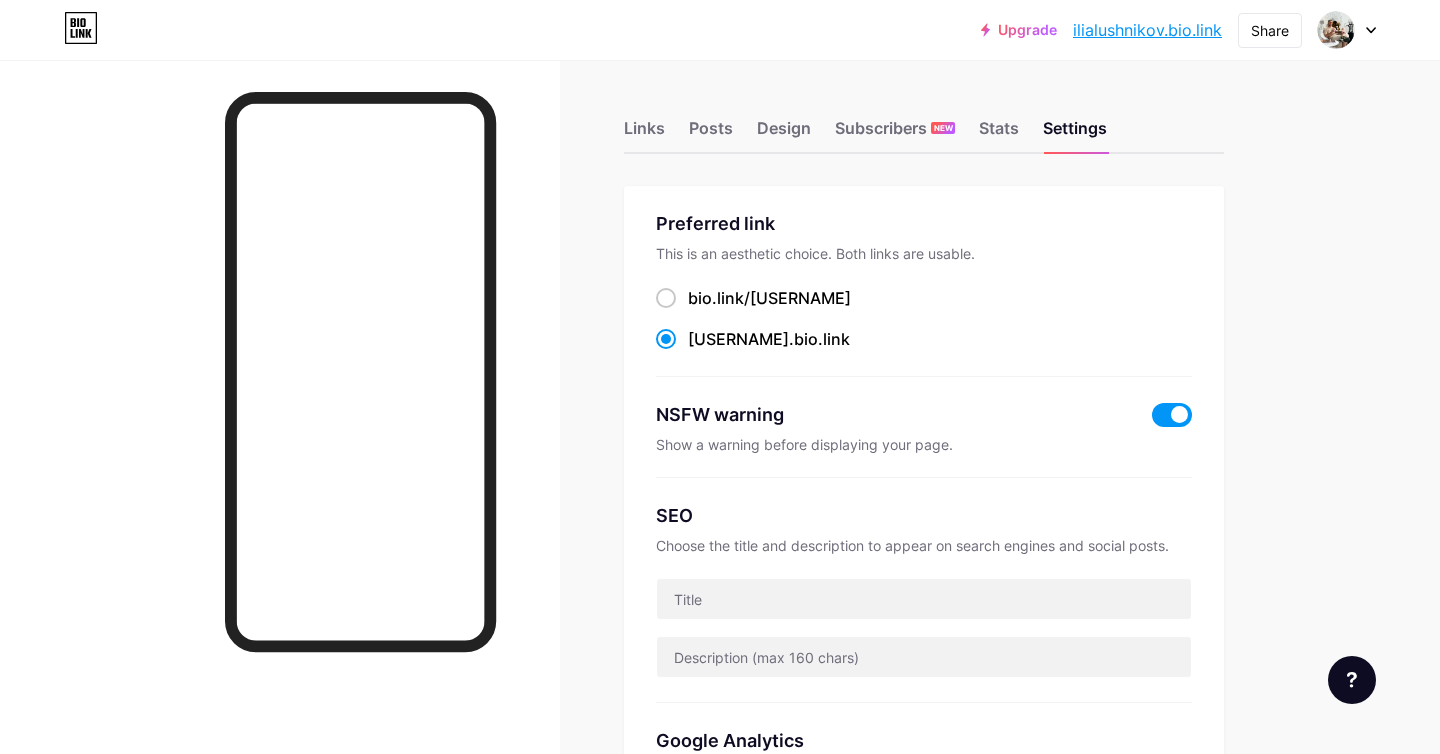click at bounding box center (1152, 420) 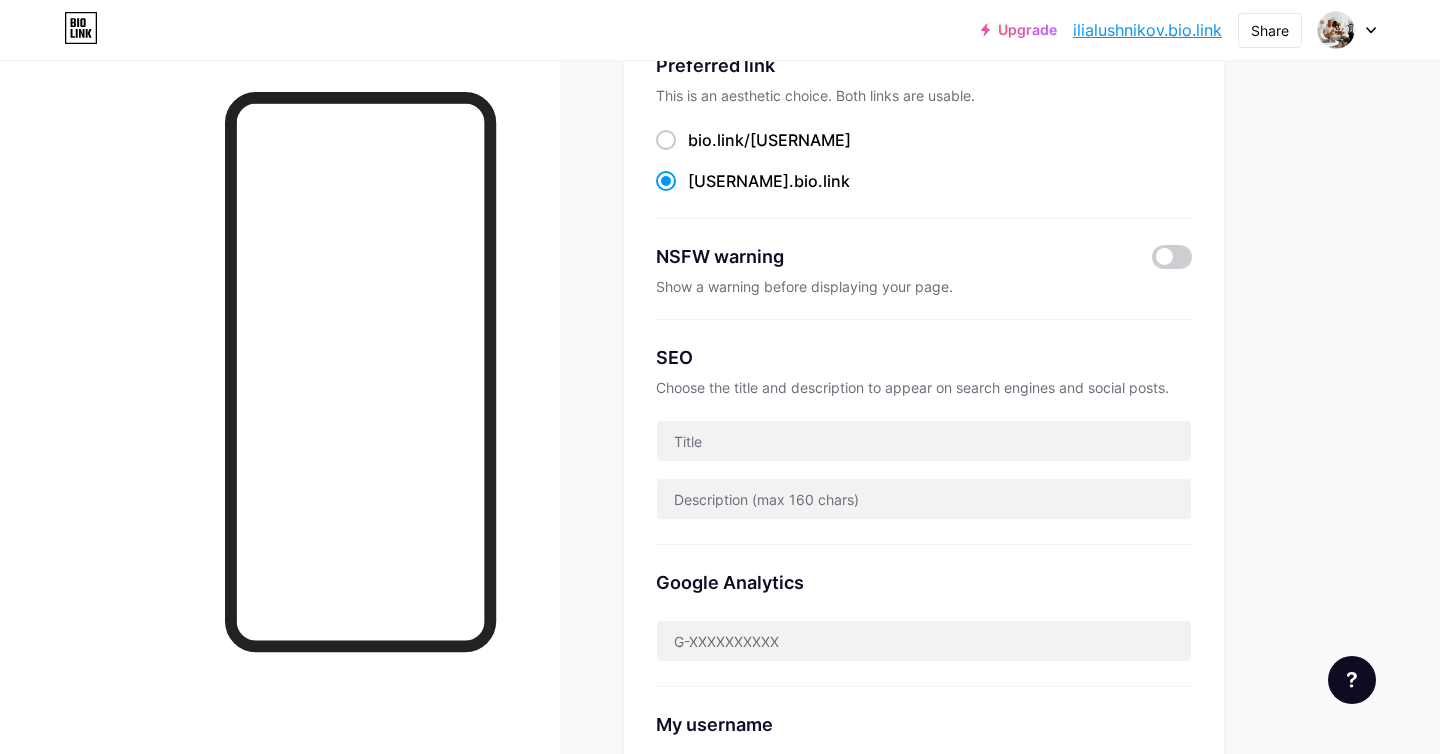 scroll, scrollTop: 120, scrollLeft: 0, axis: vertical 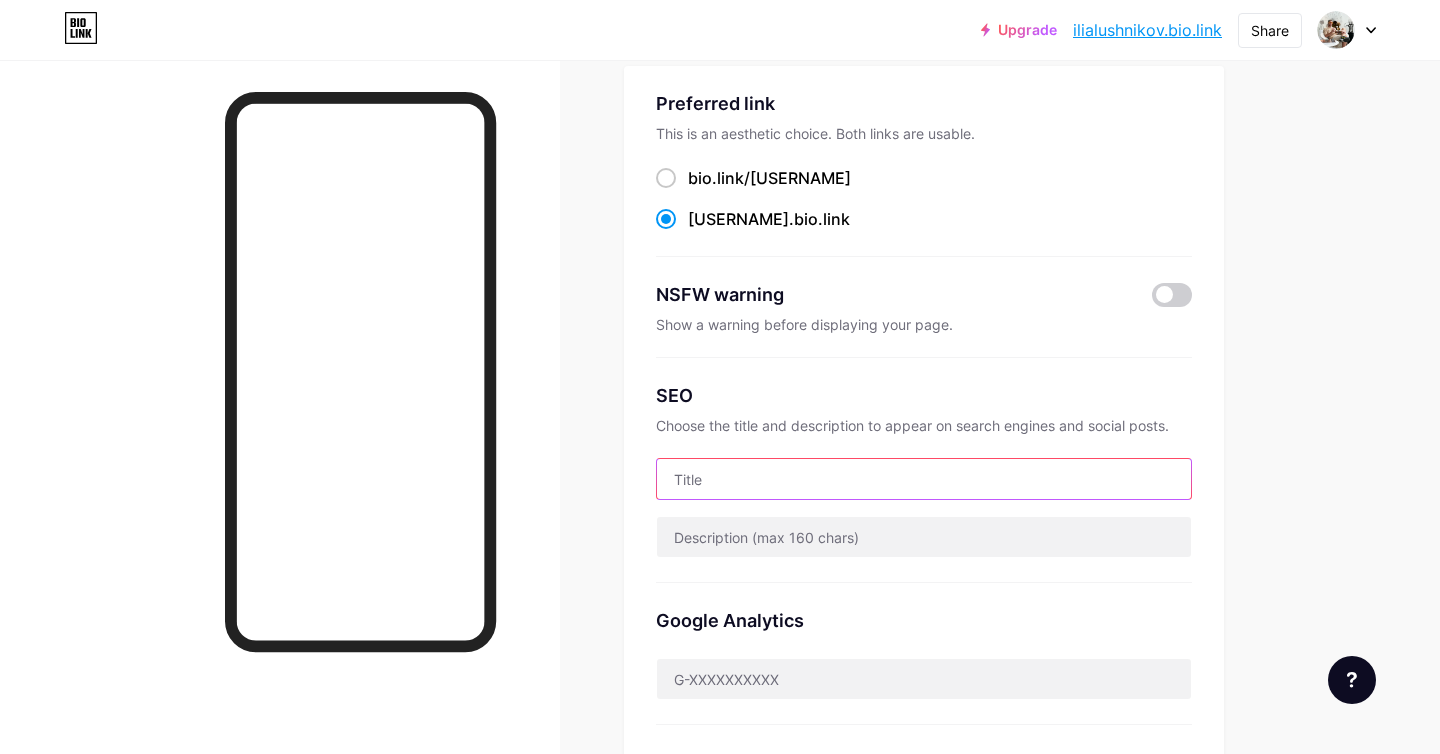 click at bounding box center (924, 479) 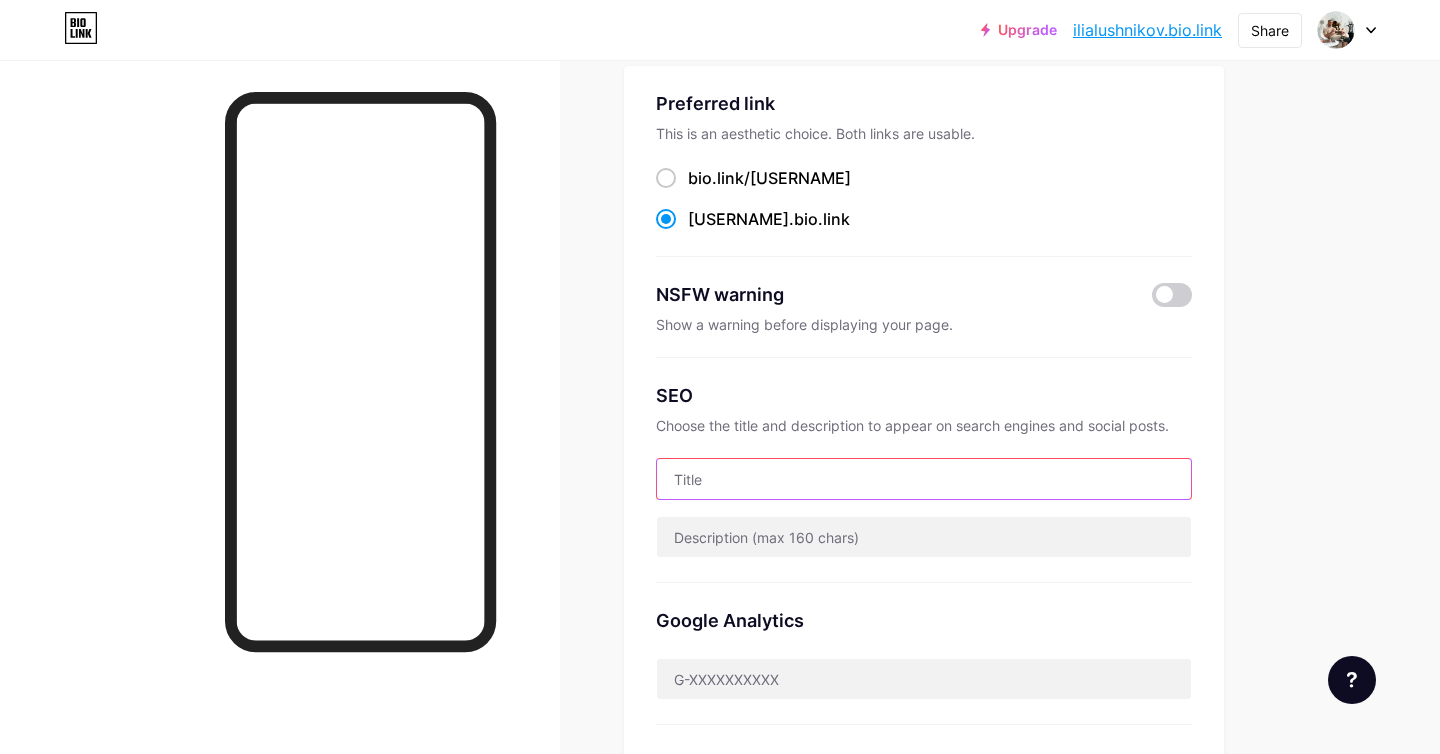 paste on "[FIRST] [LAST]" 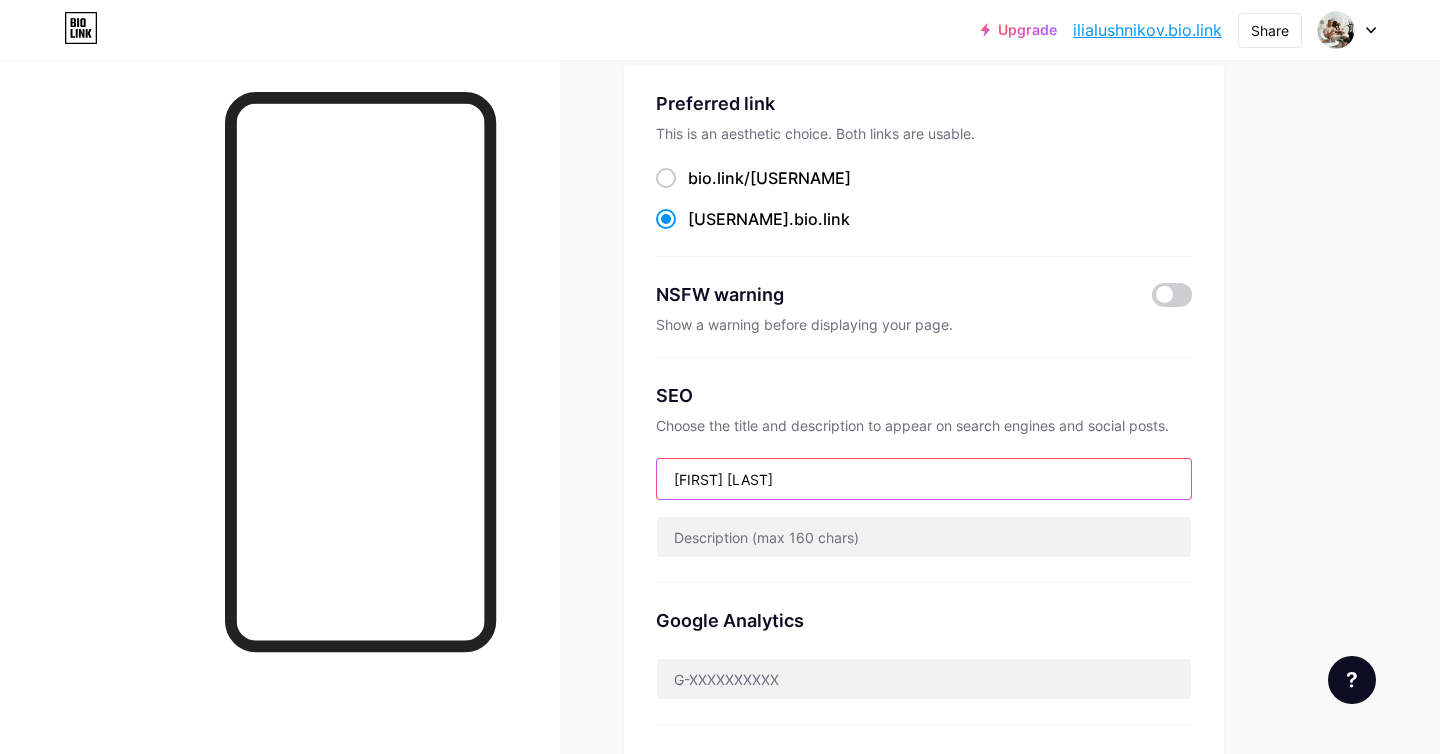 type on "[FIRST] [LAST]" 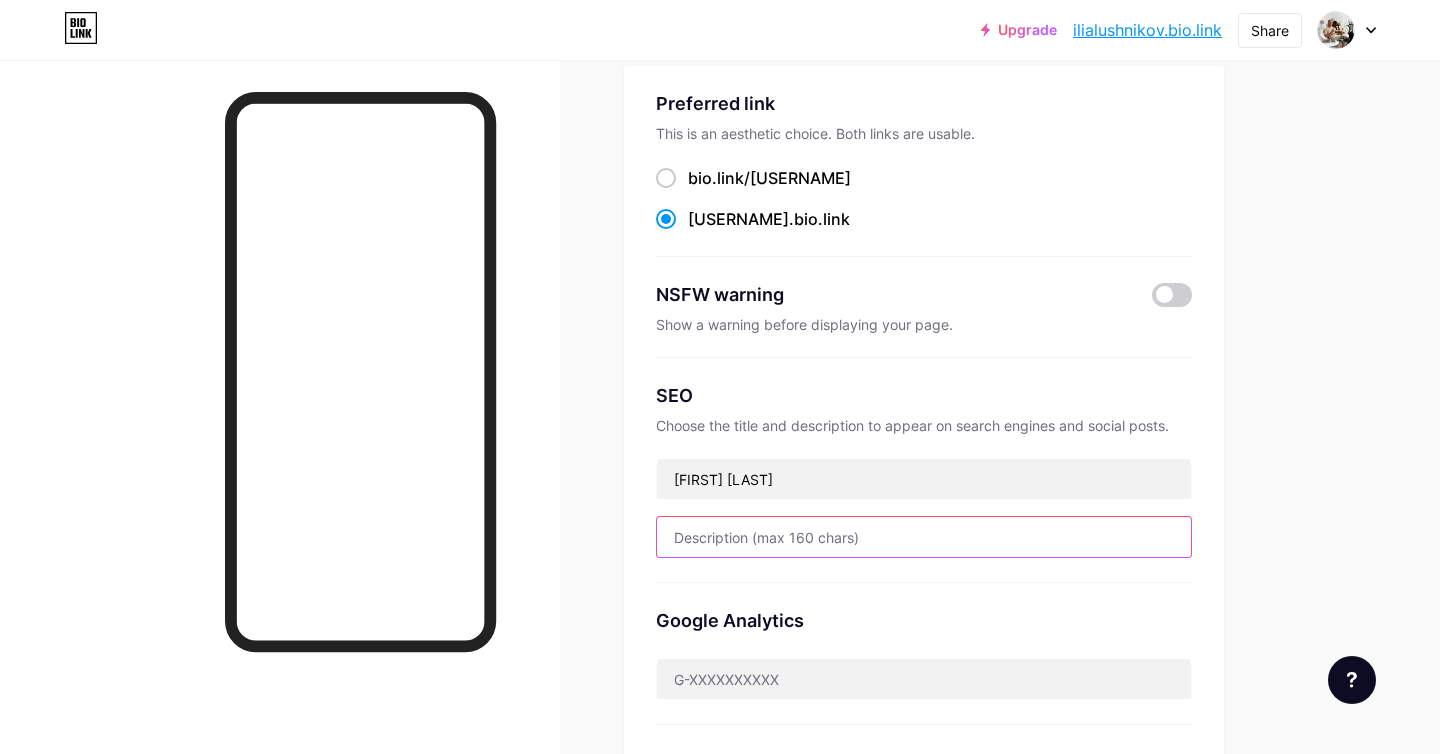click at bounding box center (924, 537) 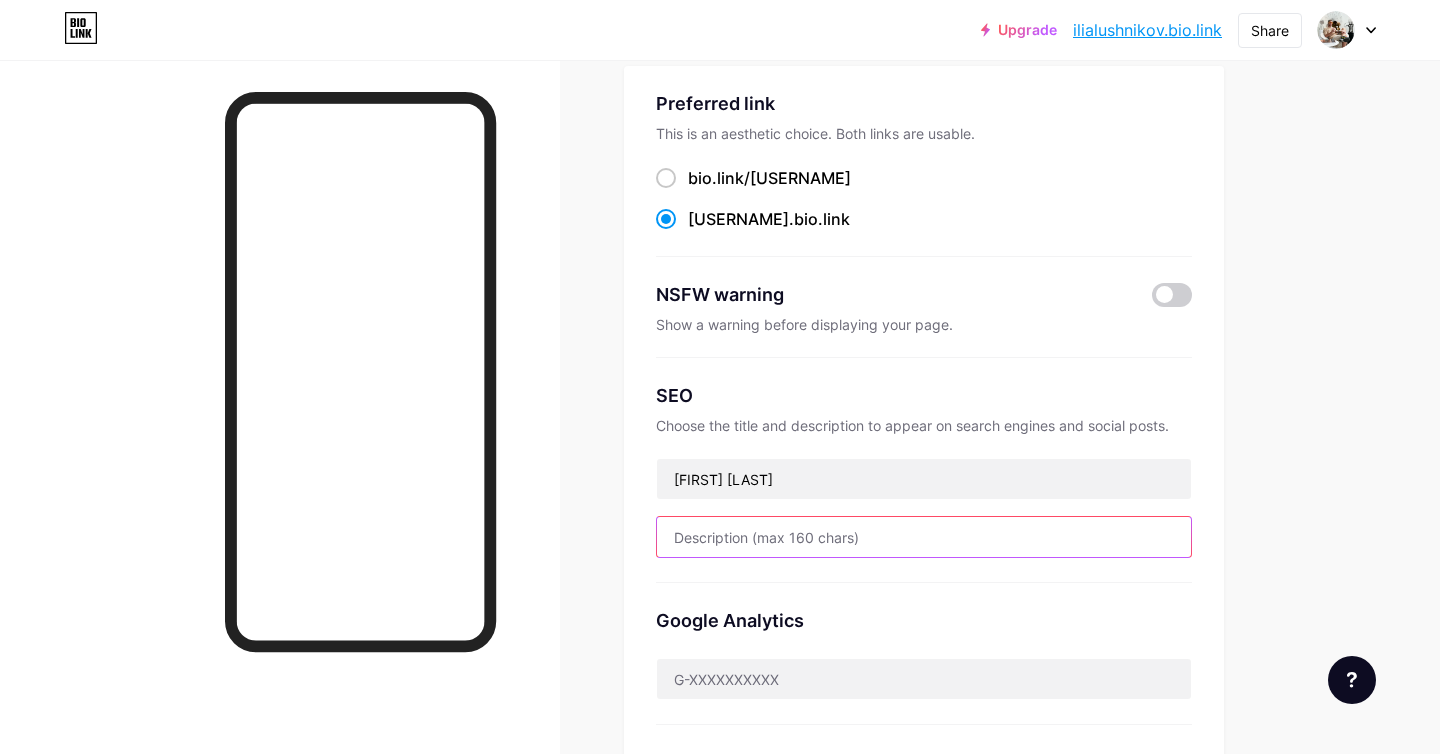 paste on "Digital Designer" 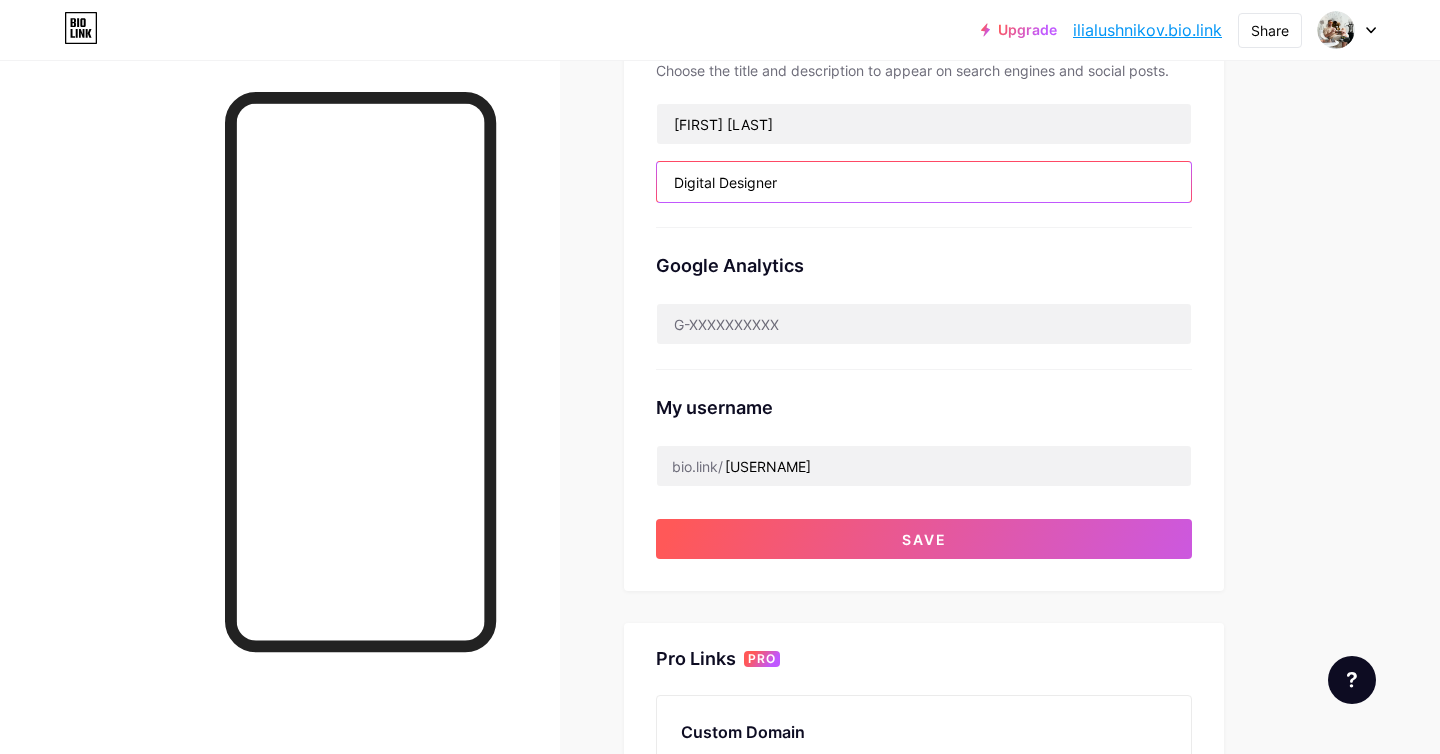 scroll, scrollTop: 600, scrollLeft: 0, axis: vertical 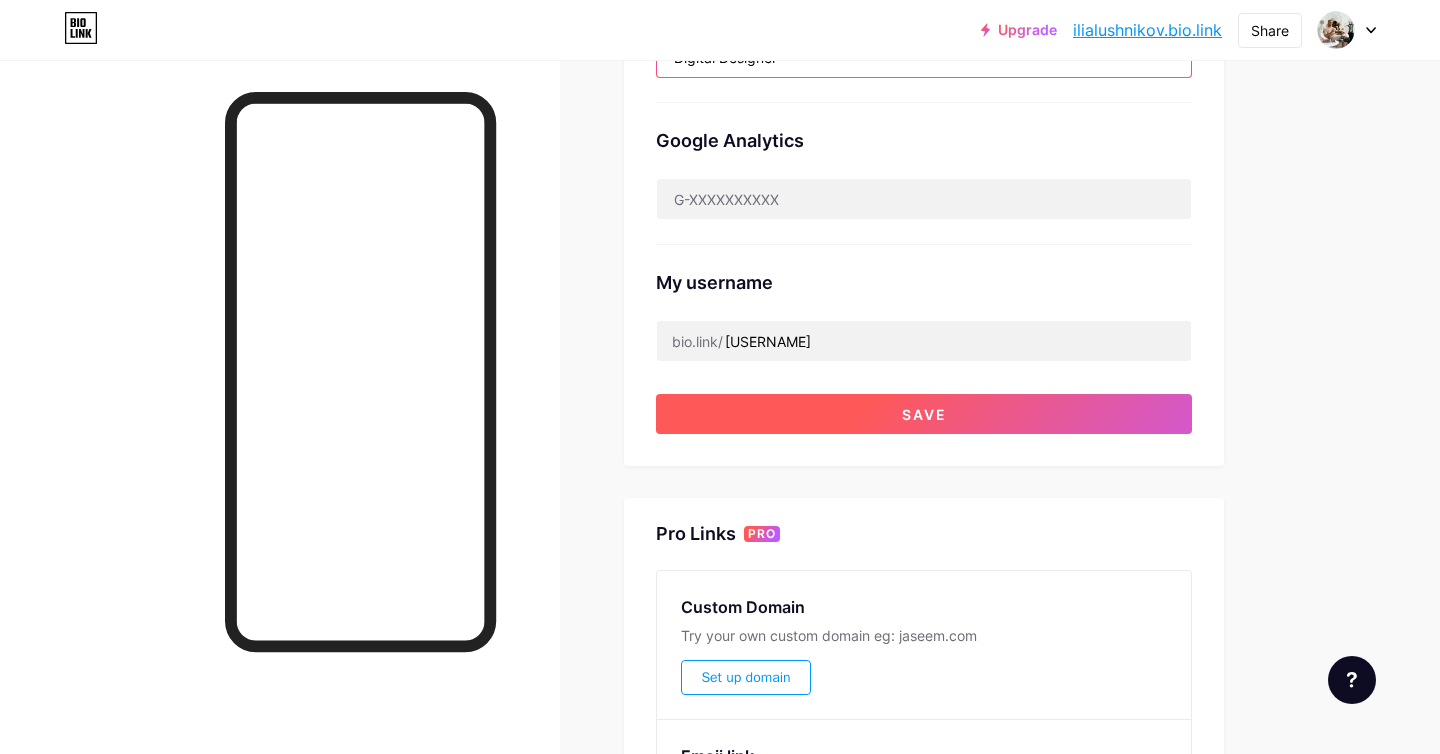 type on "Digital Designer" 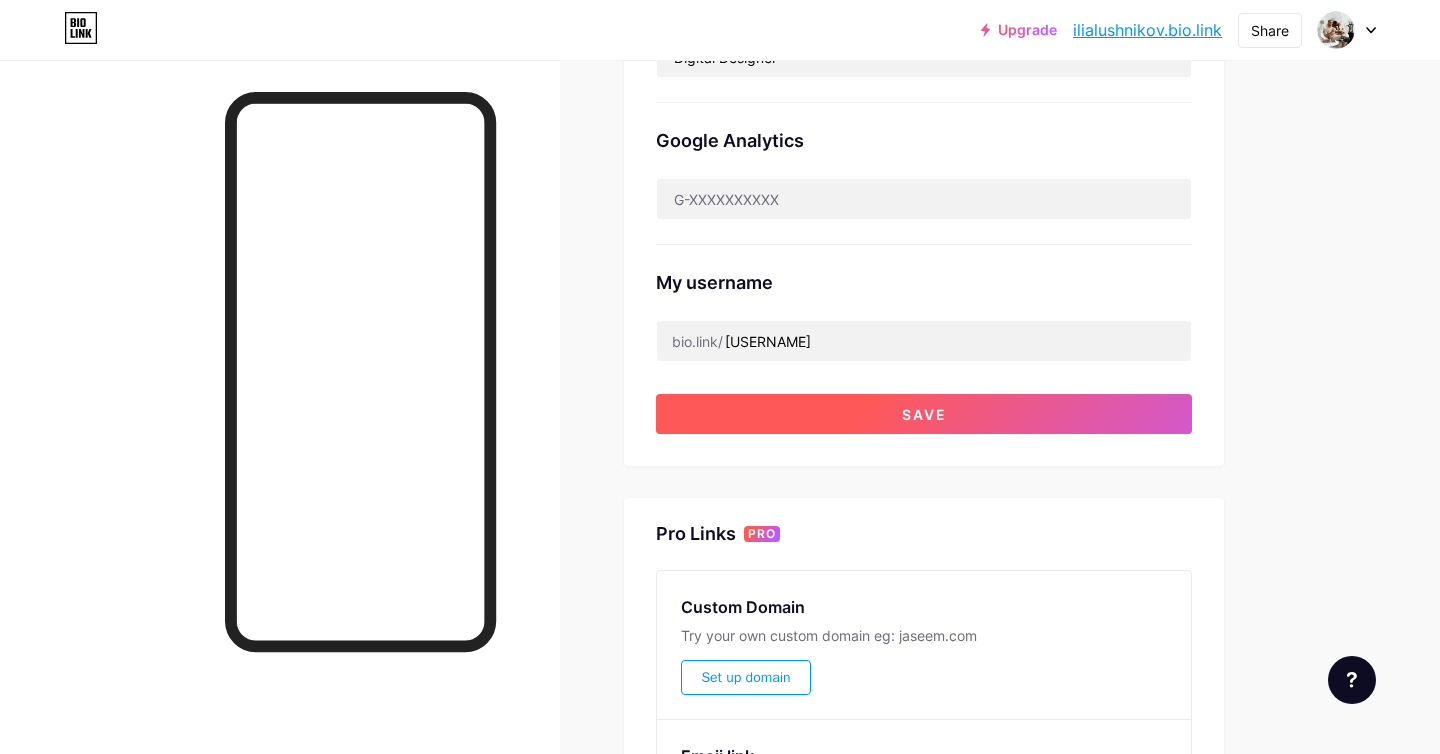 click on "Save" at bounding box center [924, 414] 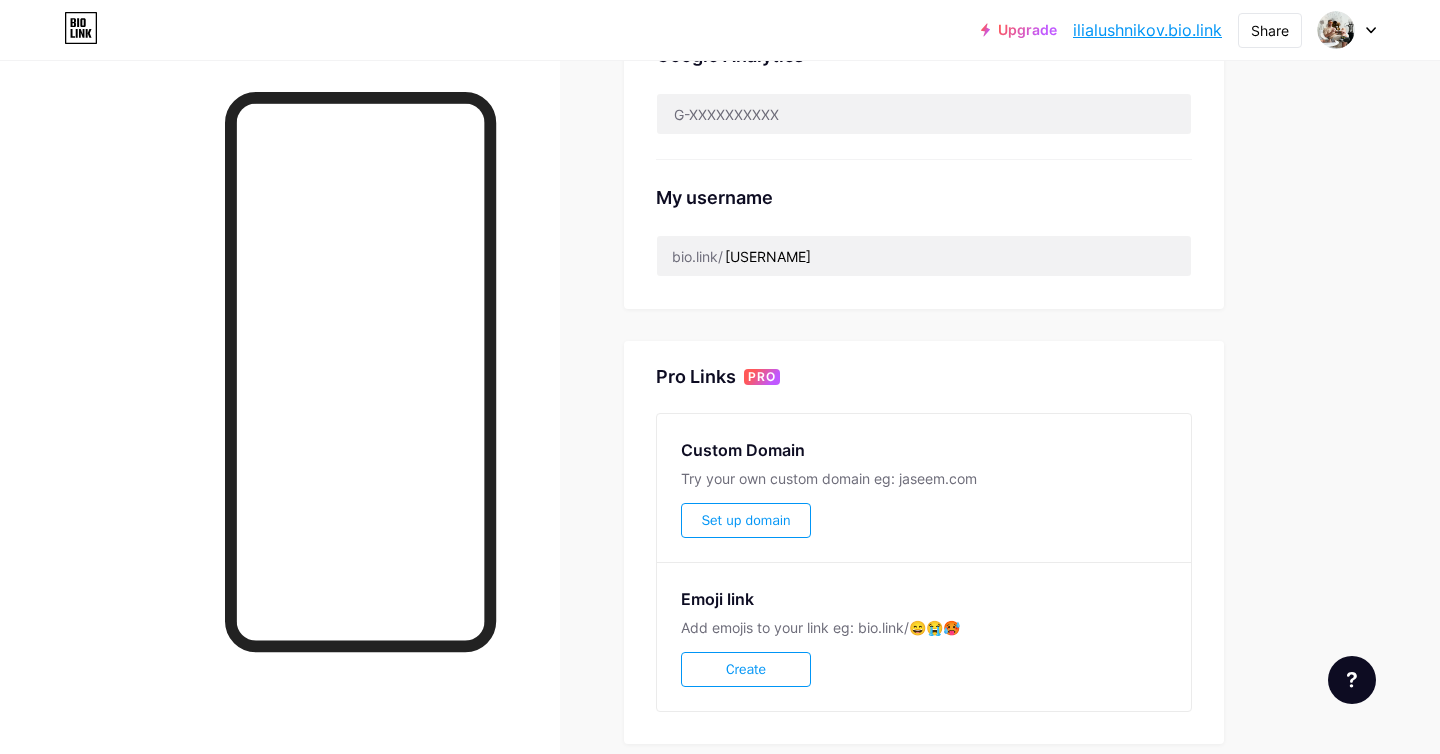 scroll, scrollTop: 0, scrollLeft: 0, axis: both 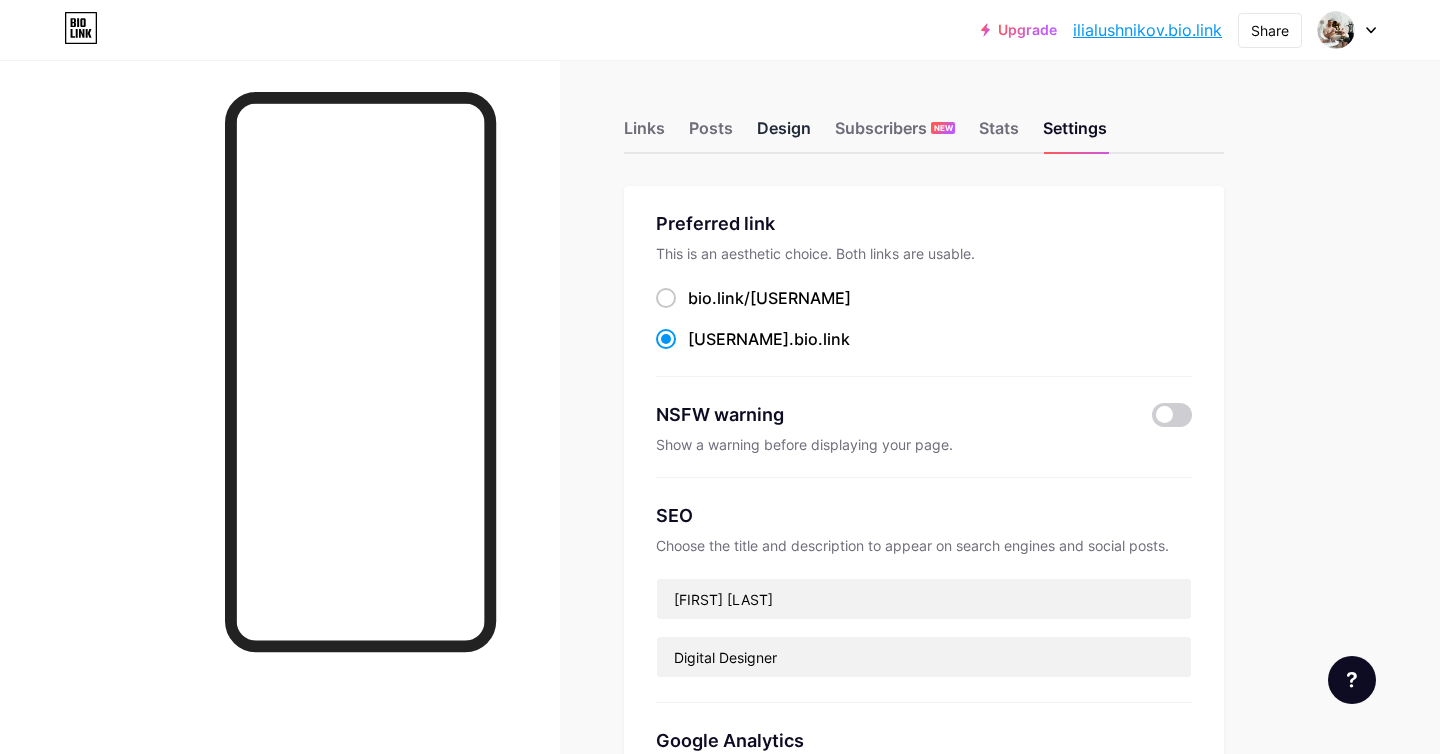 click on "Design" at bounding box center [784, 134] 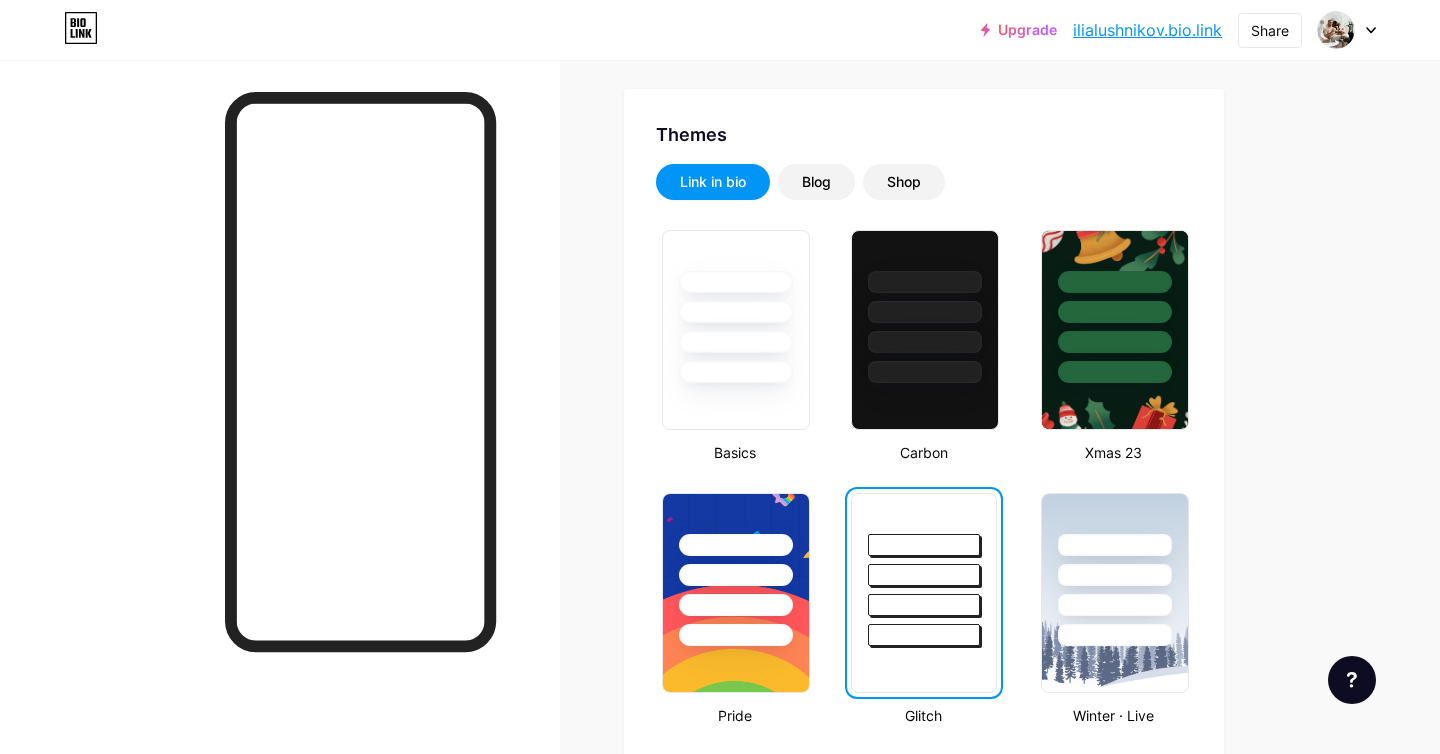 scroll, scrollTop: 360, scrollLeft: 0, axis: vertical 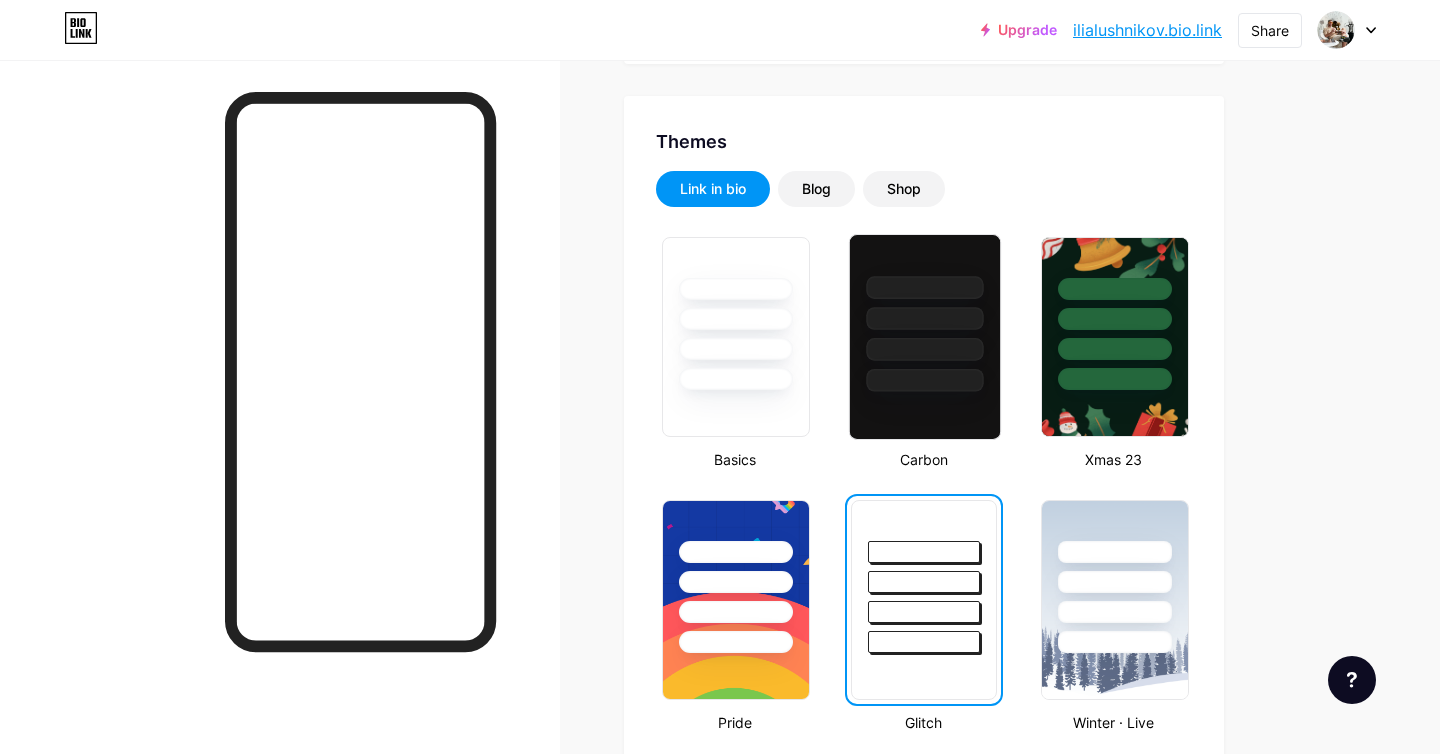 click at bounding box center [925, 313] 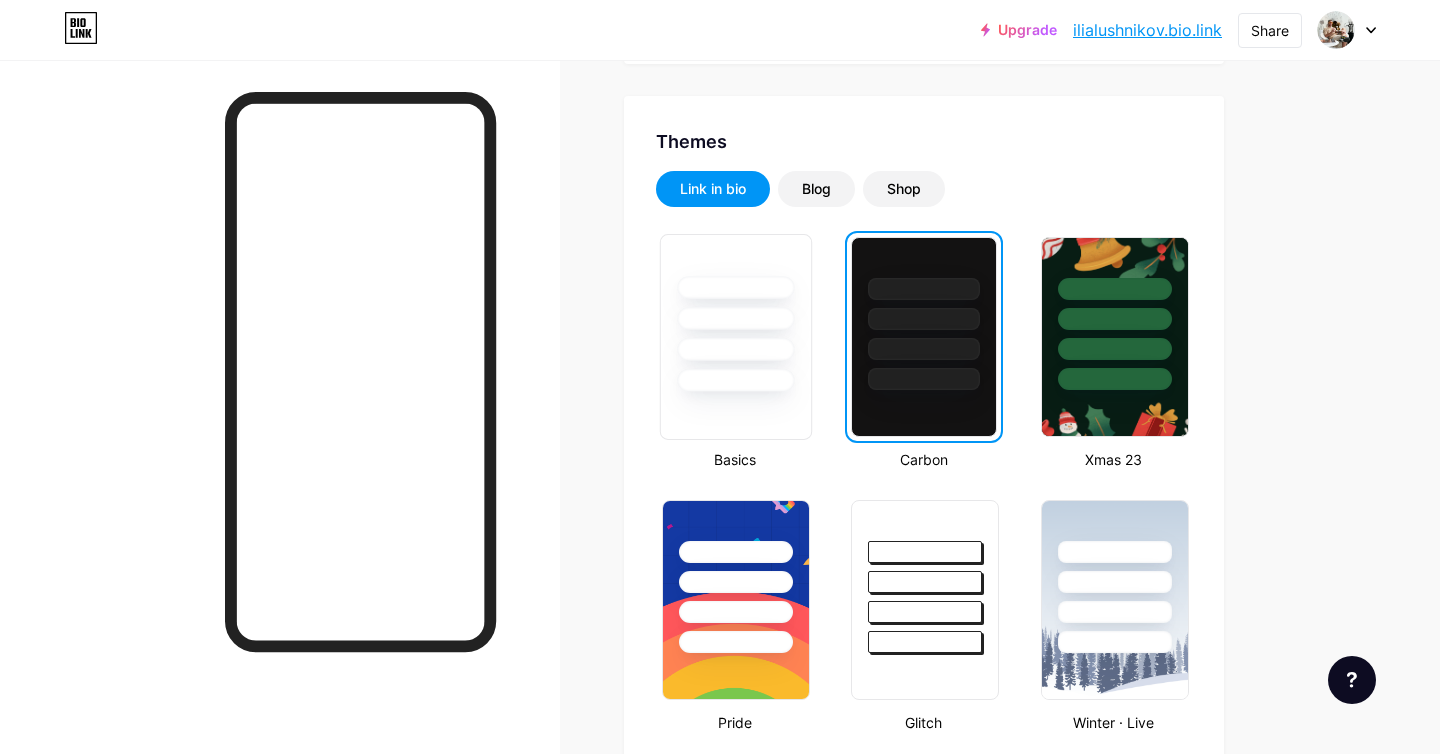 click at bounding box center (735, 349) 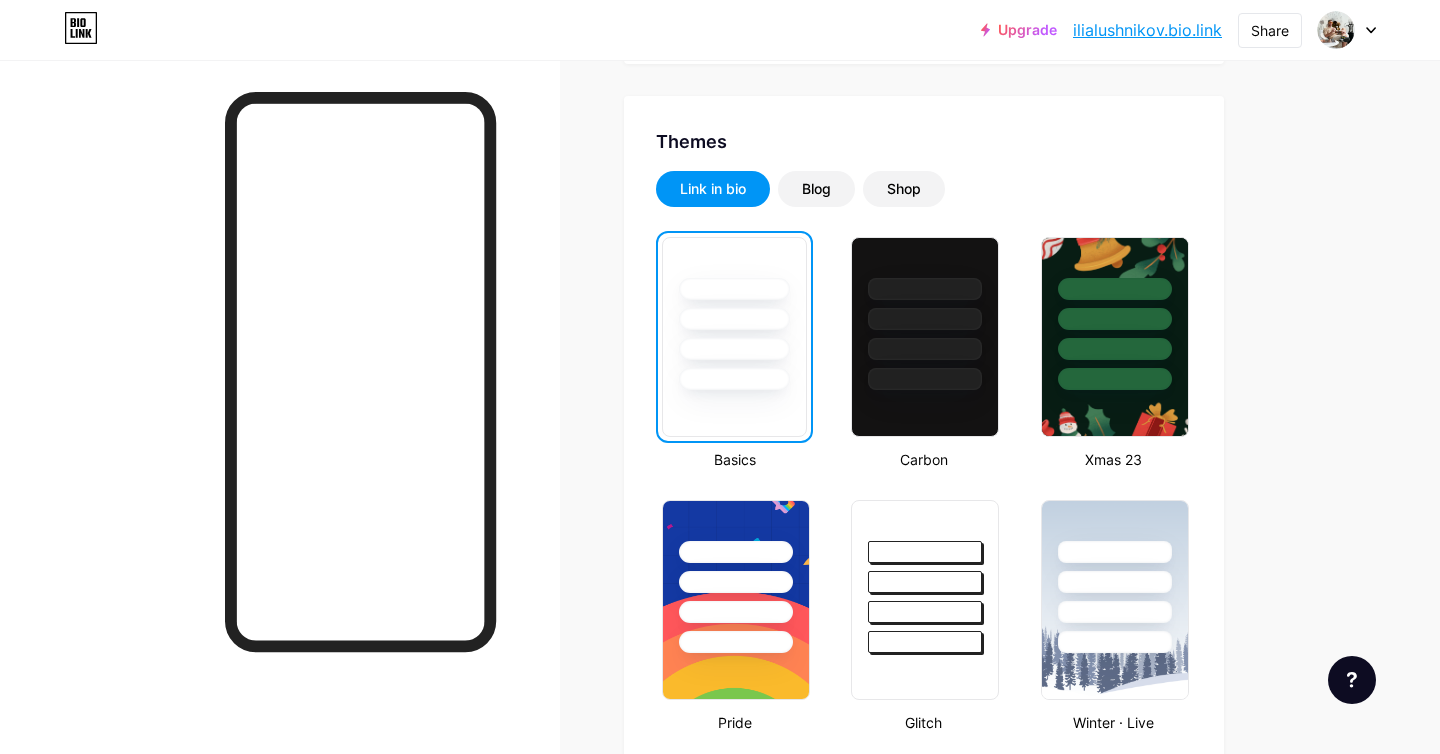 click on "ilialushnikov.bio.link" at bounding box center [1147, 30] 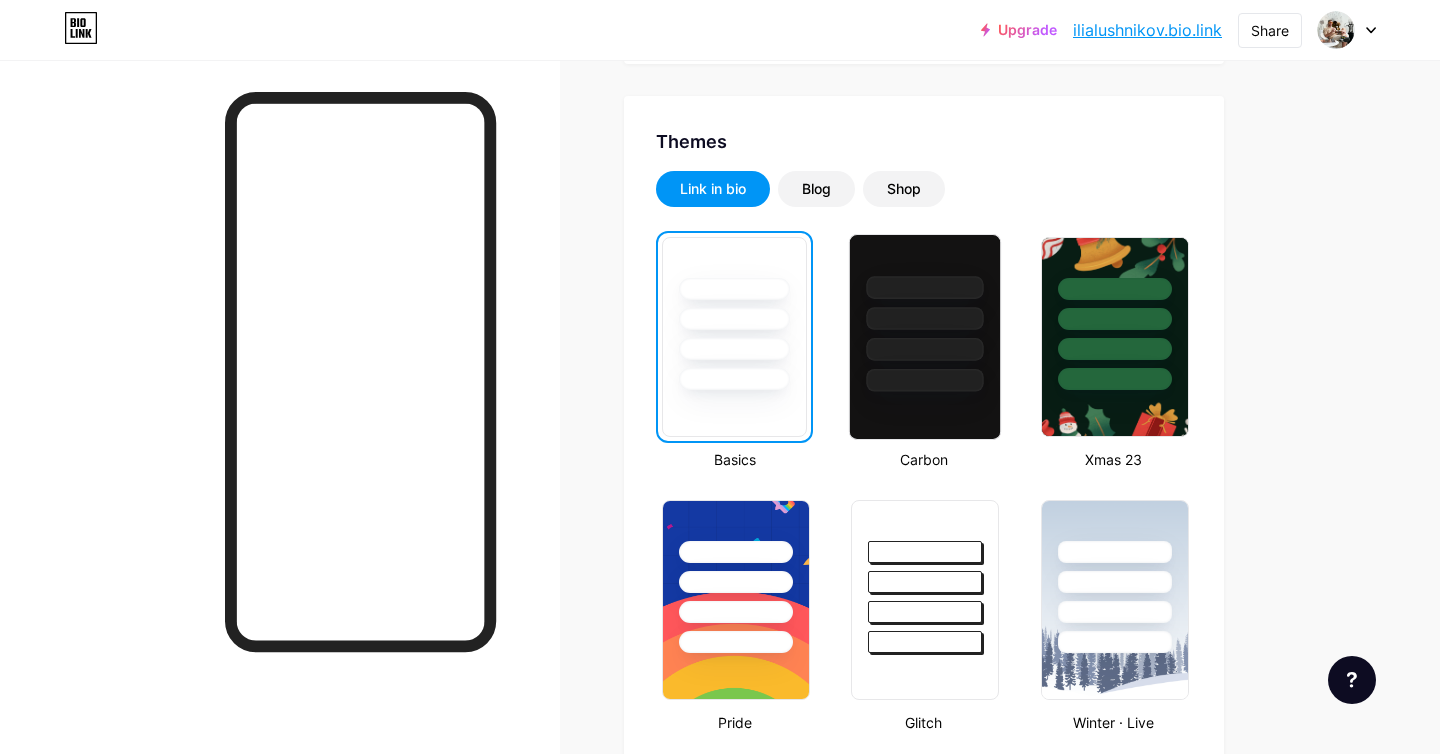 click at bounding box center (925, 313) 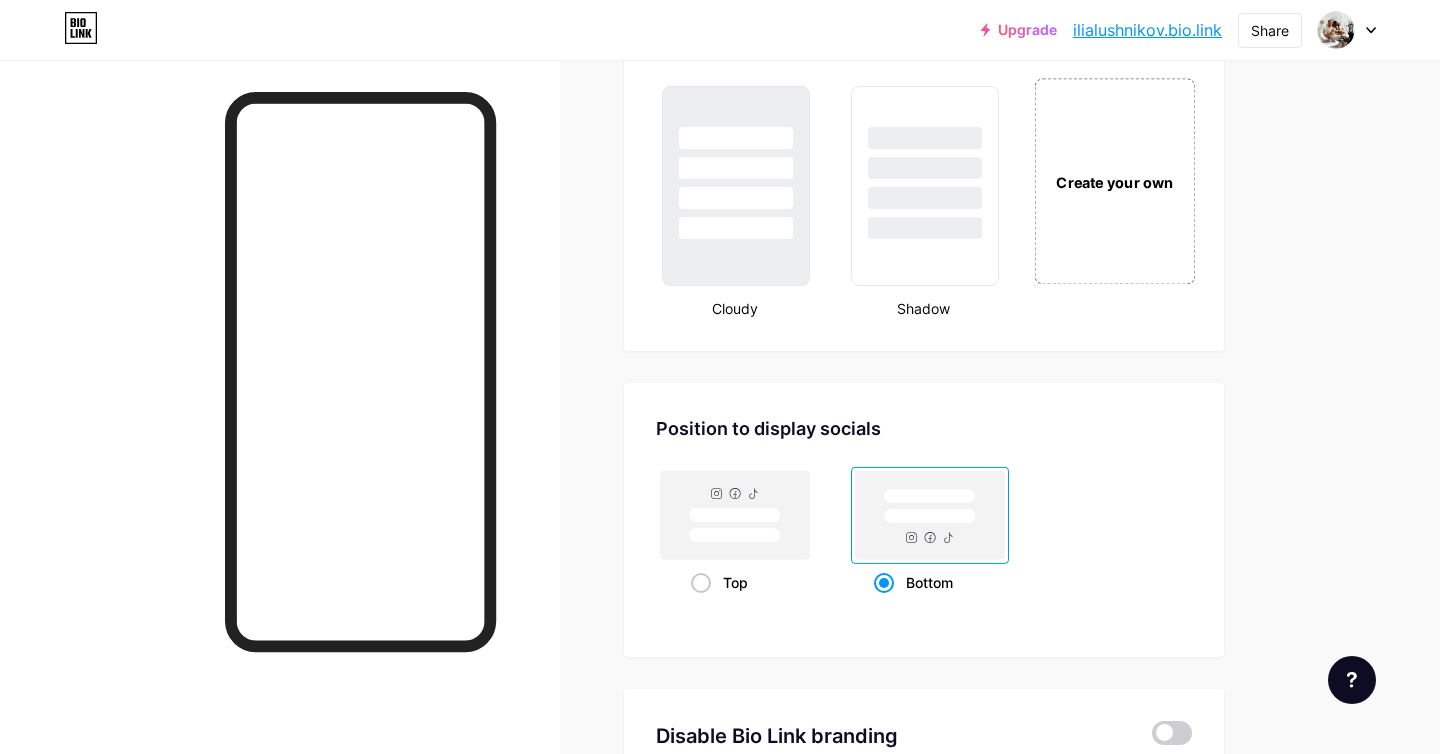 scroll, scrollTop: 2337, scrollLeft: 0, axis: vertical 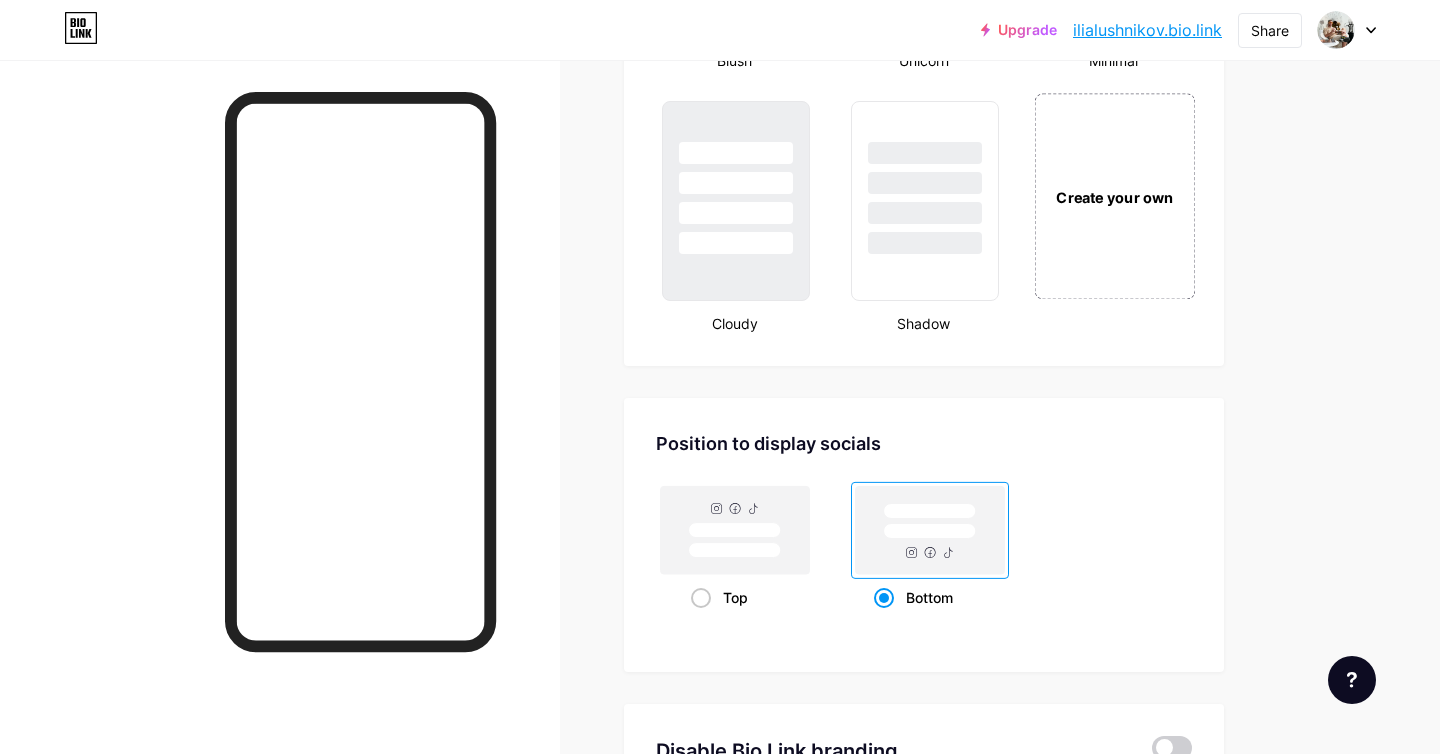 click on "Create your own" at bounding box center [1114, 196] 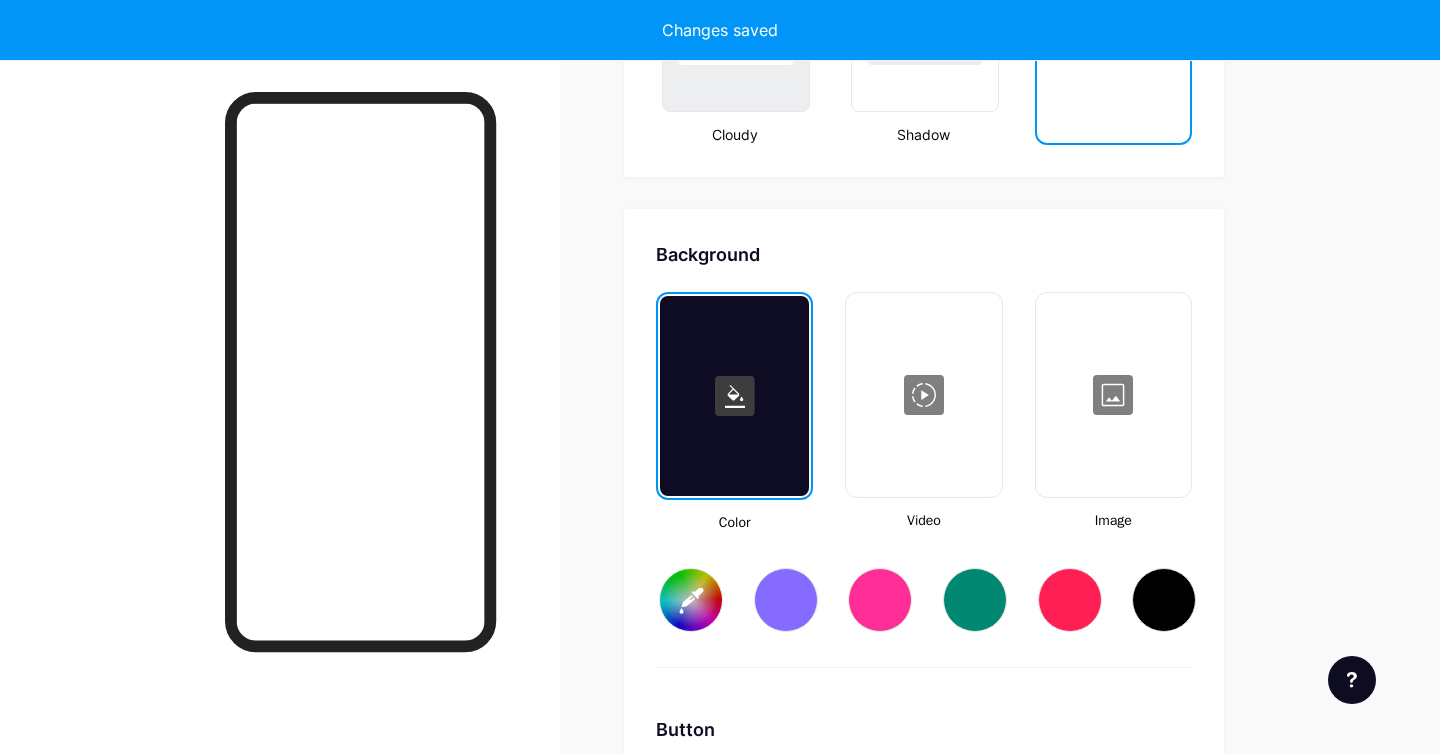 type on "#ffffff" 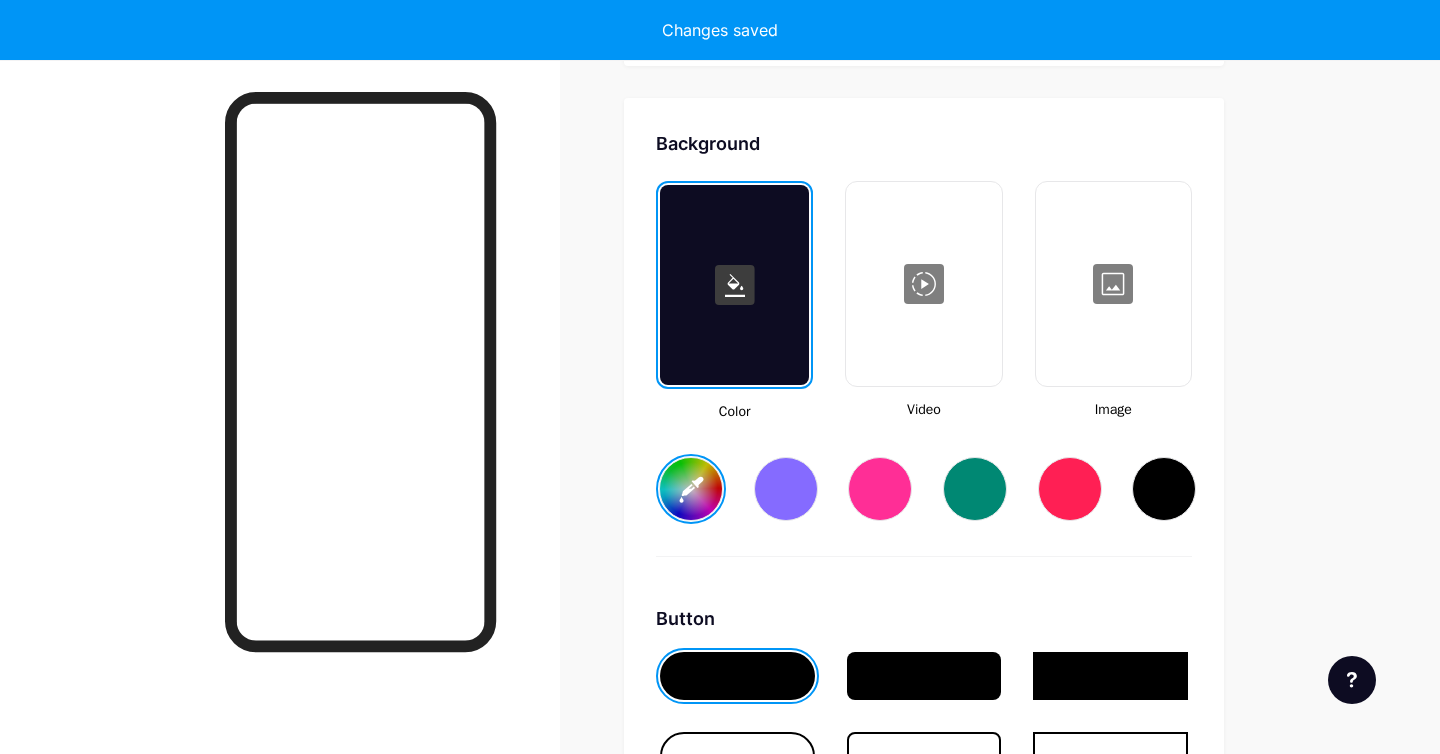scroll, scrollTop: 2655, scrollLeft: 0, axis: vertical 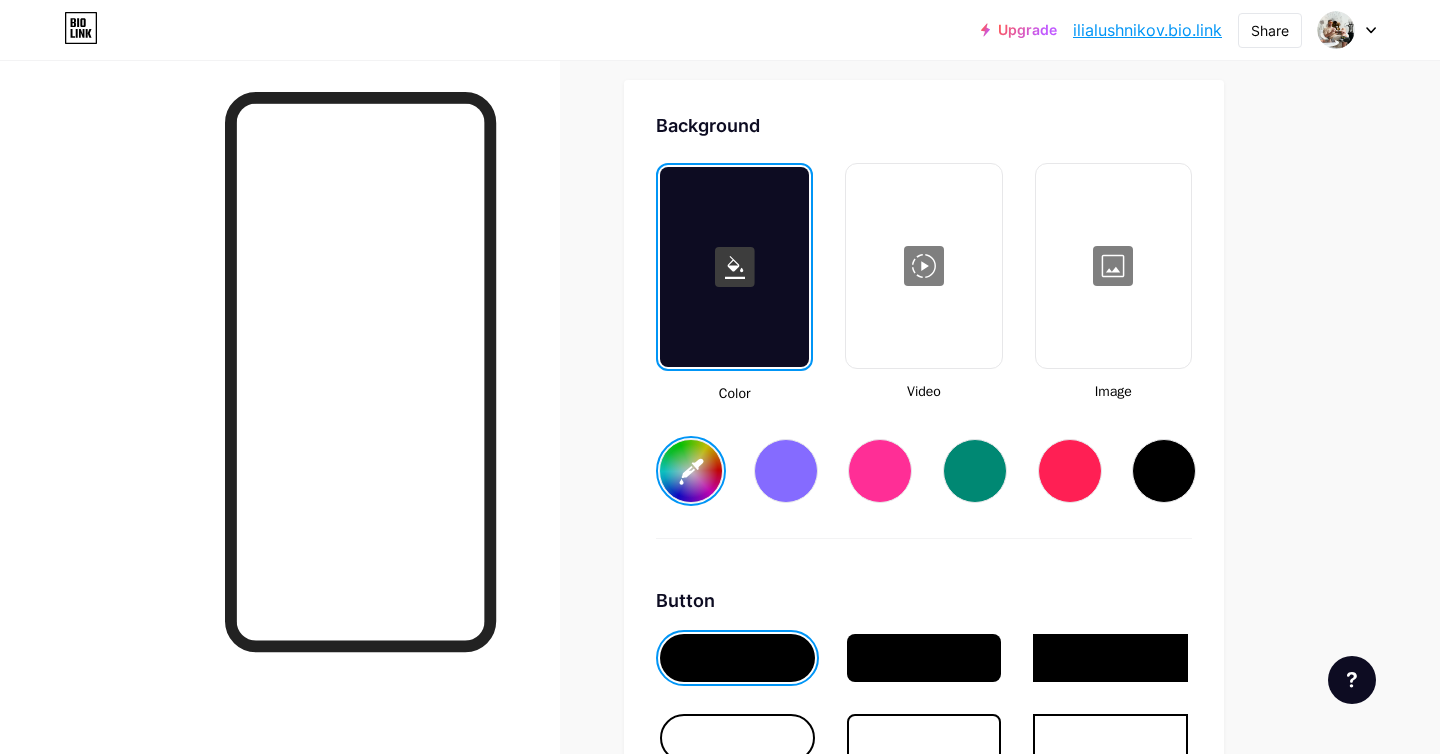 click at bounding box center (734, 267) 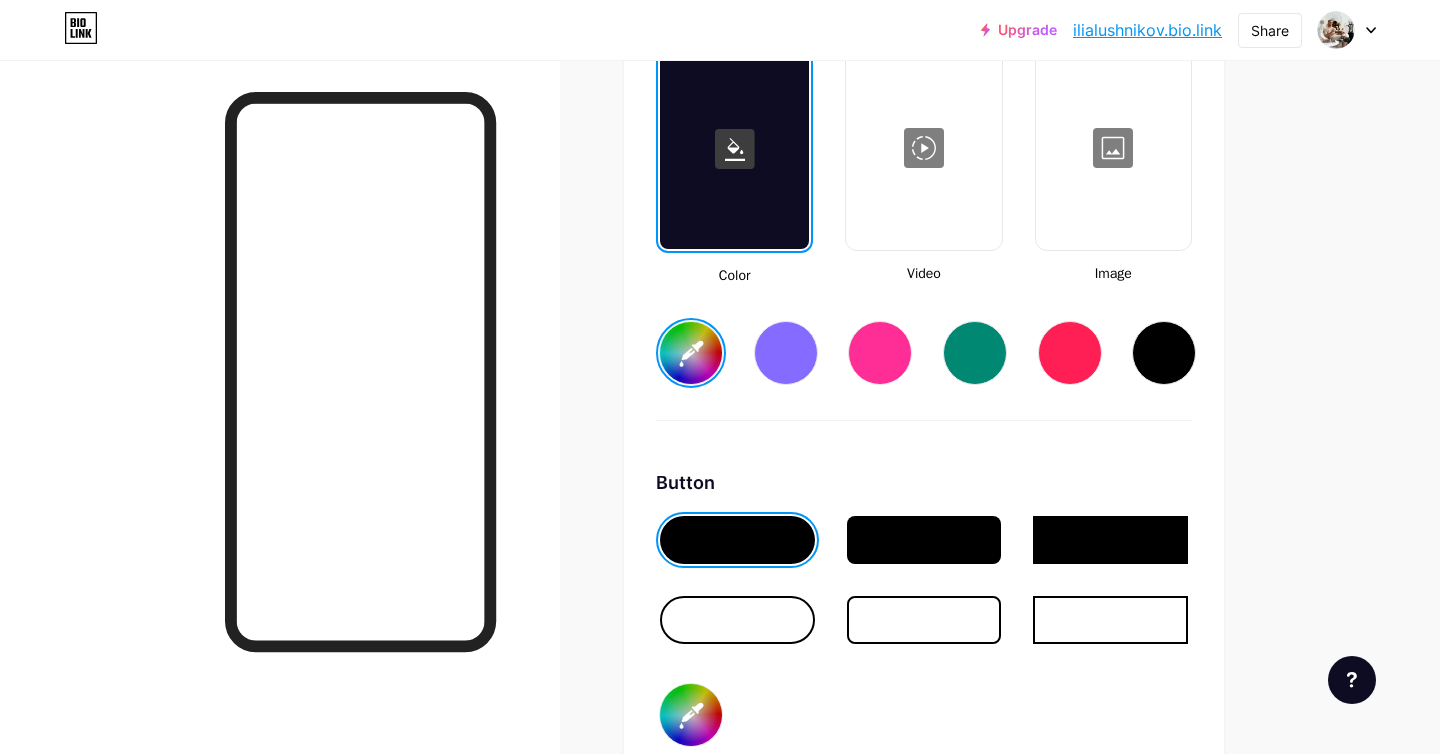 scroll, scrollTop: 2895, scrollLeft: 0, axis: vertical 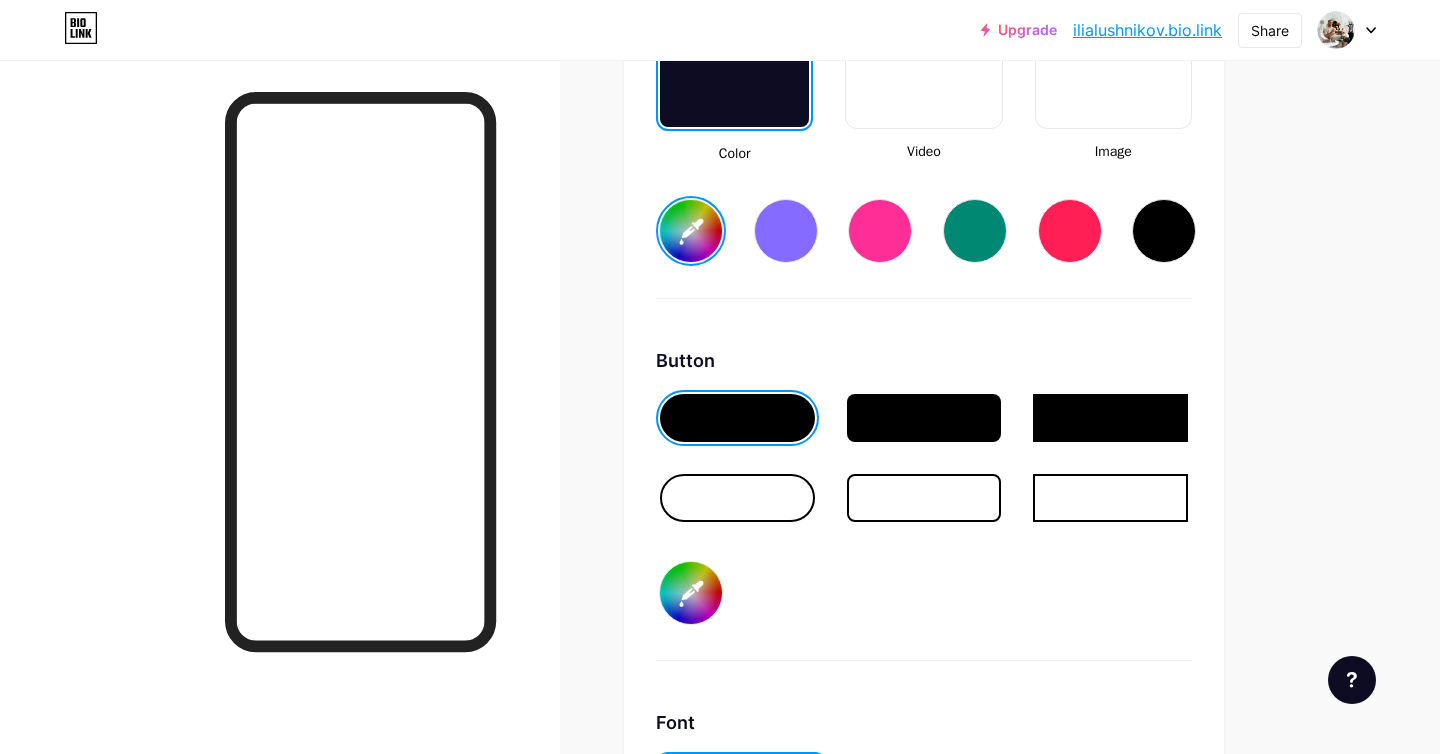 click at bounding box center [924, 418] 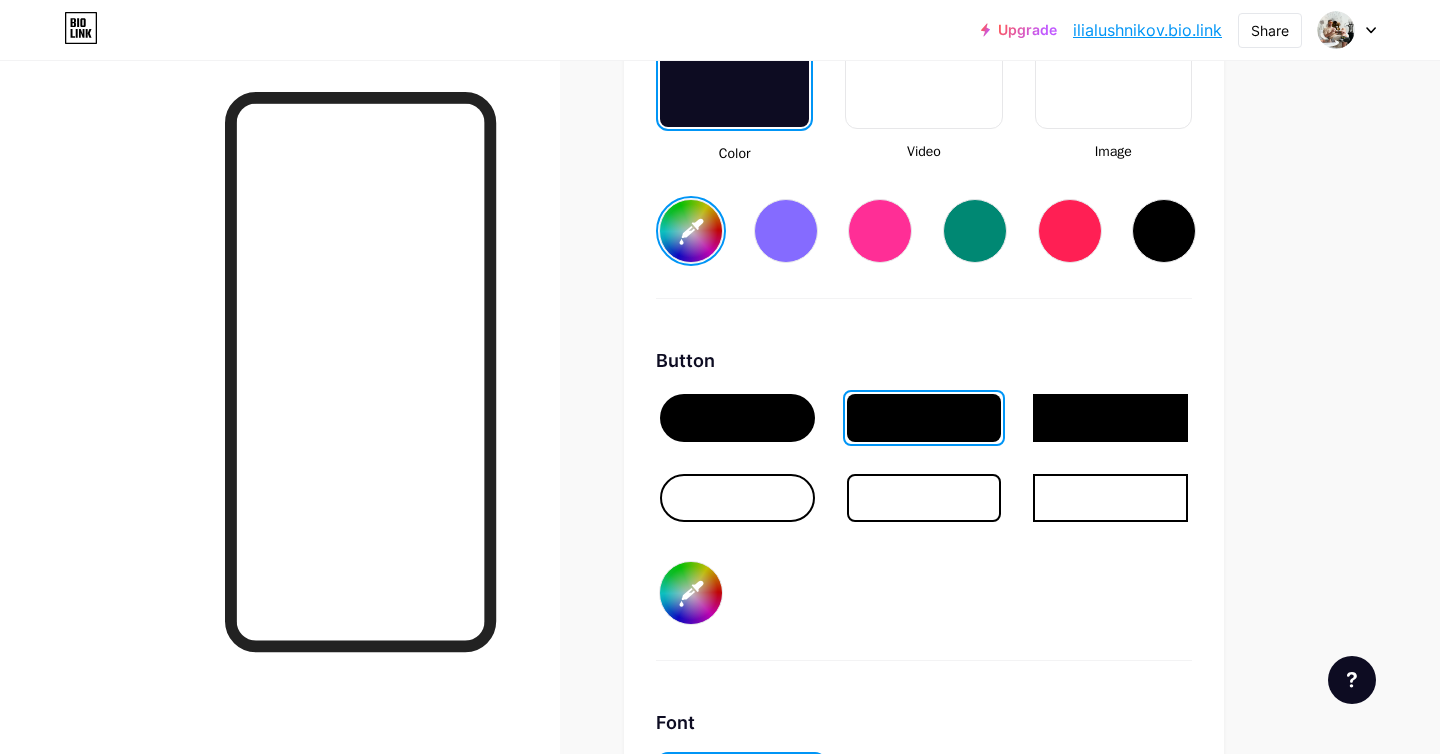 click at bounding box center (737, 418) 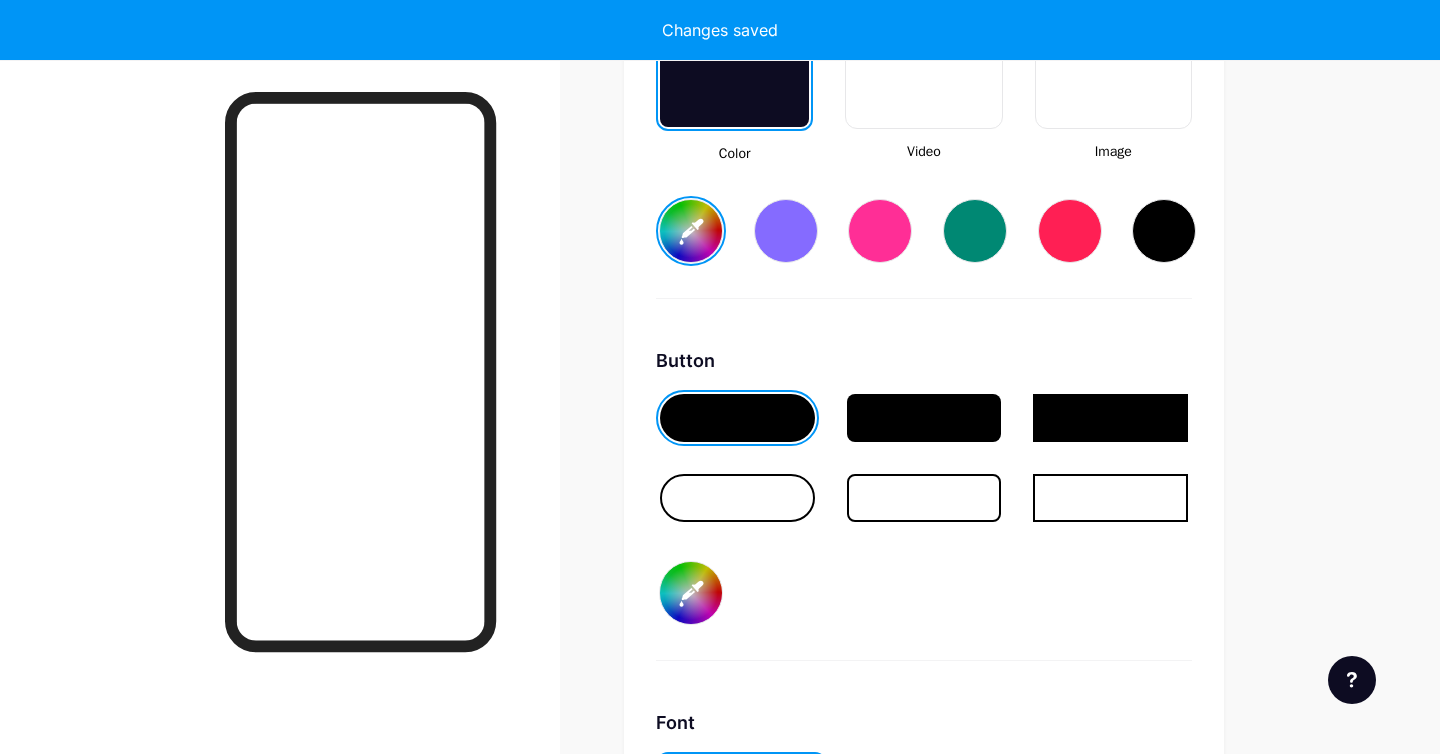 click on "#000000" at bounding box center [691, 593] 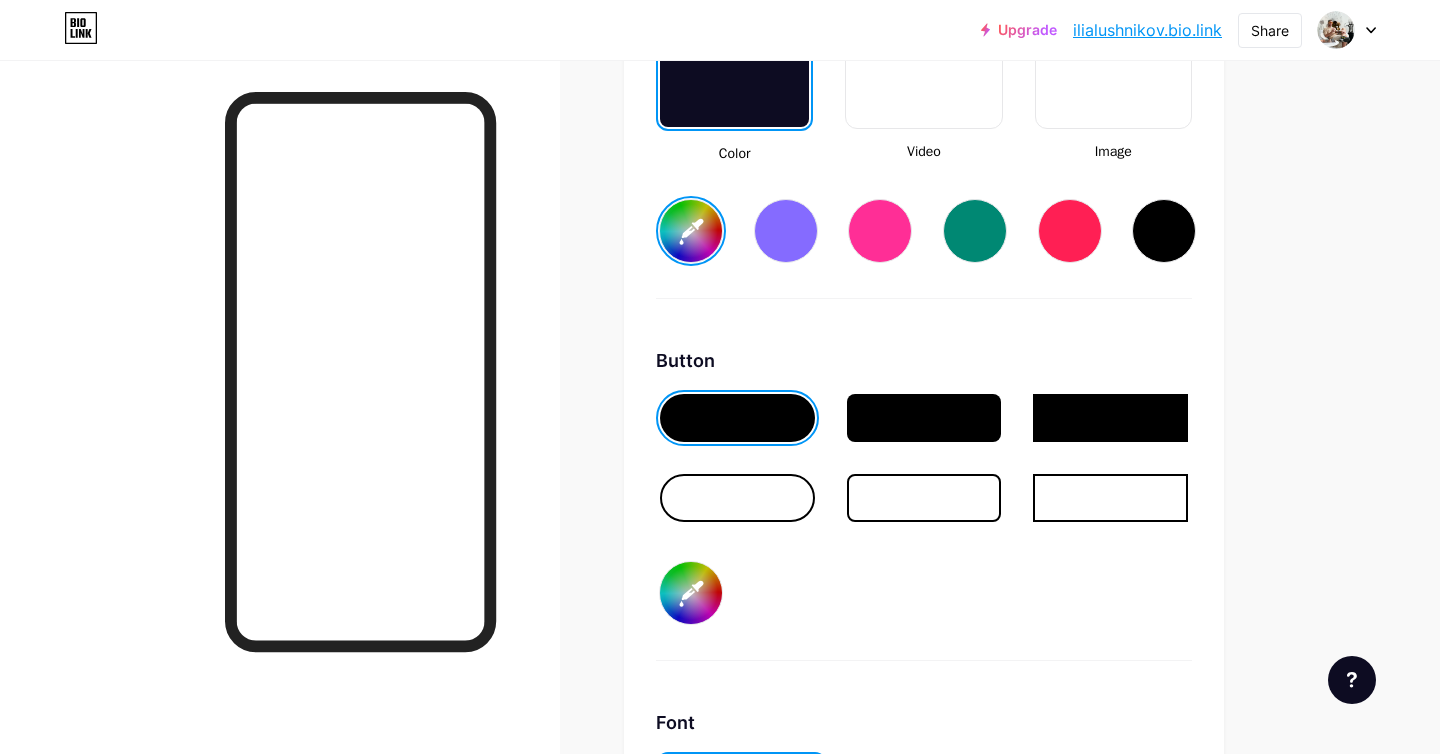 type on "#ffffff" 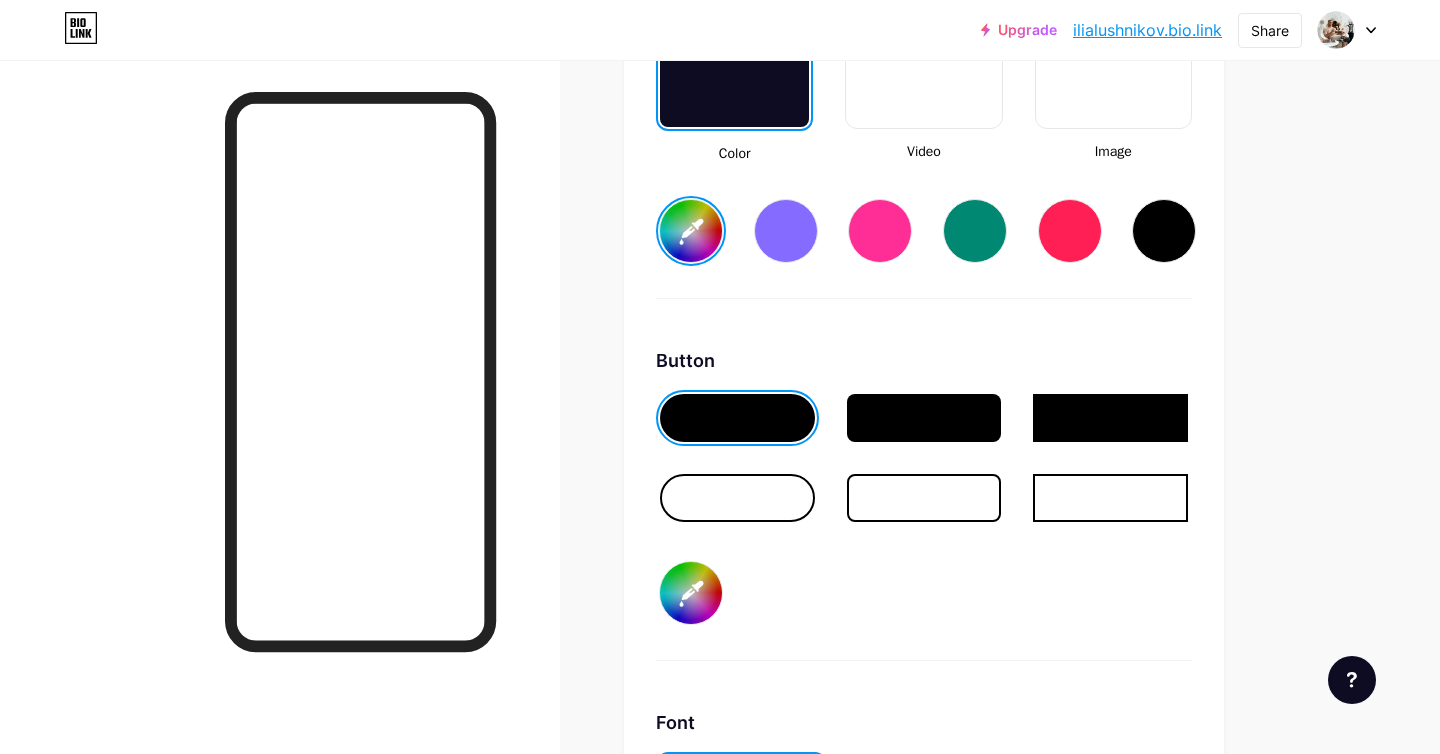 type on "#24357b" 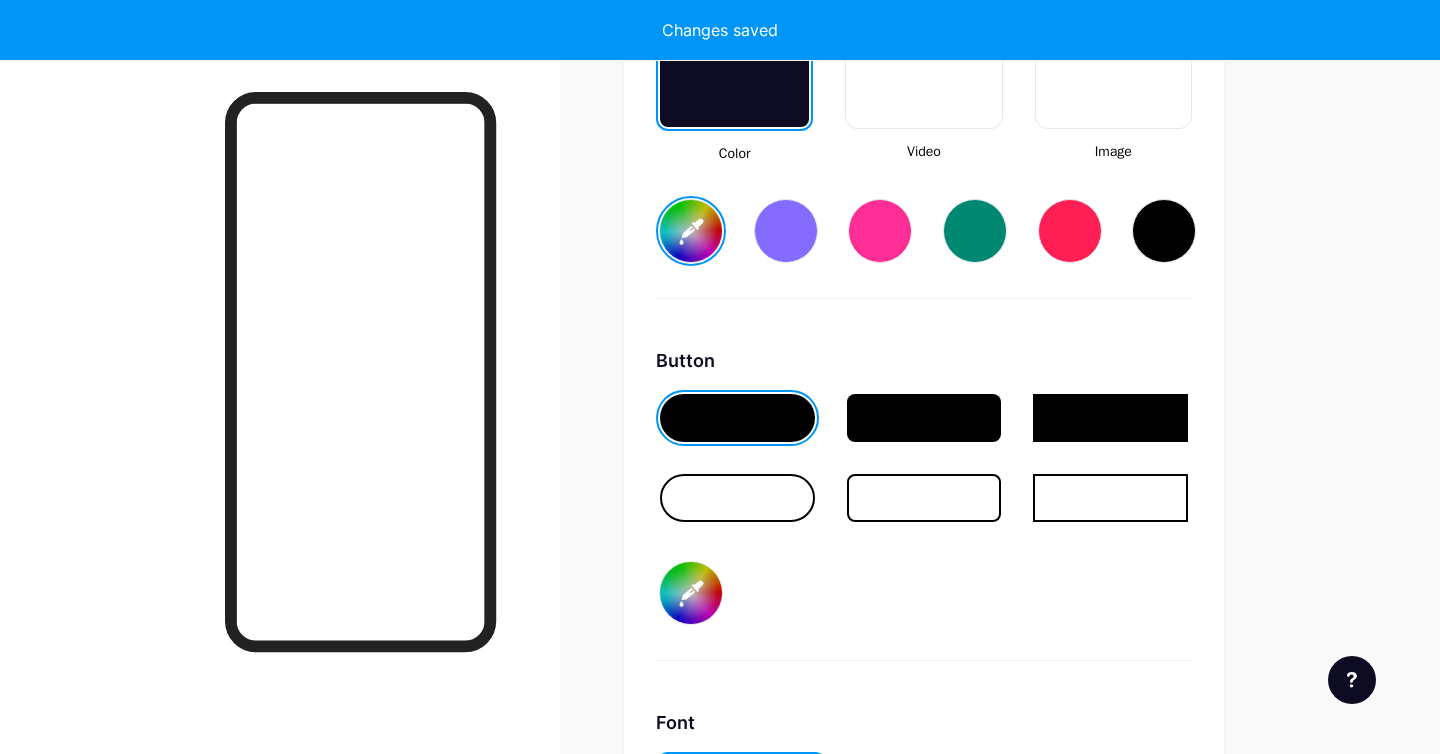 type on "#ffffff" 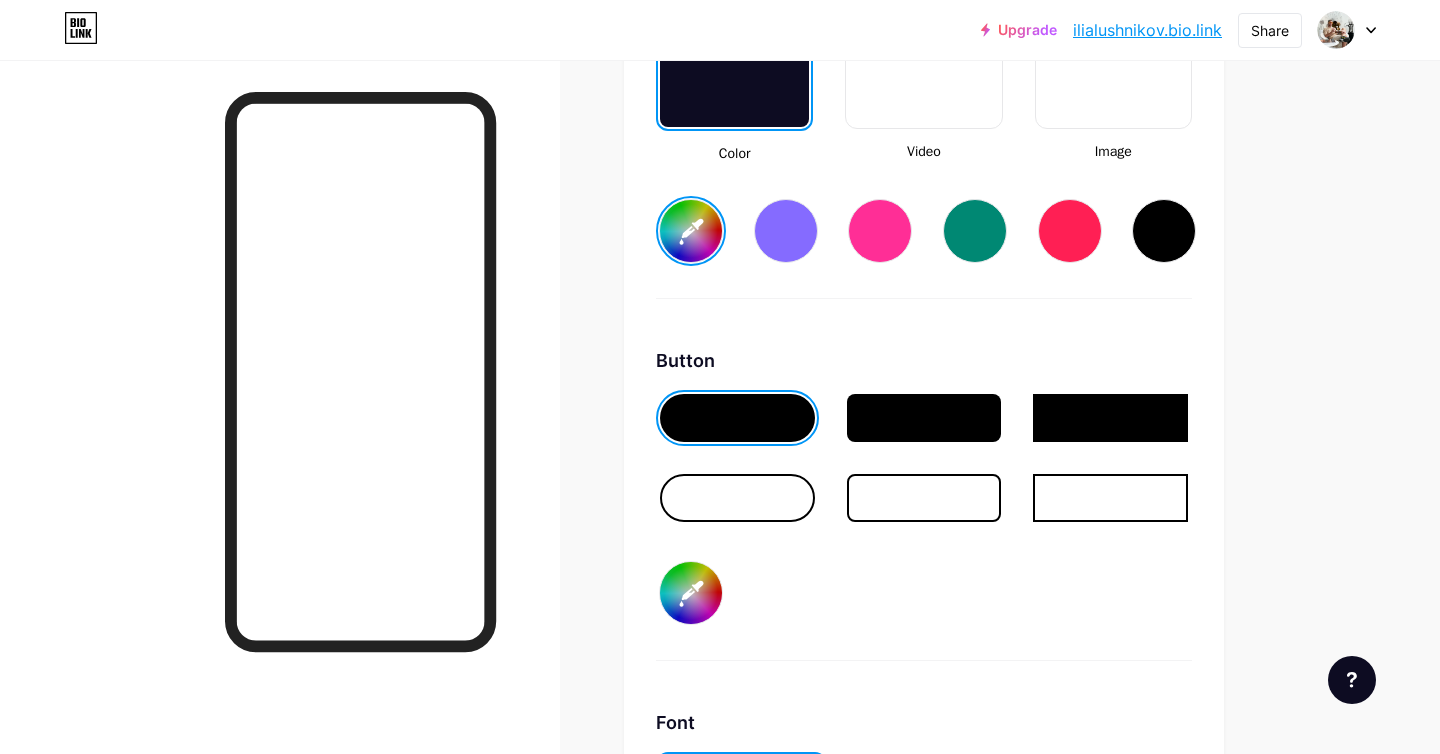 type on "#0f3cf0" 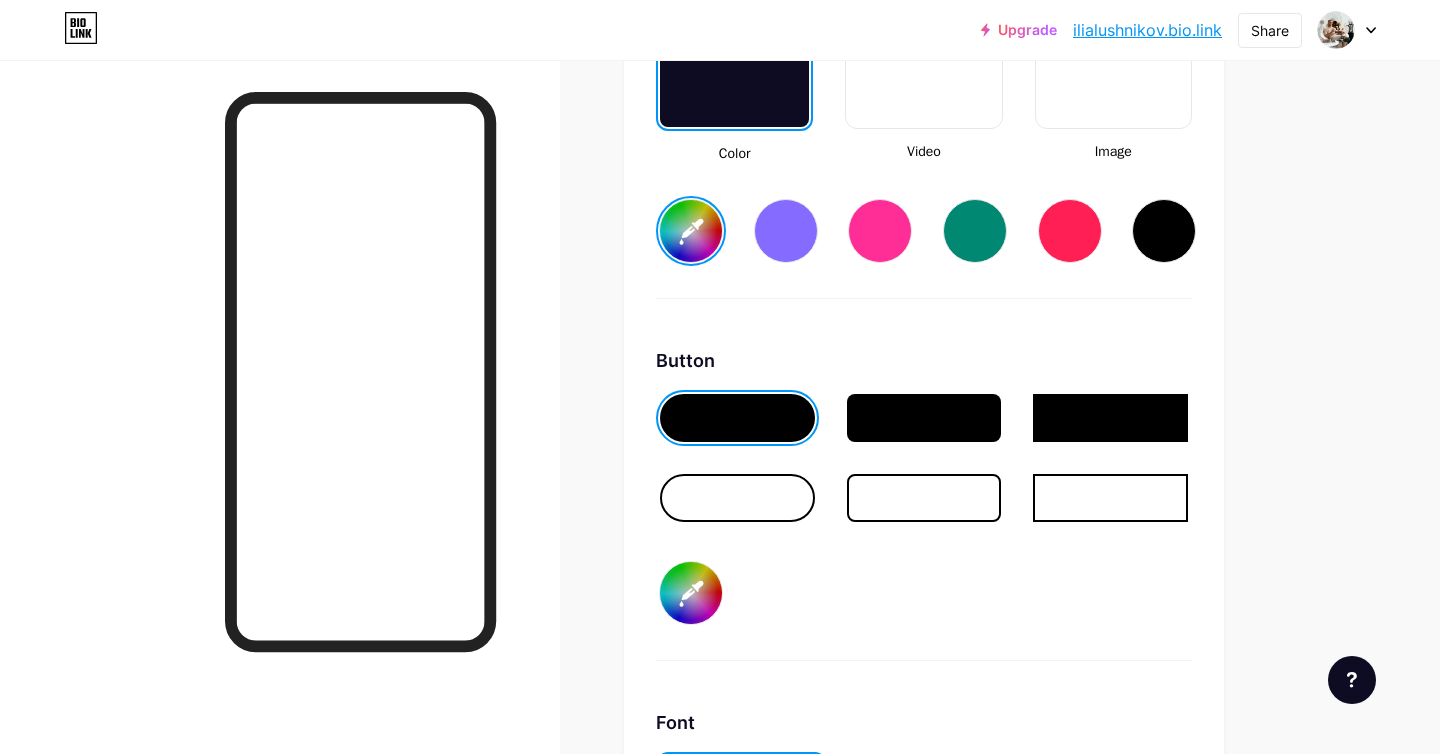 click on "#0f3cf0" at bounding box center [691, 593] 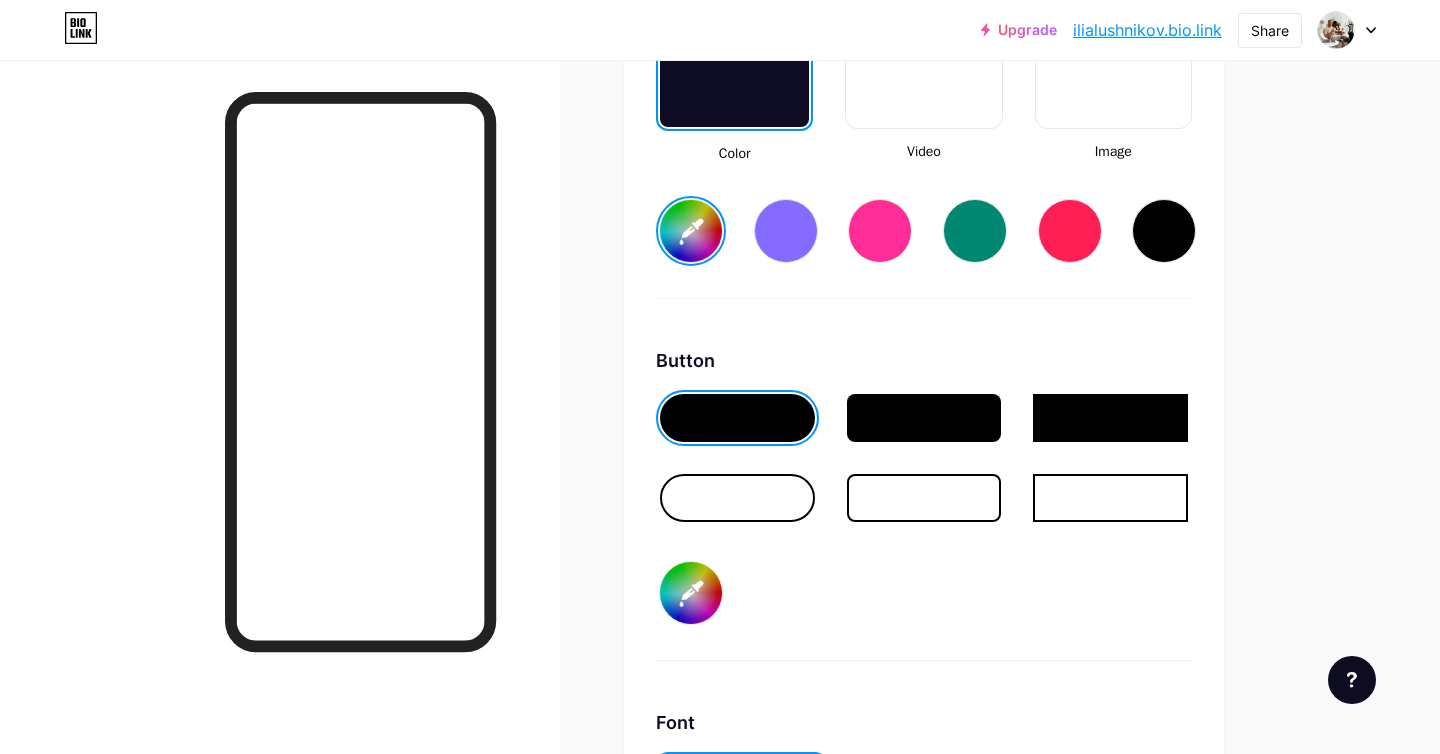 type on "#ffffff" 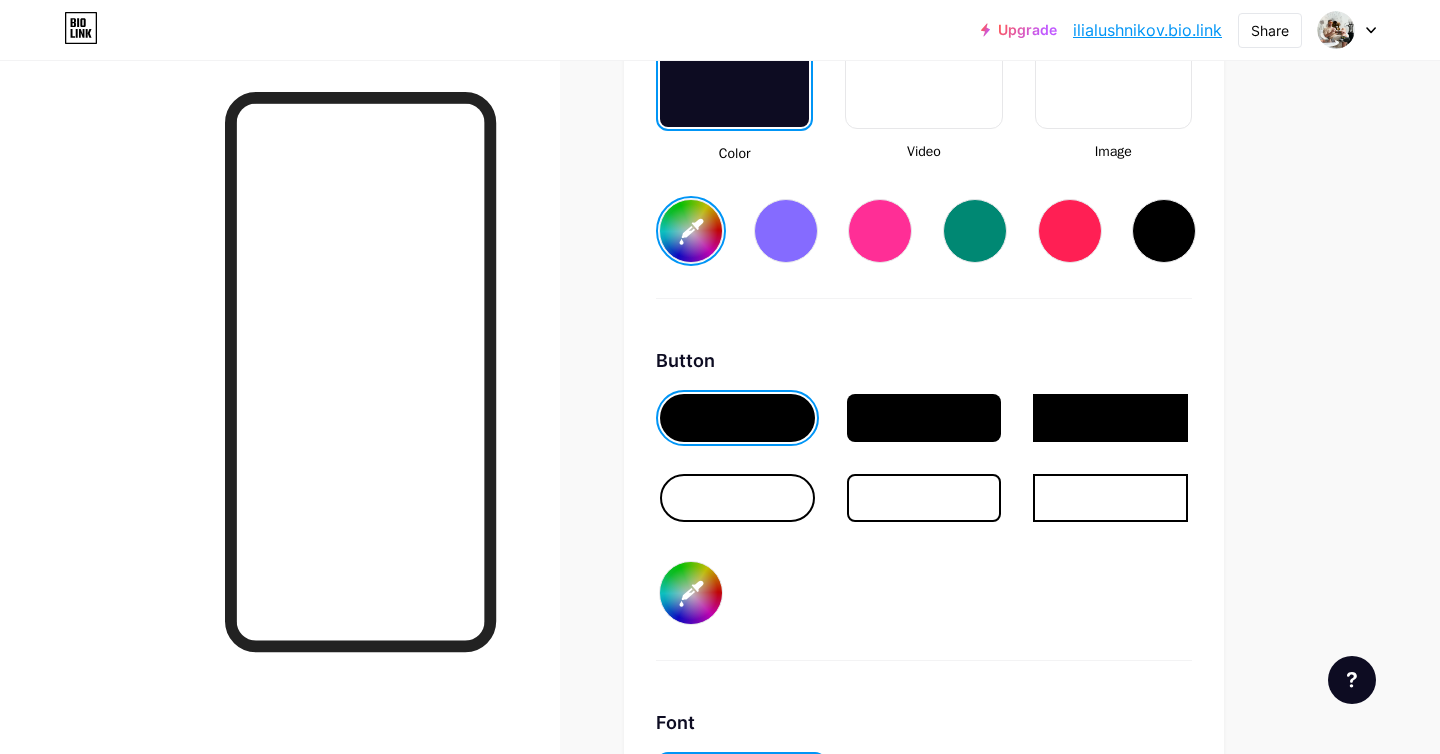 type on "#000002" 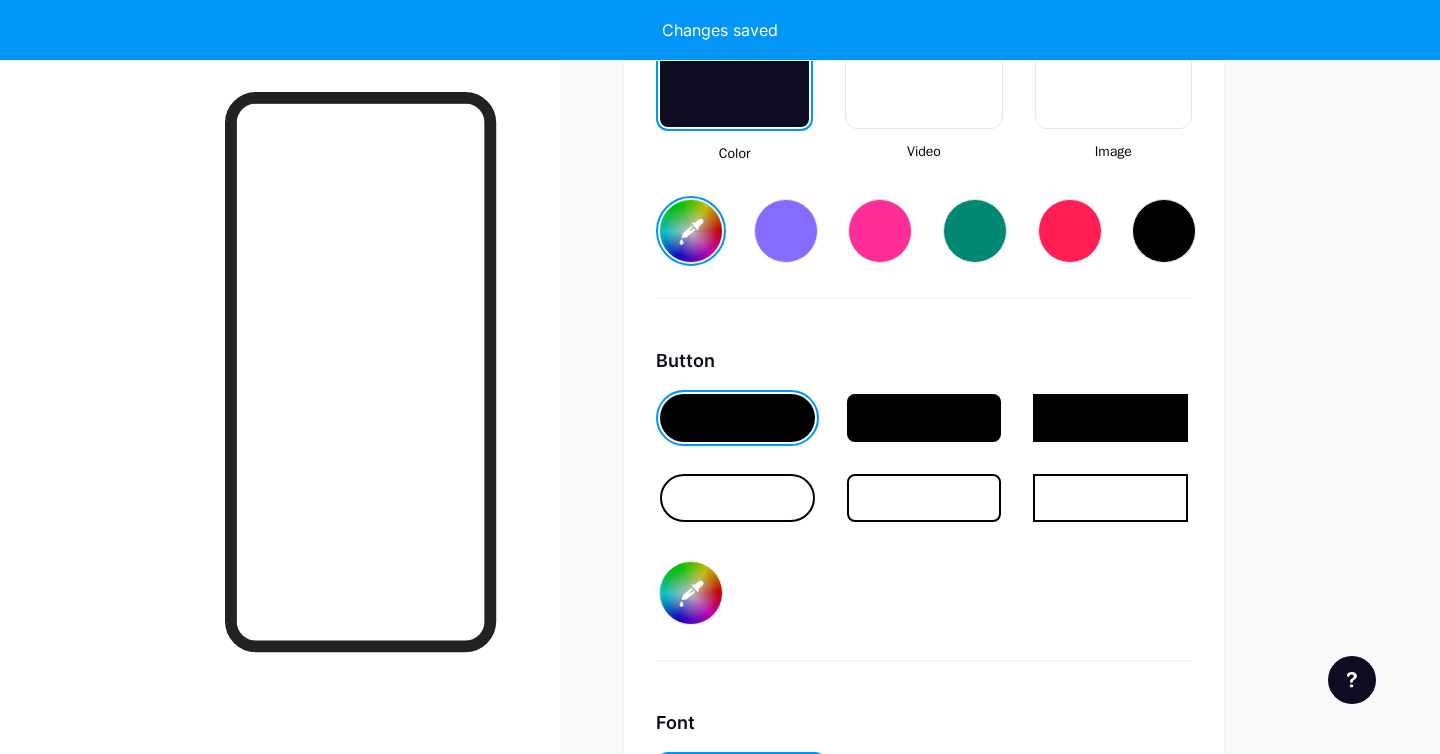 type on "#ffffff" 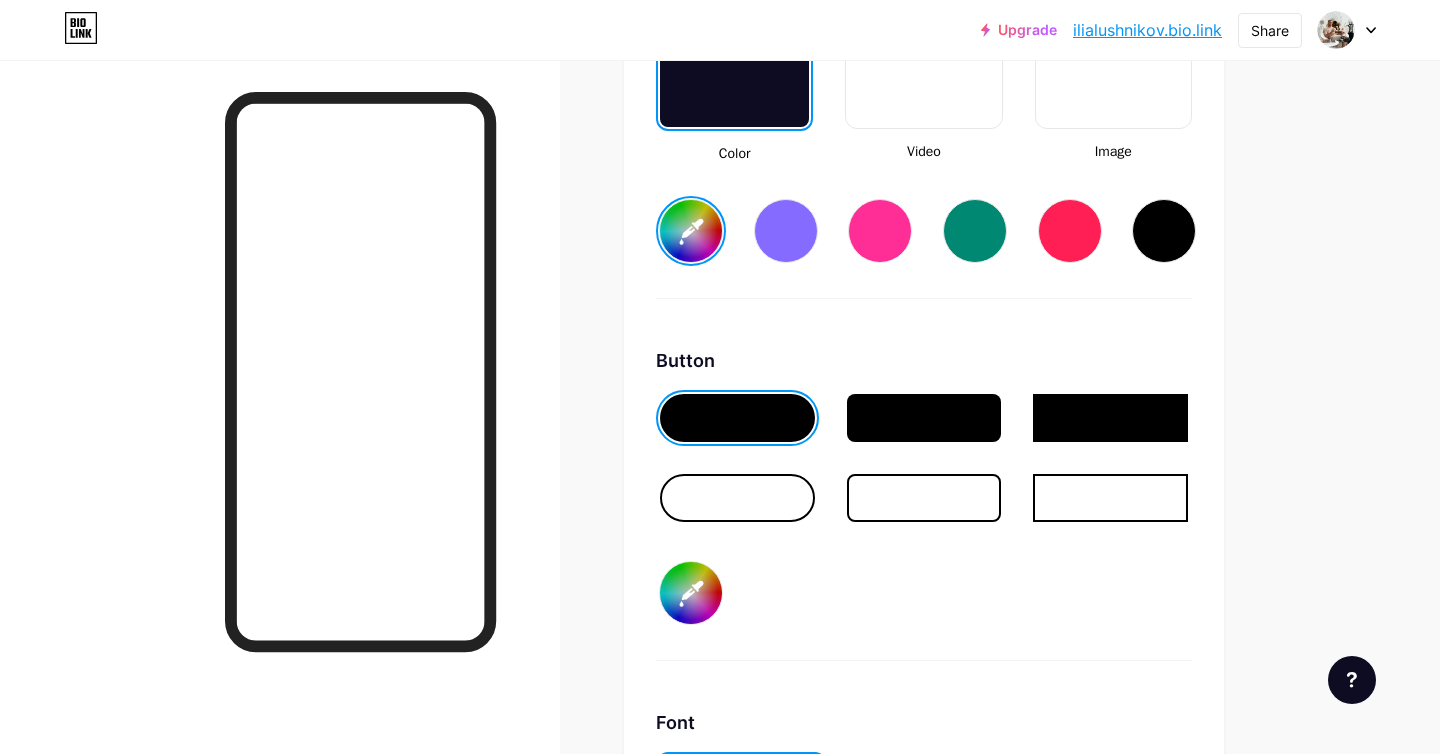 type on "#2355f5" 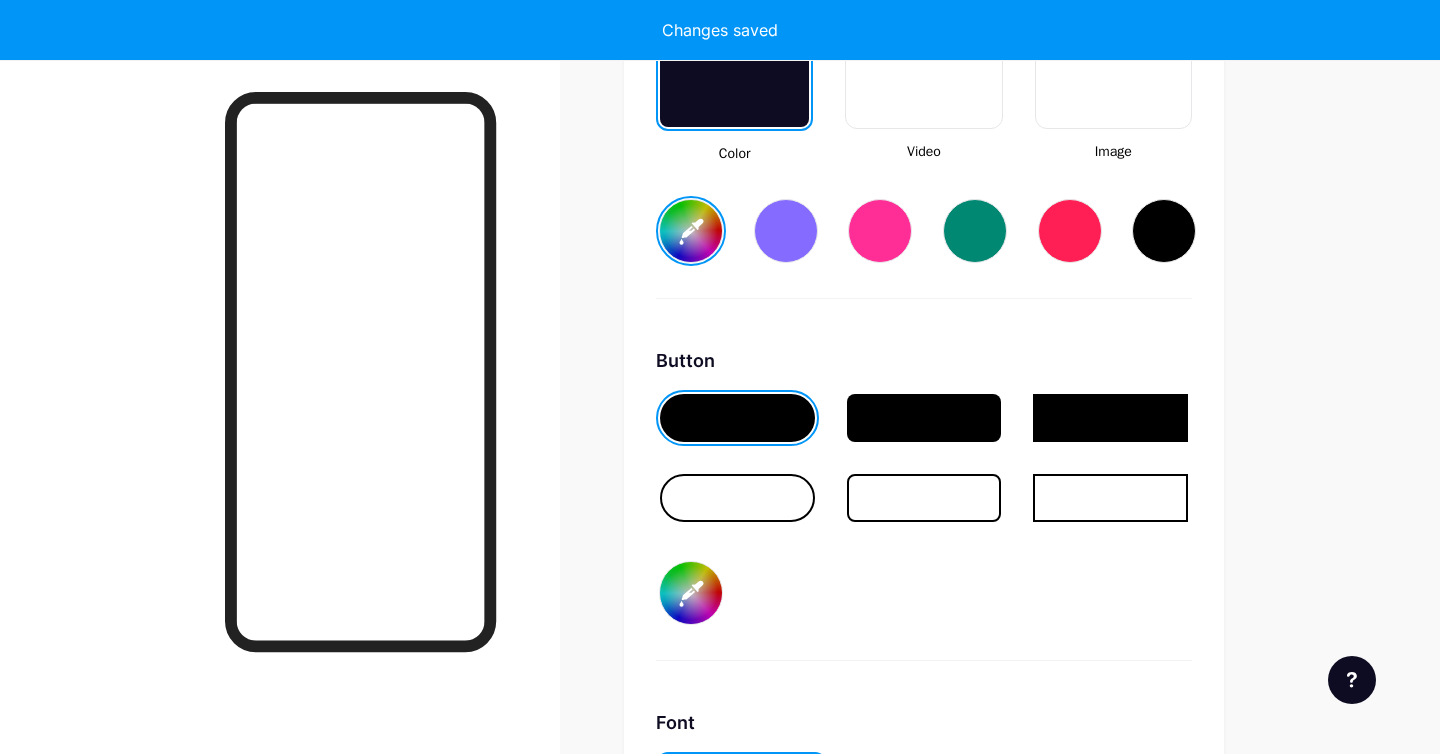 type on "#ffffff" 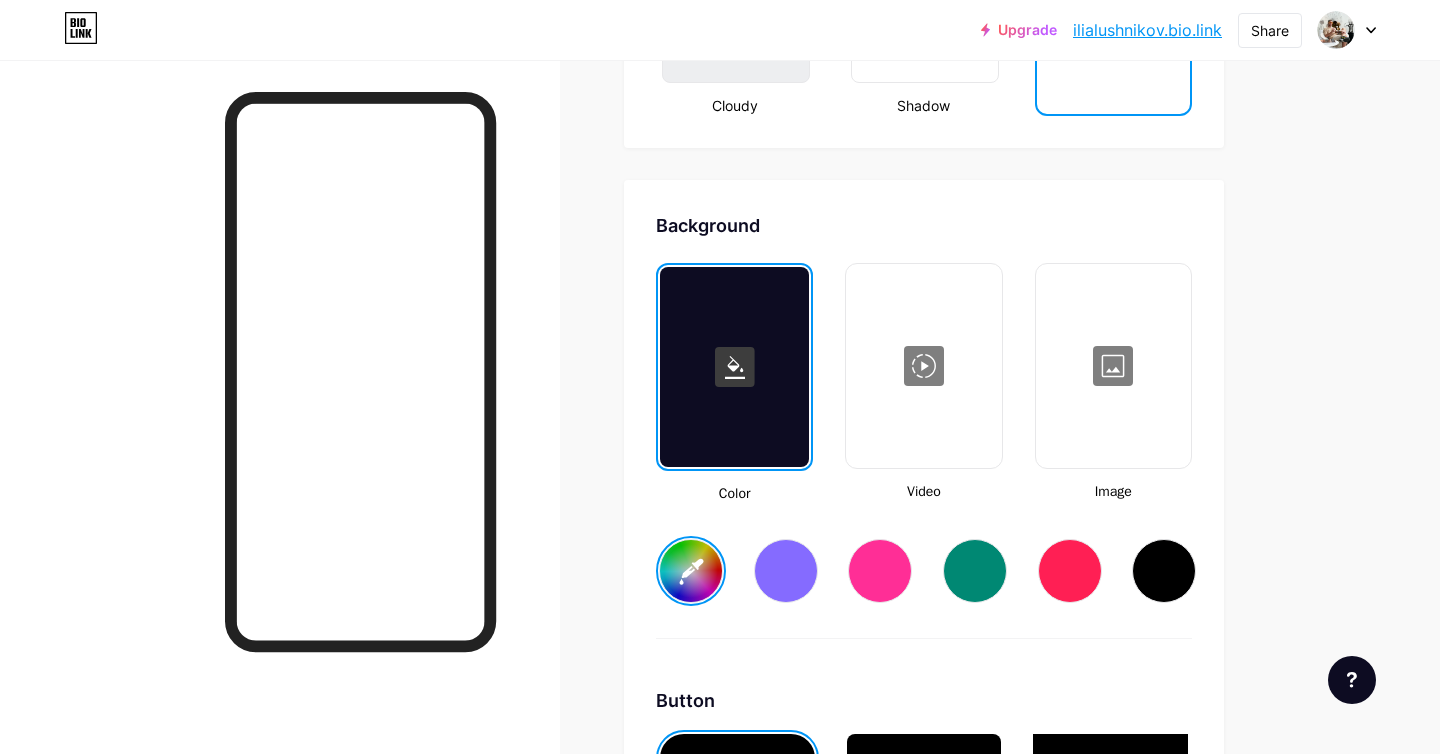 scroll, scrollTop: 2675, scrollLeft: 0, axis: vertical 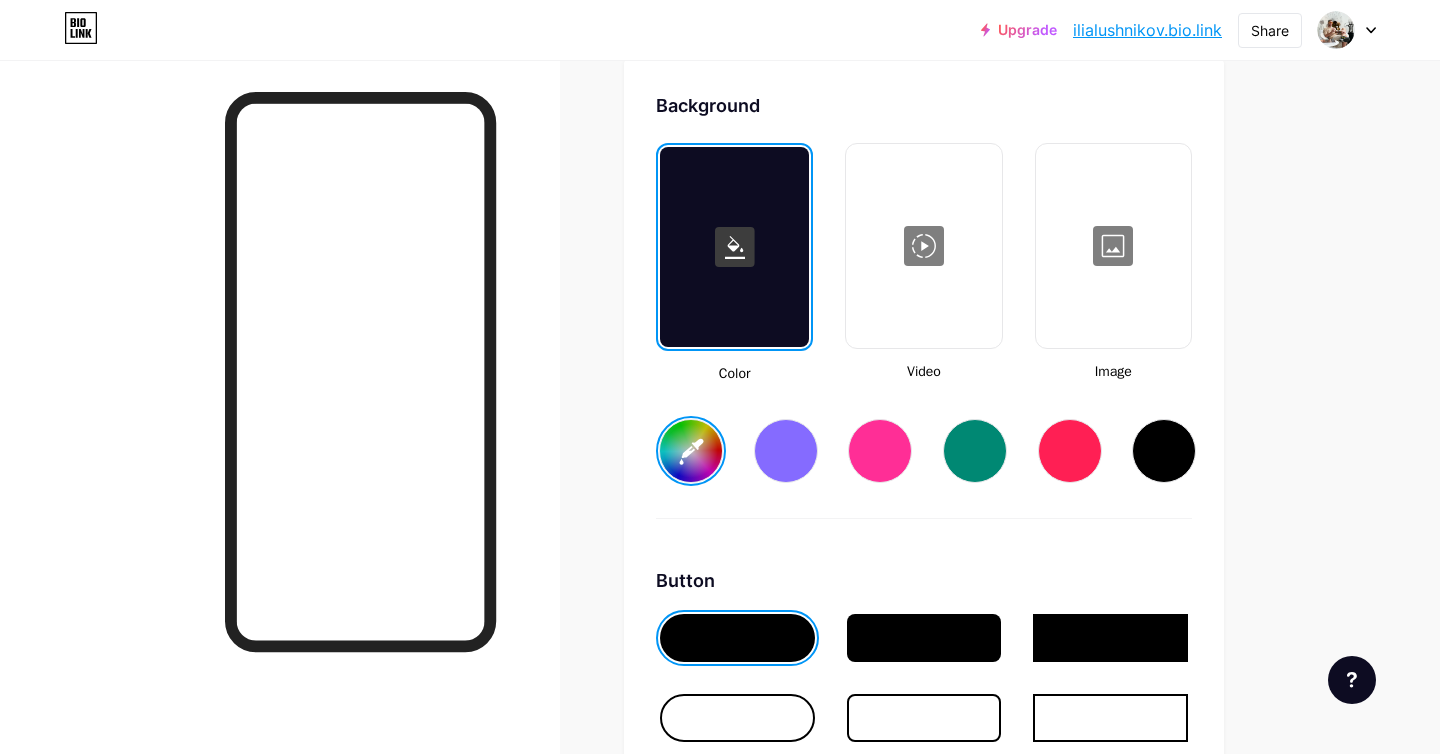 click at bounding box center [1113, 246] 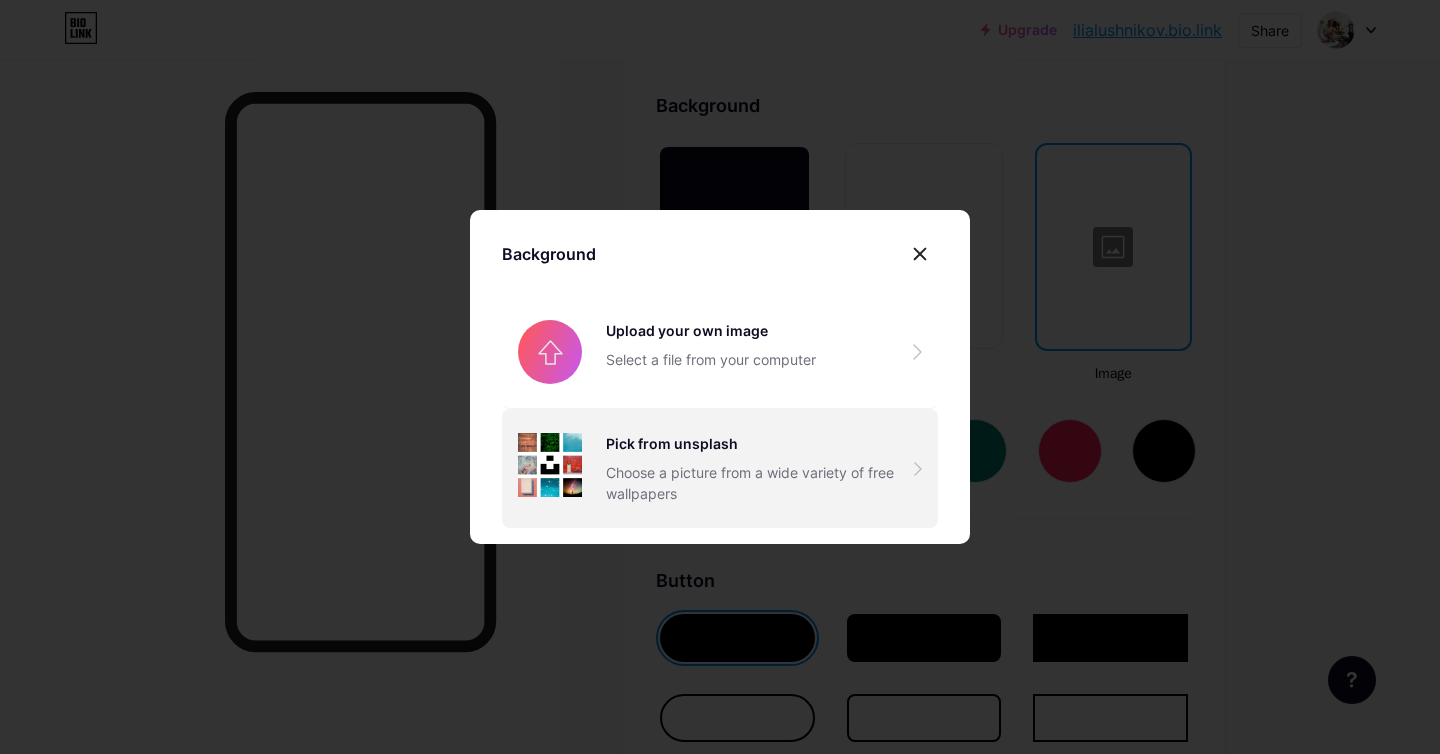 click on "Pick from unsplash" at bounding box center [760, 443] 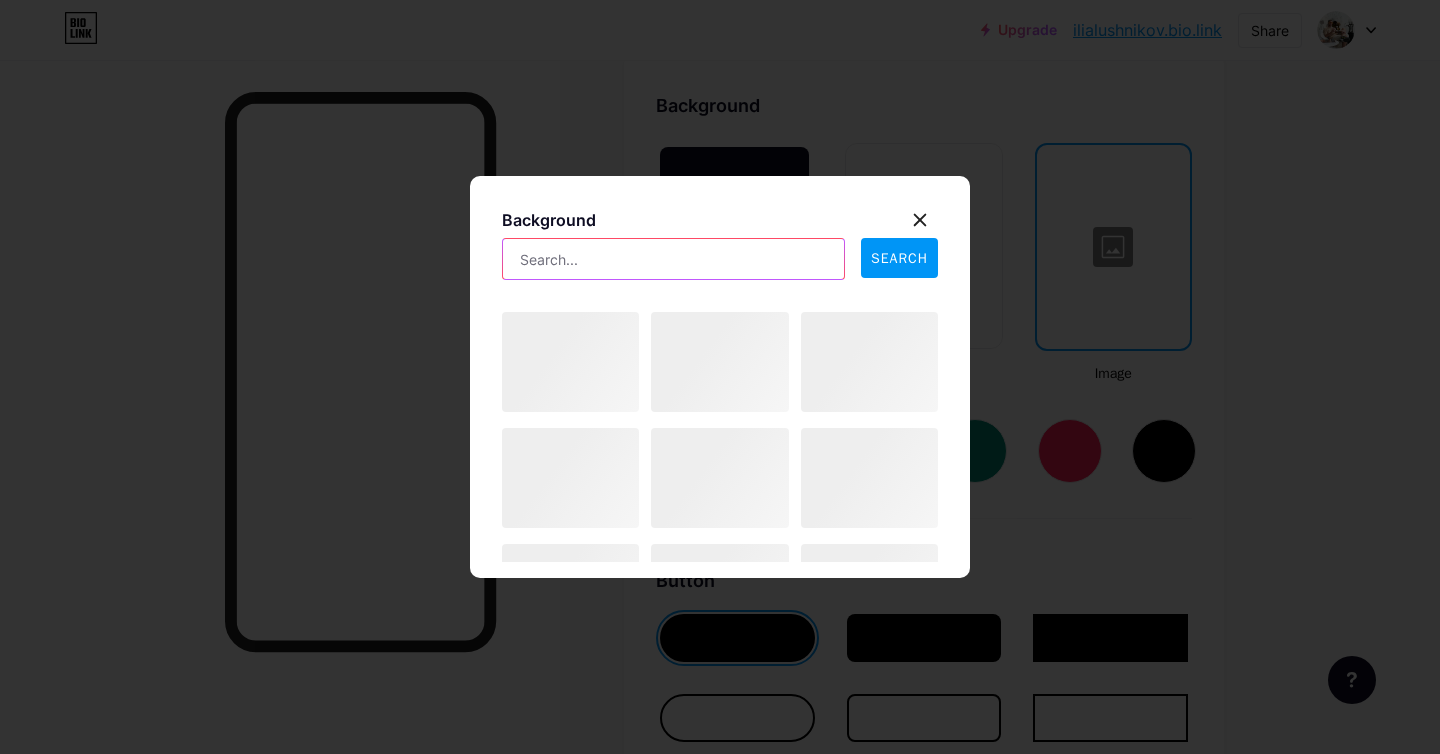 click at bounding box center [673, 259] 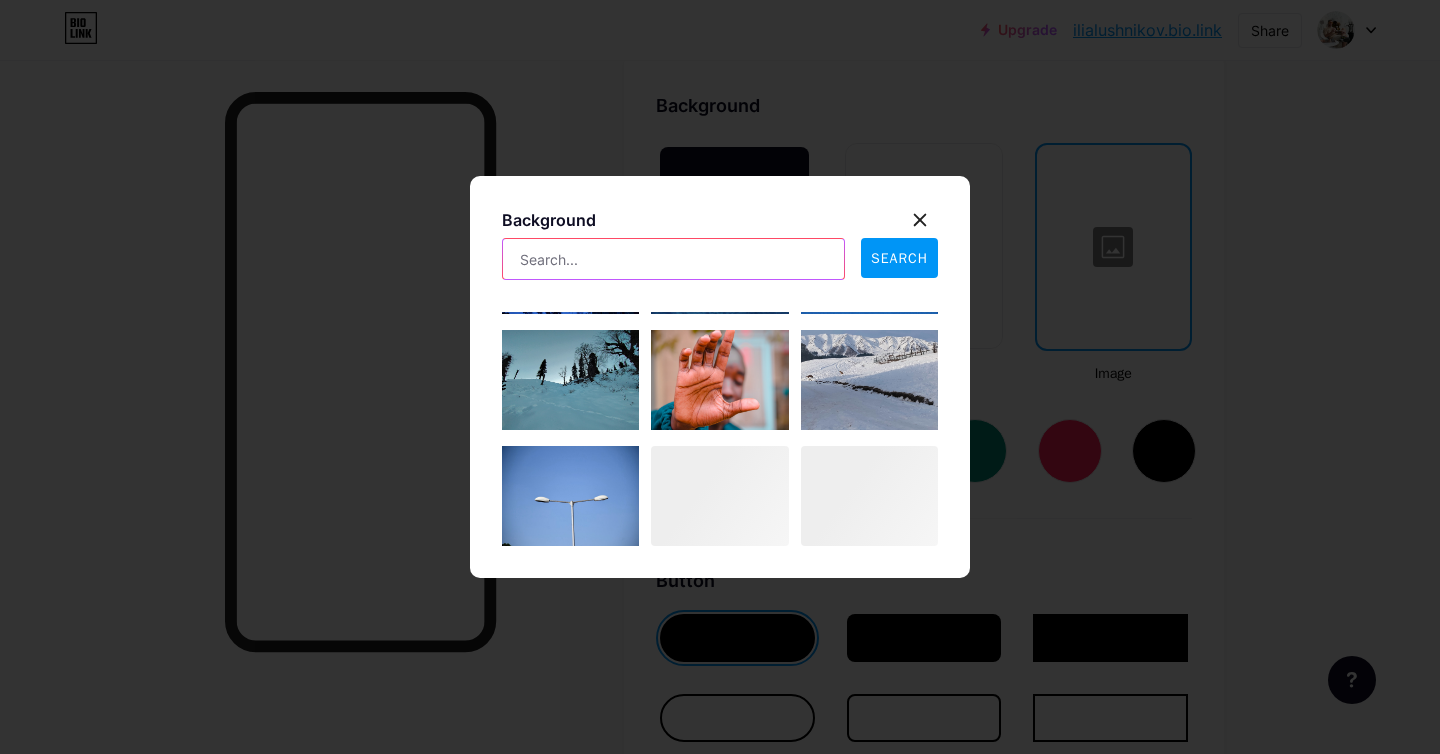 scroll, scrollTop: 1494, scrollLeft: 0, axis: vertical 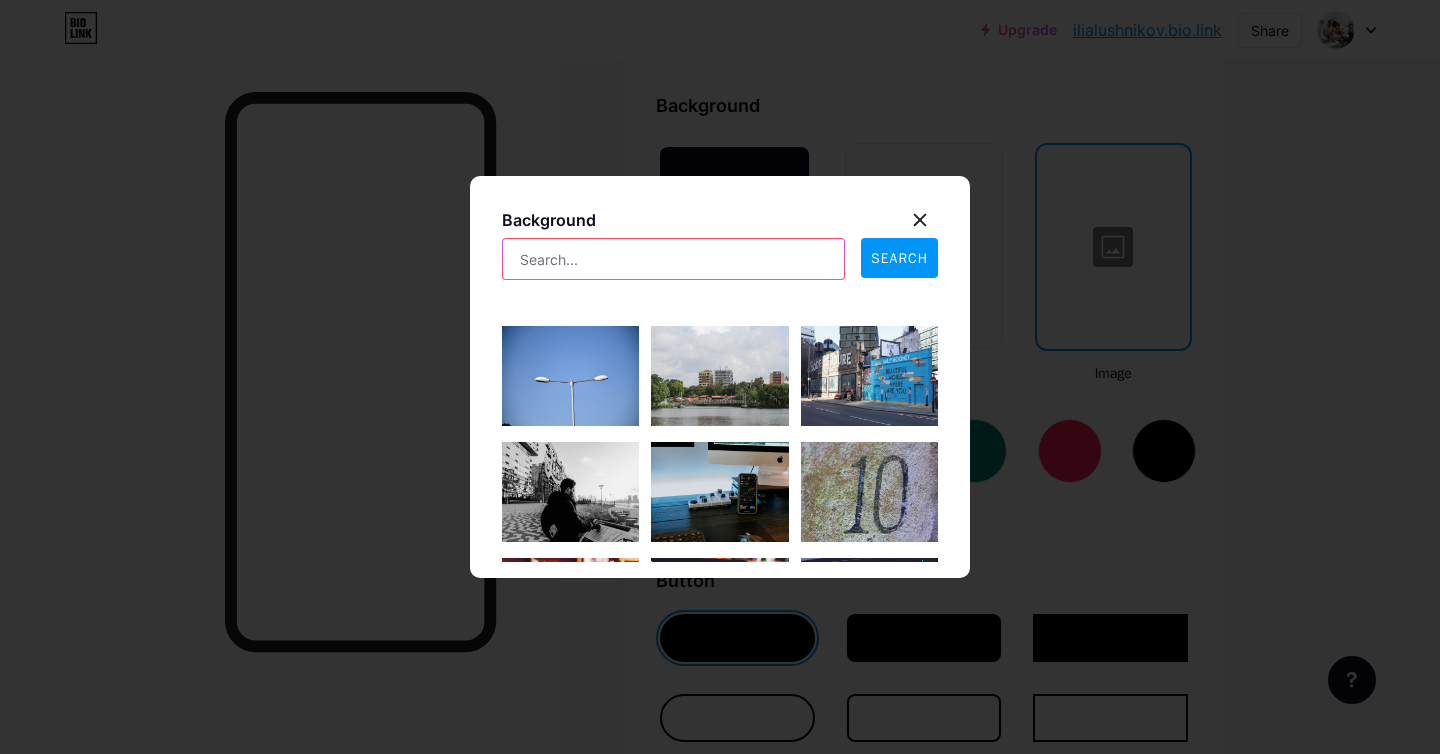 click at bounding box center [673, 259] 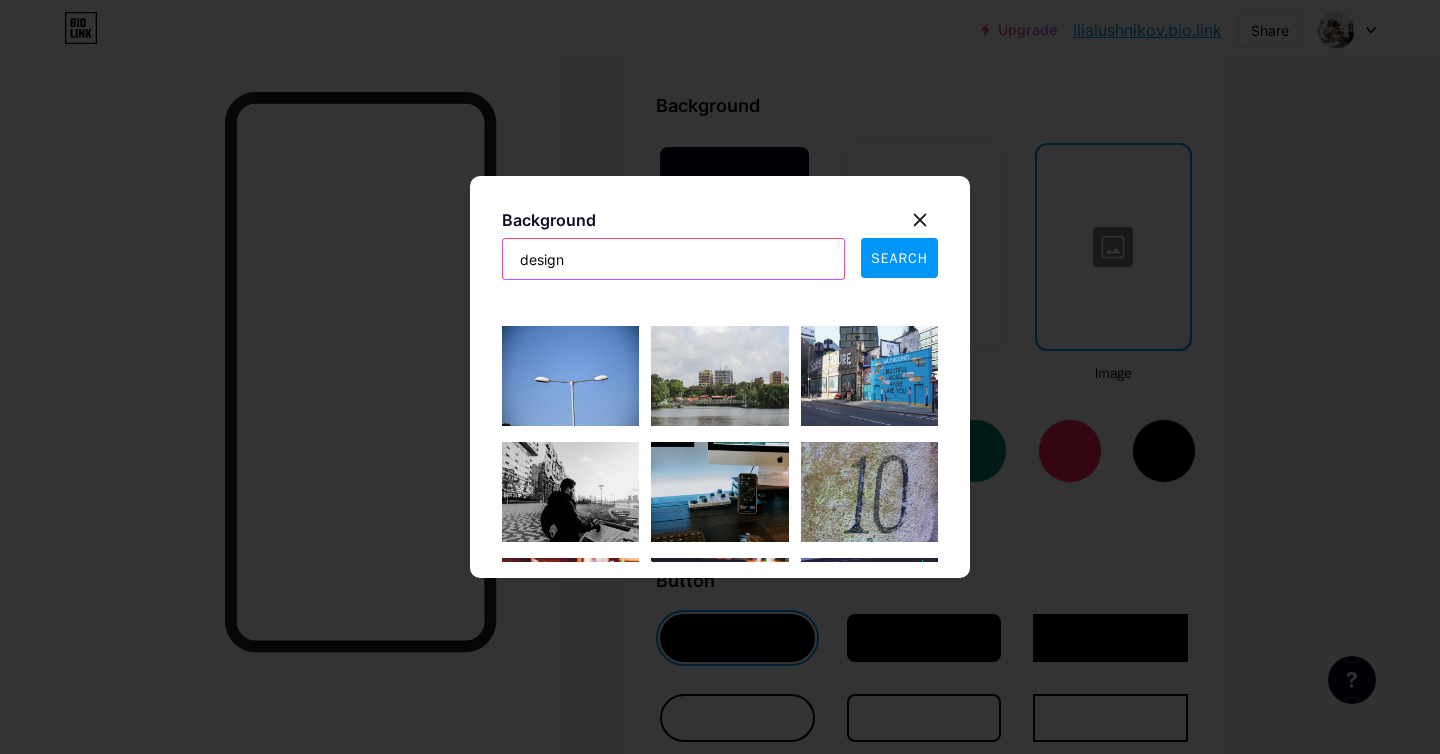 type on "design" 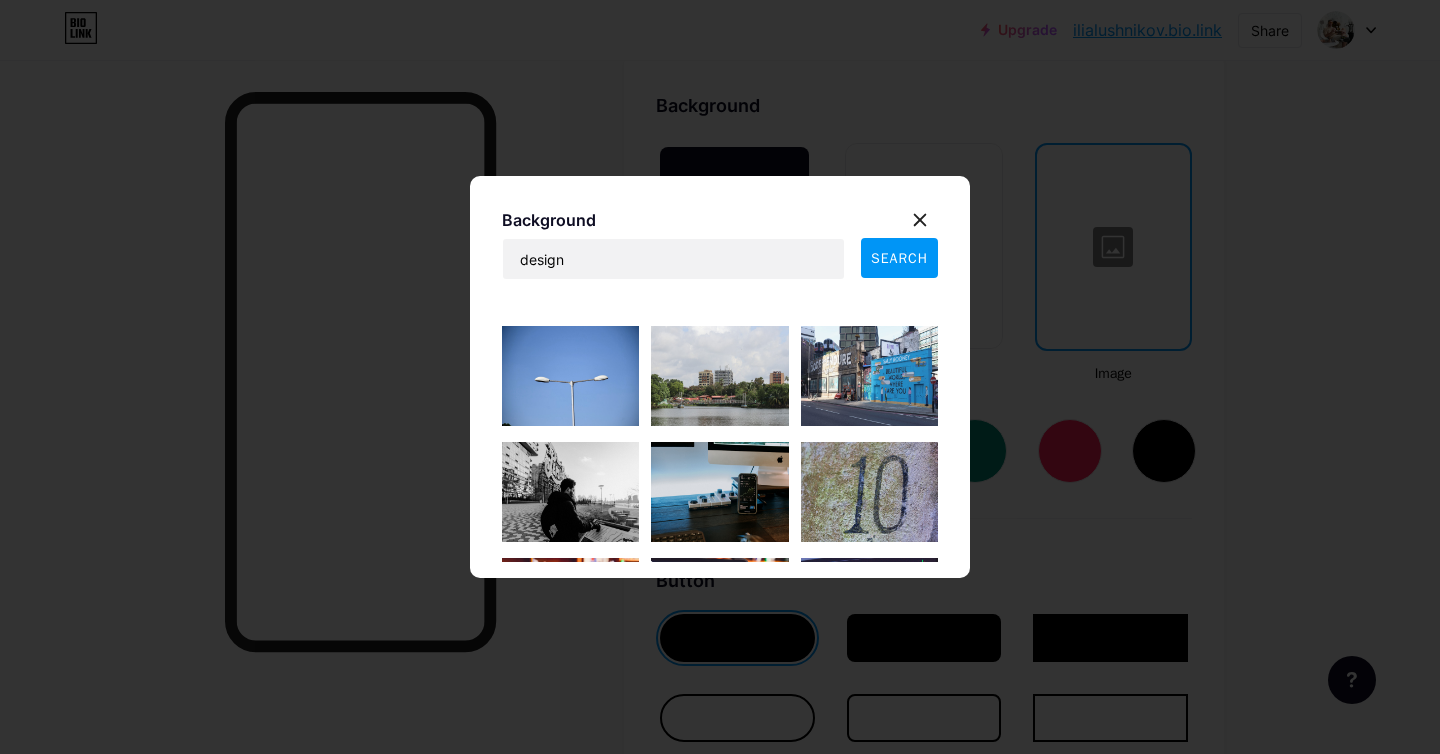 click on "SEARCH" at bounding box center [899, 258] 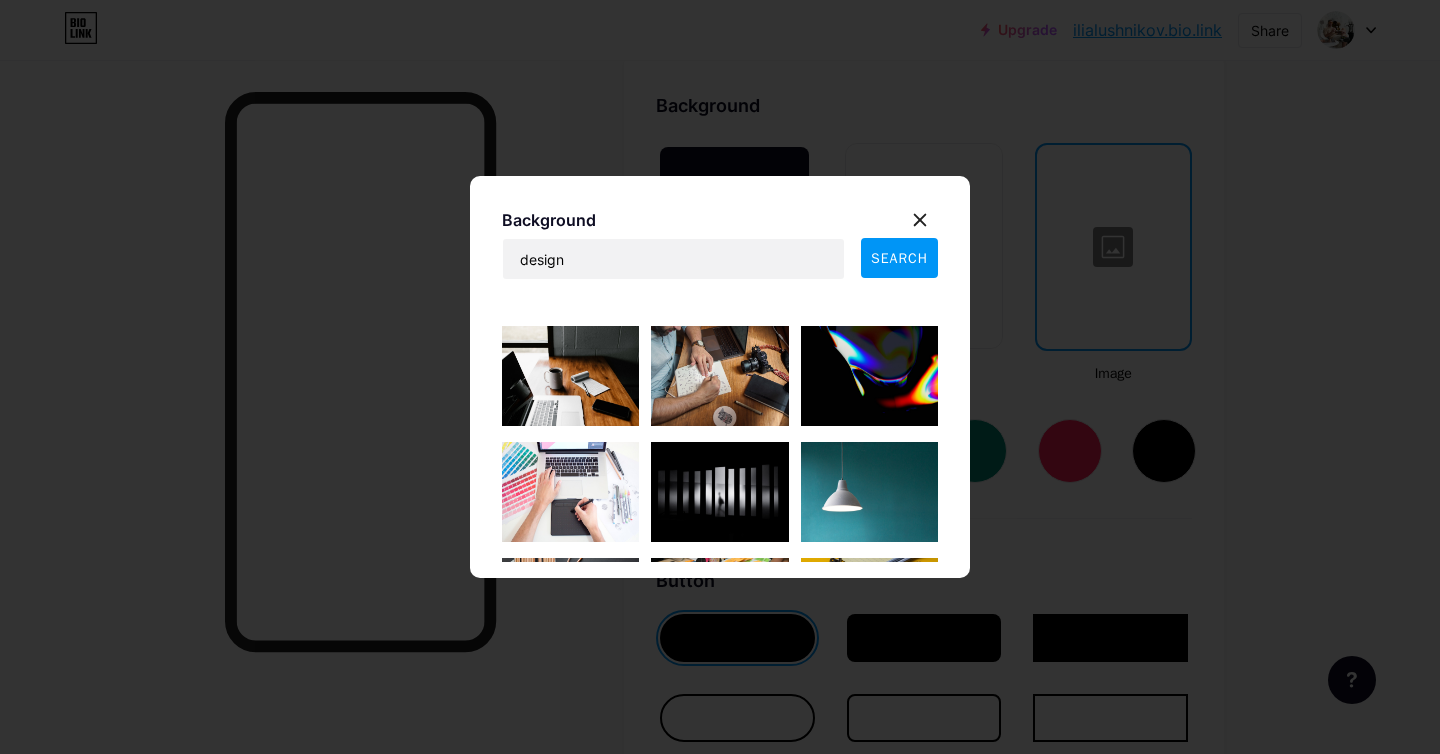 scroll, scrollTop: 2385, scrollLeft: 0, axis: vertical 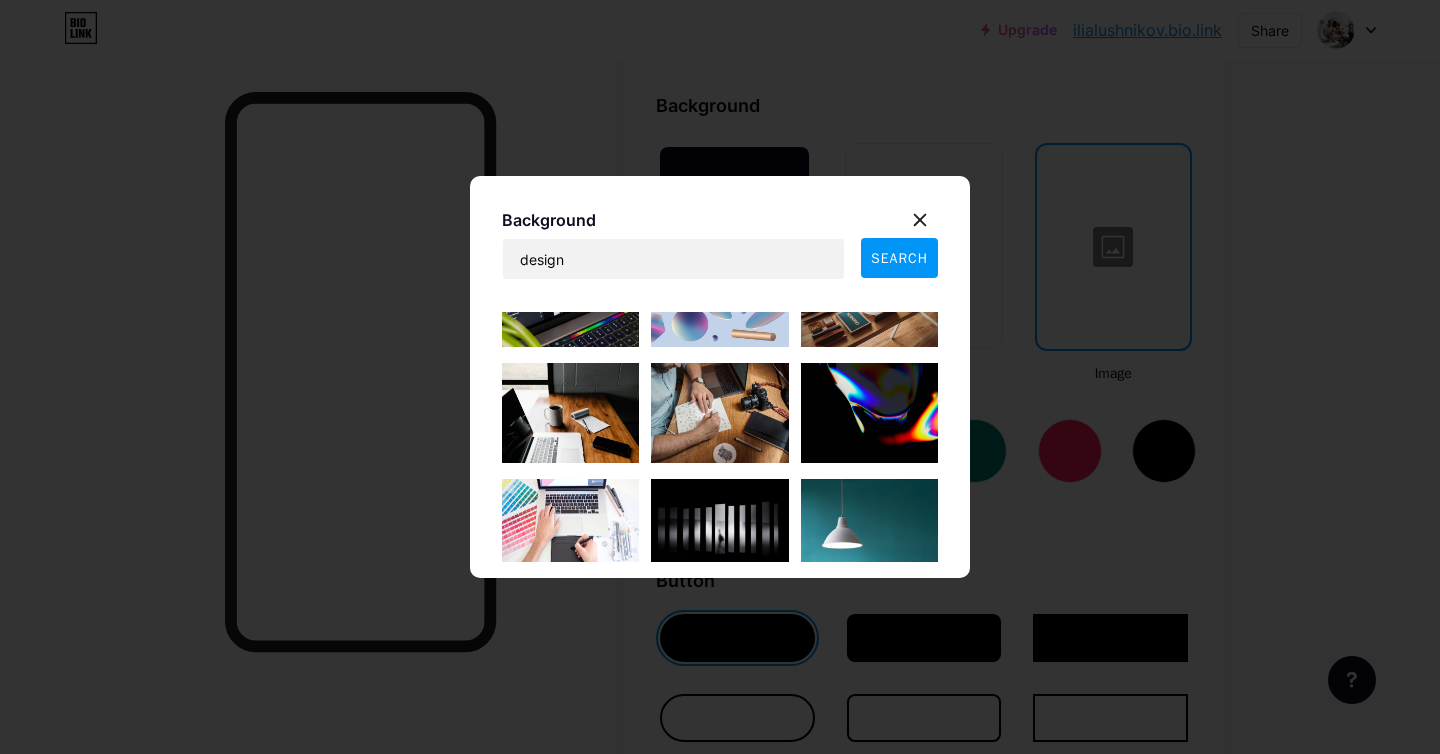 click at bounding box center (869, 413) 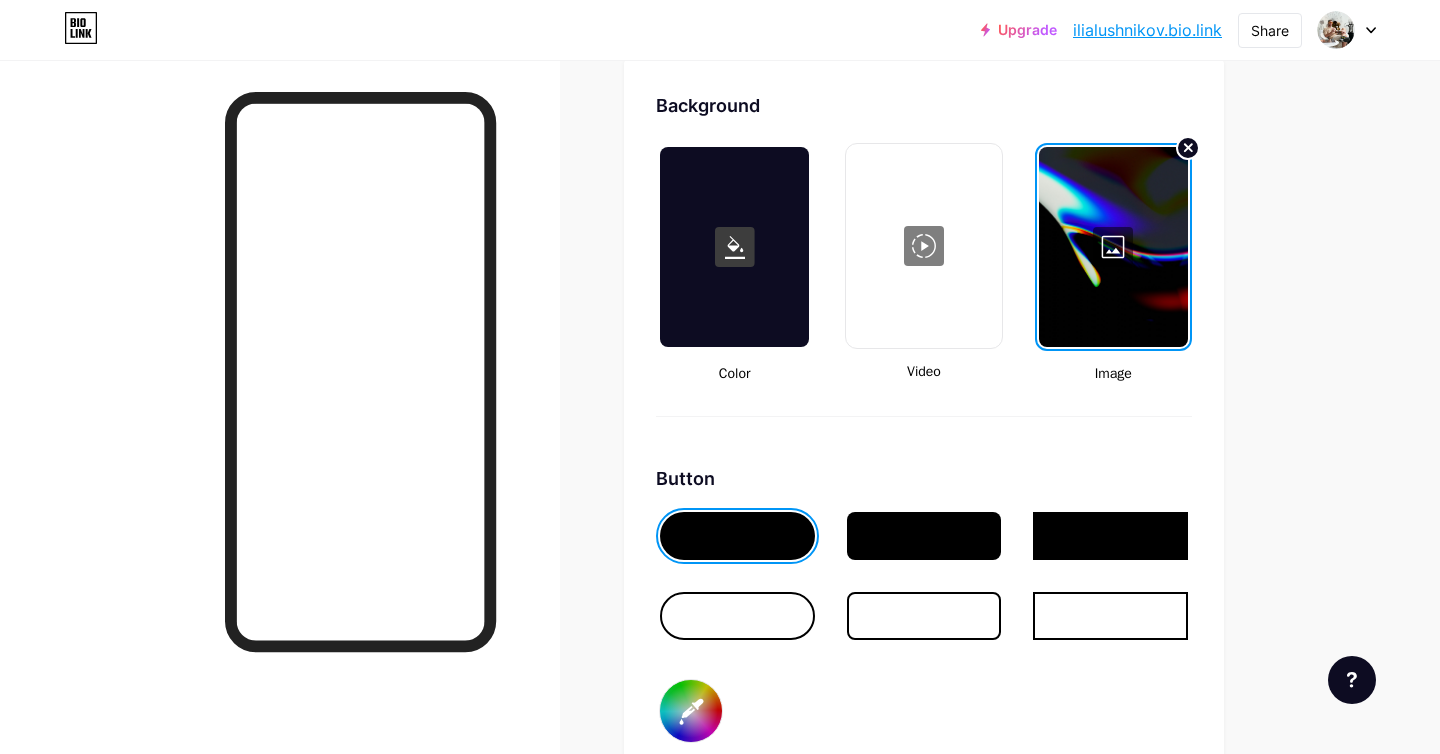 click on "ilialushnikov.bio.link" at bounding box center (1147, 30) 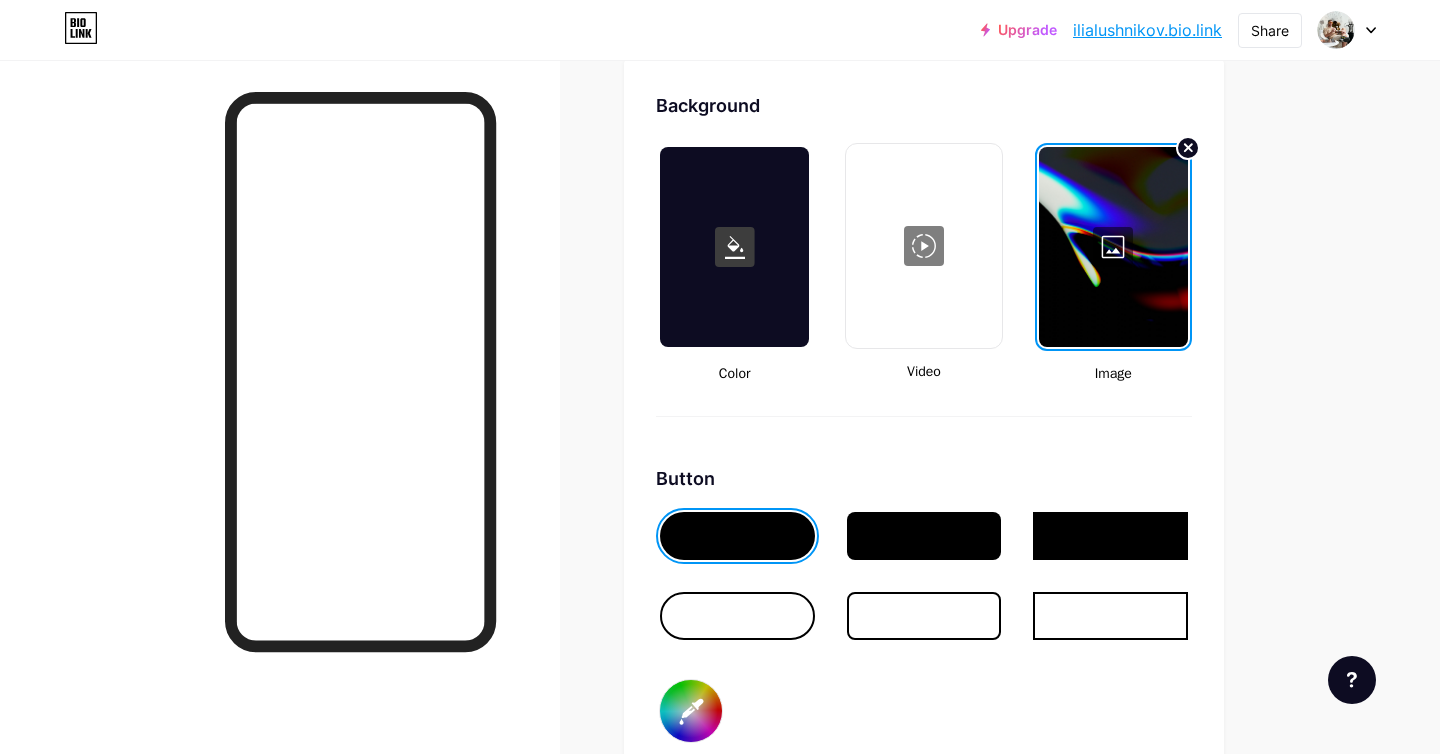 click at bounding box center (1113, 247) 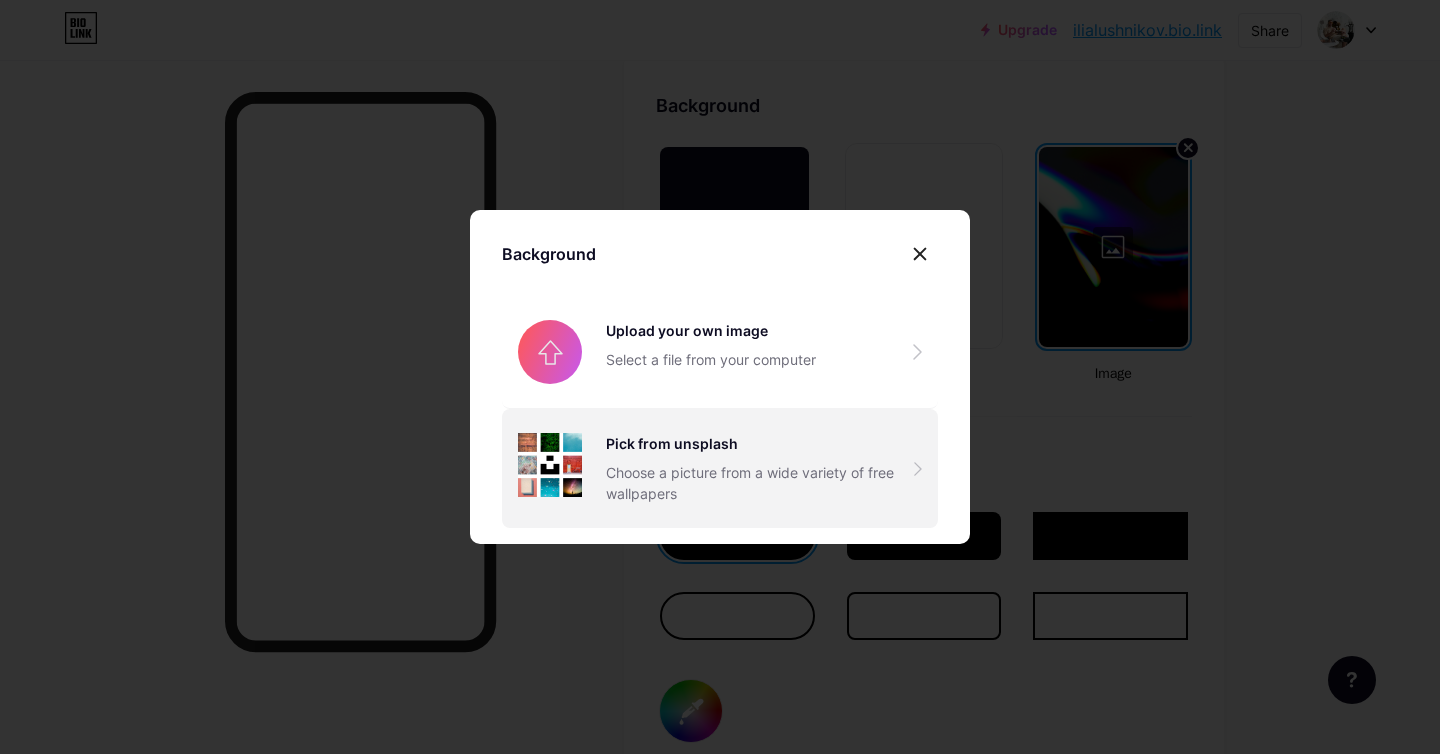 click on "Pick from unsplash" at bounding box center (760, 443) 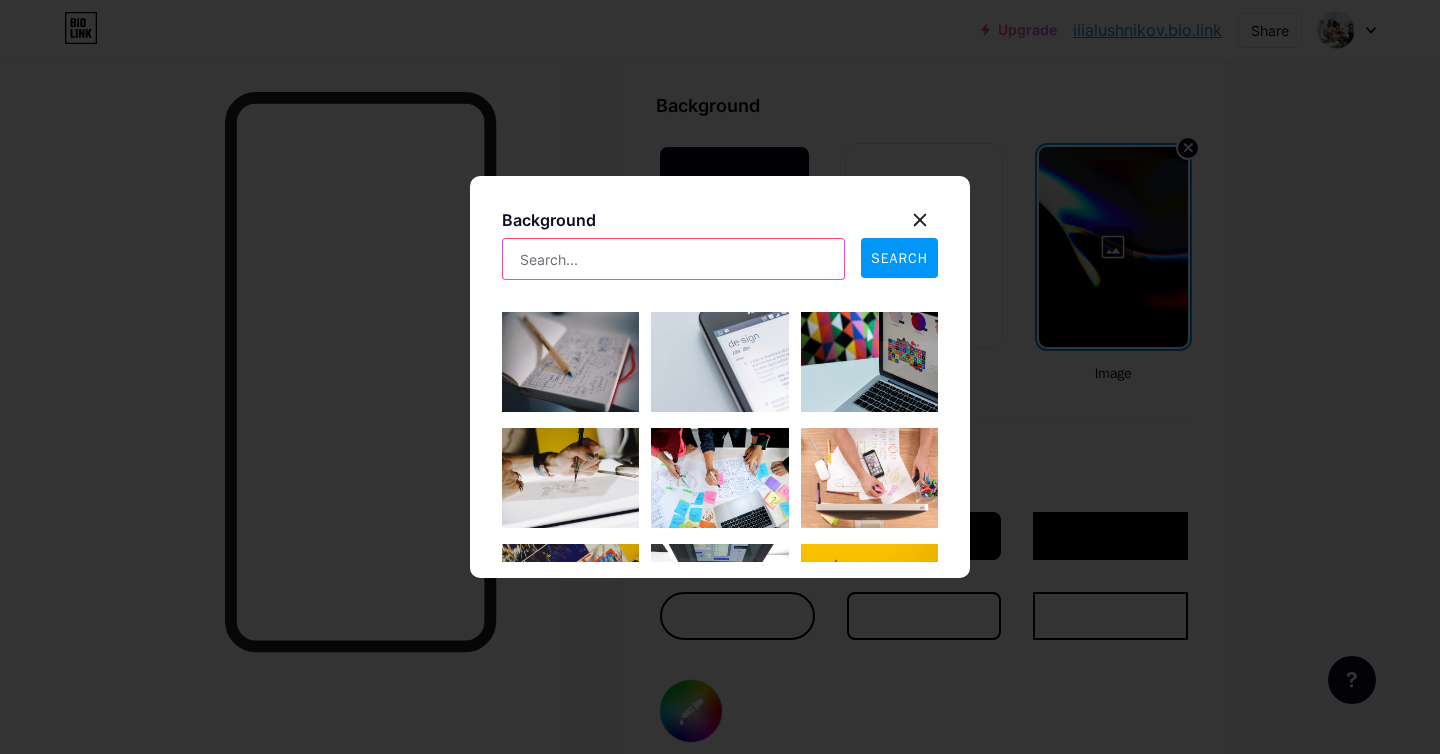 click at bounding box center [673, 259] 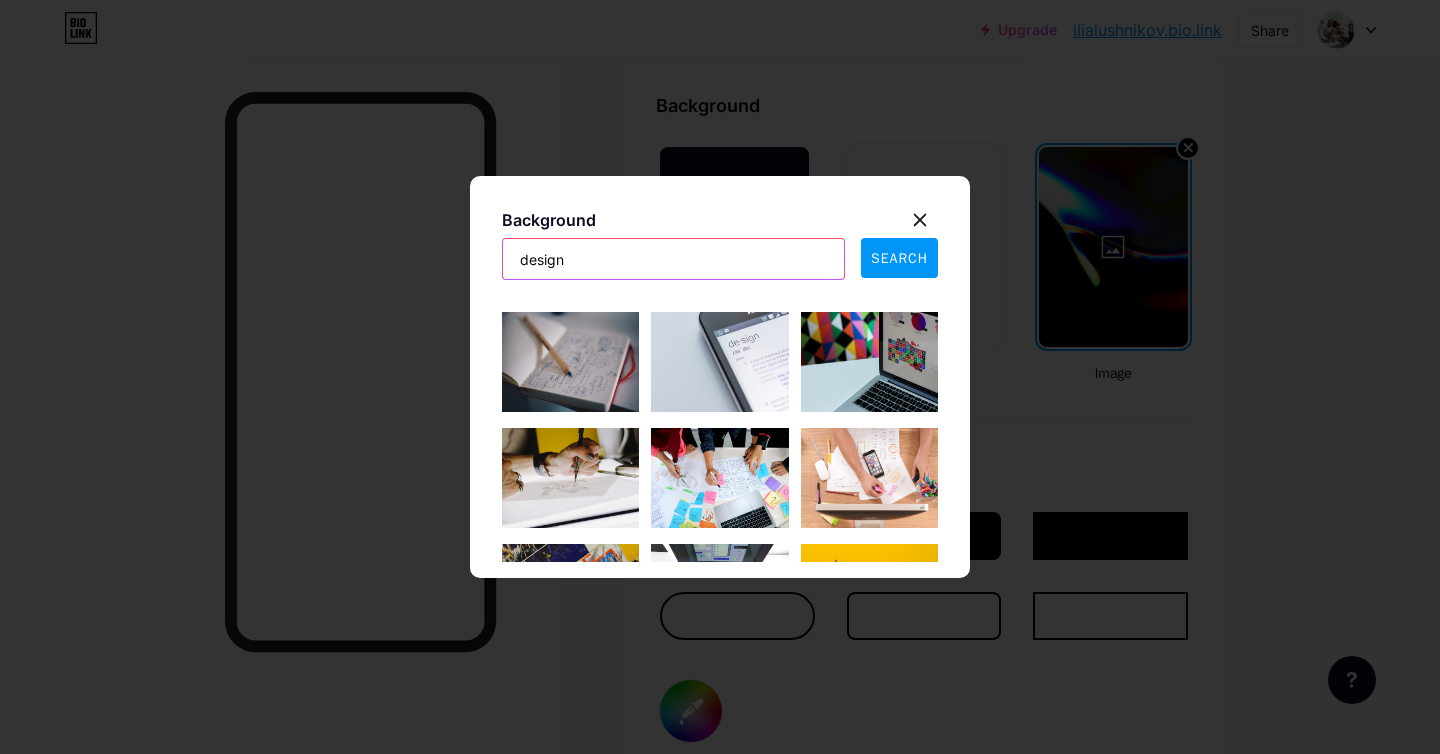 type on "design" 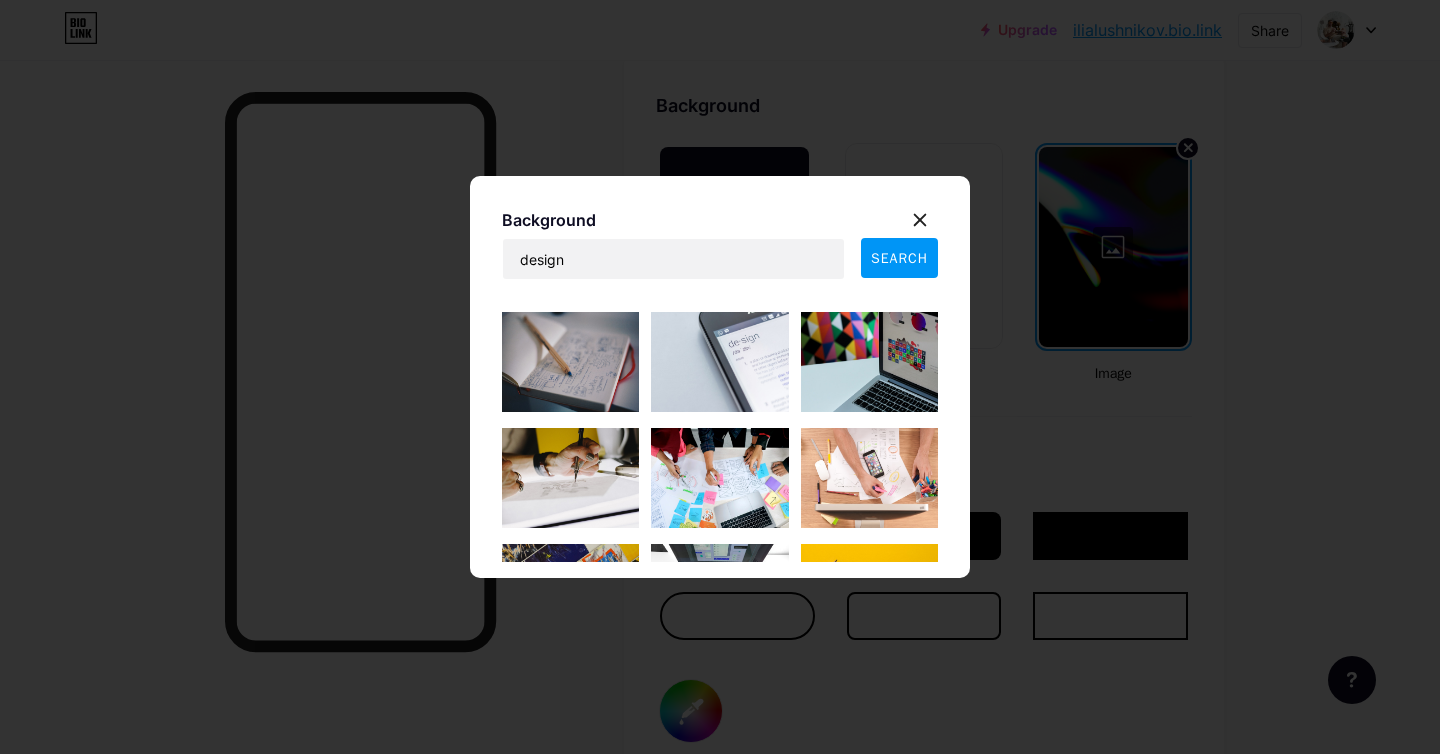 click on "SEARCH" at bounding box center [899, 258] 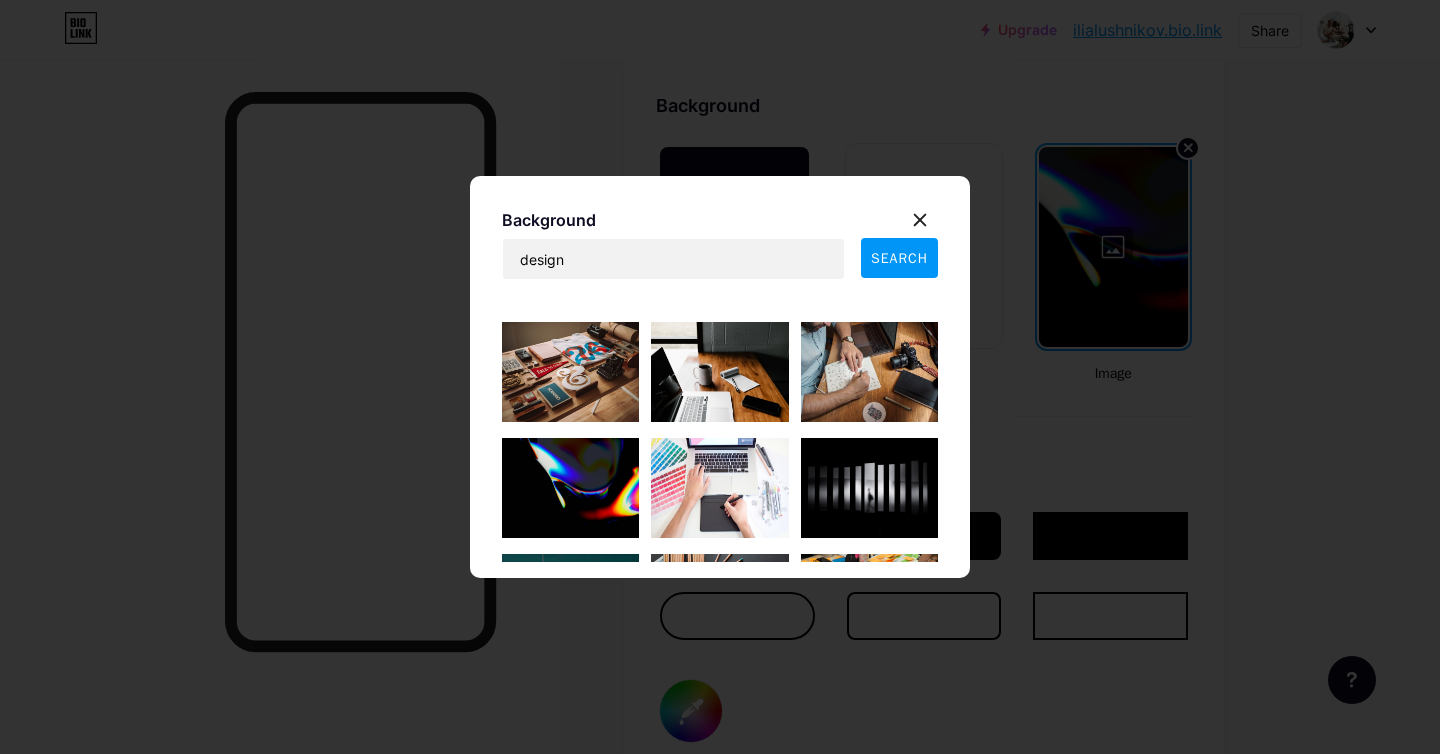 scroll, scrollTop: 1734, scrollLeft: 0, axis: vertical 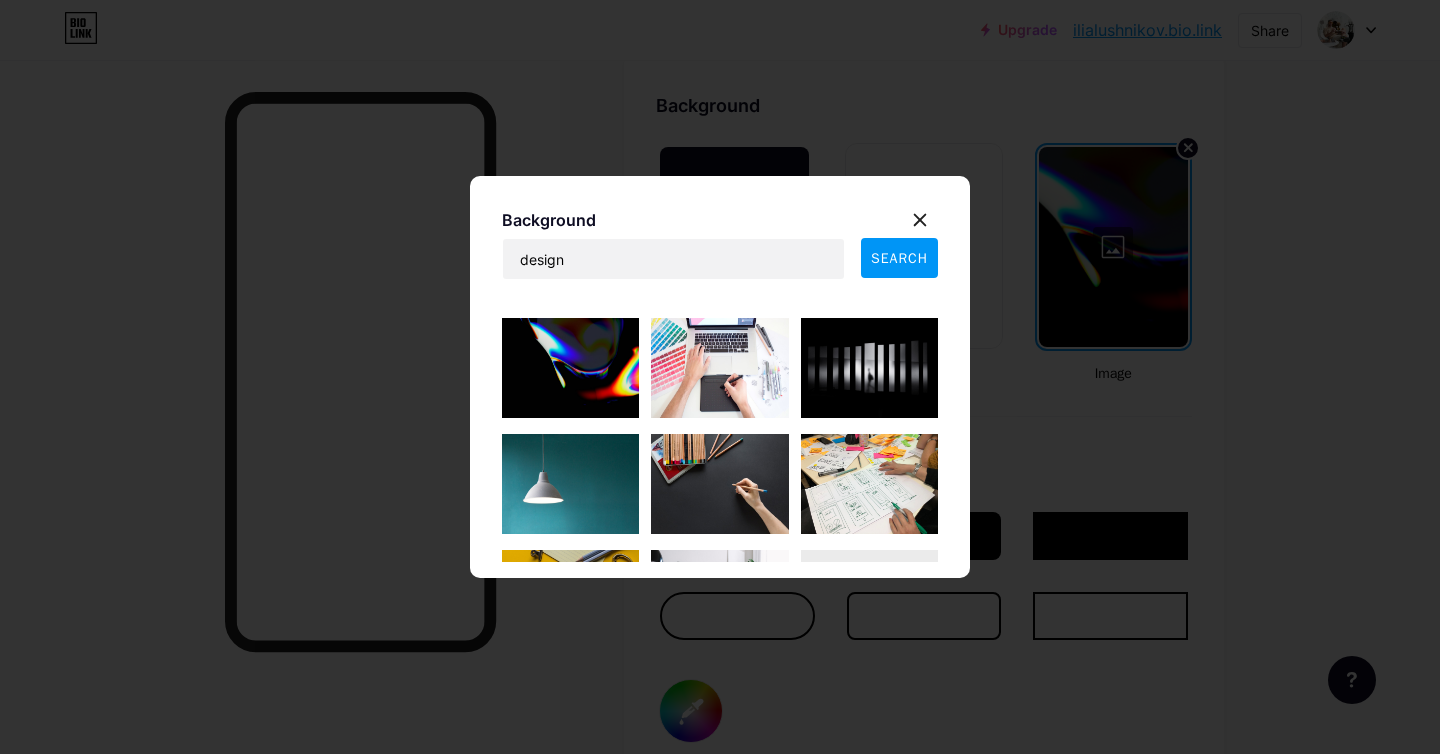 click at bounding box center [869, 368] 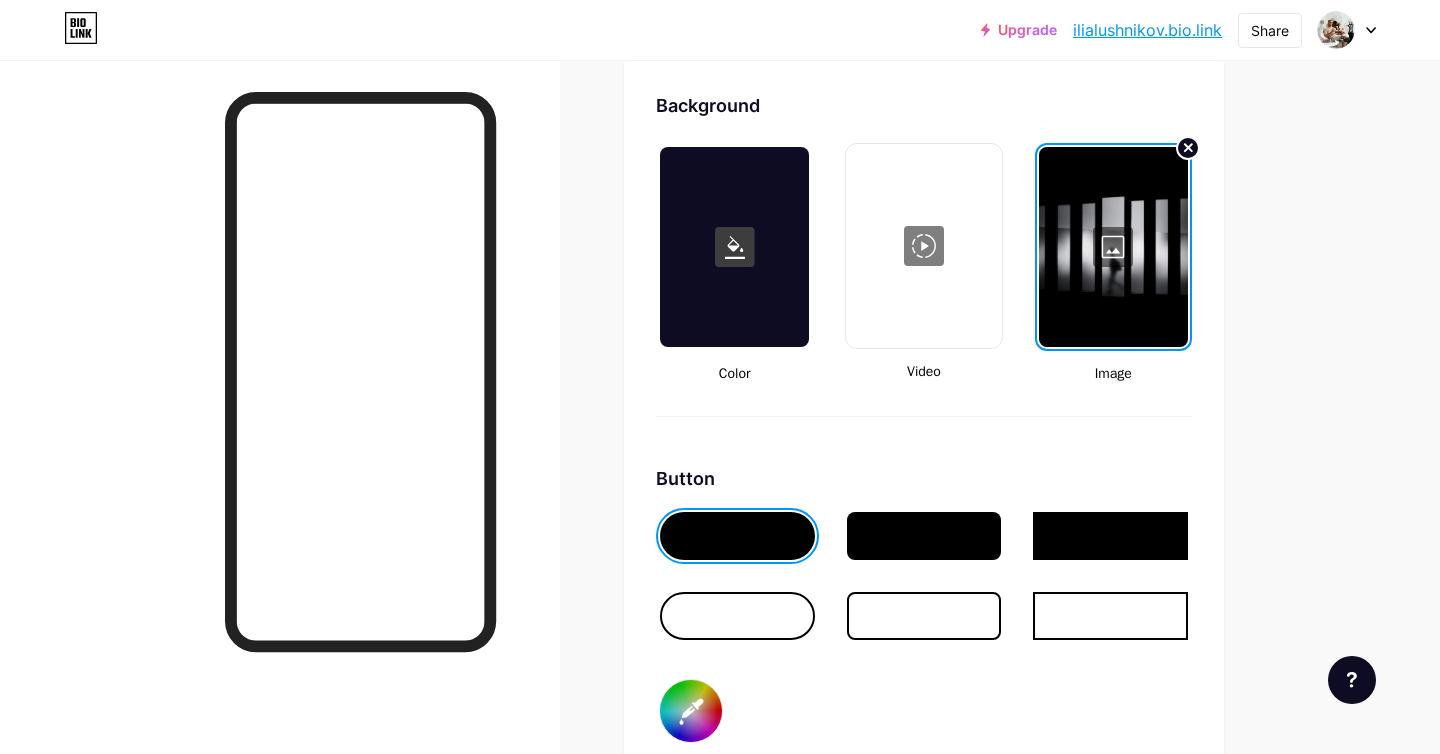 click at bounding box center [1113, 247] 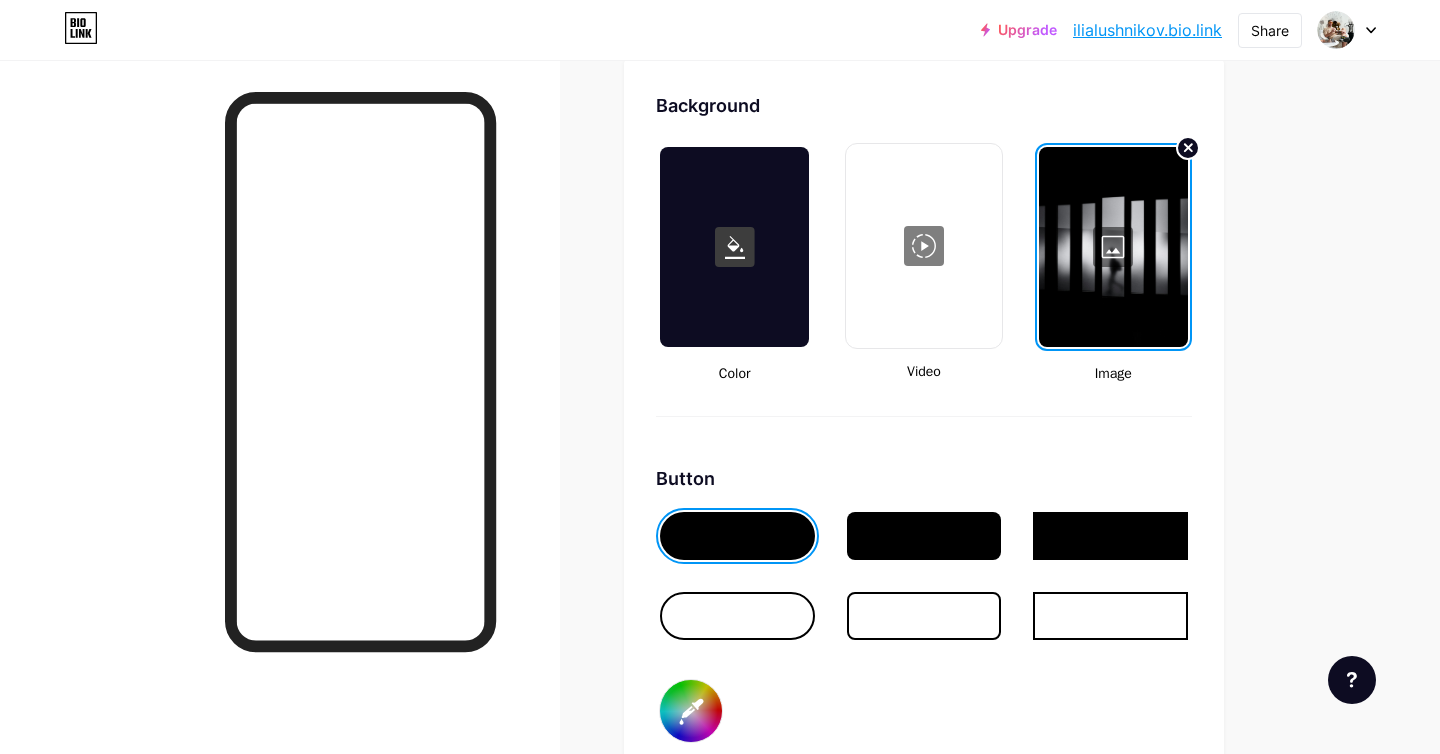 click on "Pick from unsplash   Choose a picture from a wide variety of
free wallpapers" at bounding box center (760, 468) 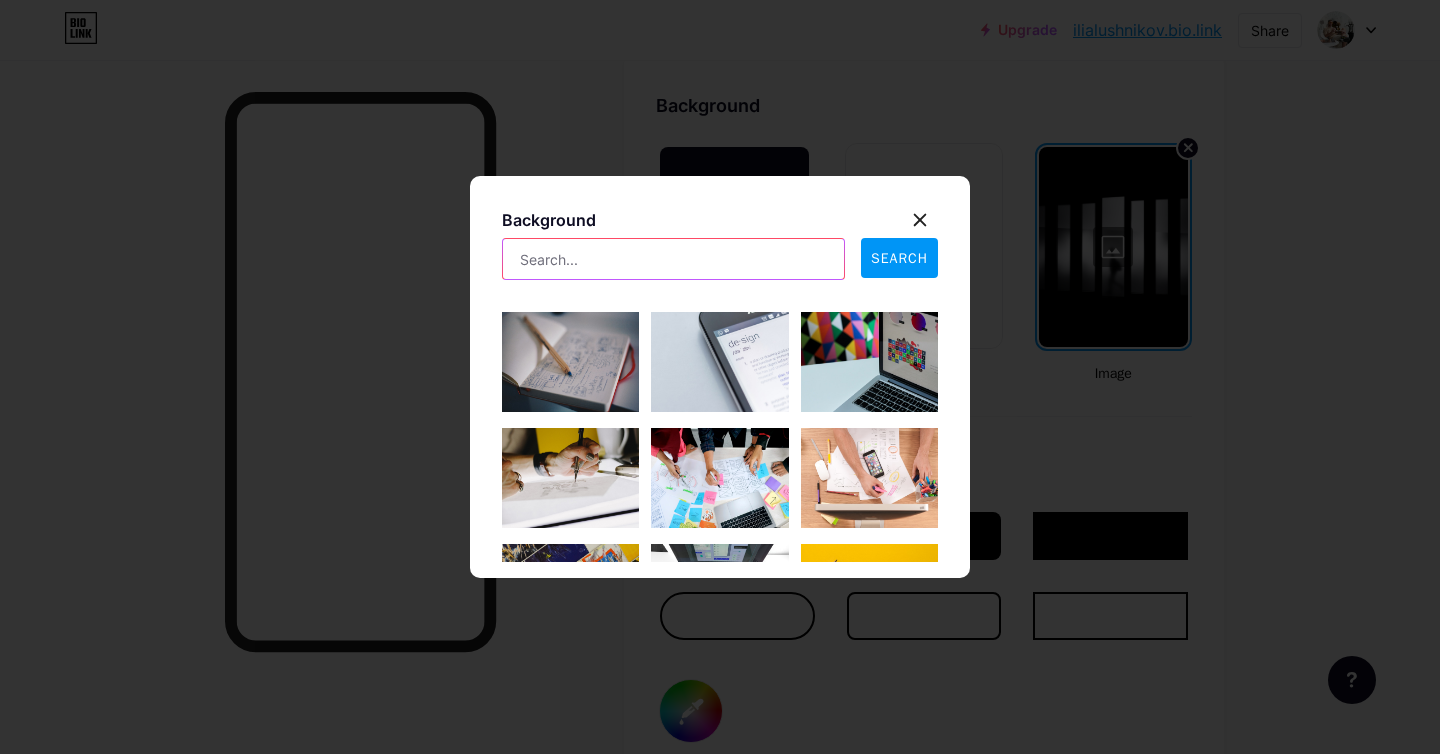 click at bounding box center [673, 259] 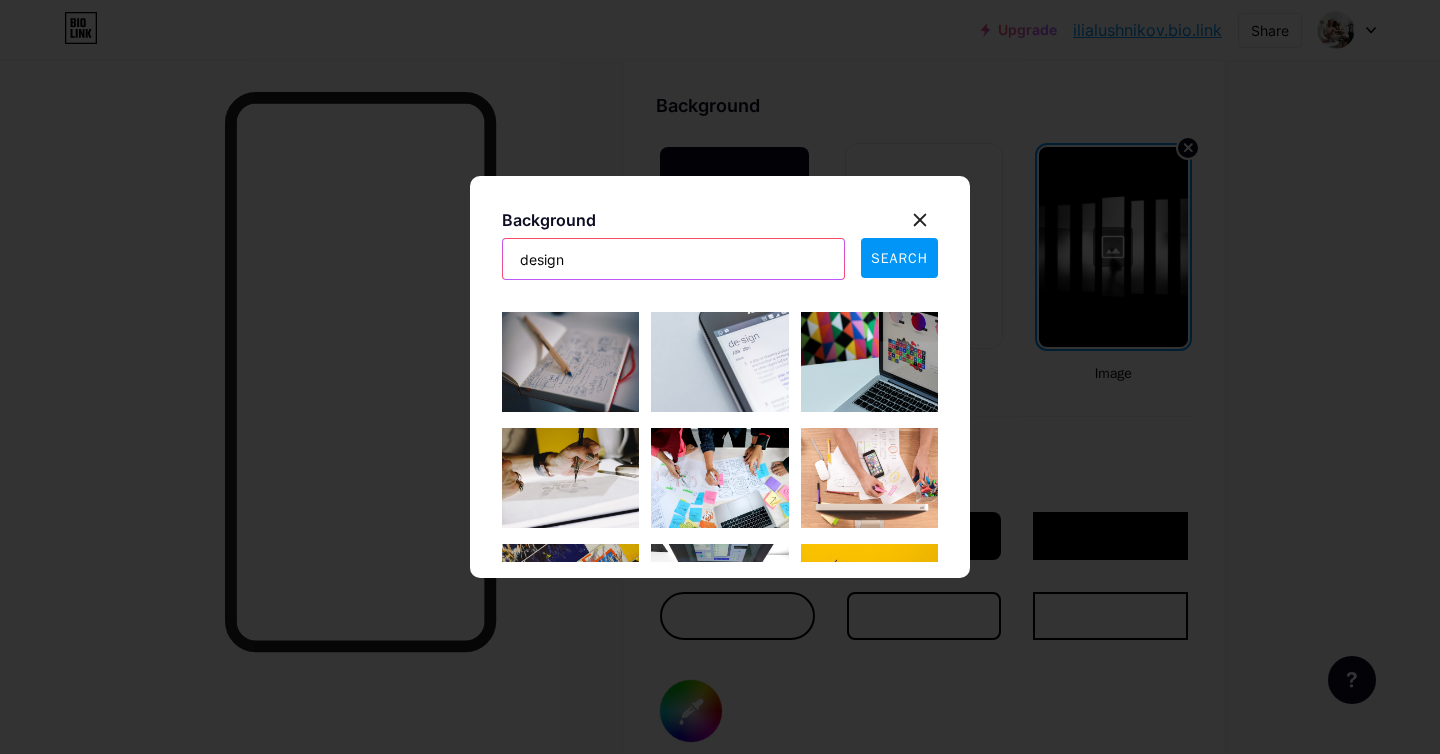type on "design" 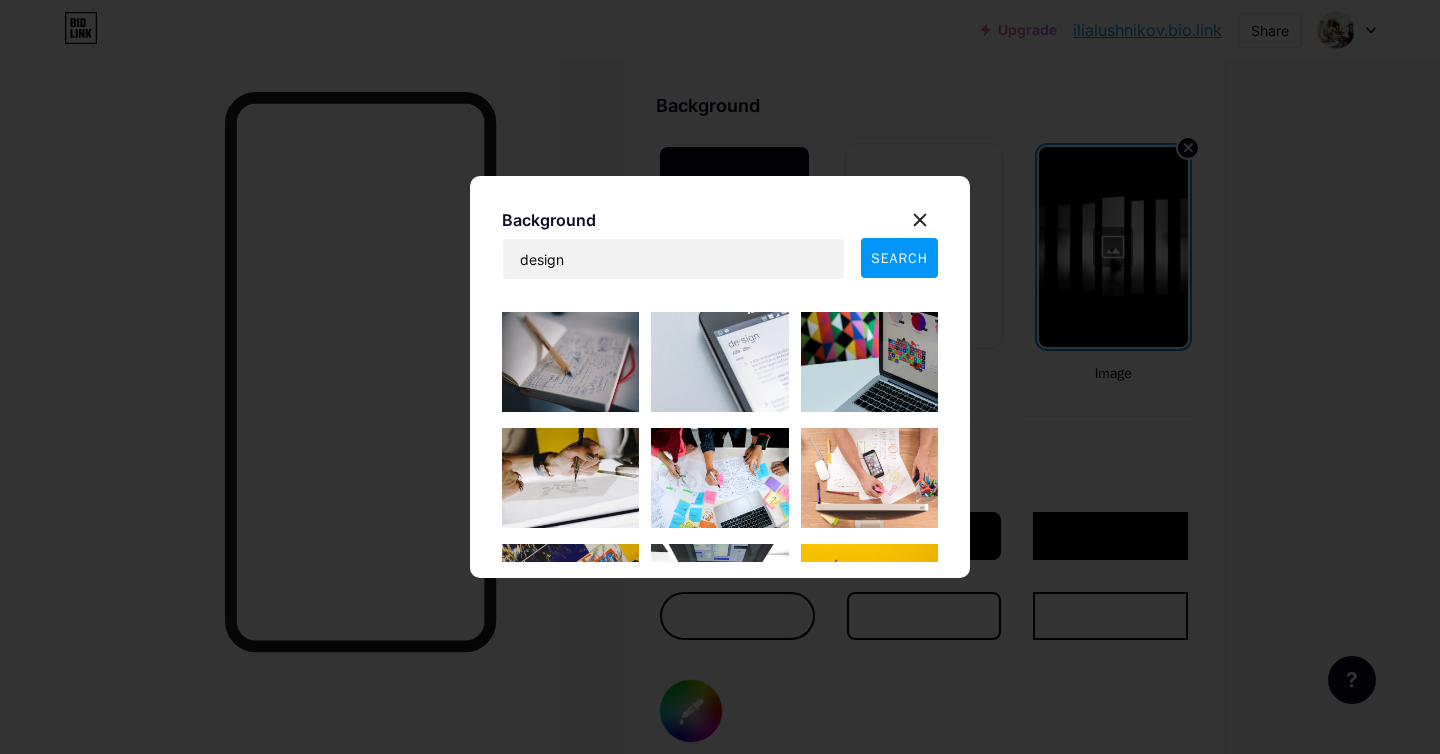 click on "SEARCH" at bounding box center (899, 258) 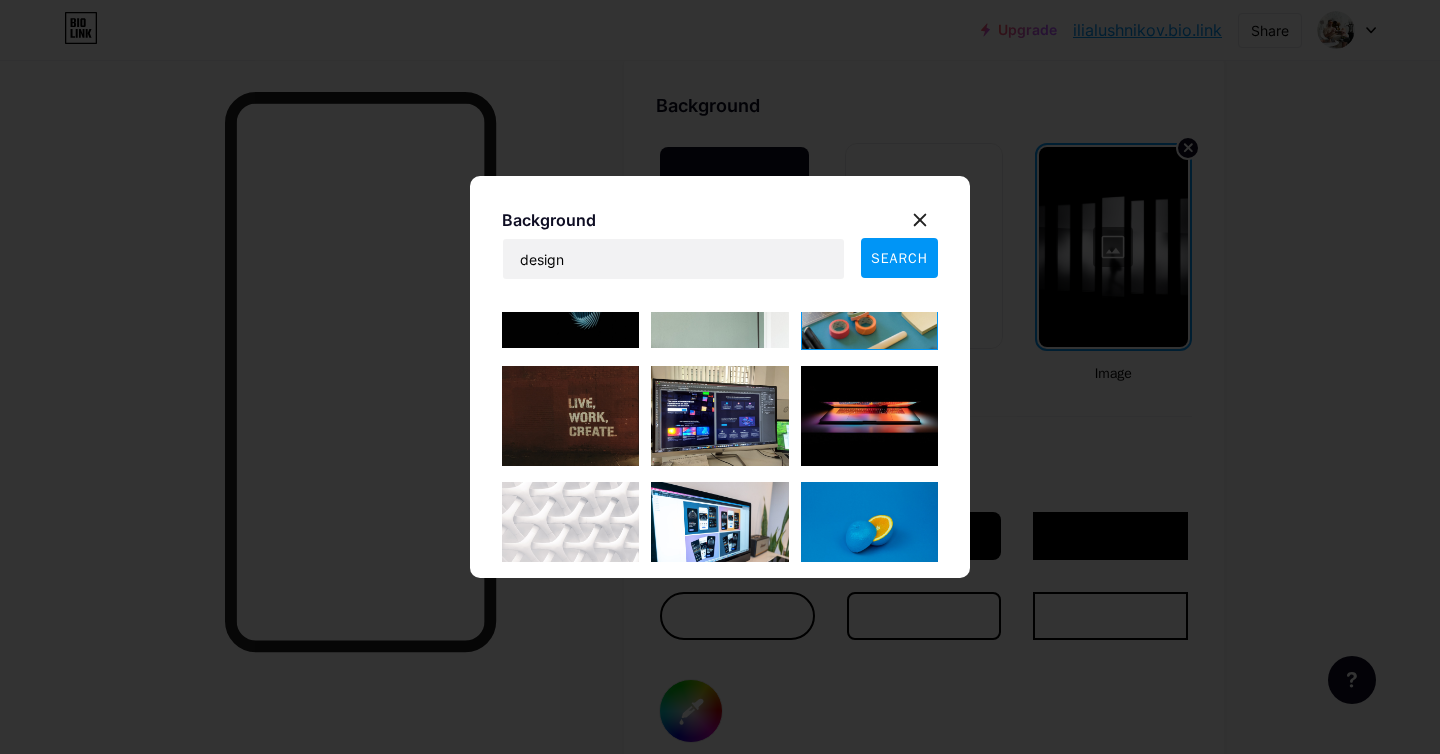 scroll, scrollTop: 1712, scrollLeft: 0, axis: vertical 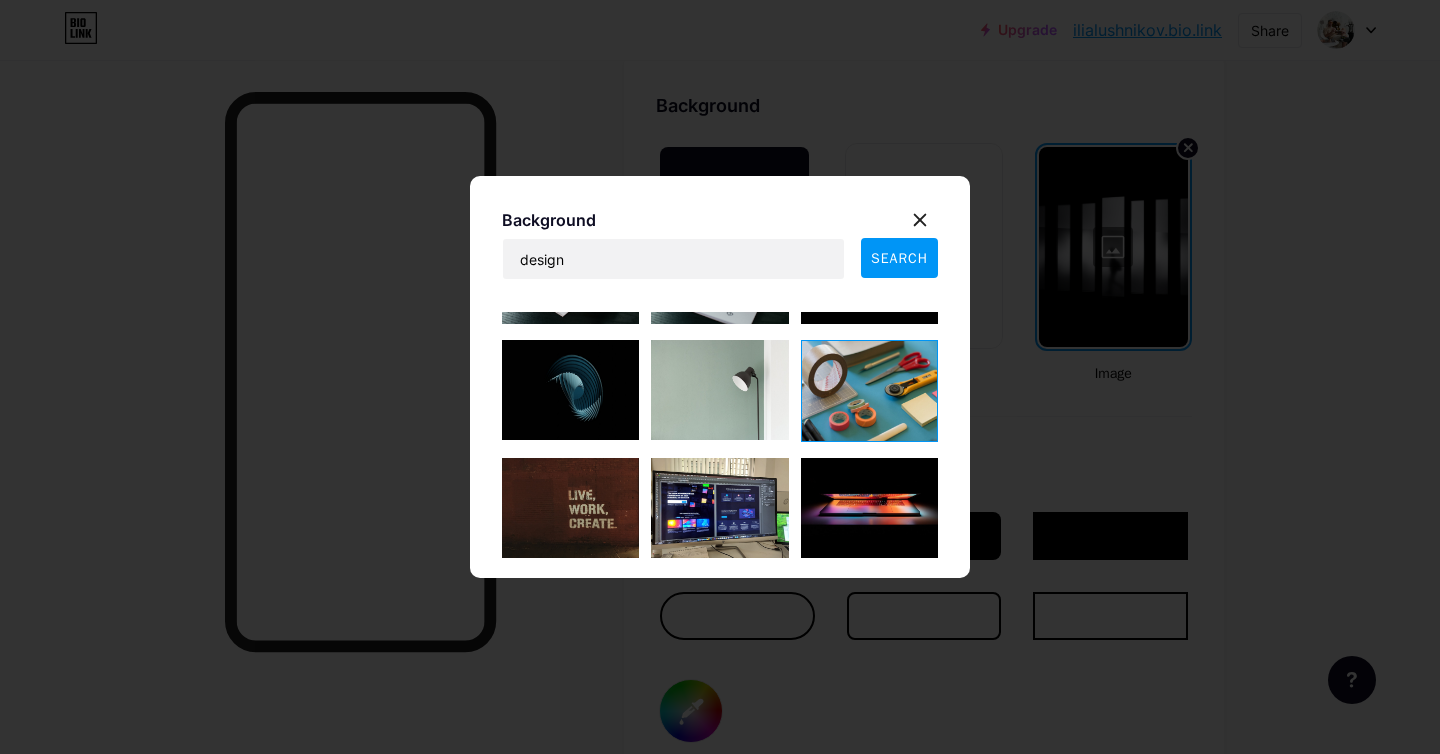 click at bounding box center [869, 508] 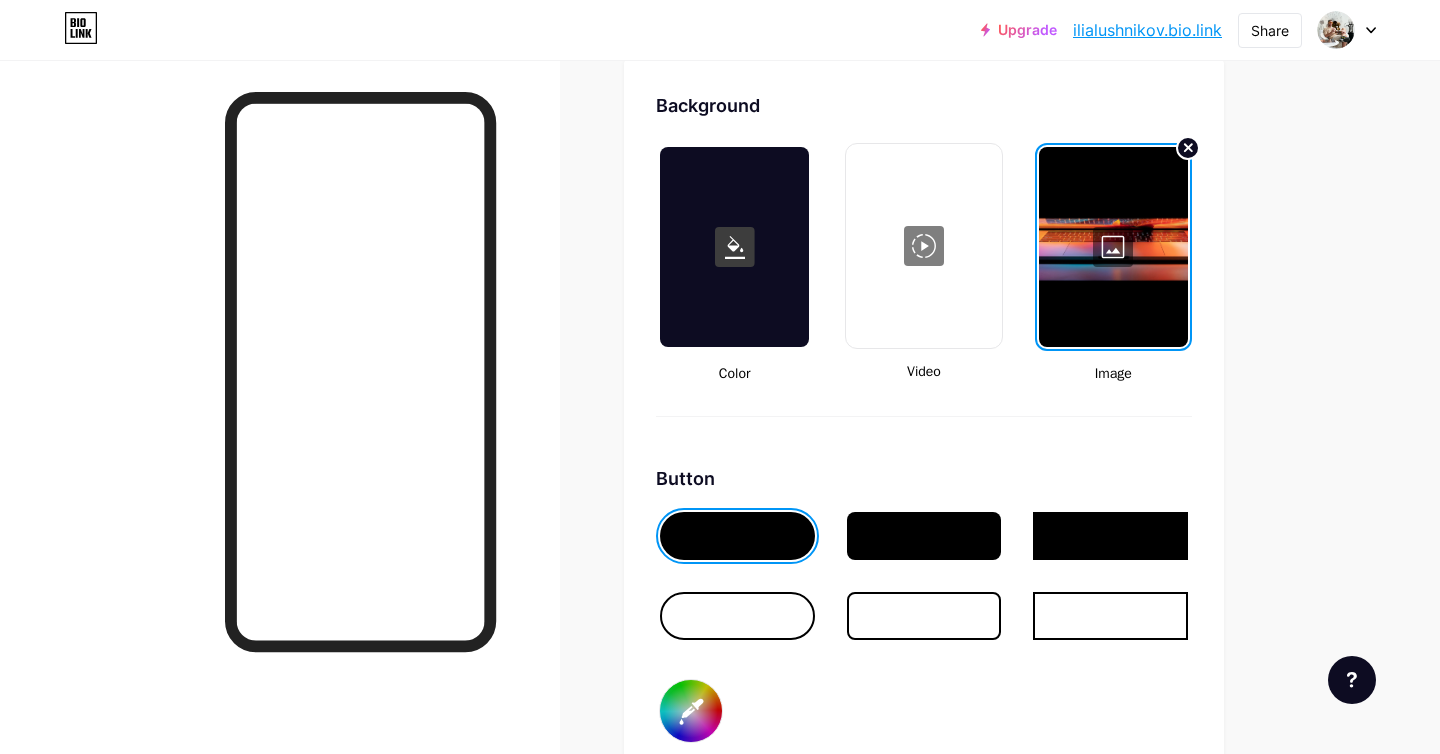 click at bounding box center [1113, 247] 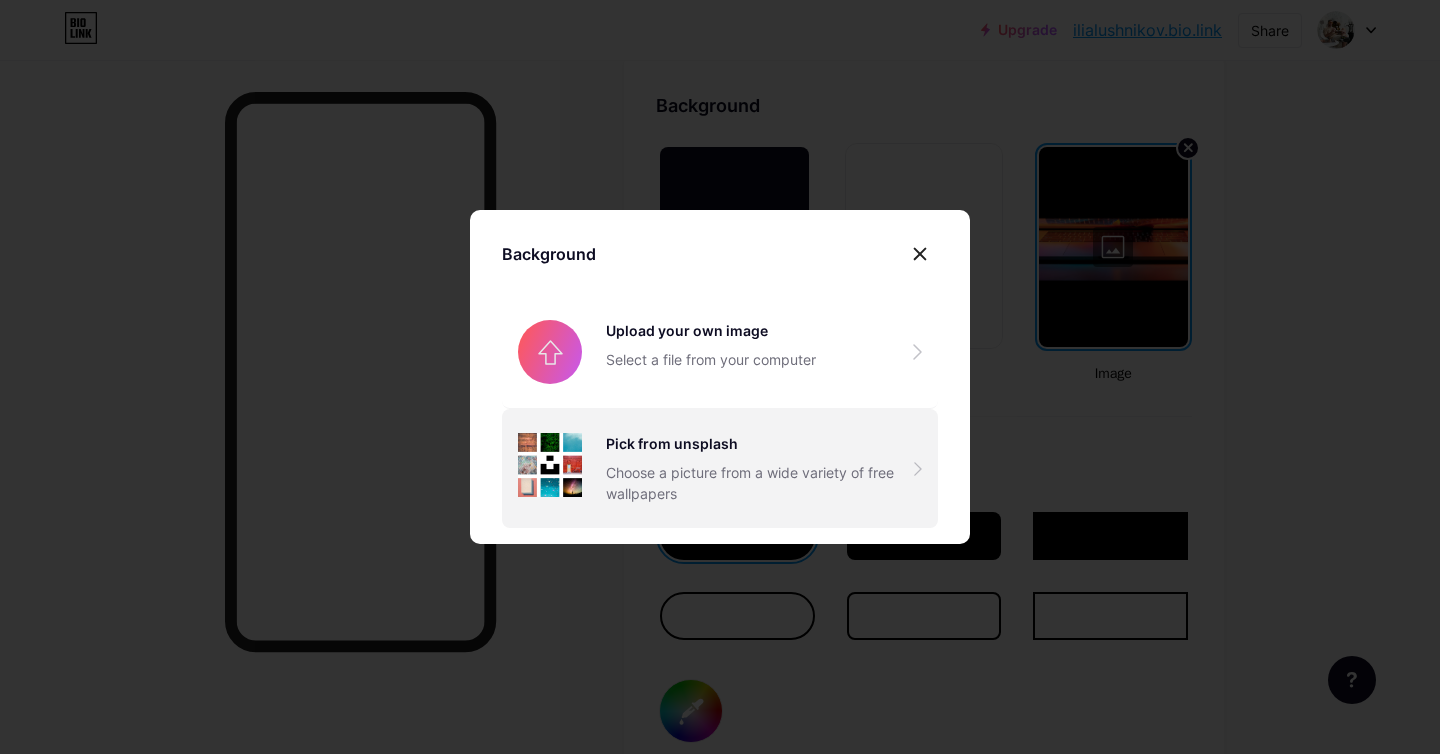 click on "Choose a picture from a wide variety of
free wallpapers" at bounding box center [760, 483] 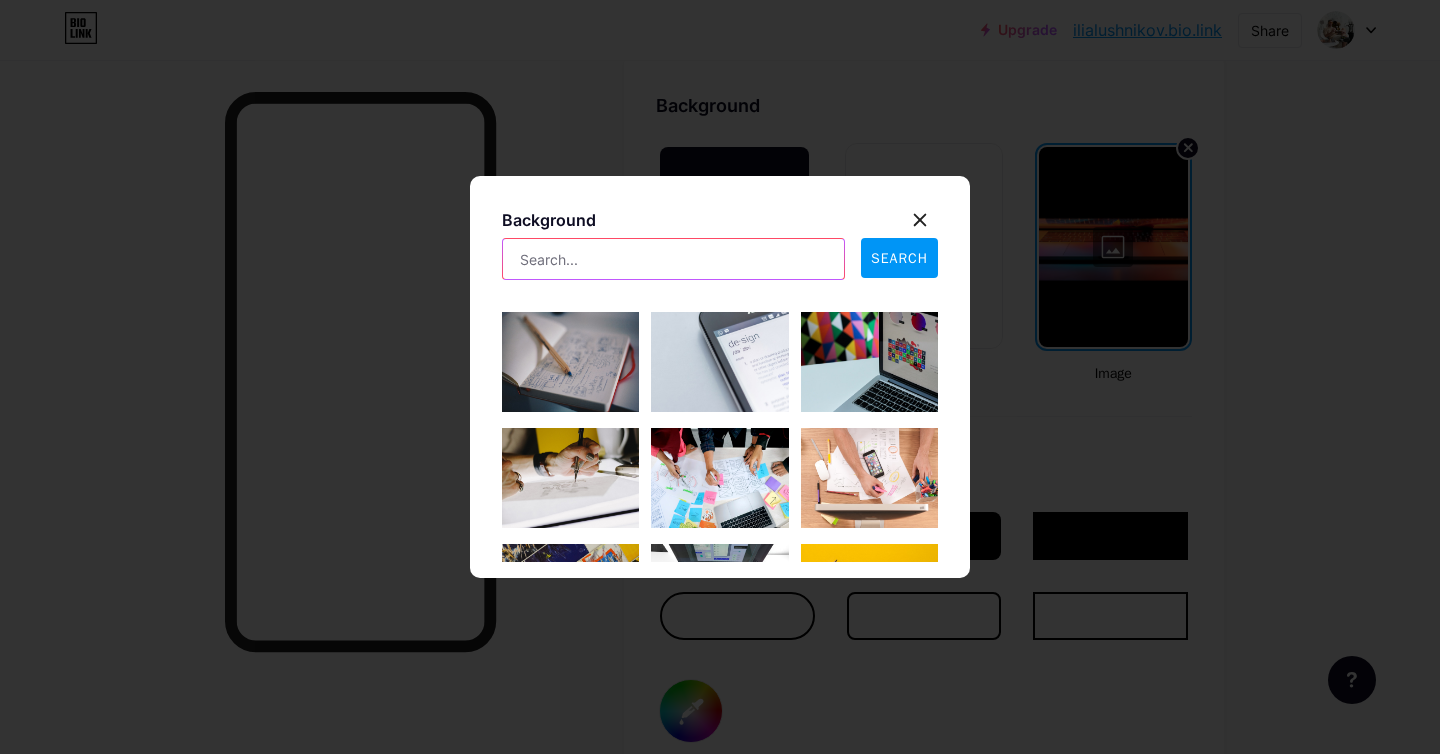 click at bounding box center (673, 259) 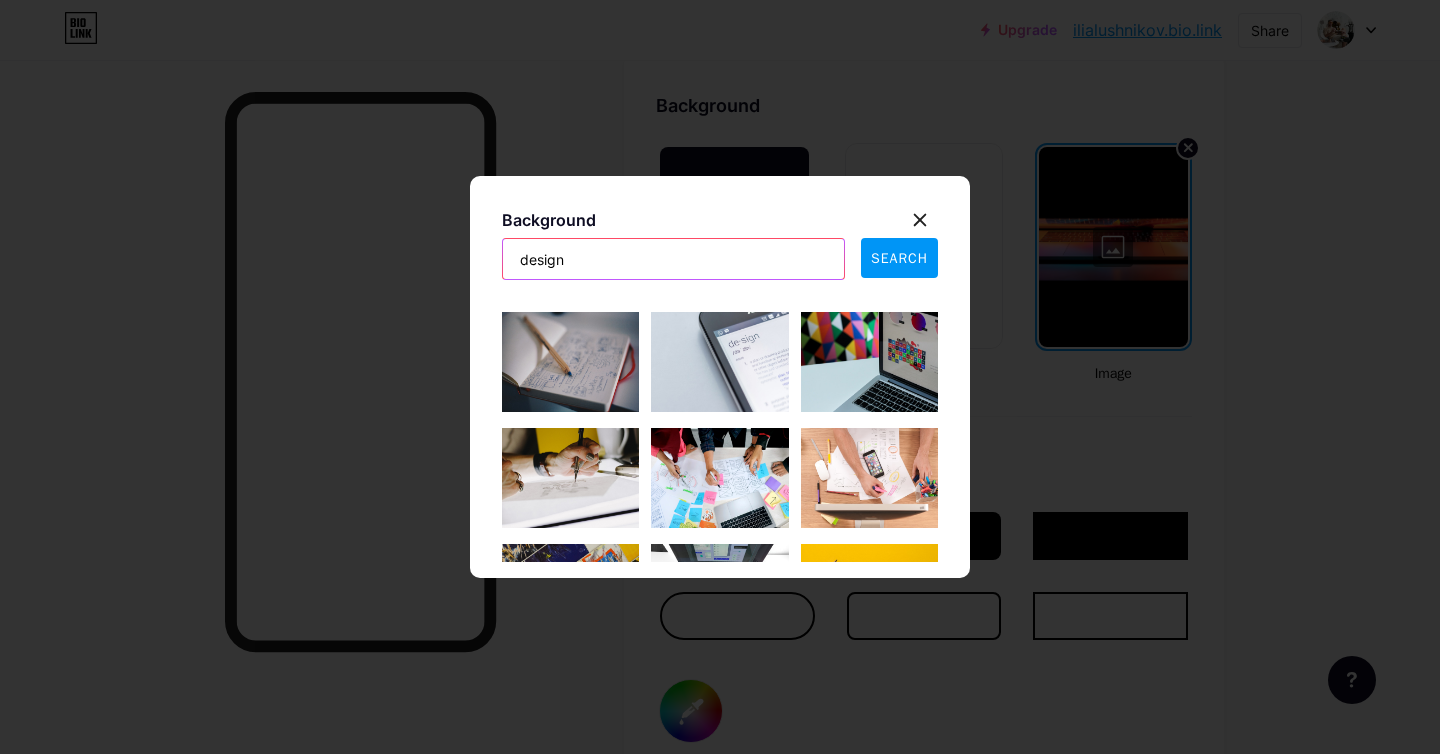 type on "design" 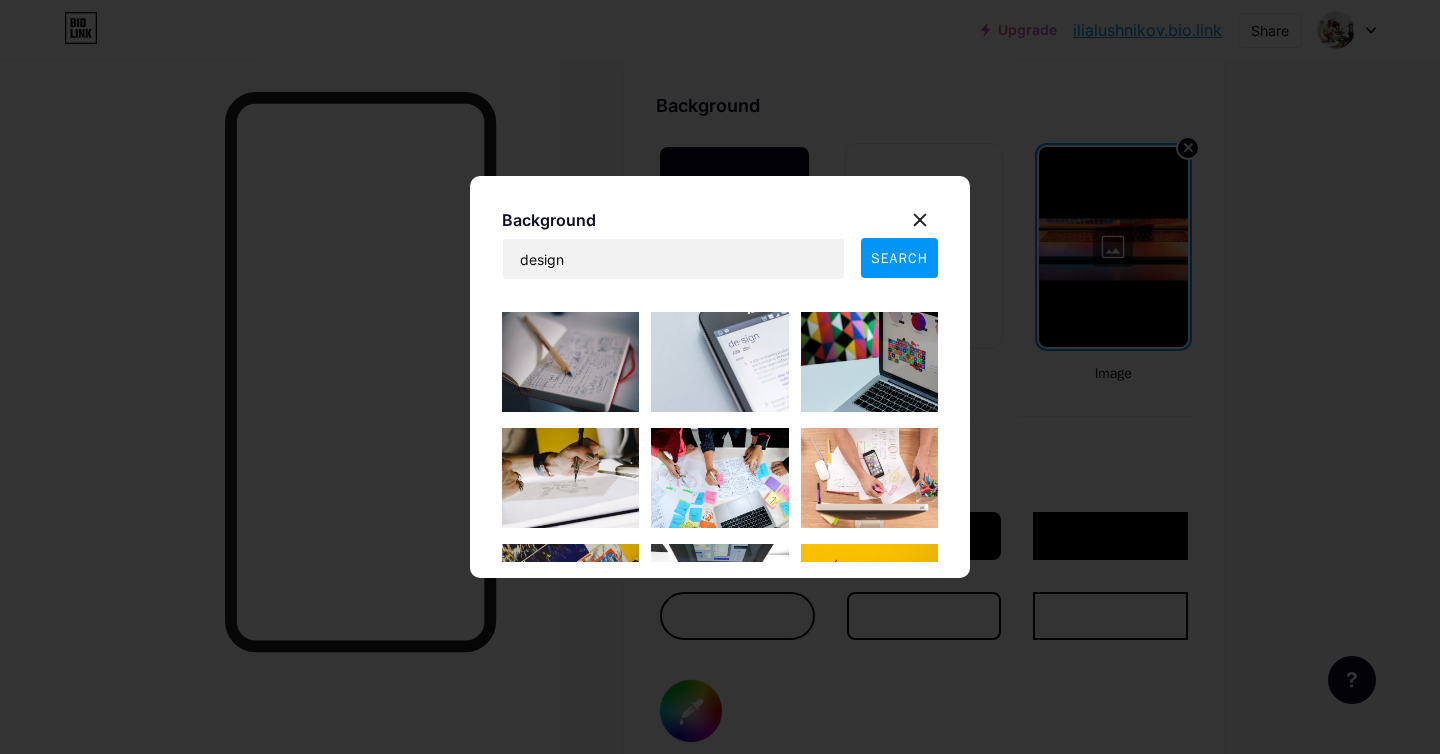 click on "SEARCH" at bounding box center (899, 258) 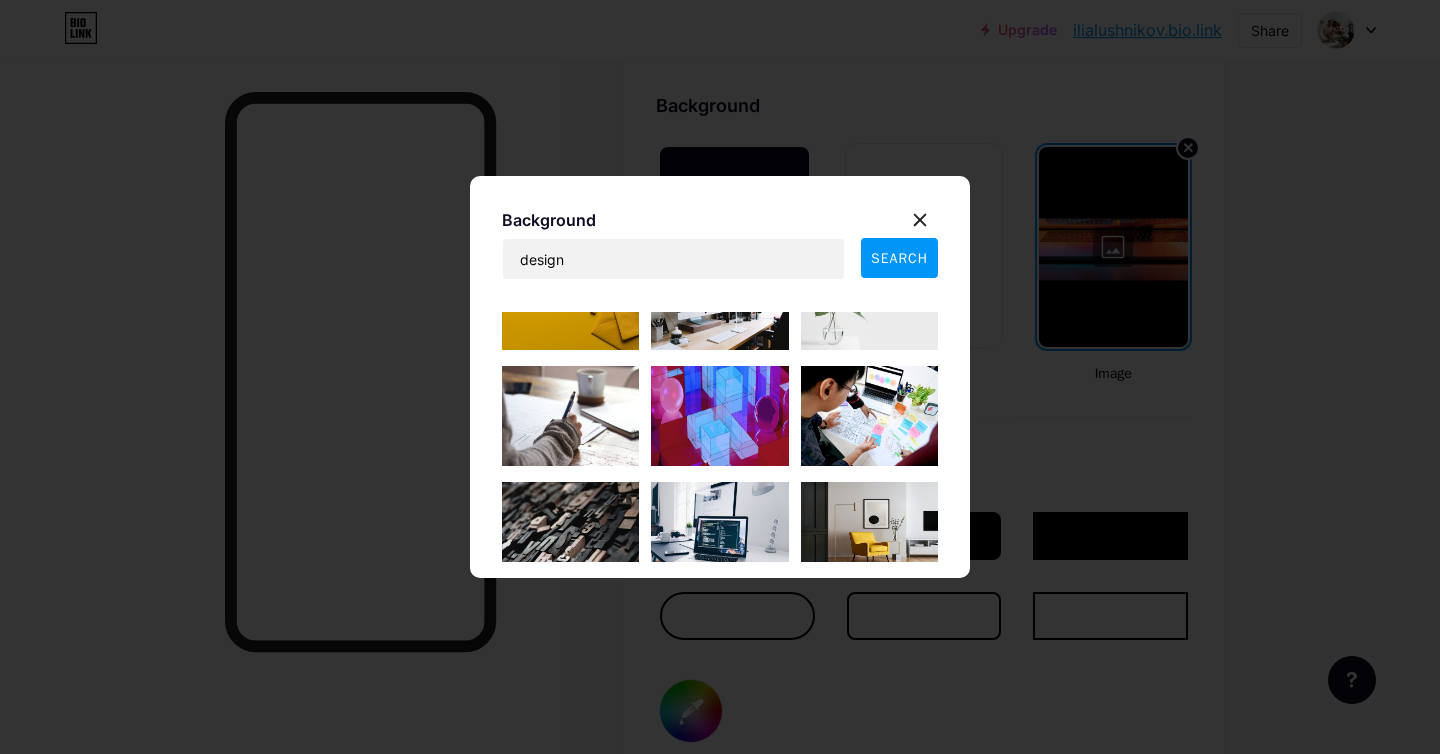 scroll, scrollTop: 1796, scrollLeft: 0, axis: vertical 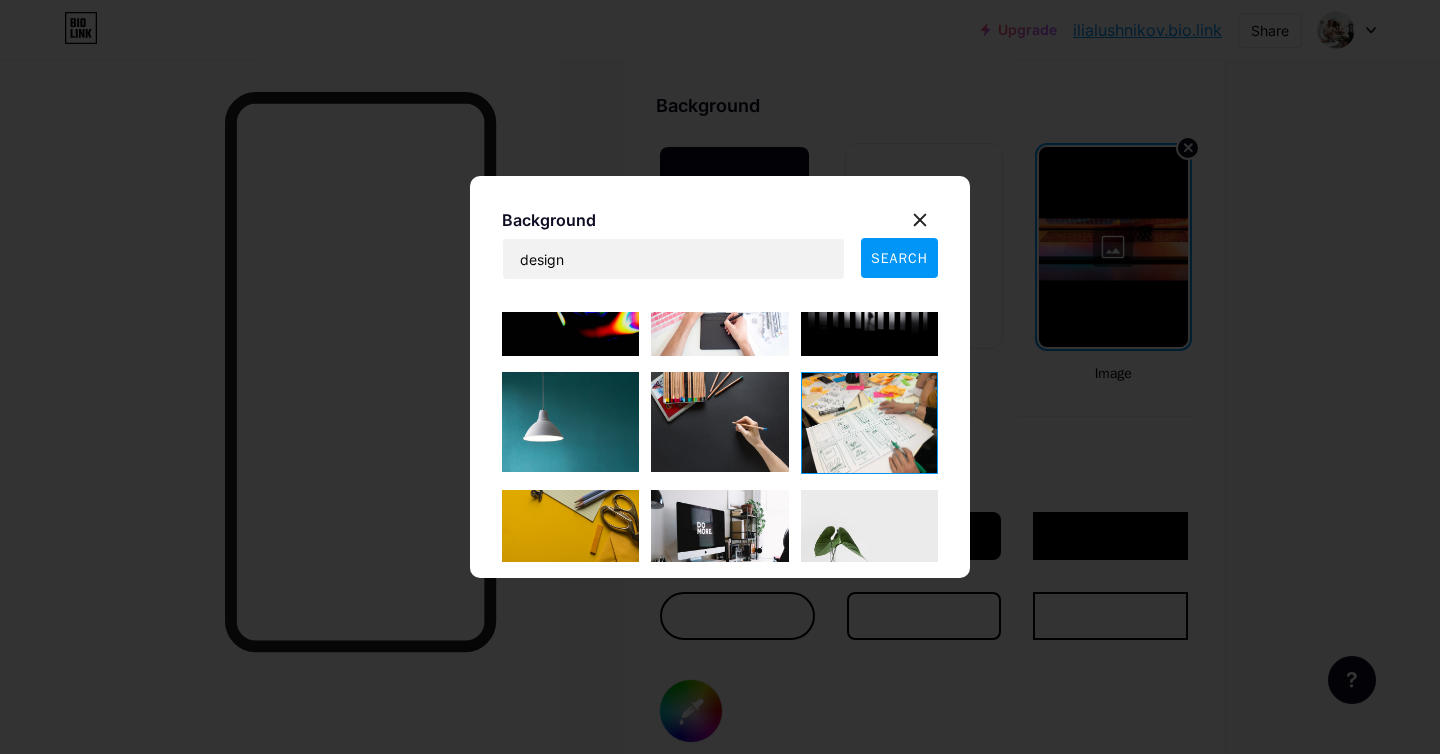 click at bounding box center [869, 540] 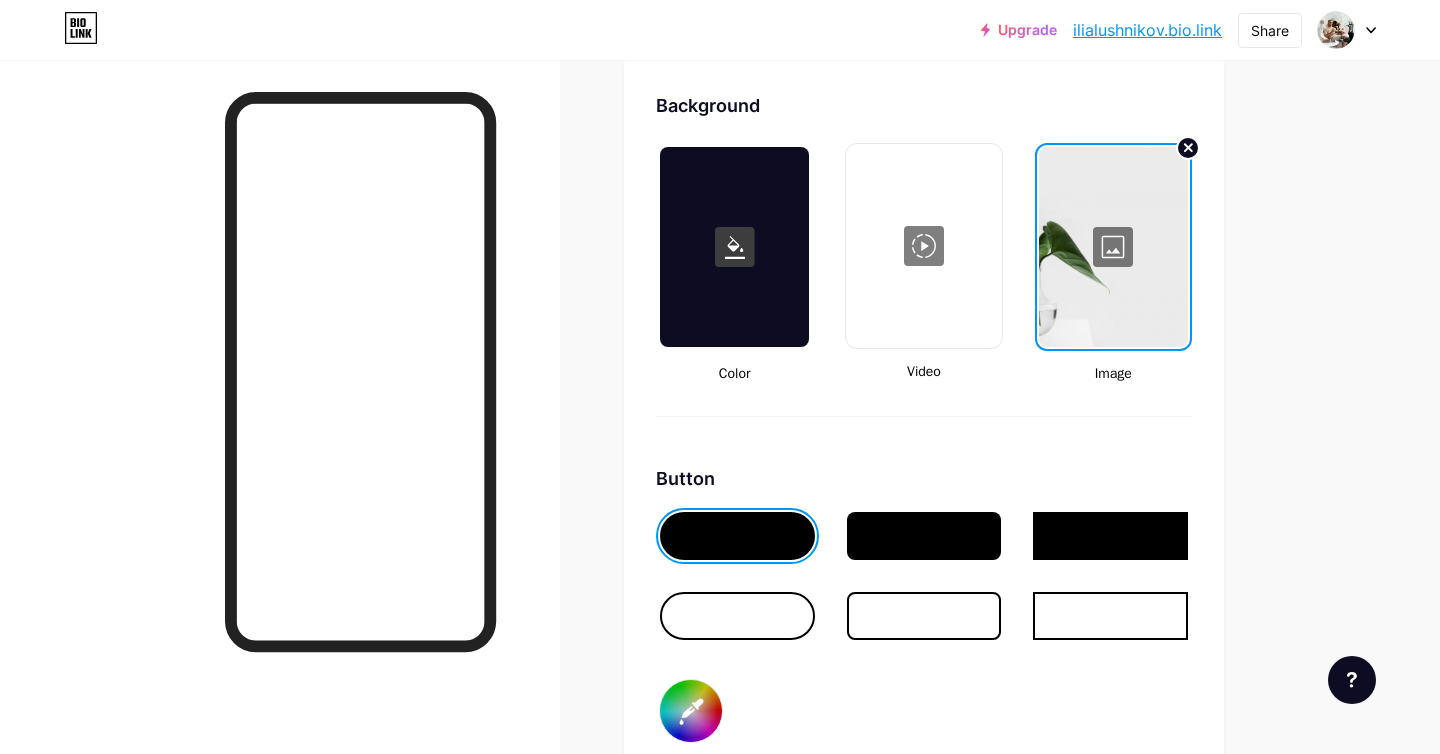 click on "ilialushnikov.bio.link" at bounding box center [1147, 30] 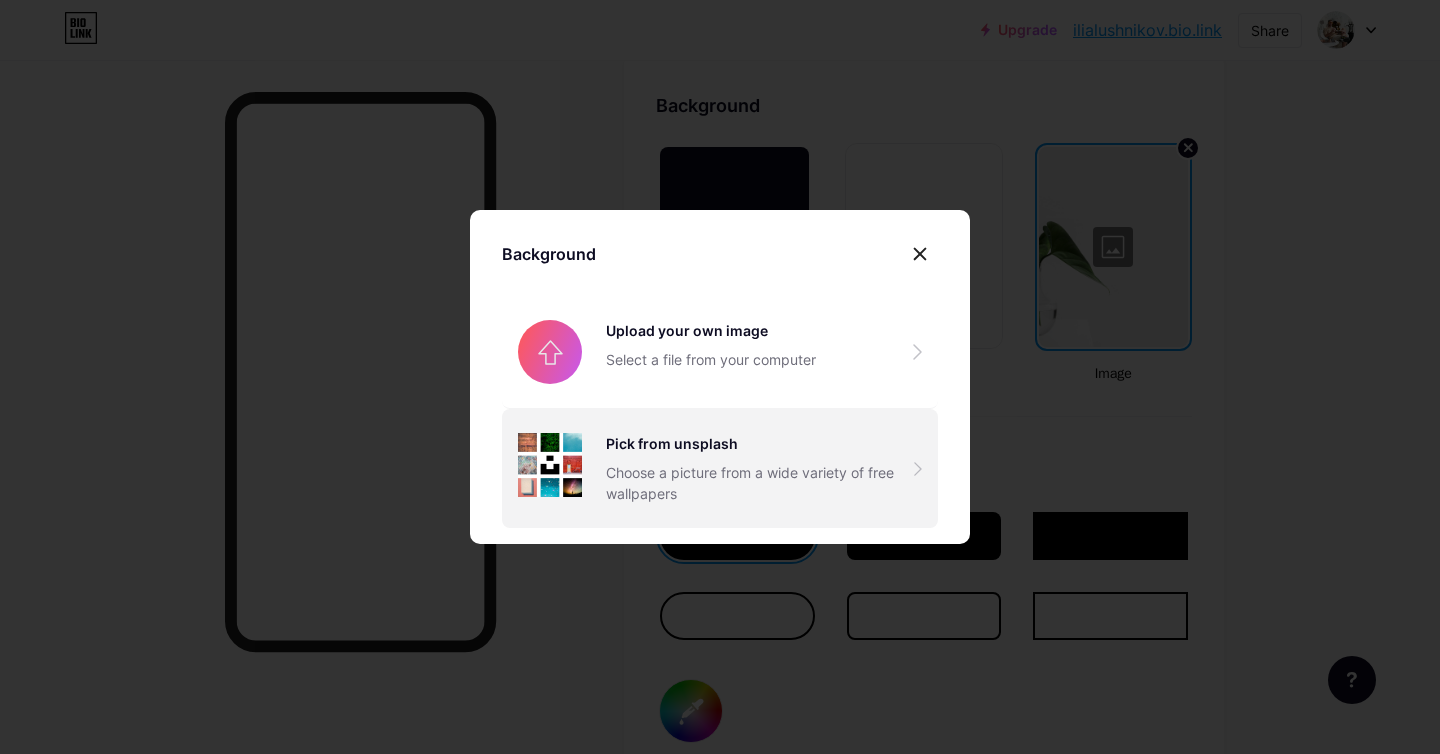 click on "Choose a picture from a wide variety of
free wallpapers" at bounding box center [760, 483] 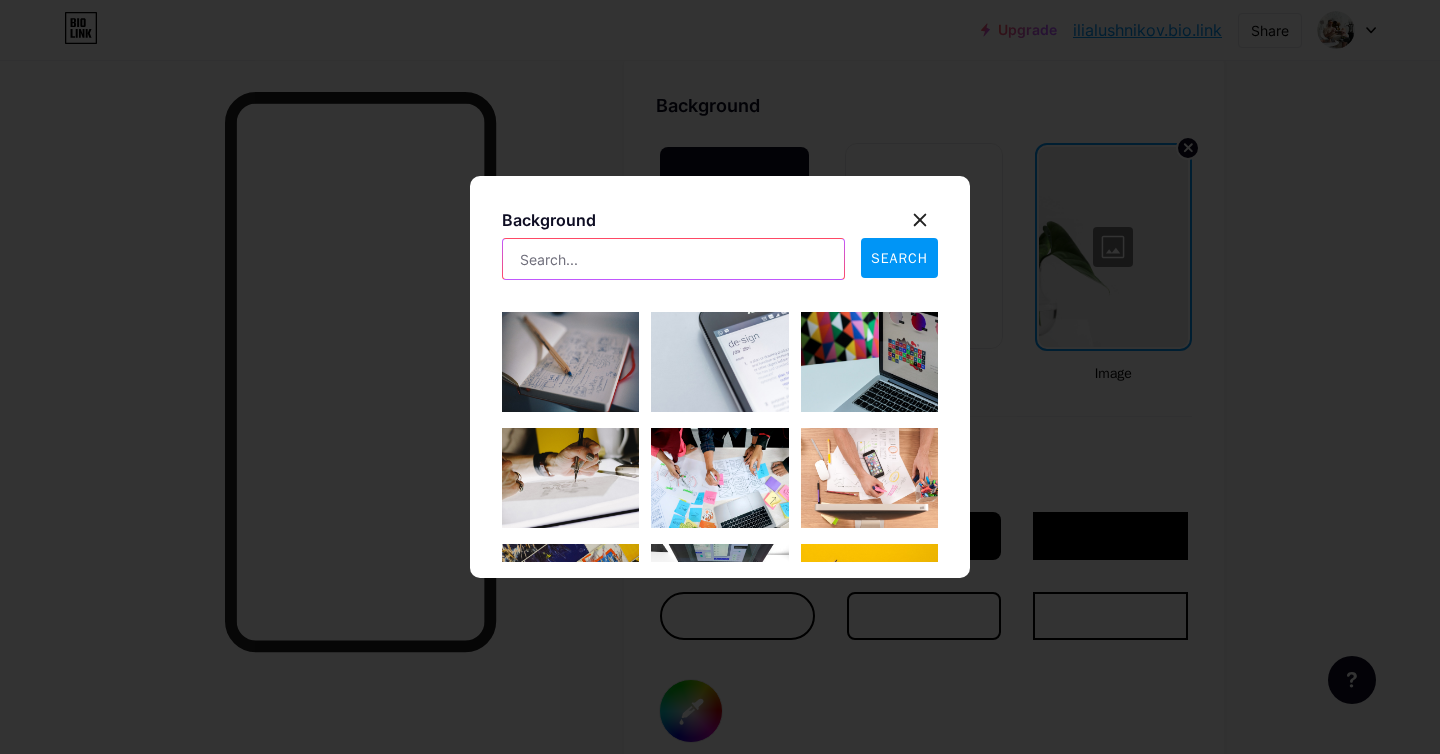 click at bounding box center [673, 259] 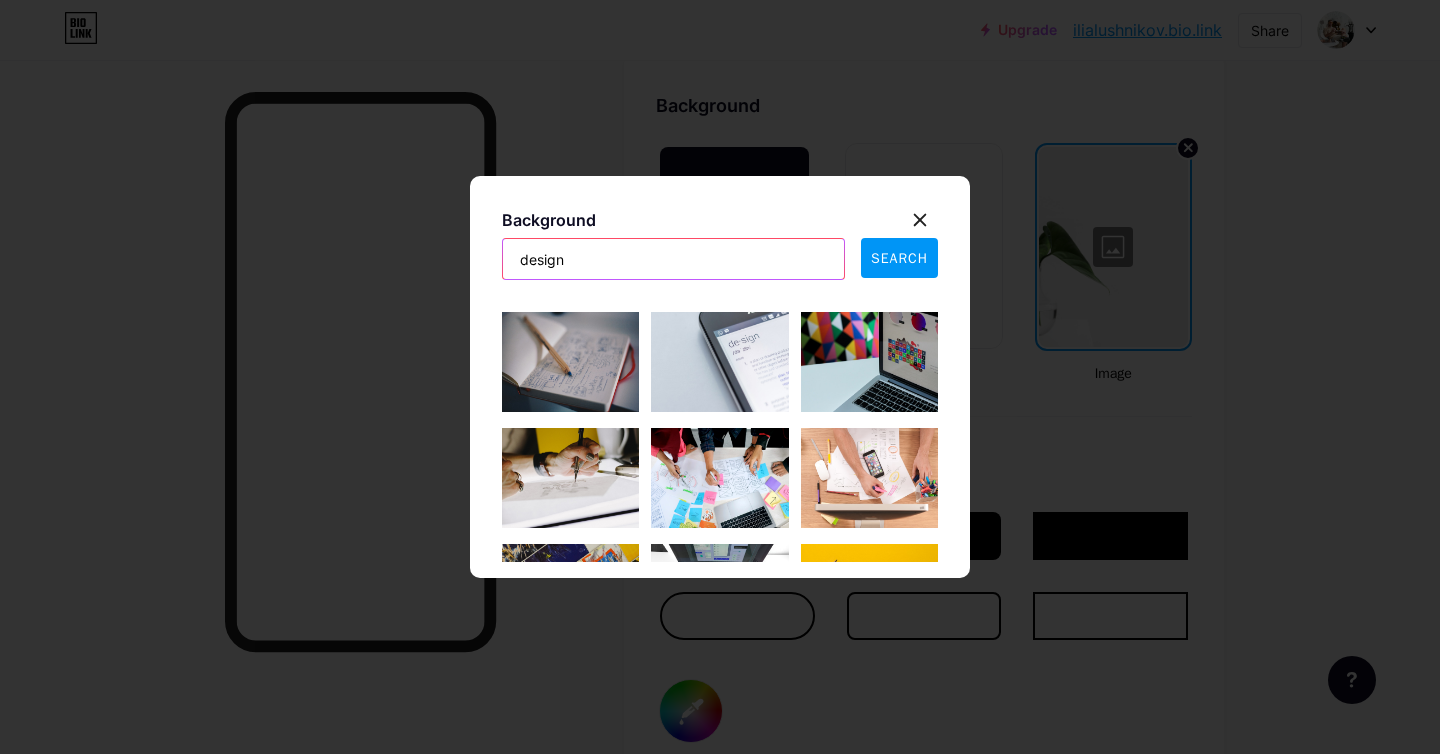 type on "design" 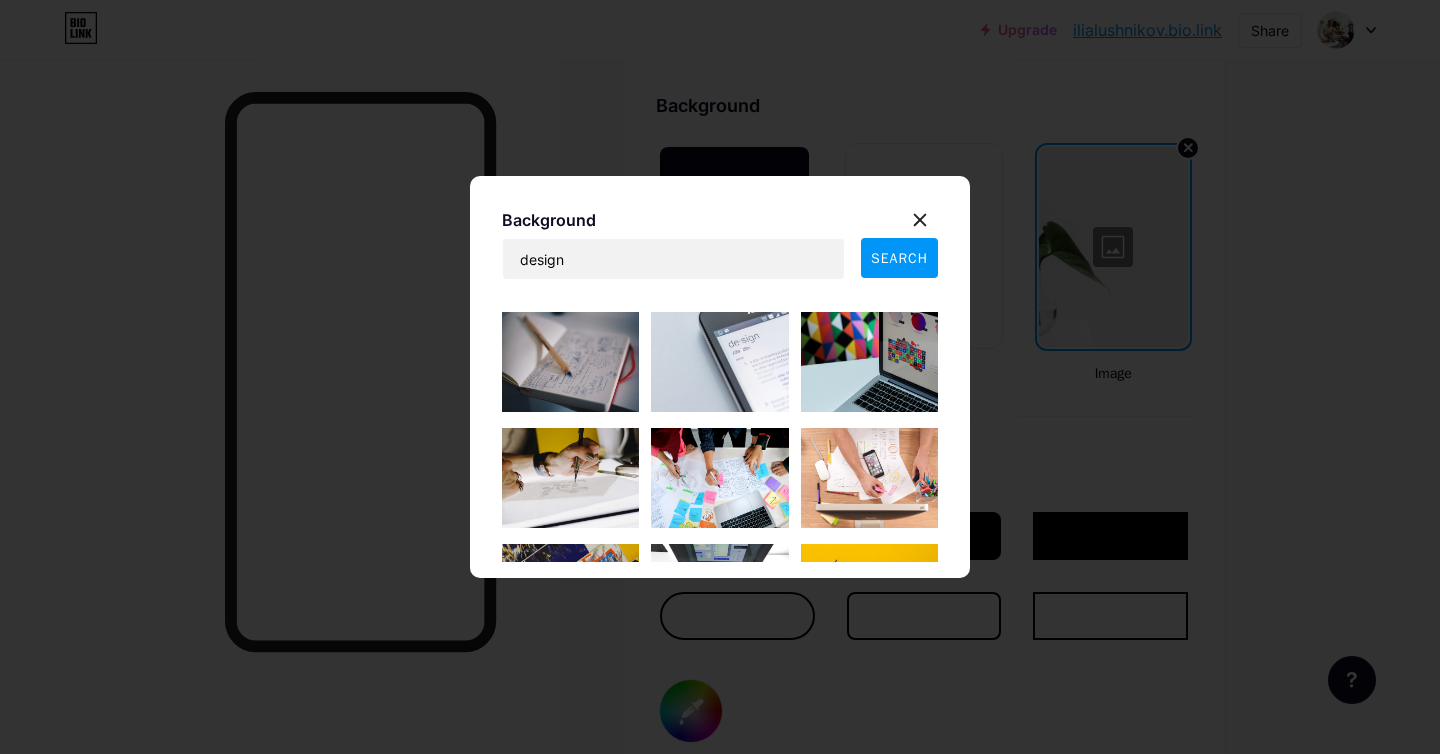 click on "SEARCH" at bounding box center (899, 258) 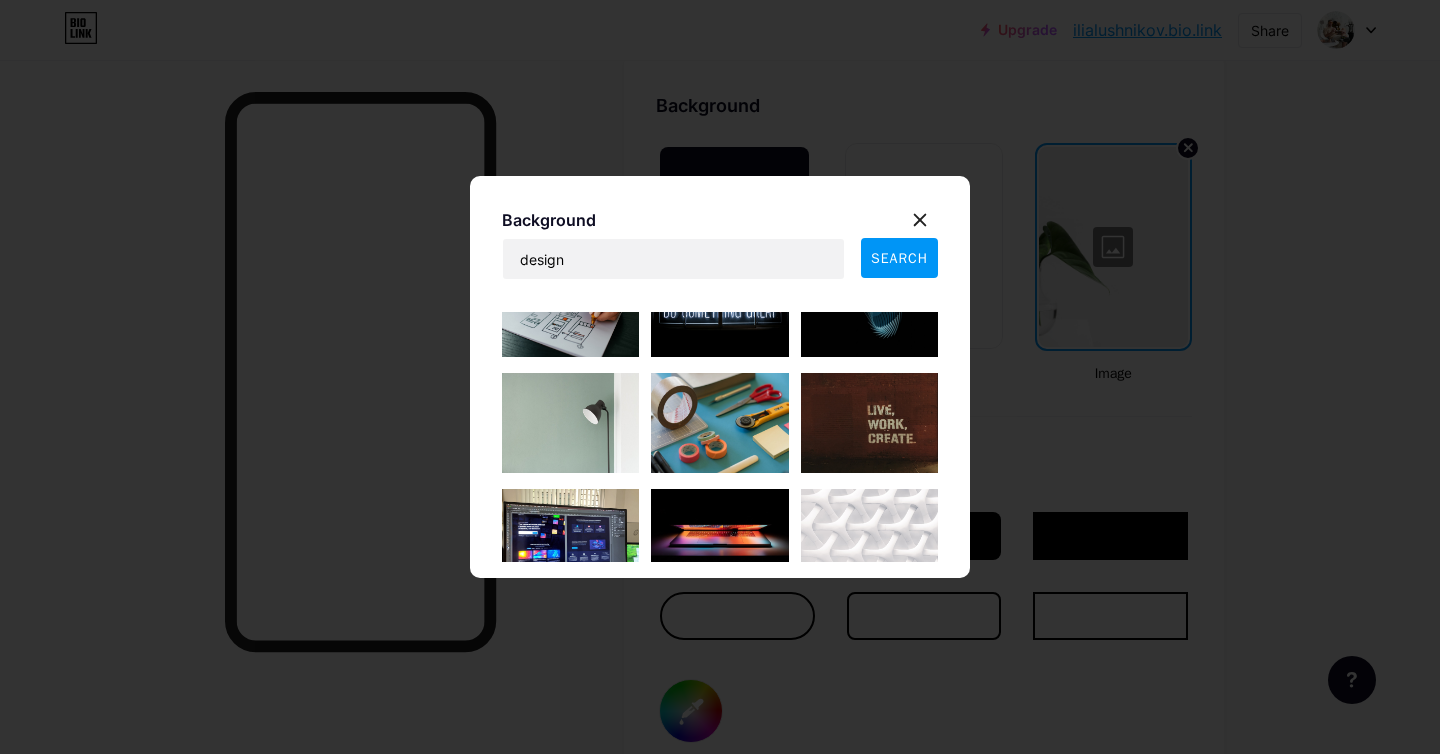 scroll, scrollTop: 2460, scrollLeft: 0, axis: vertical 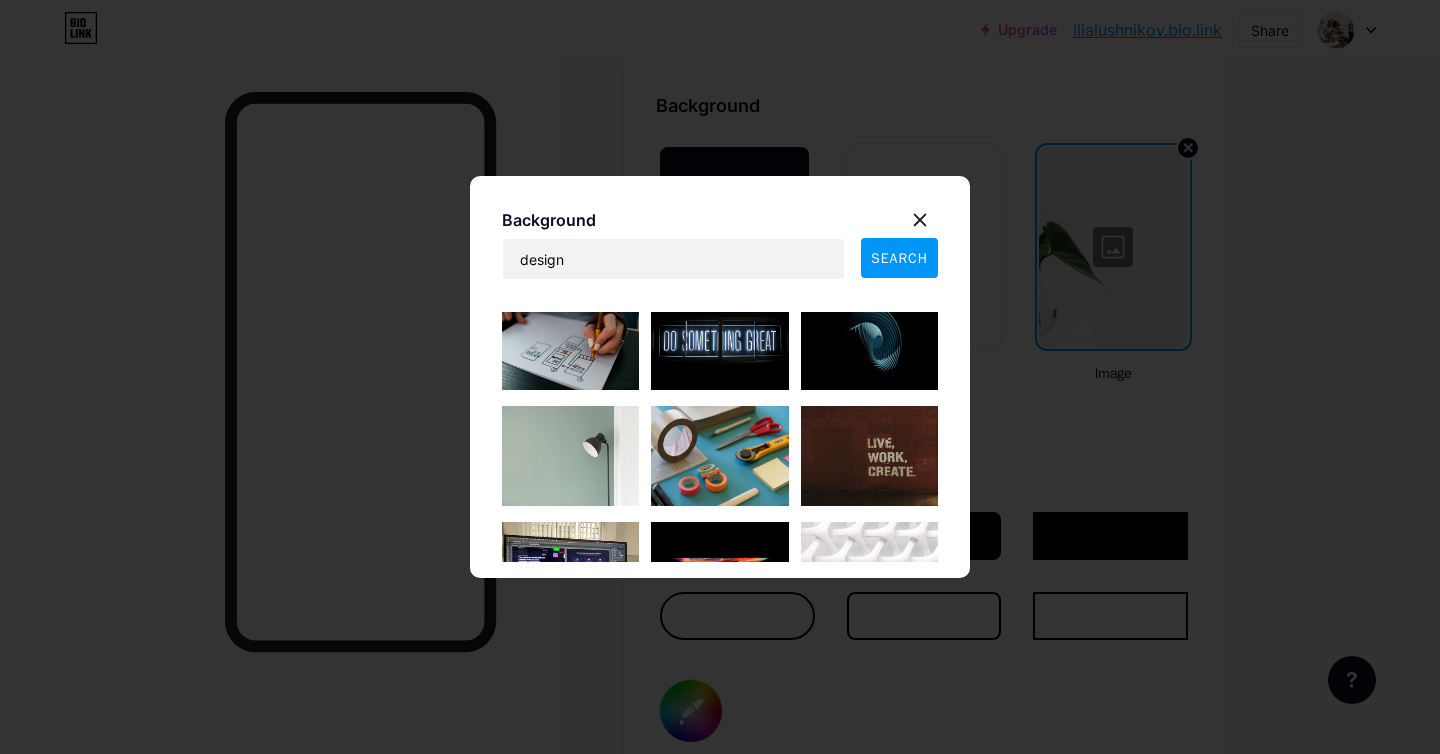 click at bounding box center (869, 340) 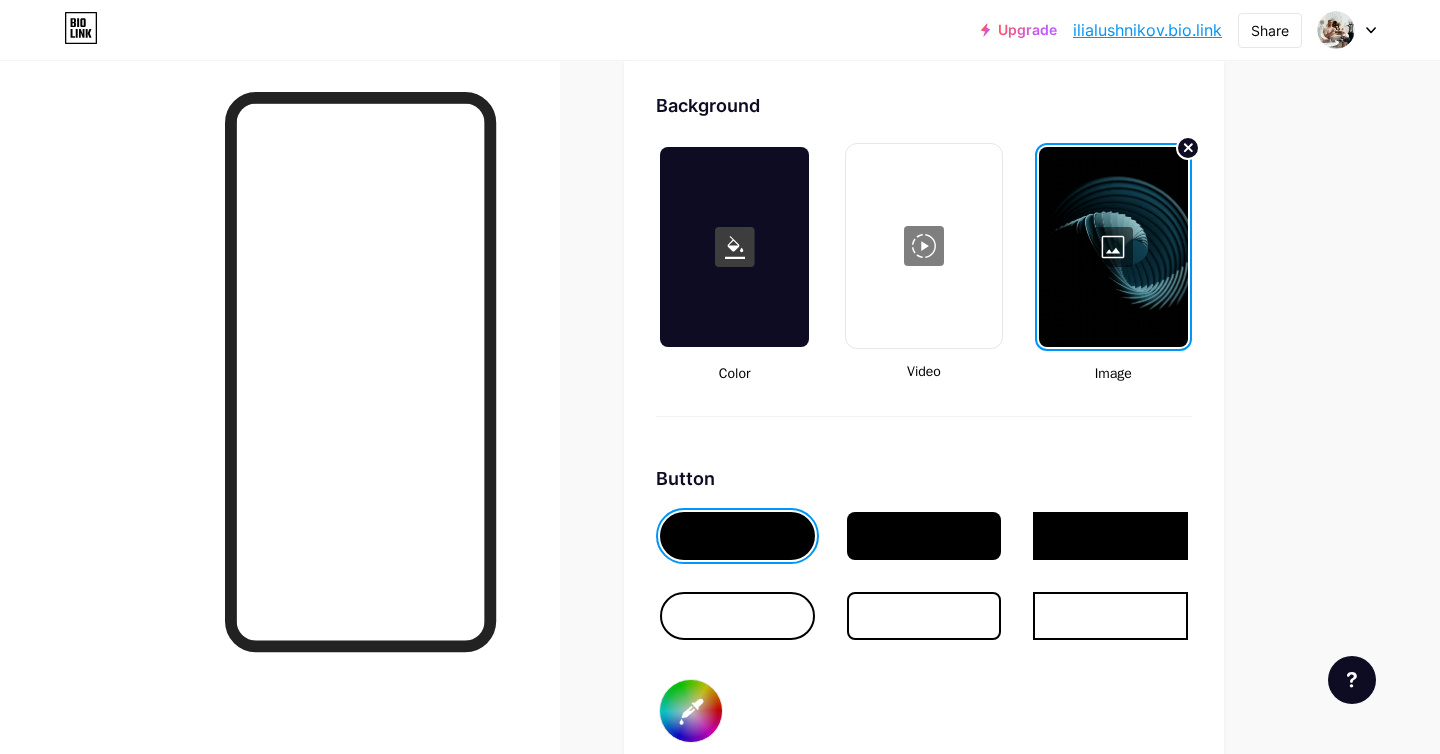 click at bounding box center (1113, 247) 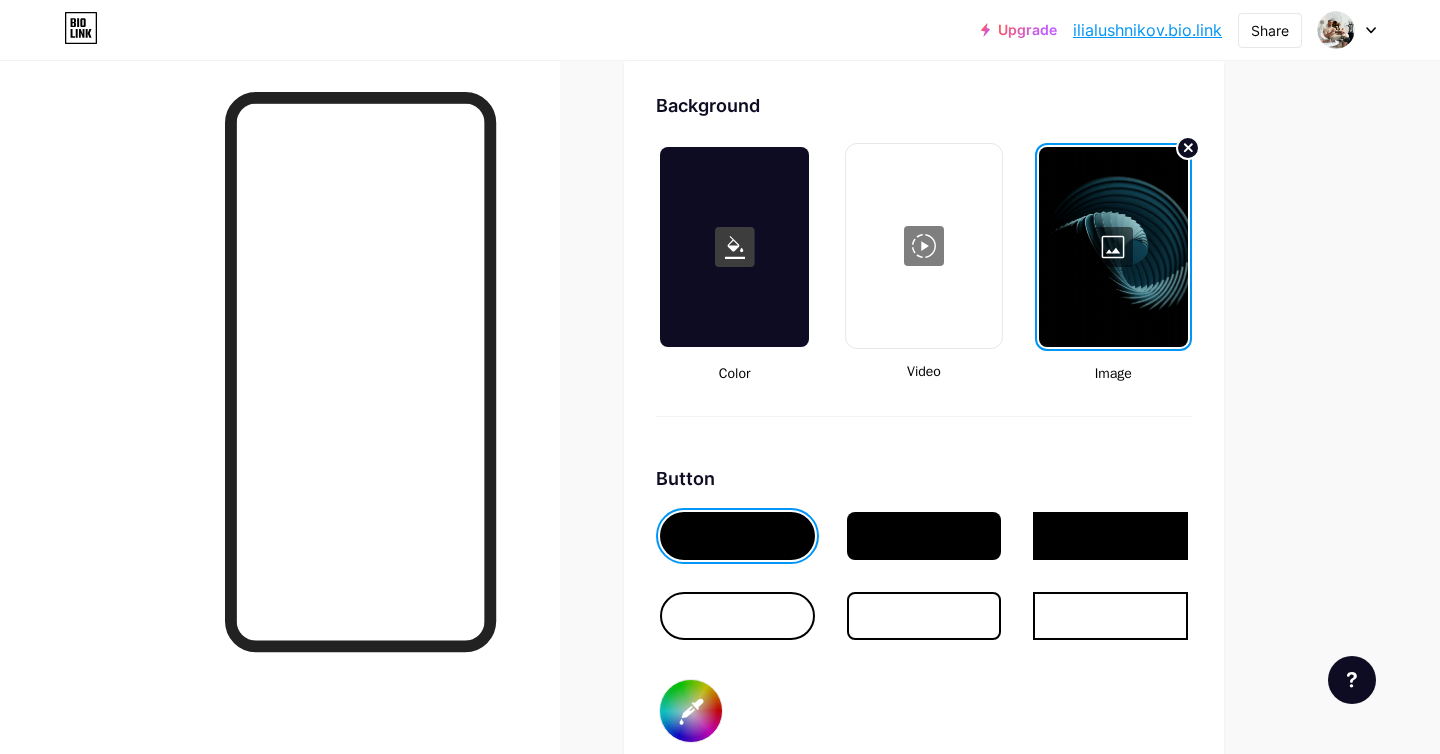 click on "Choose a picture from a wide variety of
free wallpapers" at bounding box center (760, 483) 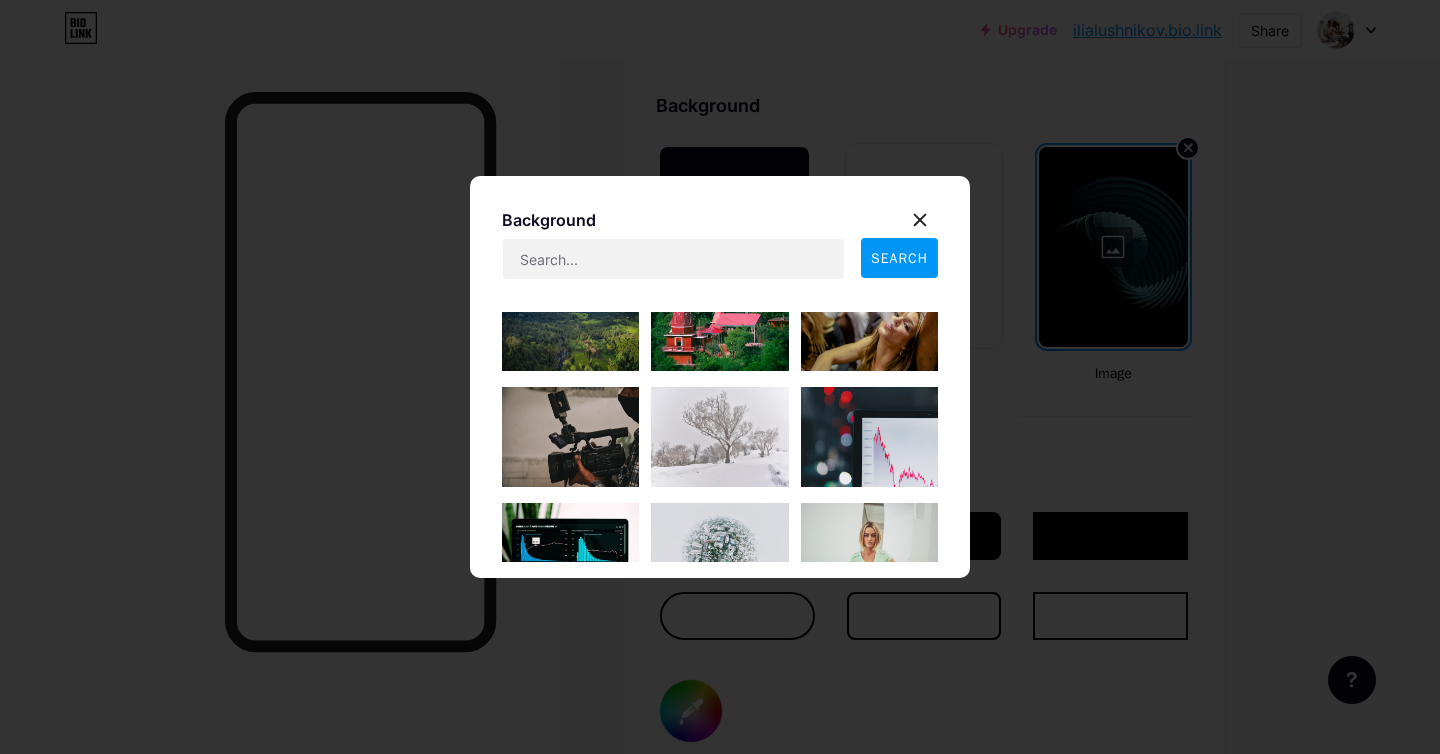 scroll, scrollTop: 4644, scrollLeft: 0, axis: vertical 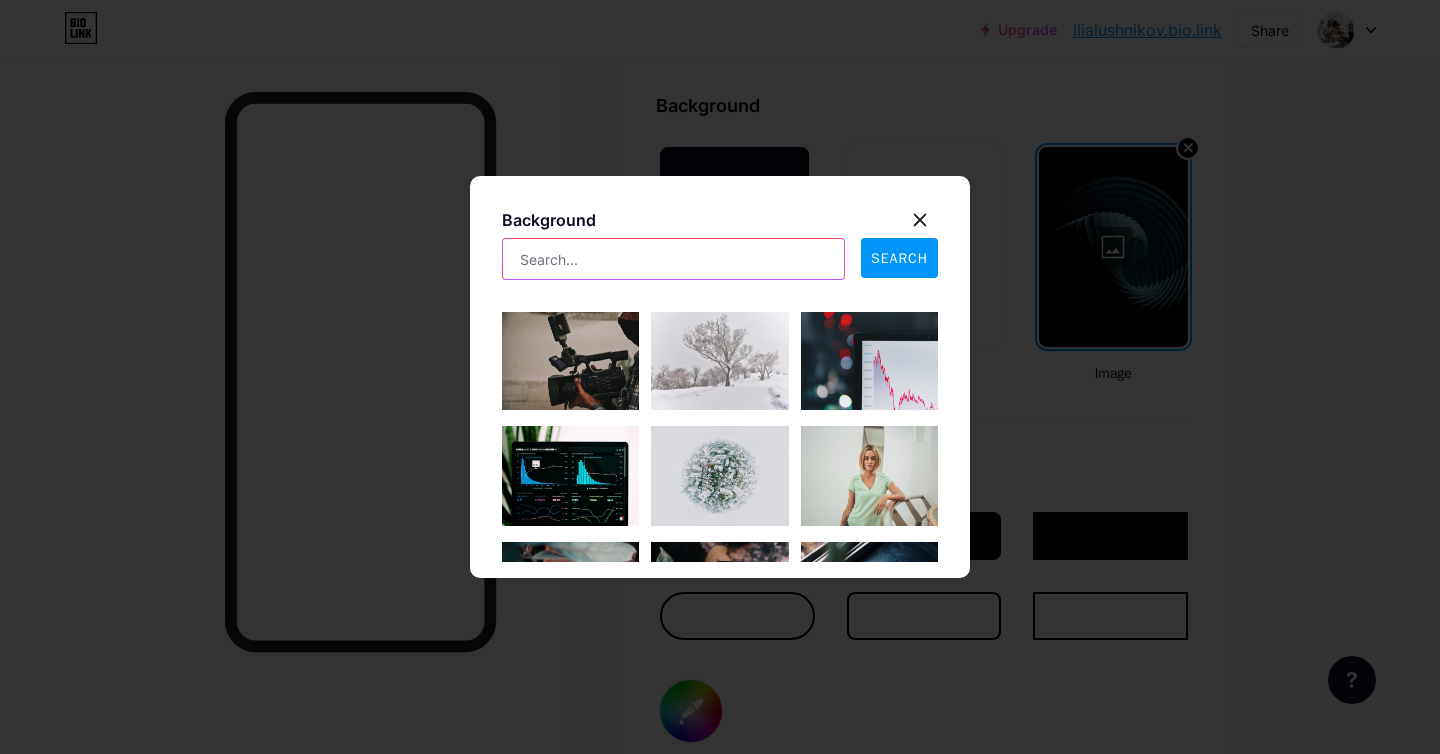 click at bounding box center [673, 259] 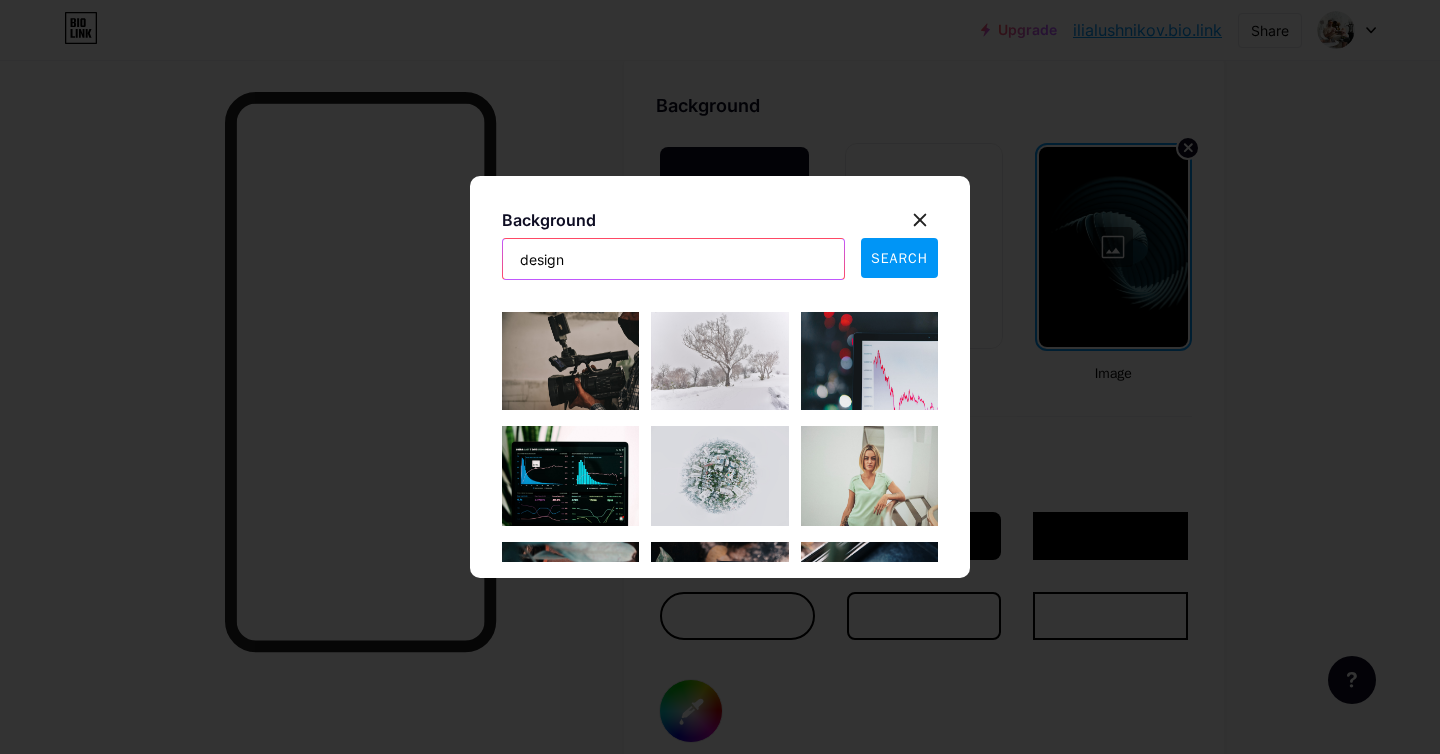 type on "design" 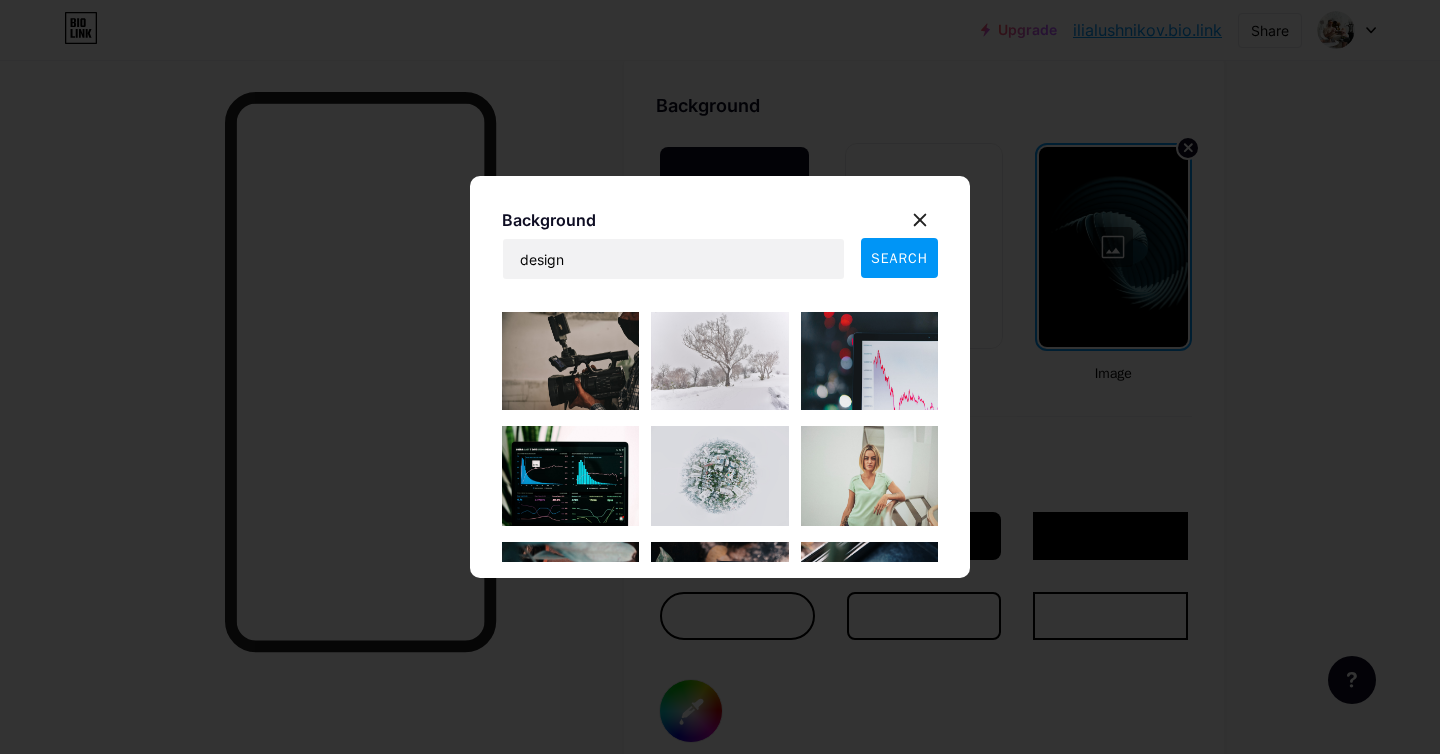 click on "SEARCH" at bounding box center (899, 258) 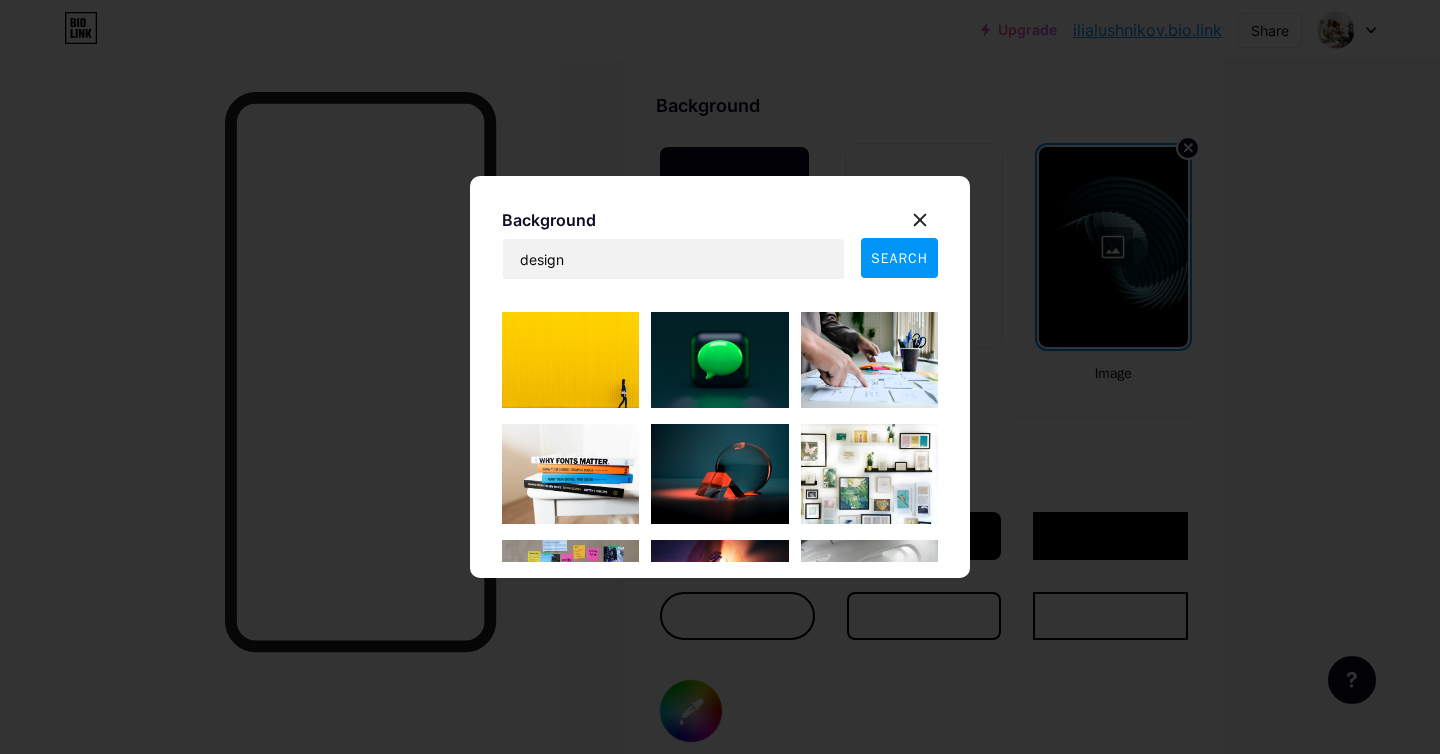 scroll, scrollTop: 7100, scrollLeft: 0, axis: vertical 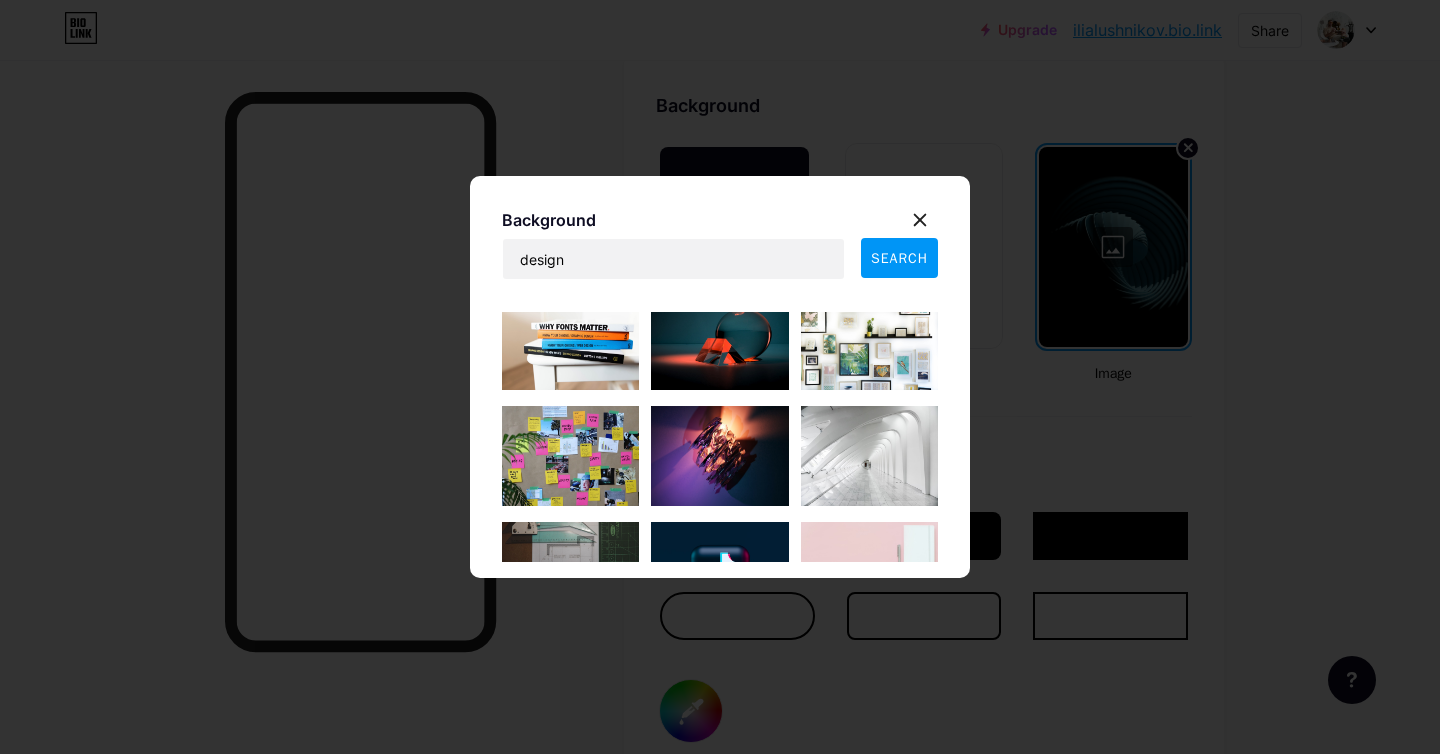 click at bounding box center [869, 456] 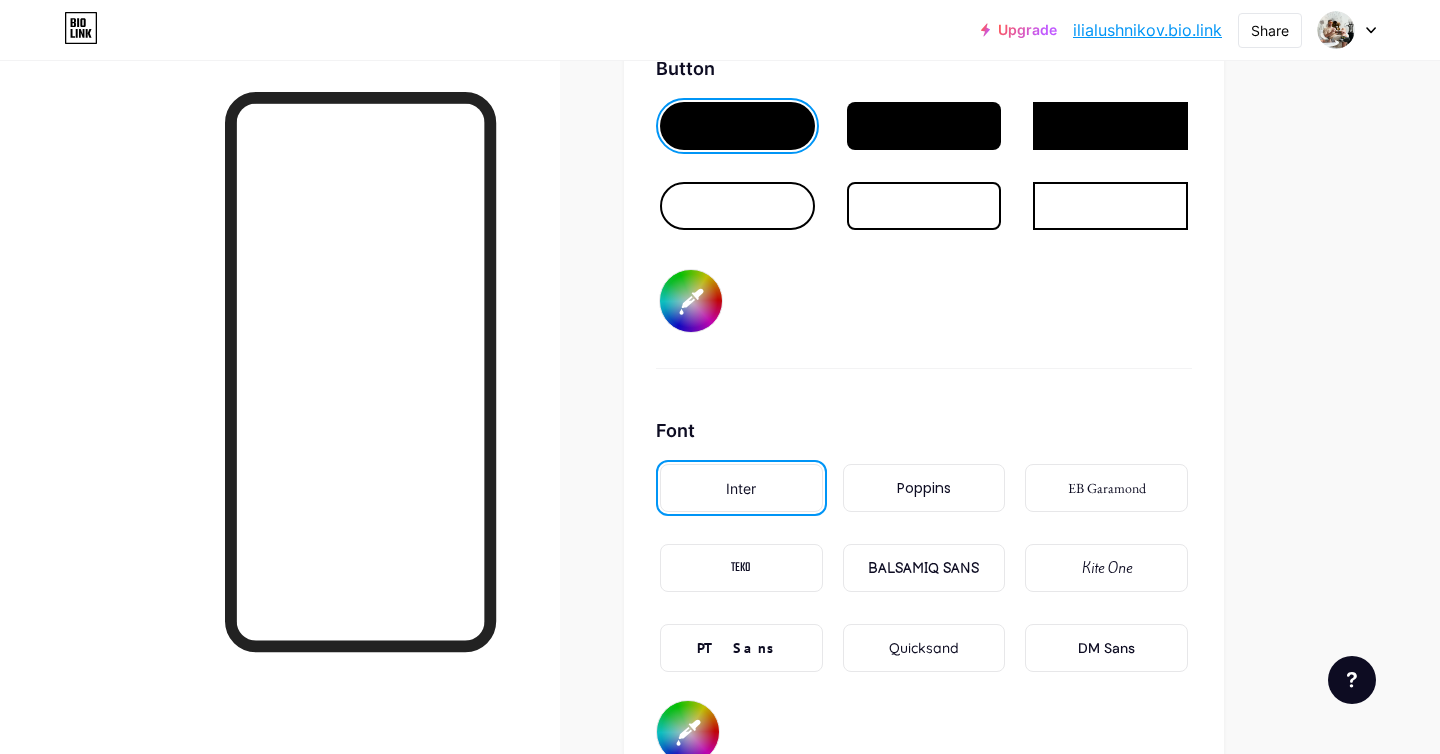 scroll, scrollTop: 3132, scrollLeft: 0, axis: vertical 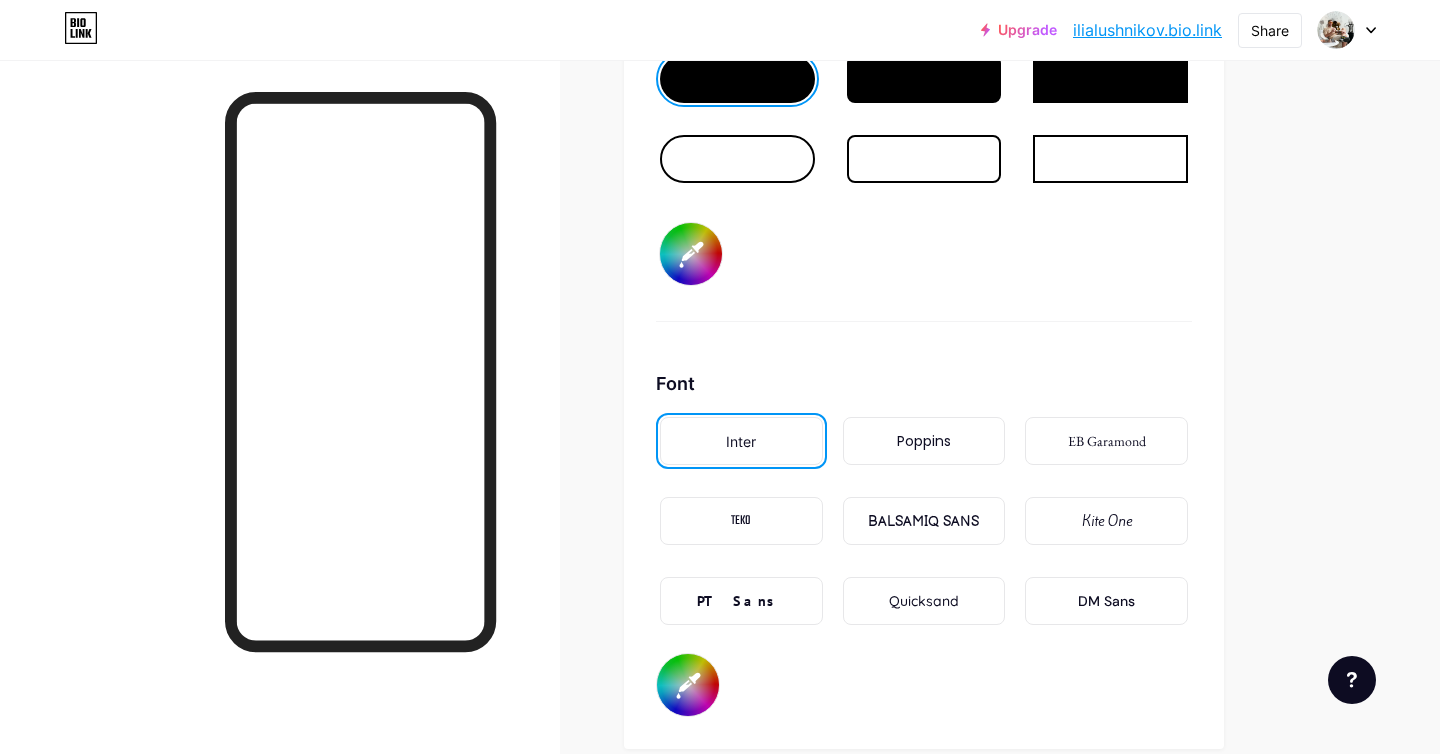 click on "#000000" at bounding box center (688, 685) 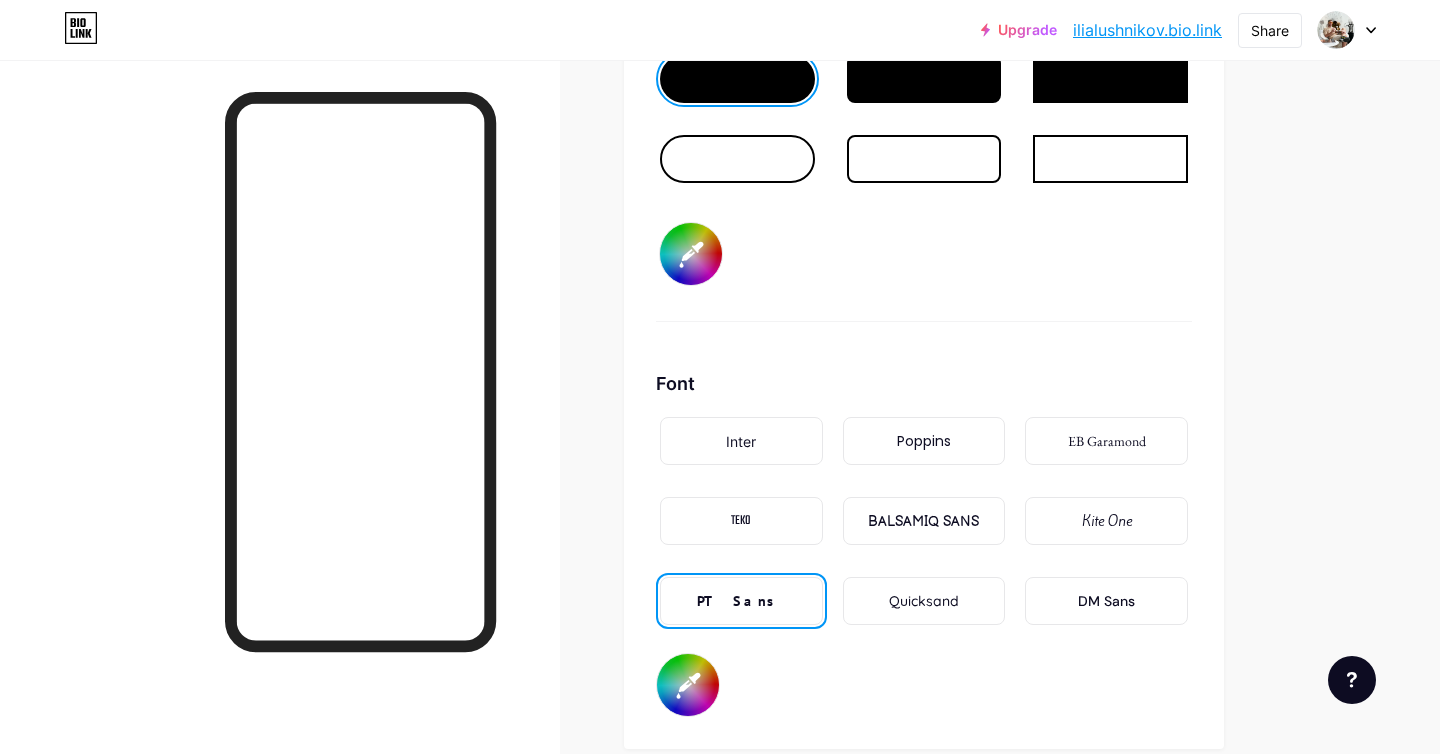 click on "#000000" at bounding box center [688, 685] 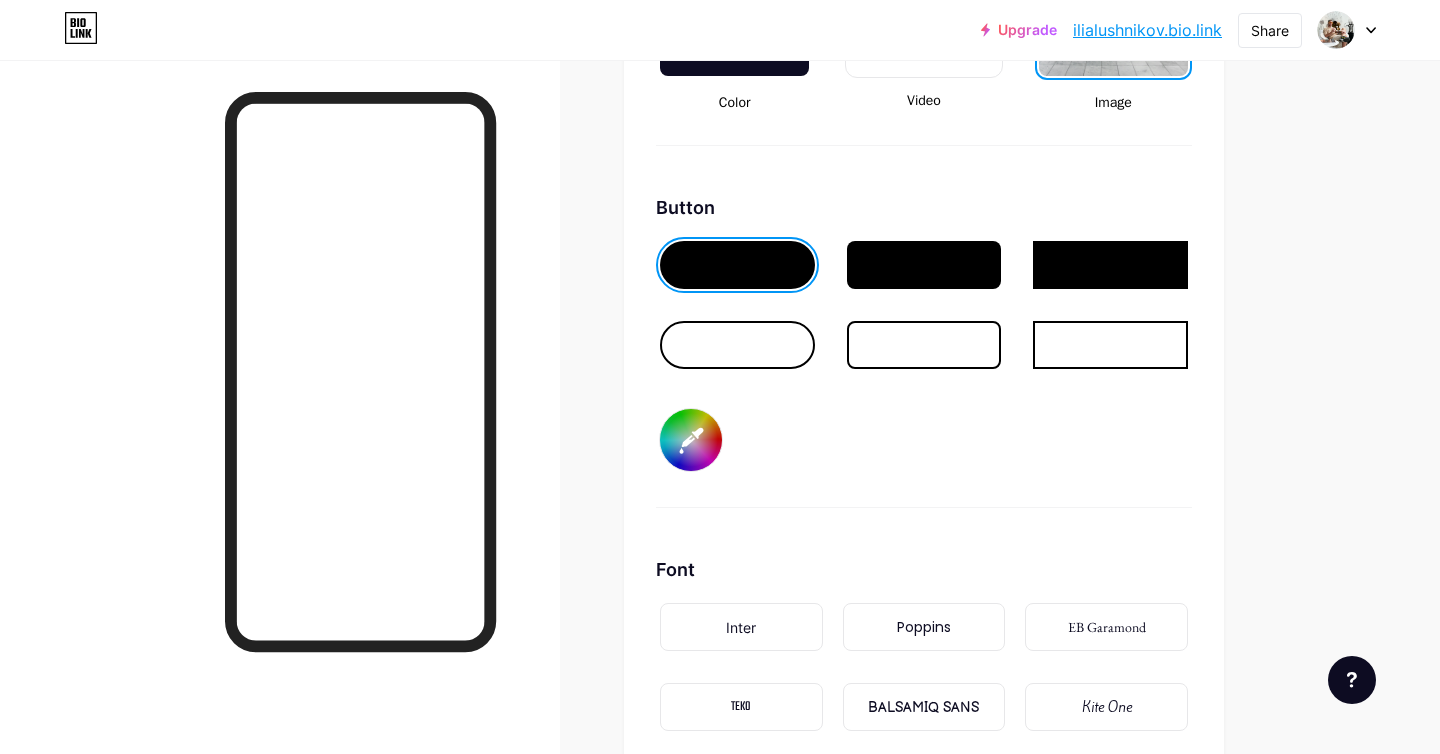 scroll, scrollTop: 2892, scrollLeft: 0, axis: vertical 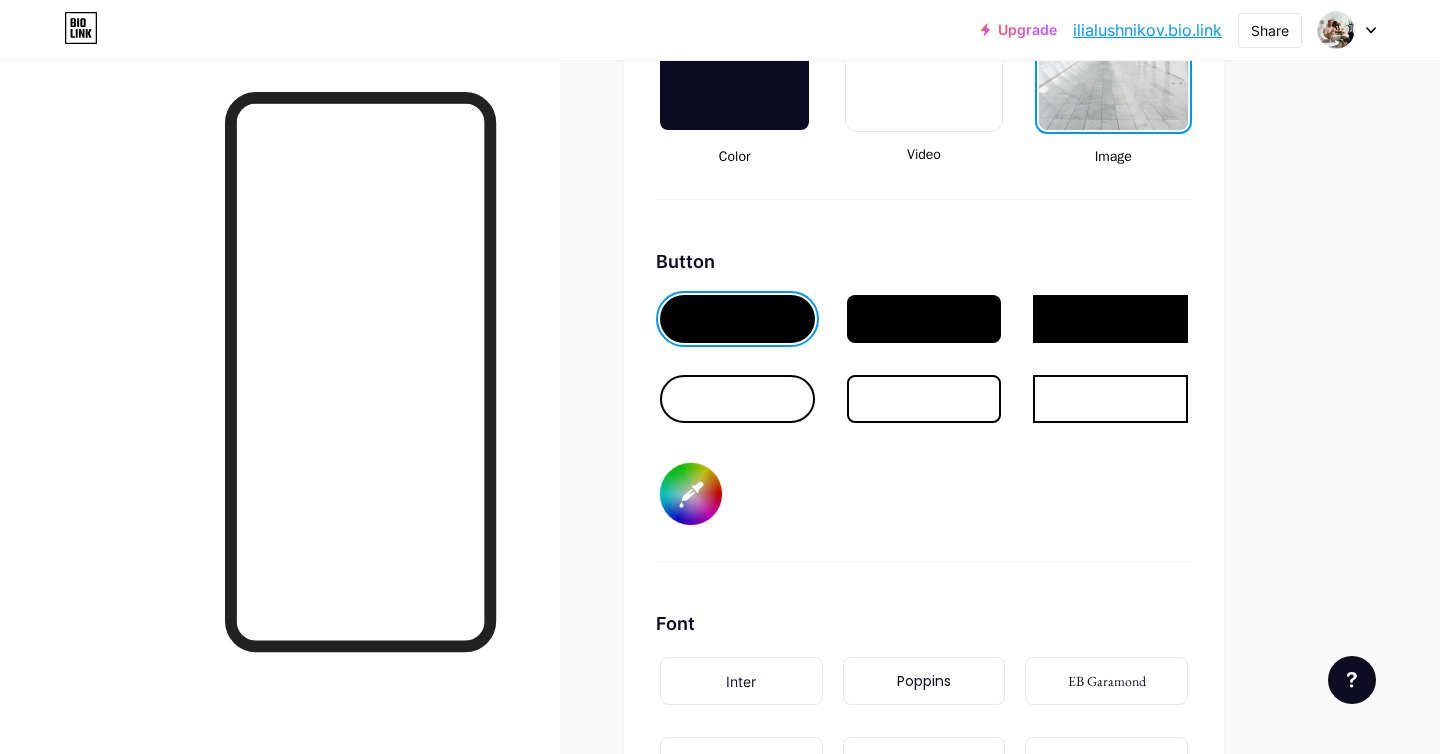 click on "#2355f5" at bounding box center (691, 494) 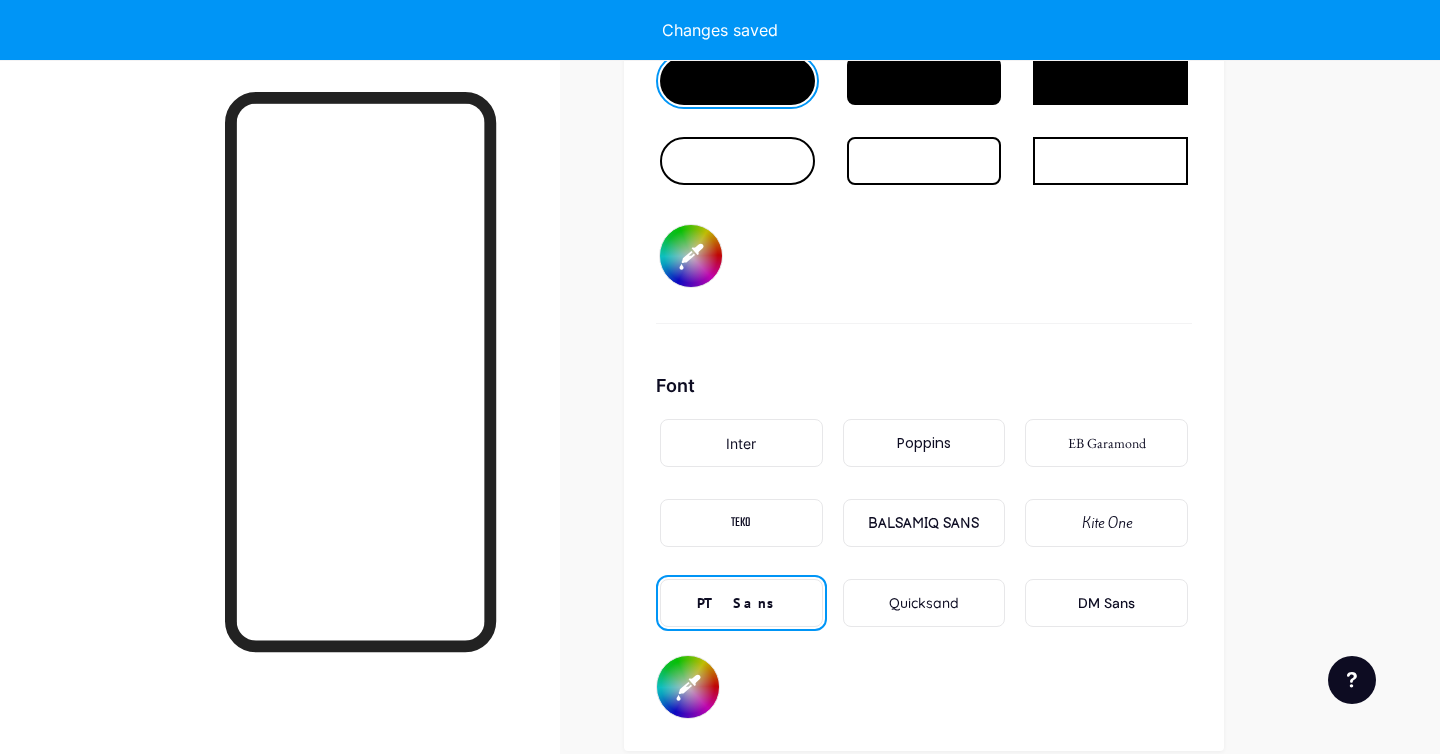 scroll, scrollTop: 3132, scrollLeft: 0, axis: vertical 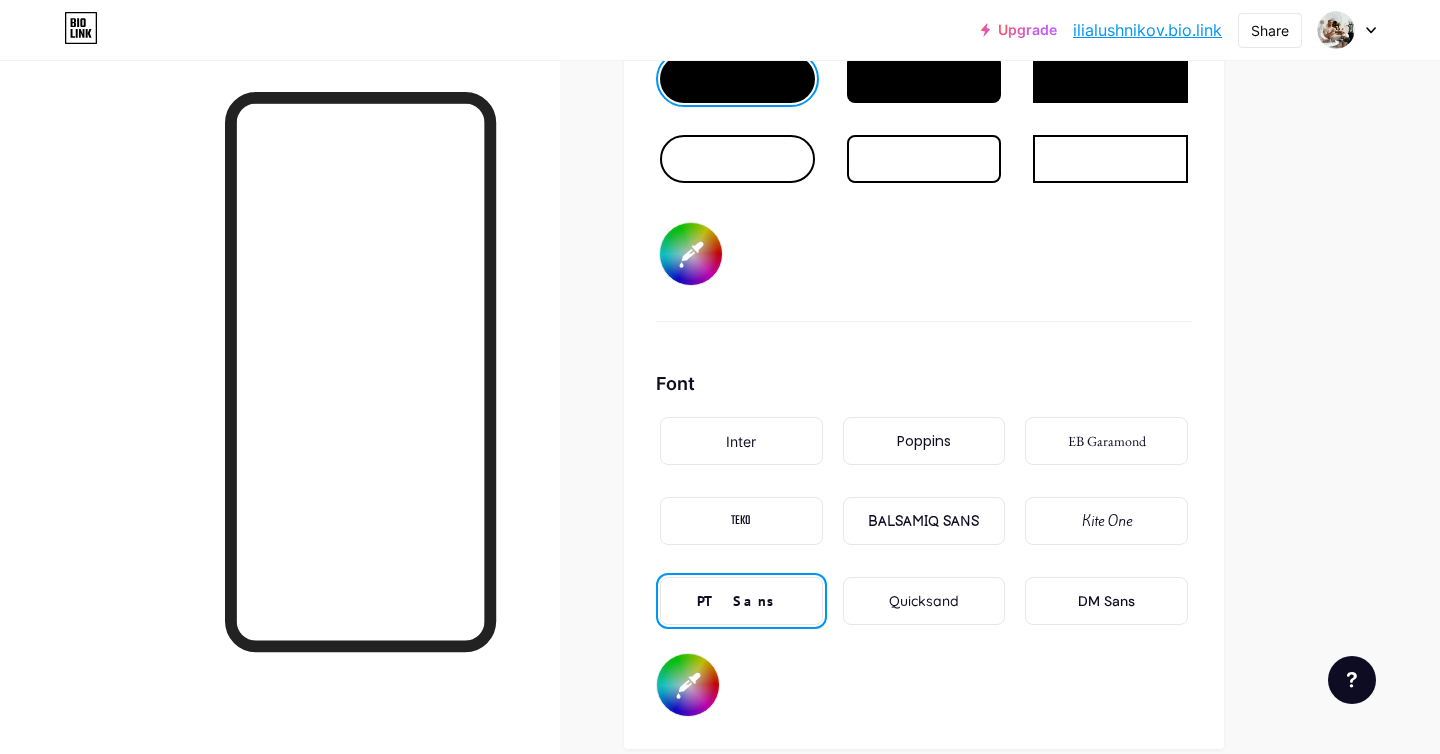 click on "#000000" at bounding box center [688, 685] 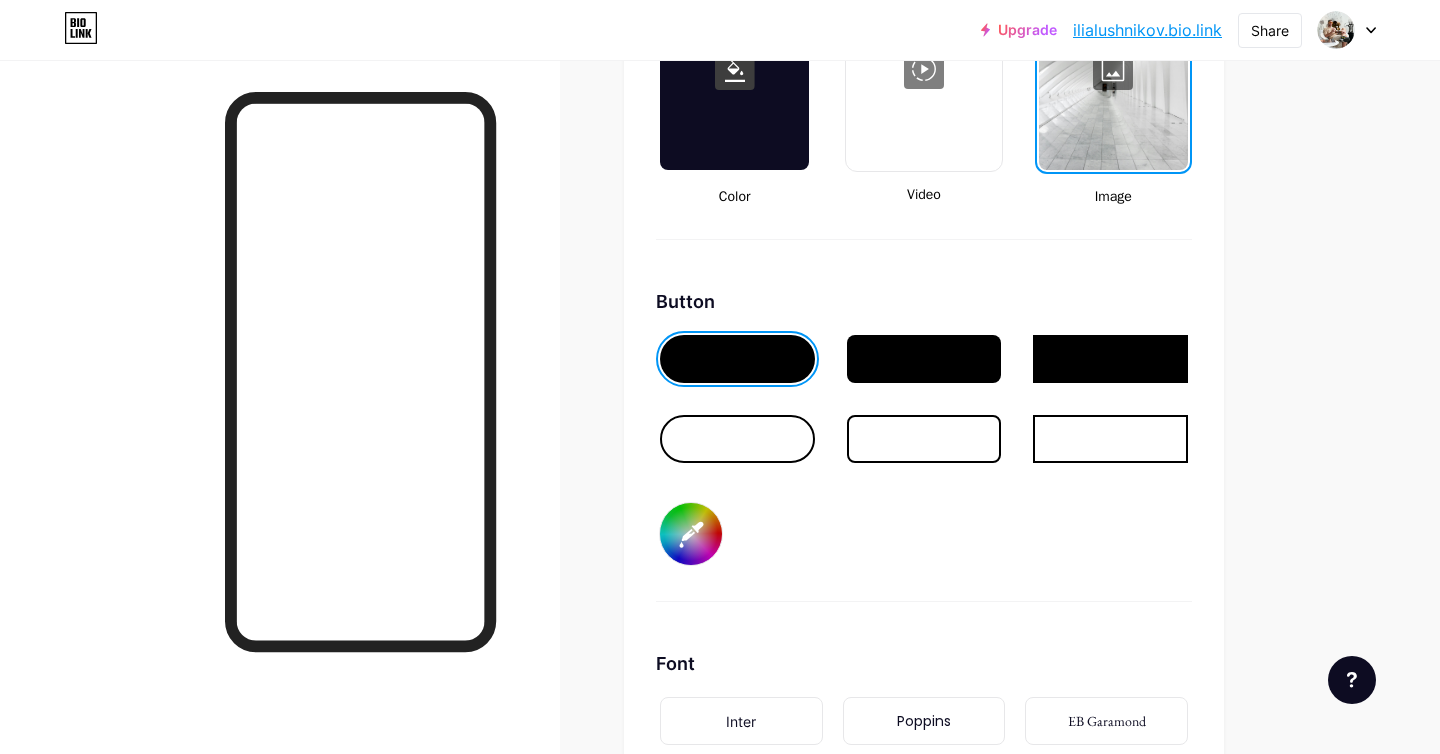 scroll, scrollTop: 2730, scrollLeft: 0, axis: vertical 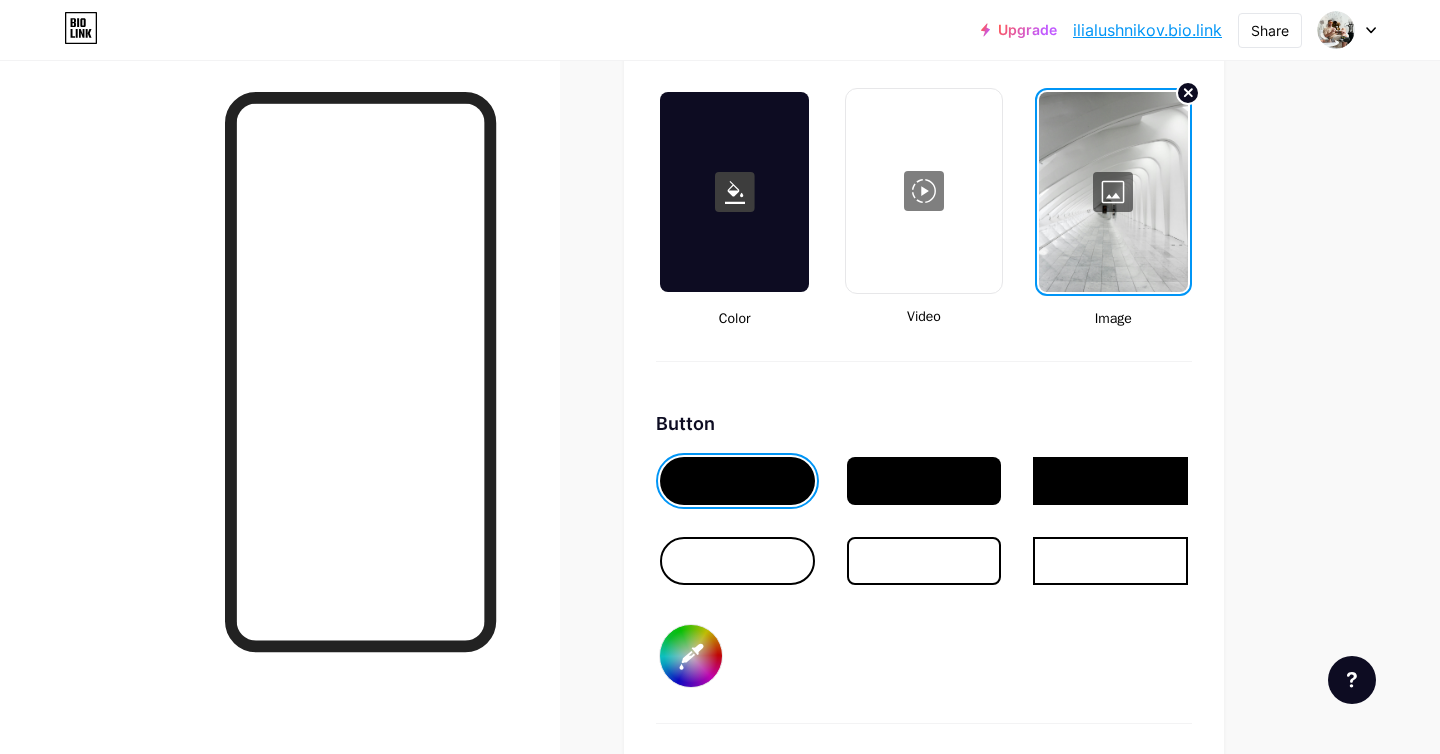 drag, startPoint x: 684, startPoint y: 659, endPoint x: 692, endPoint y: 636, distance: 24.351591 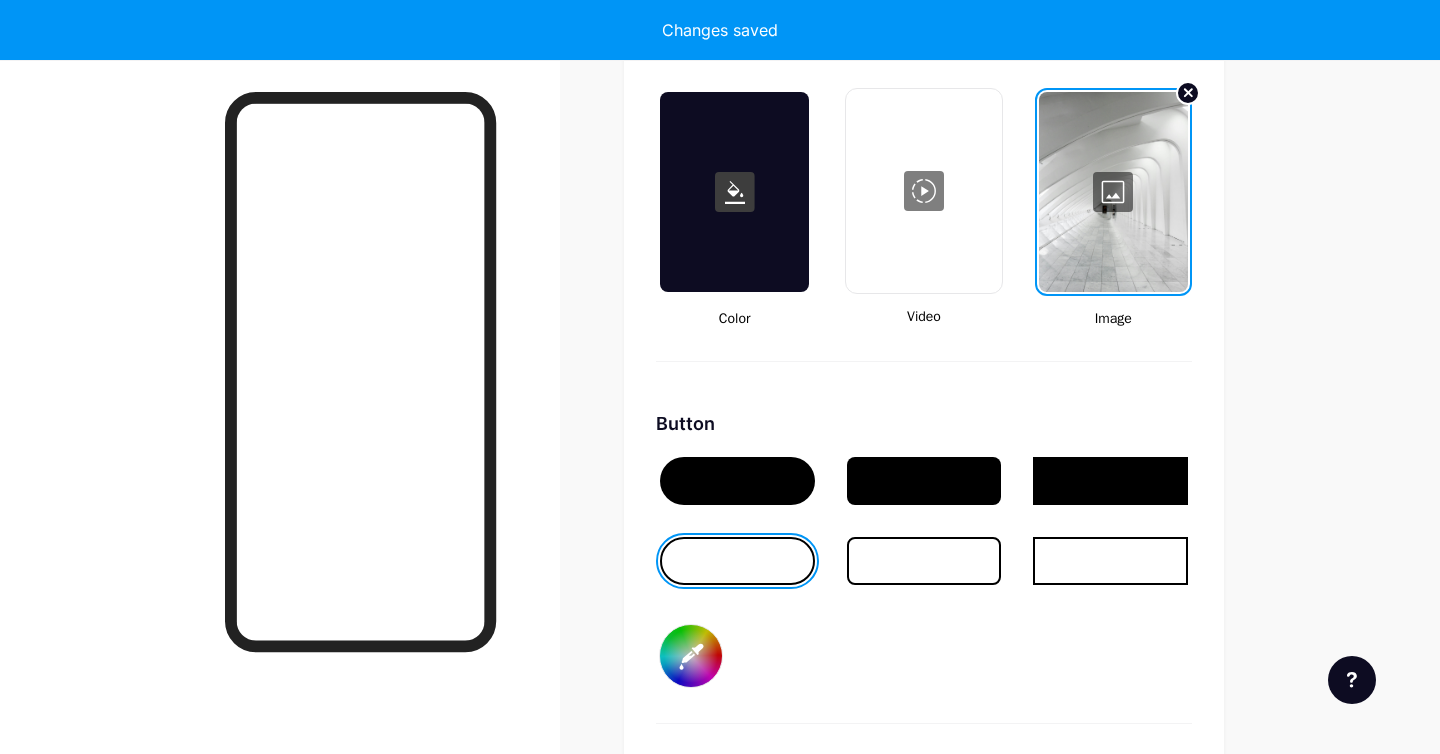 click at bounding box center [924, 561] 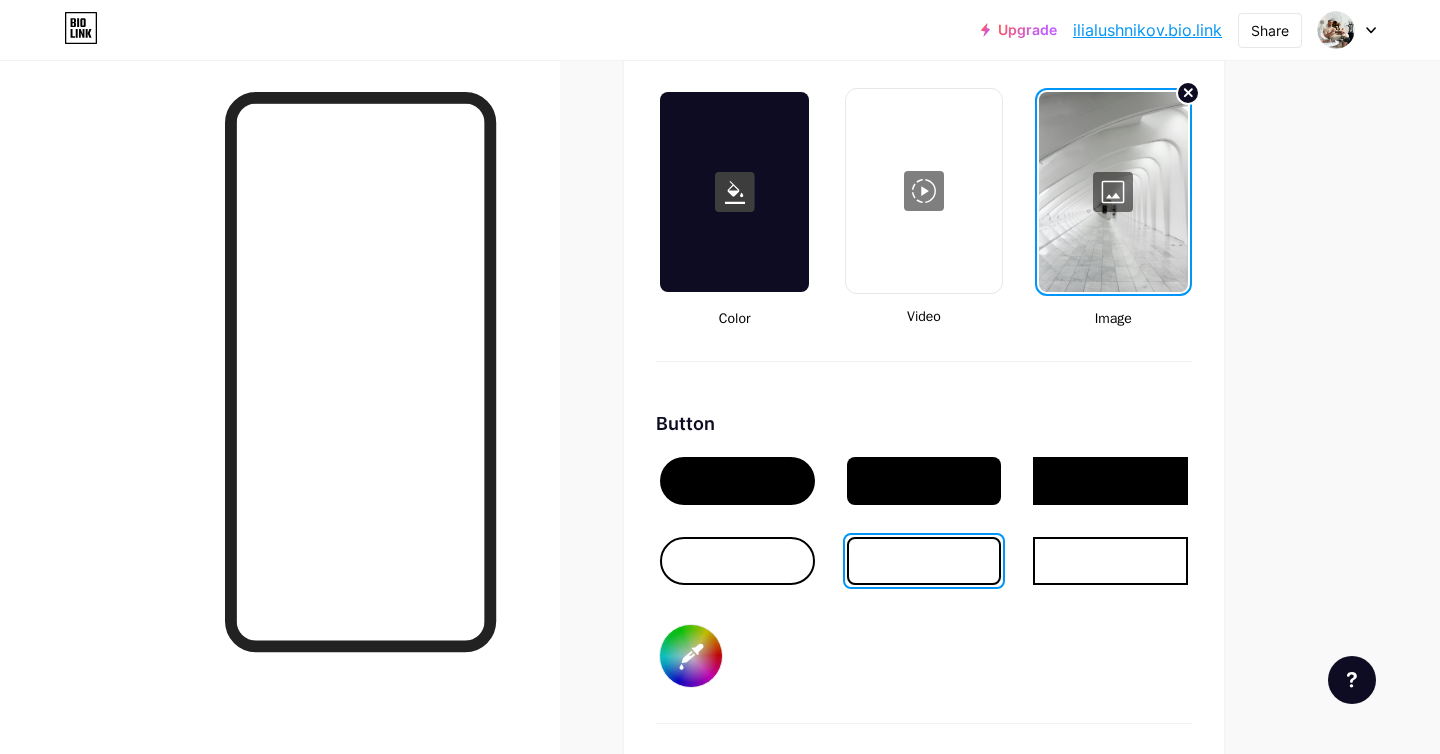 click at bounding box center (1113, 192) 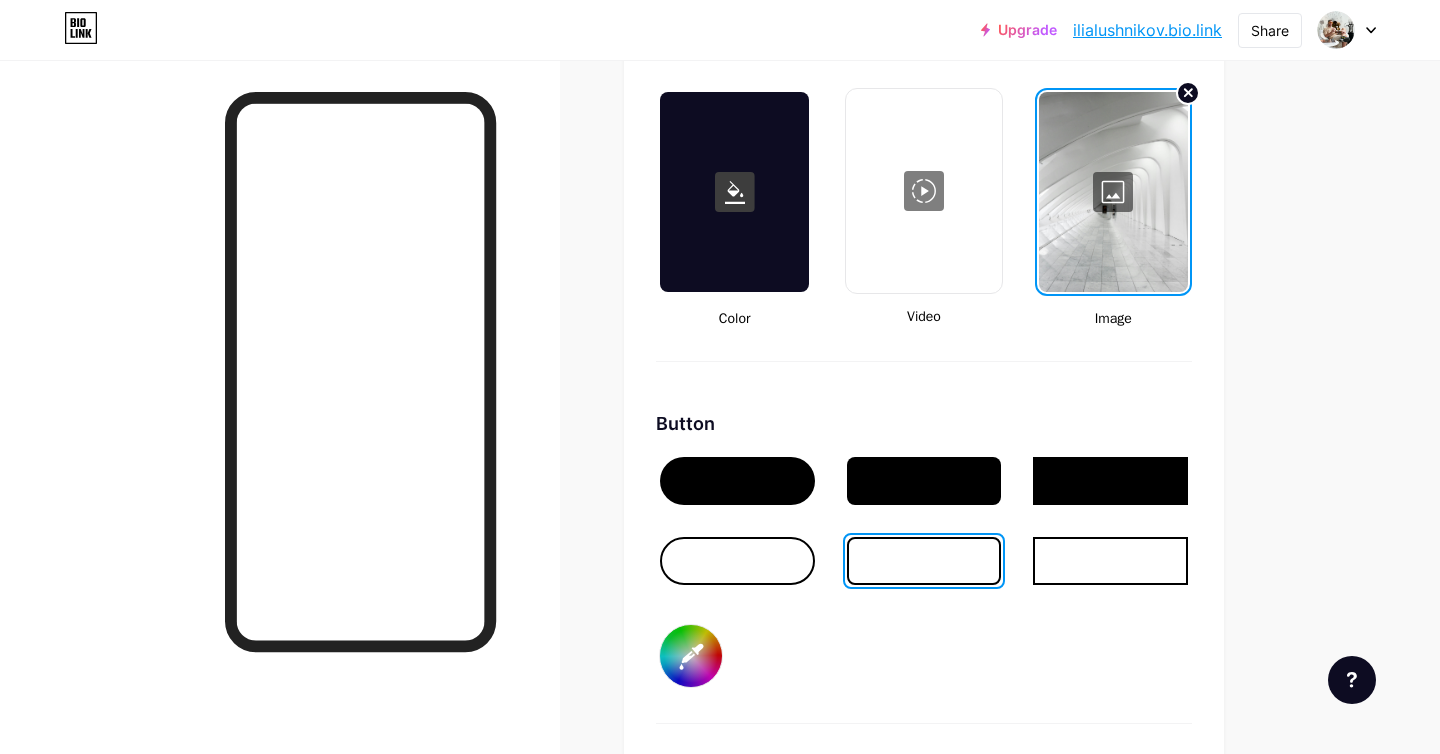 click on "Pick from unsplash" at bounding box center [760, 443] 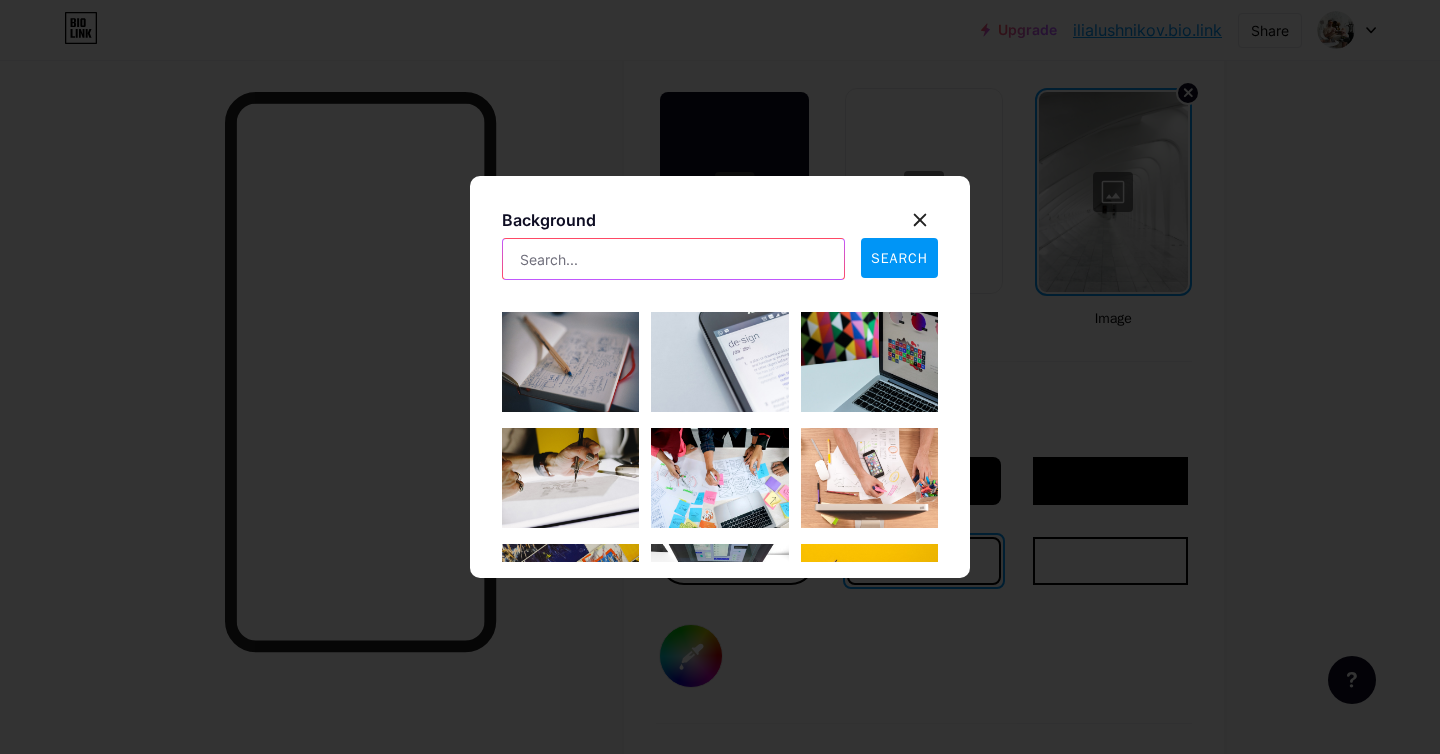 click at bounding box center (673, 259) 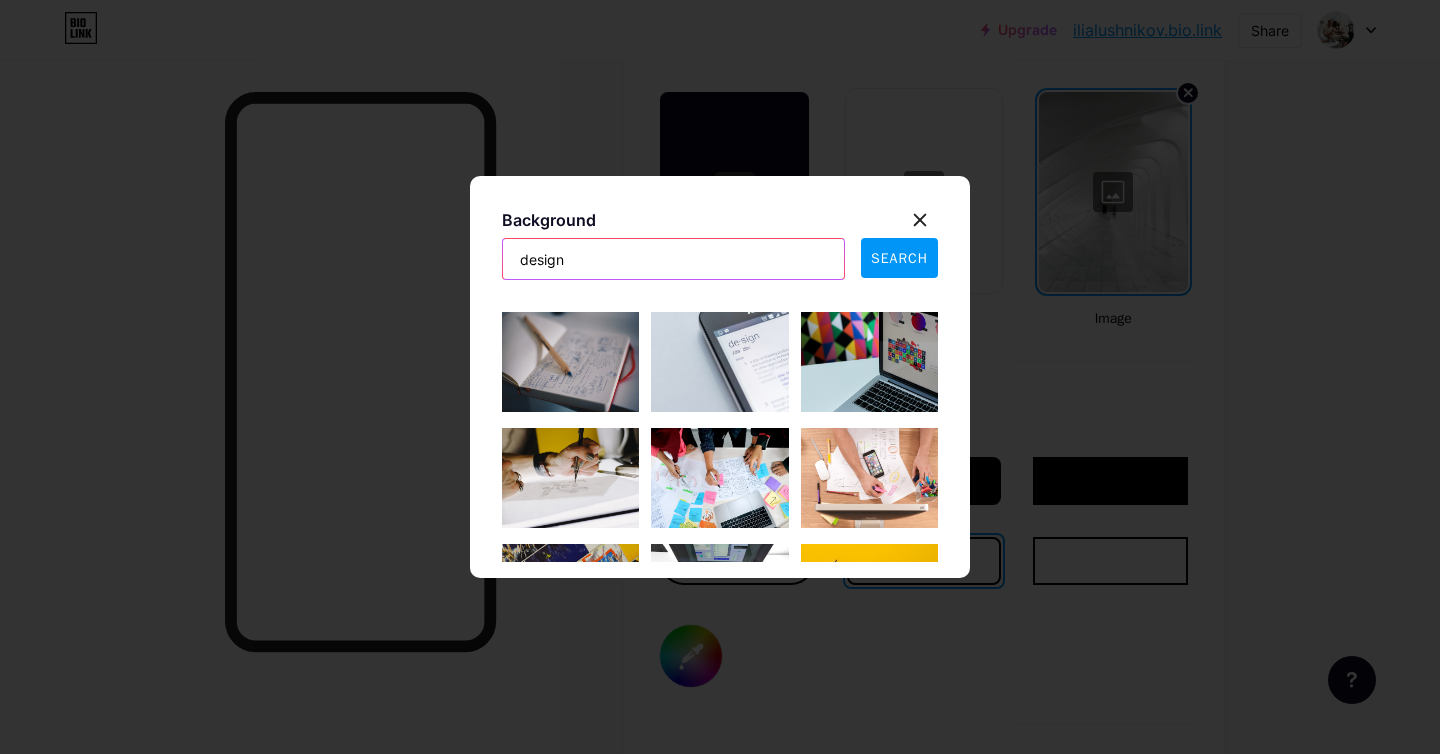 type on "design" 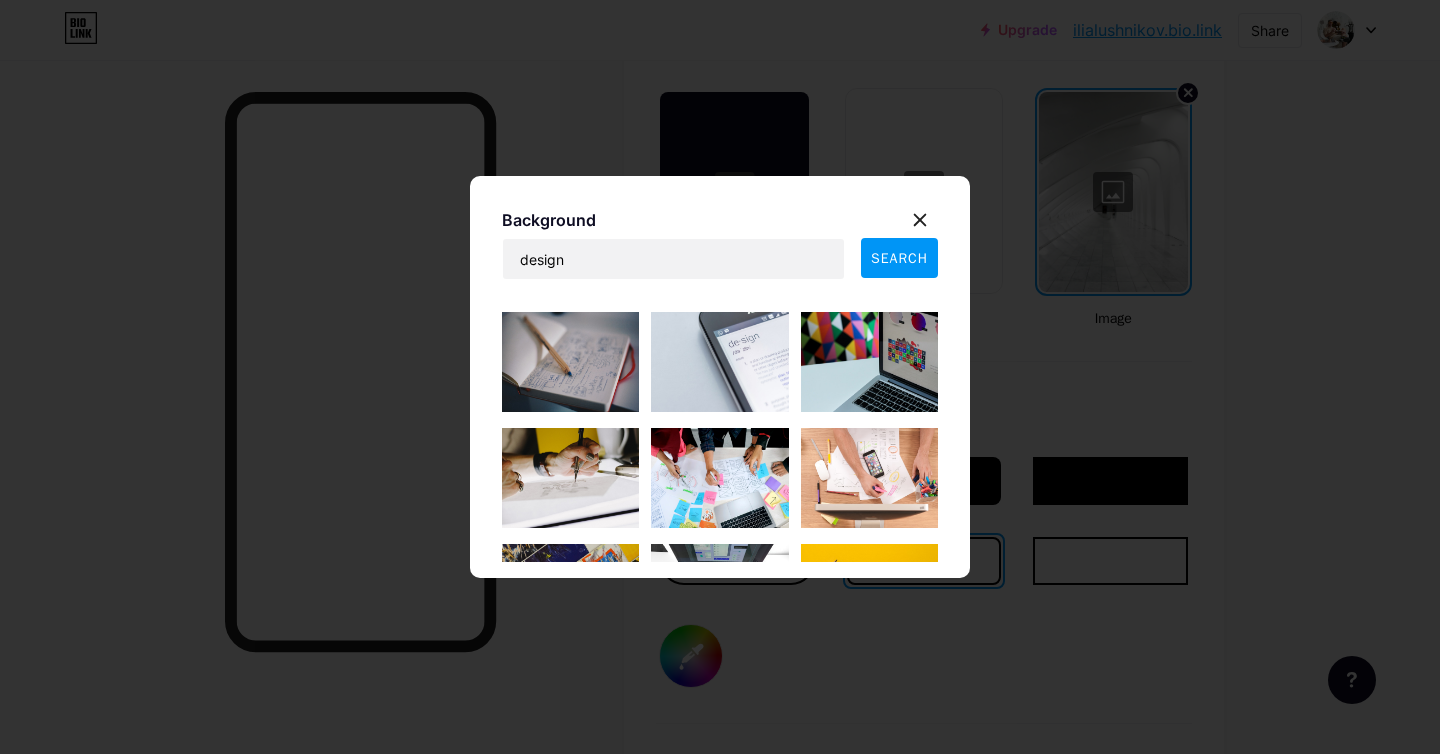 click on "SEARCH" at bounding box center [899, 258] 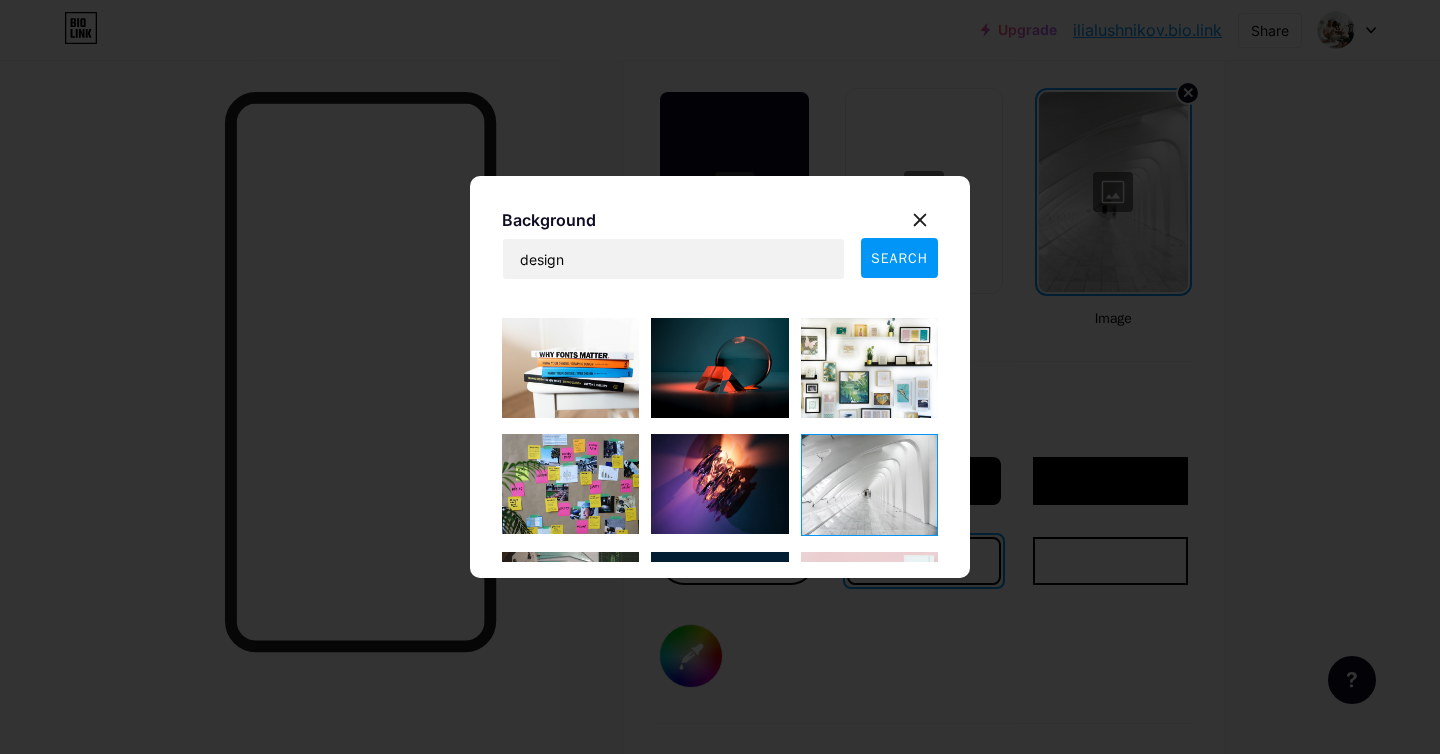 scroll, scrollTop: 6830, scrollLeft: 0, axis: vertical 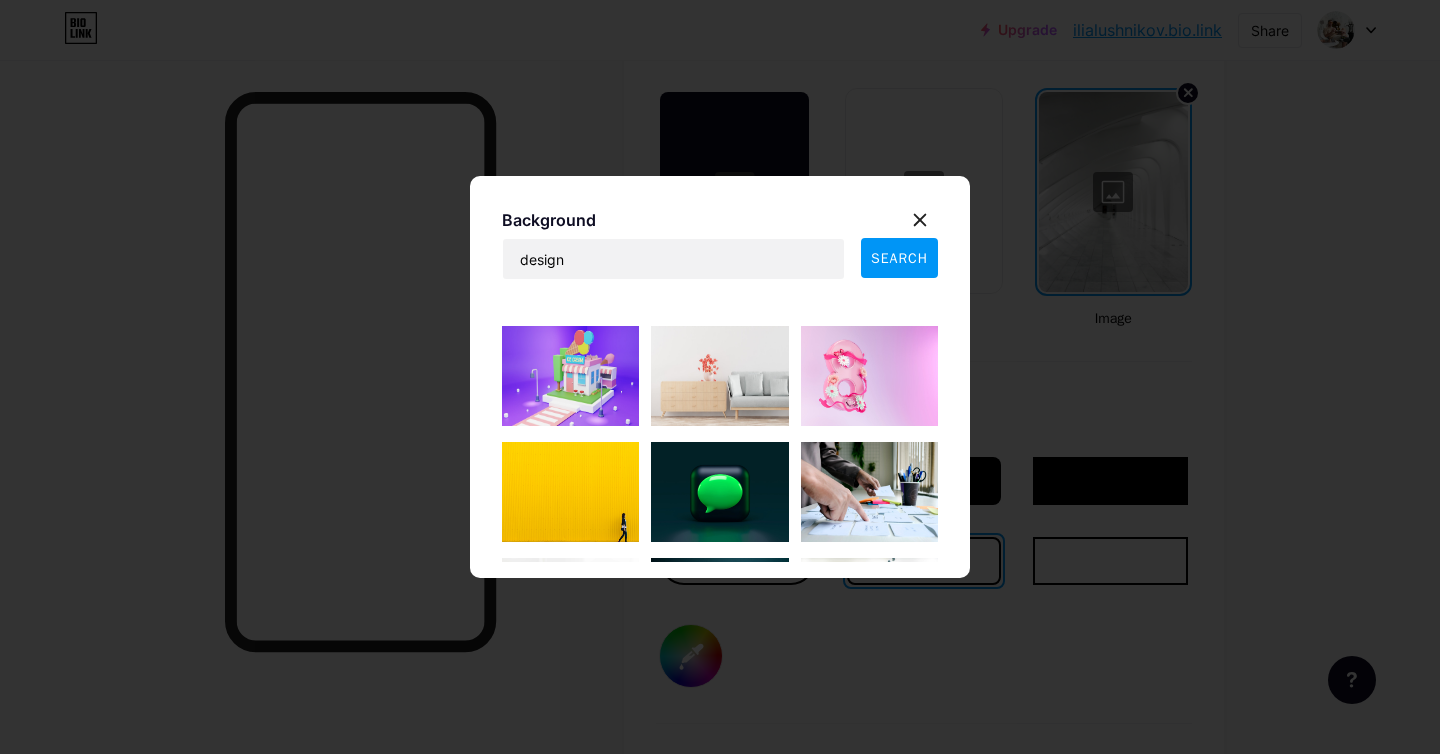 click at bounding box center (570, 492) 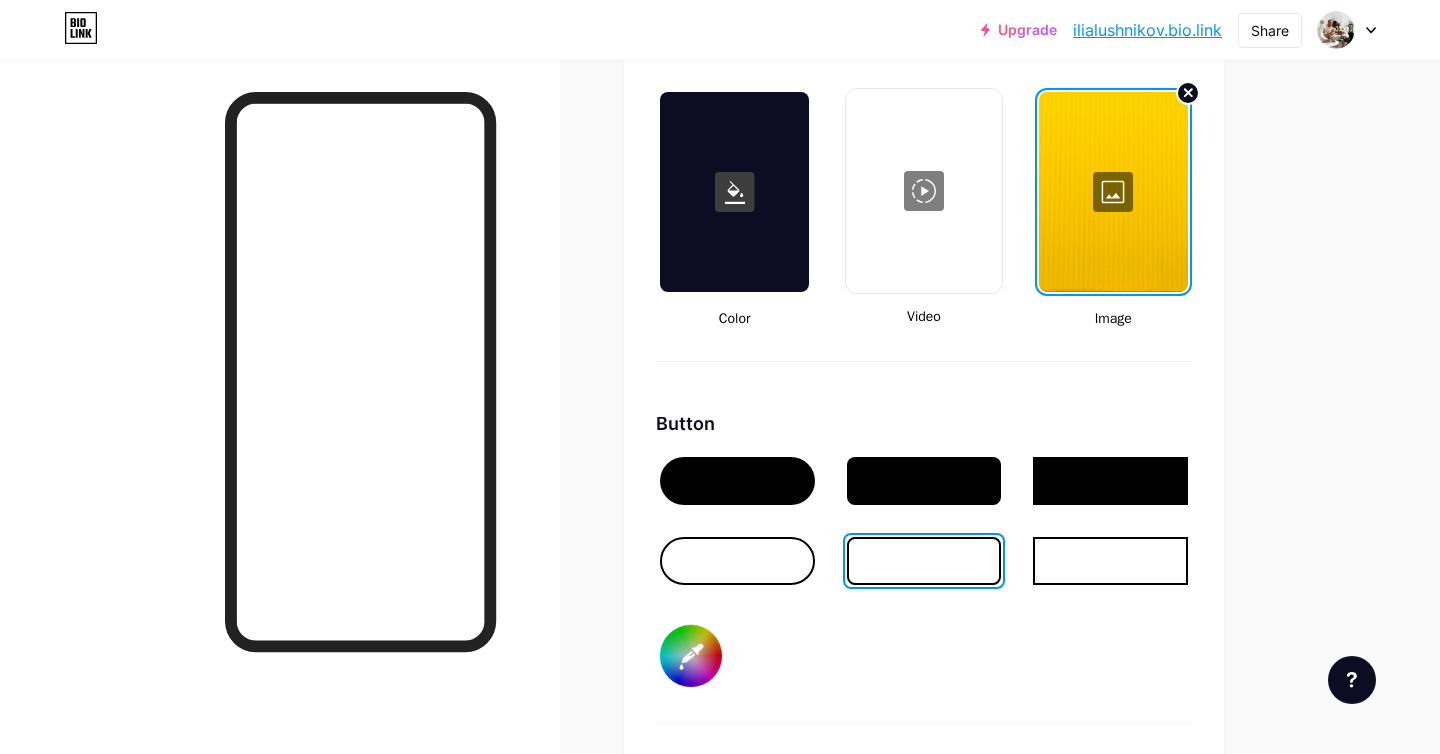 click at bounding box center [1113, 192] 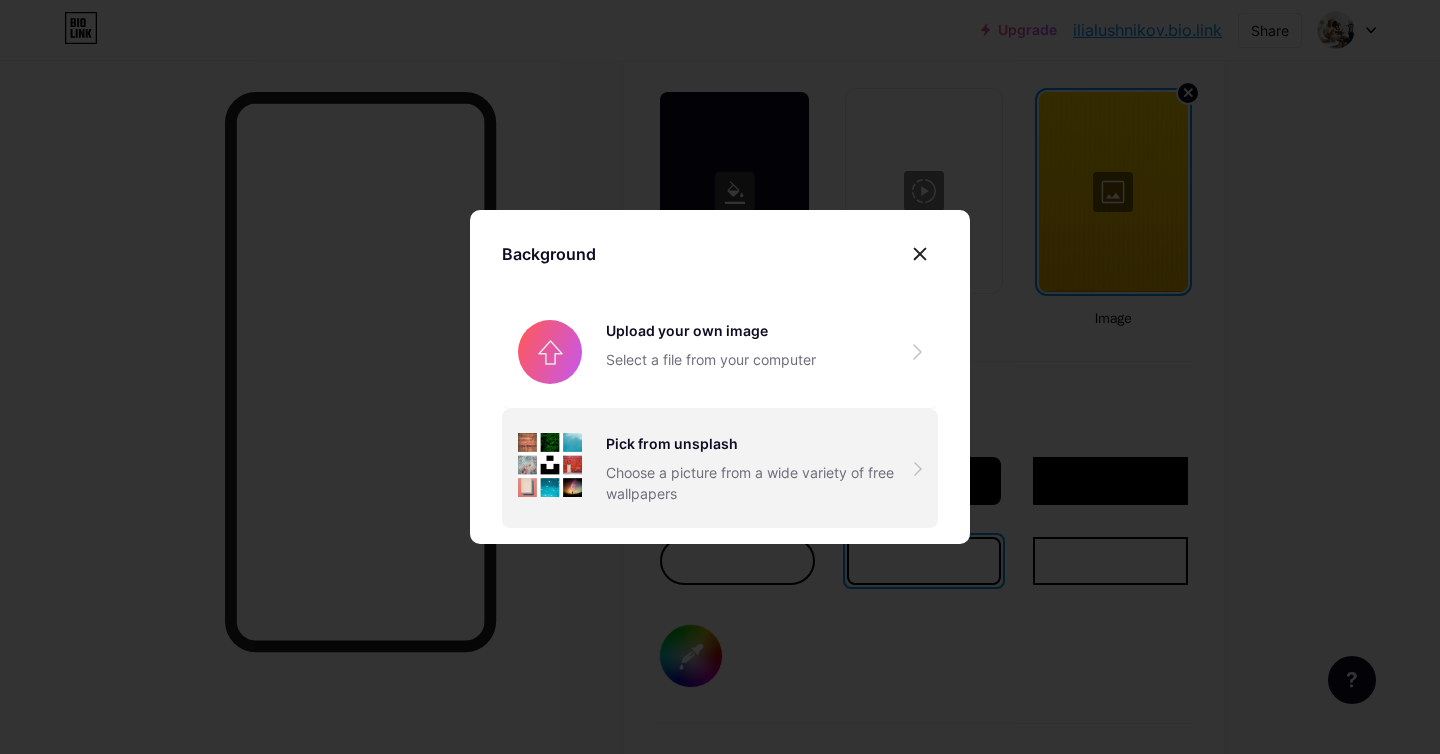 click on "Pick from unsplash   Choose a picture from a wide variety of
free wallpapers" at bounding box center [760, 468] 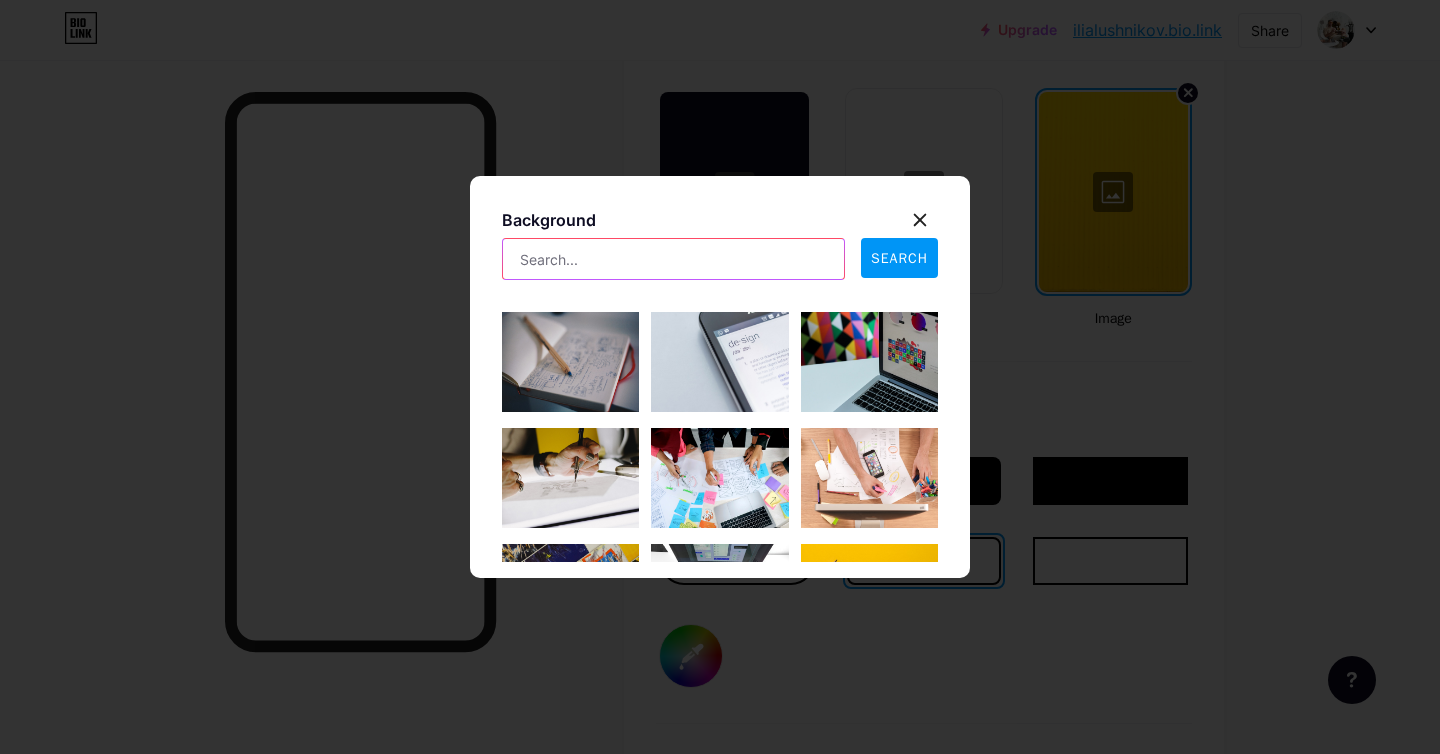 click at bounding box center (673, 259) 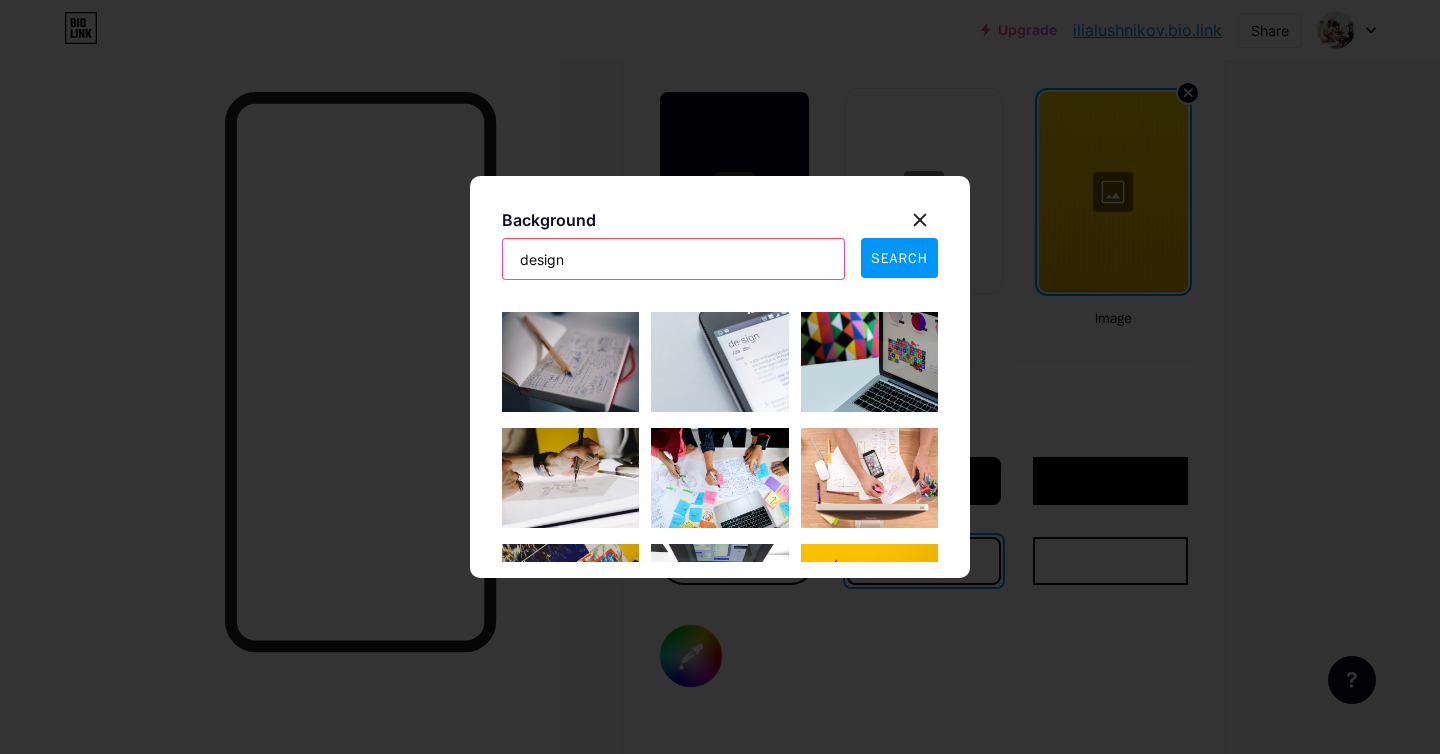 type on "design" 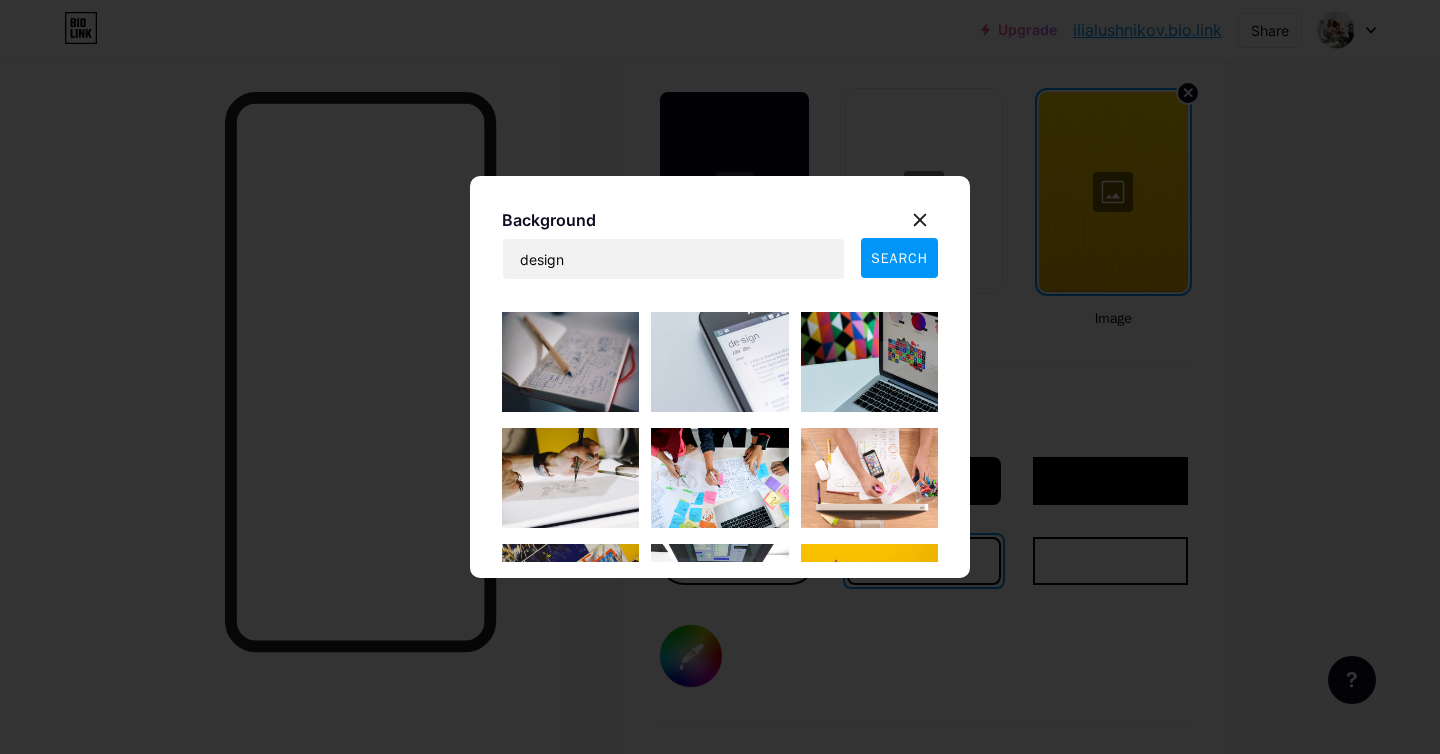 click on "SEARCH" at bounding box center [899, 258] 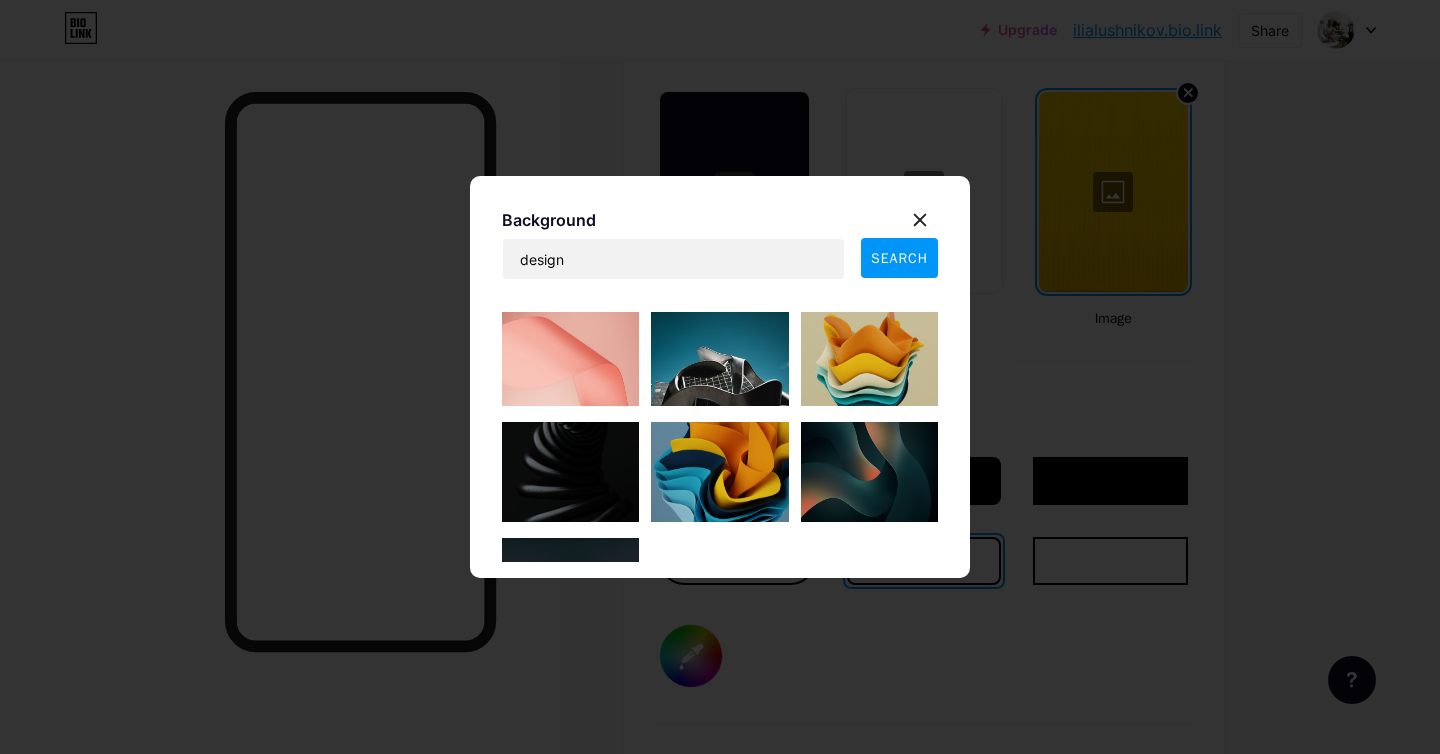scroll, scrollTop: 8336, scrollLeft: 0, axis: vertical 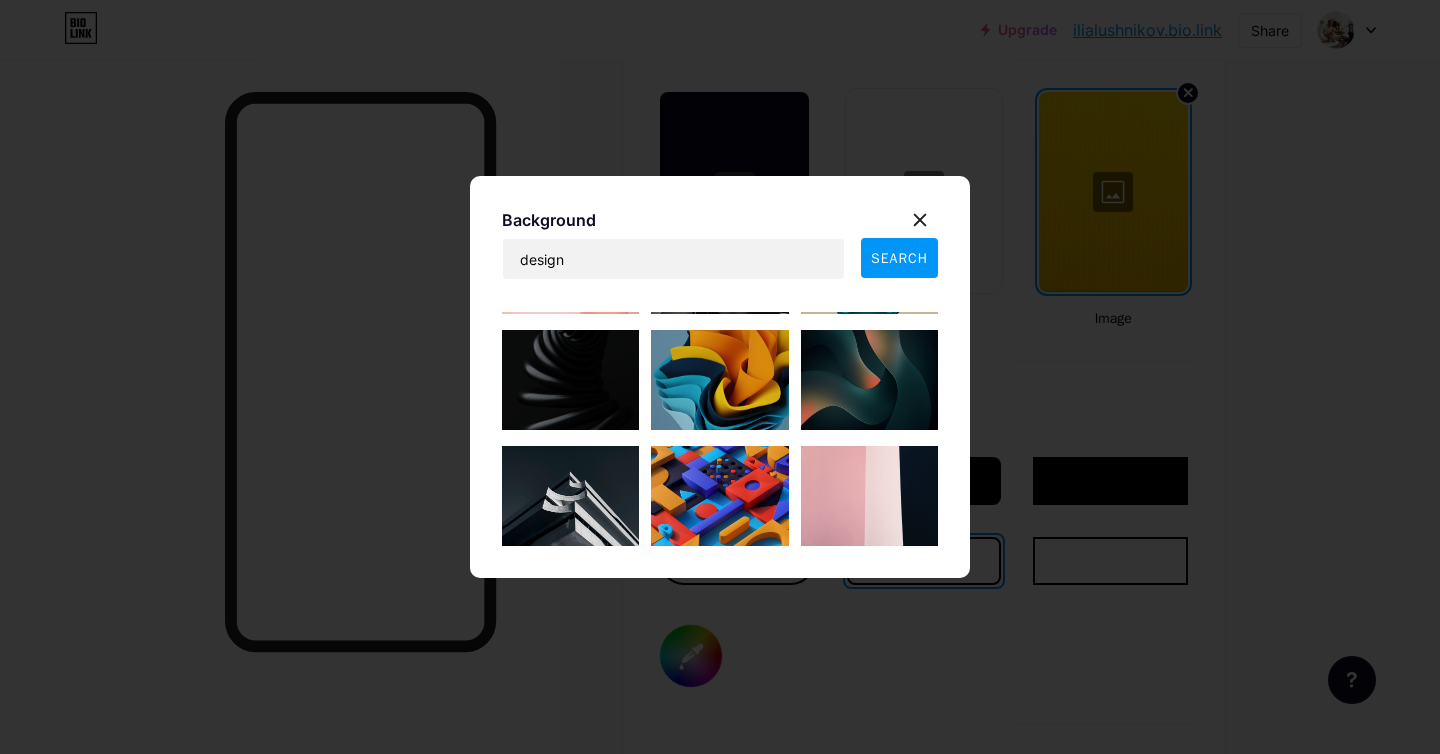 click at bounding box center (570, 380) 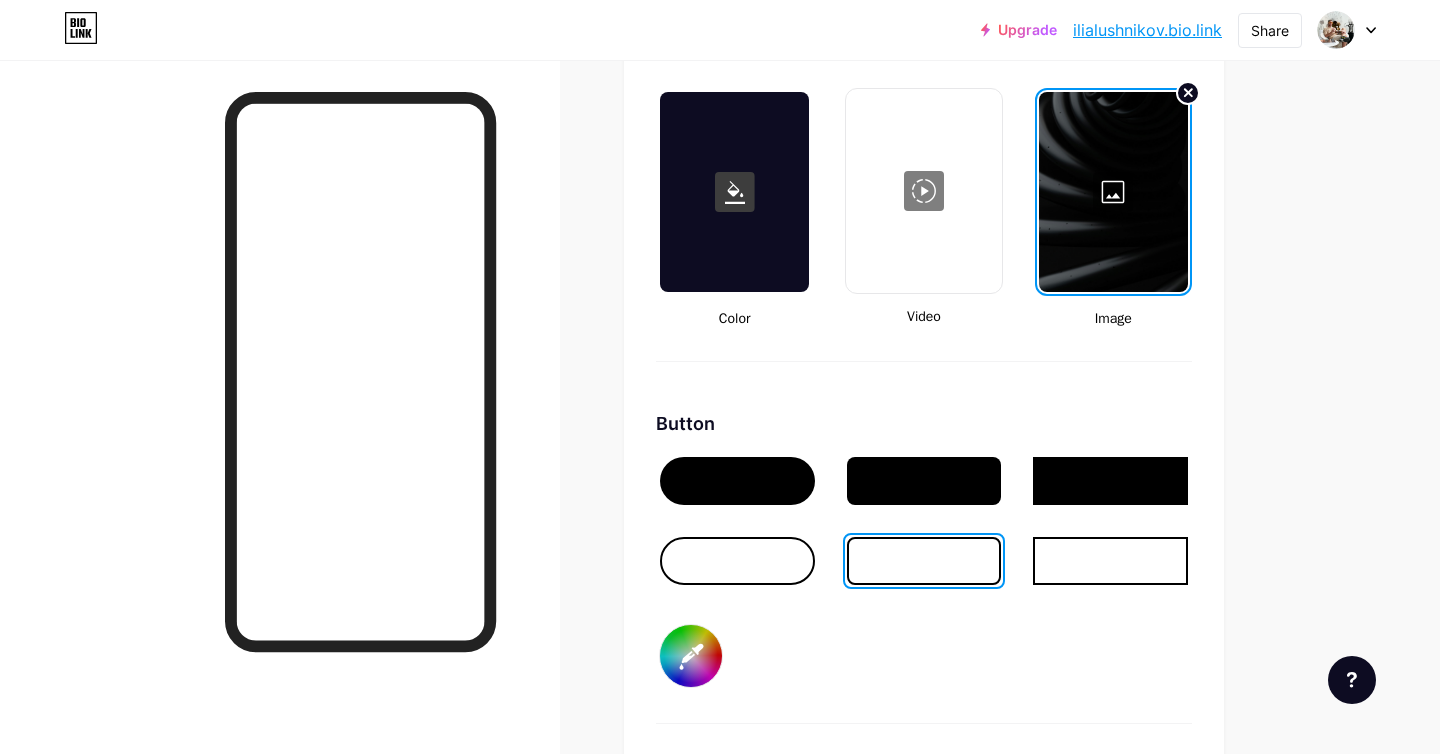 click on "Upgrade   ilialushnikov.b...   ilialushnikov.bio.link" at bounding box center (1101, 30) 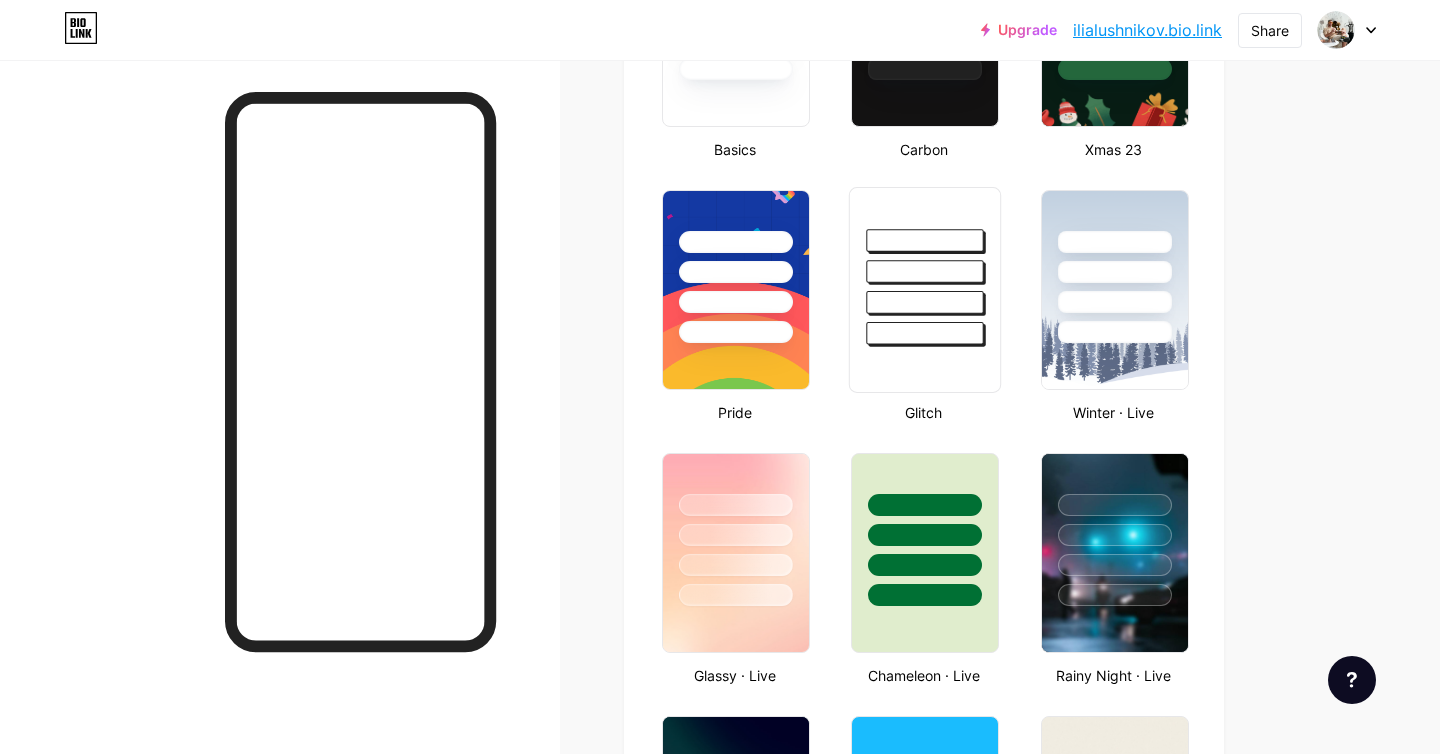 scroll, scrollTop: 430, scrollLeft: 0, axis: vertical 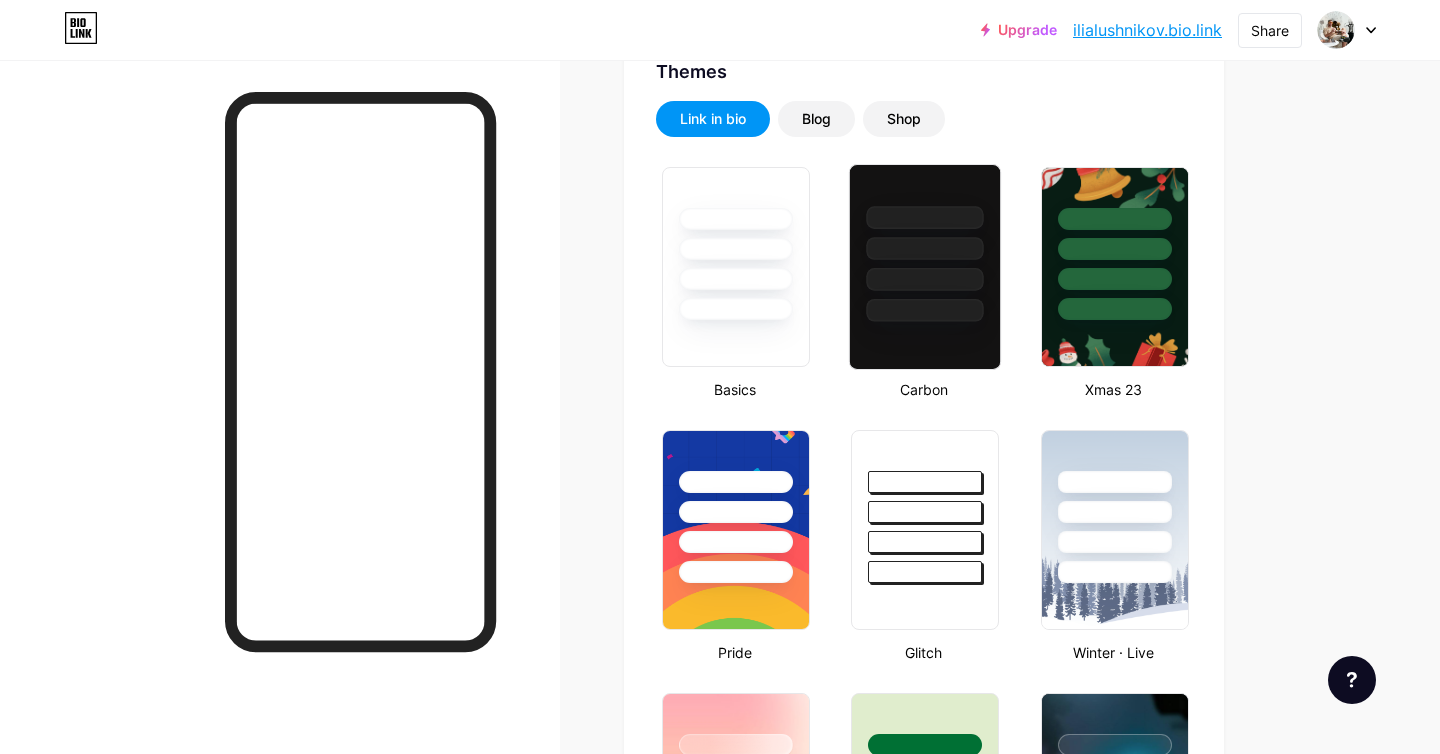click at bounding box center [925, 248] 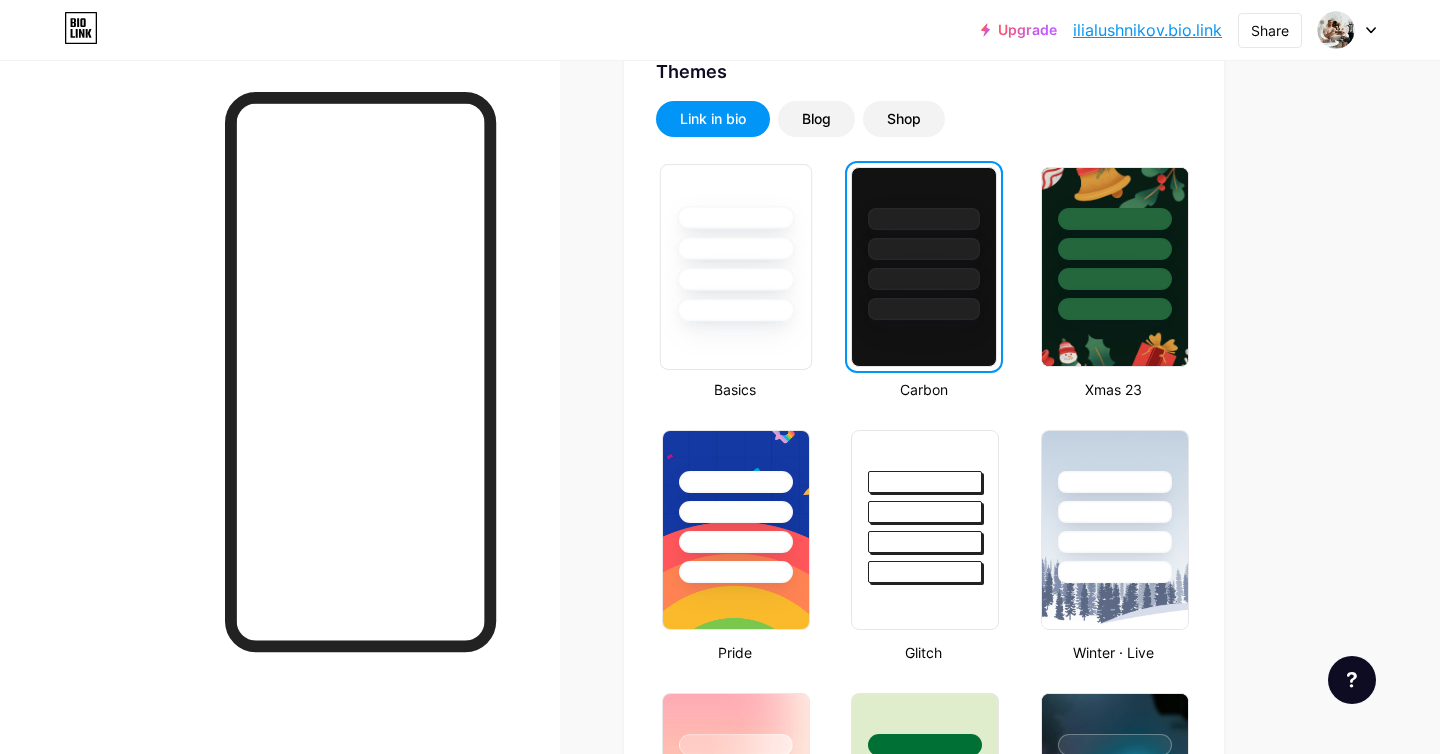 click at bounding box center [735, 279] 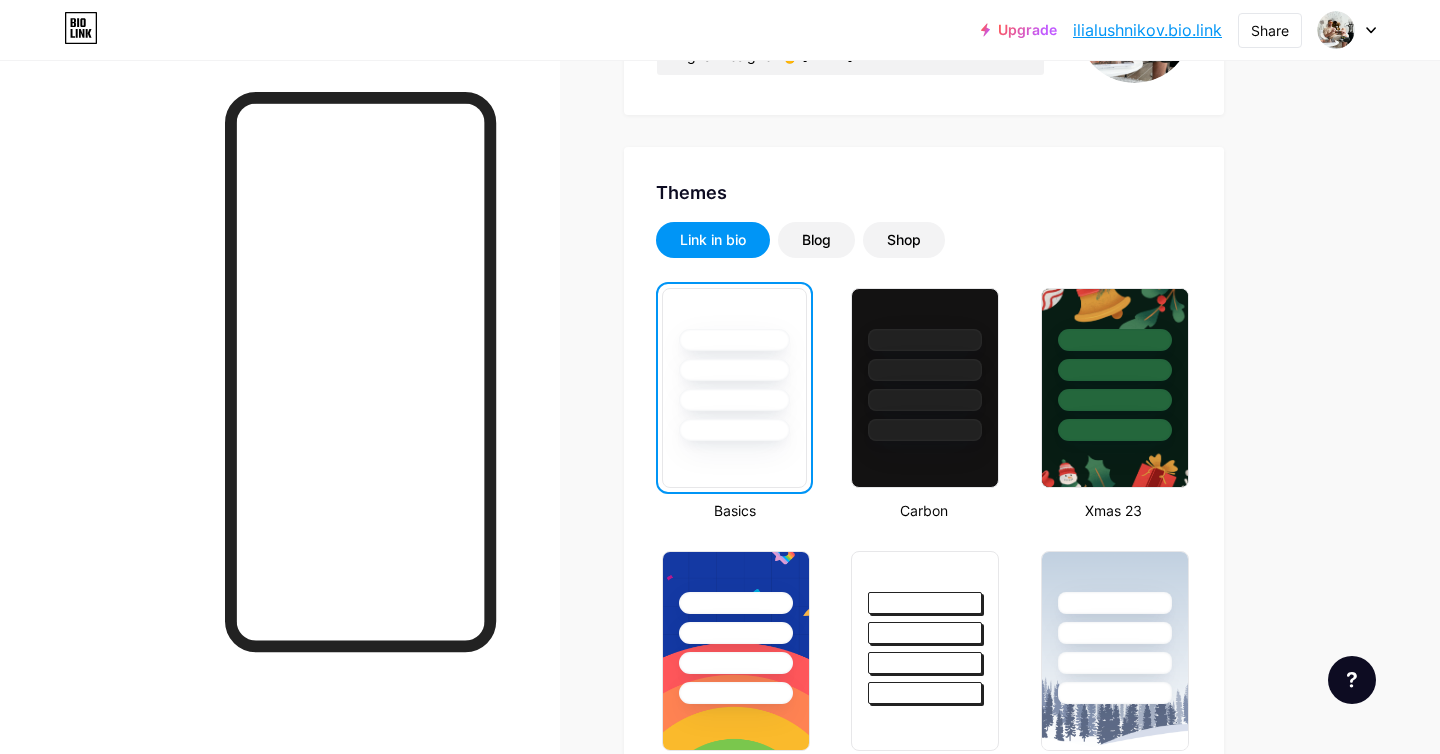scroll, scrollTop: 0, scrollLeft: 0, axis: both 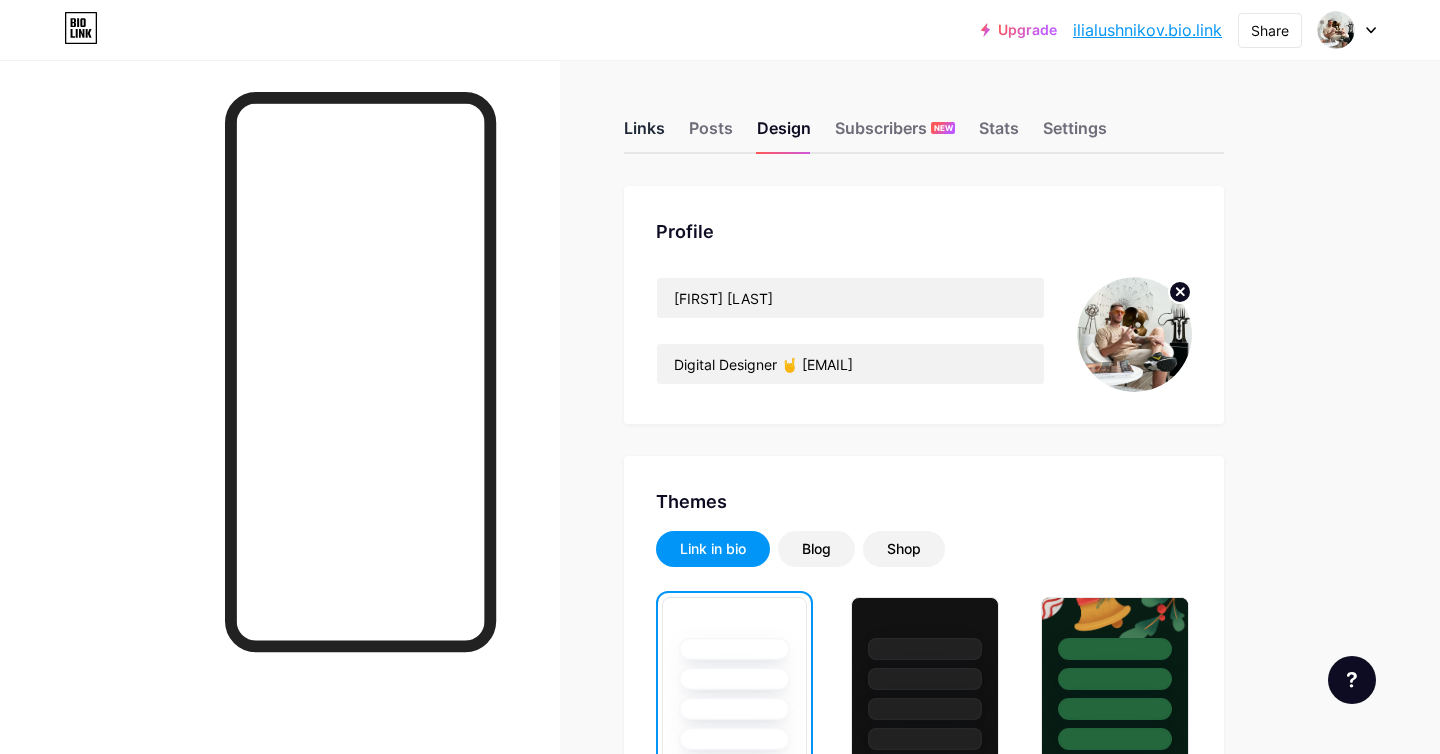 click on "Links" at bounding box center [644, 134] 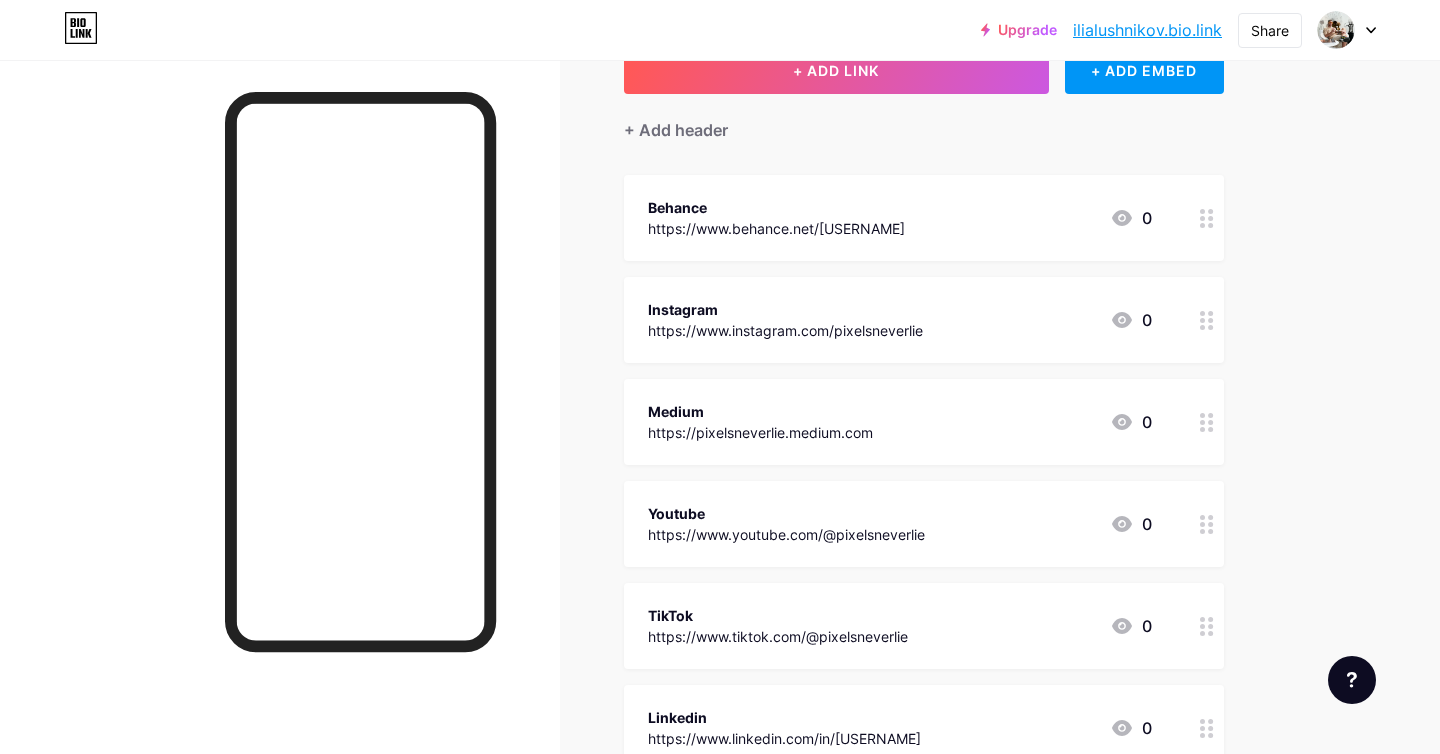 scroll, scrollTop: 20, scrollLeft: 0, axis: vertical 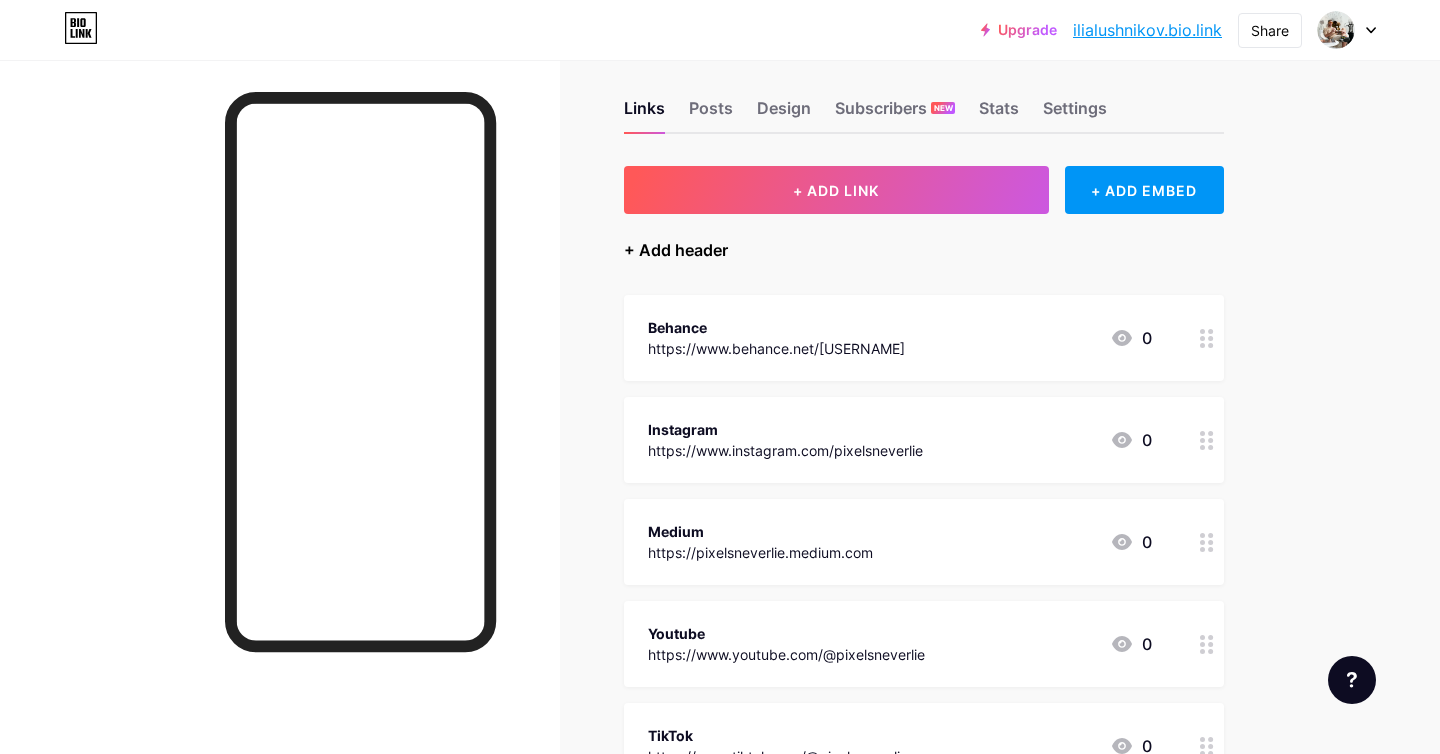 click on "+ Add header" at bounding box center (676, 250) 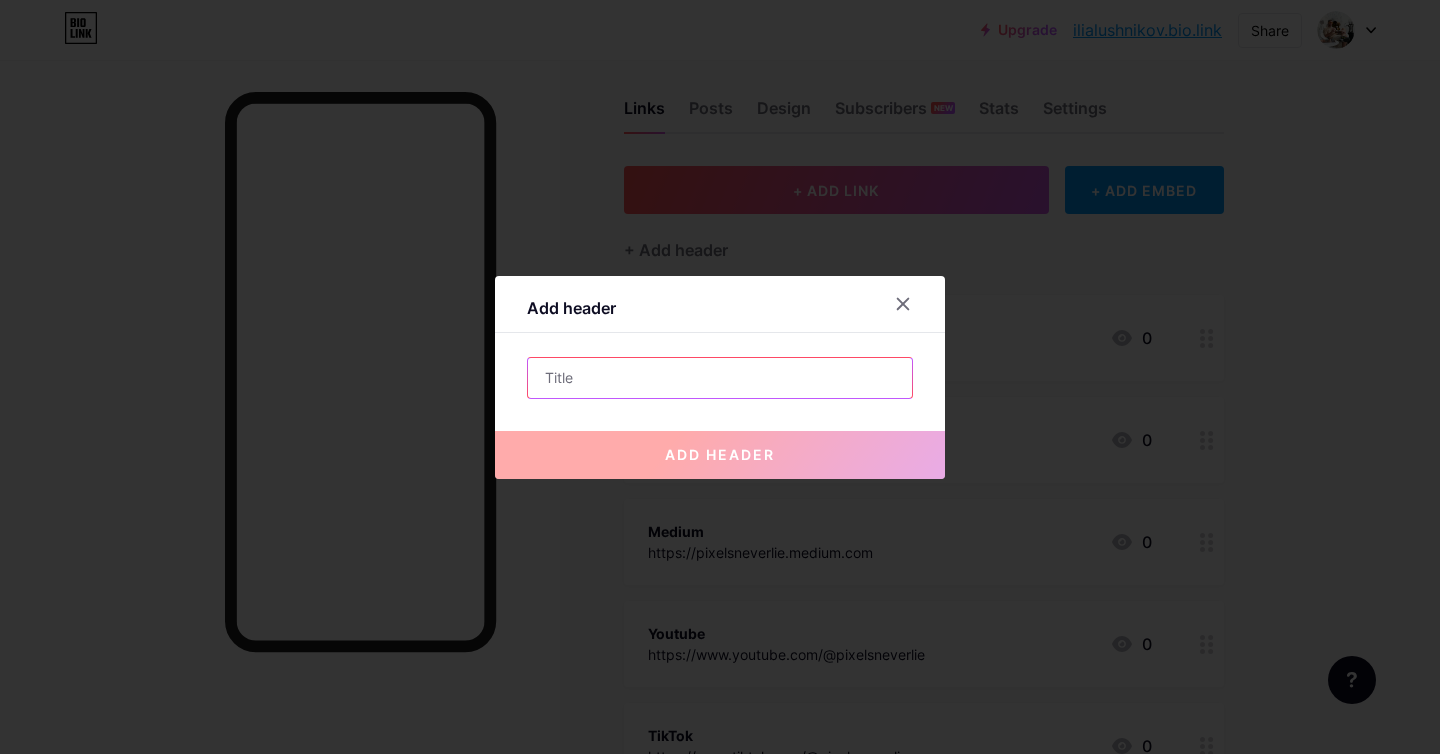 click at bounding box center [720, 378] 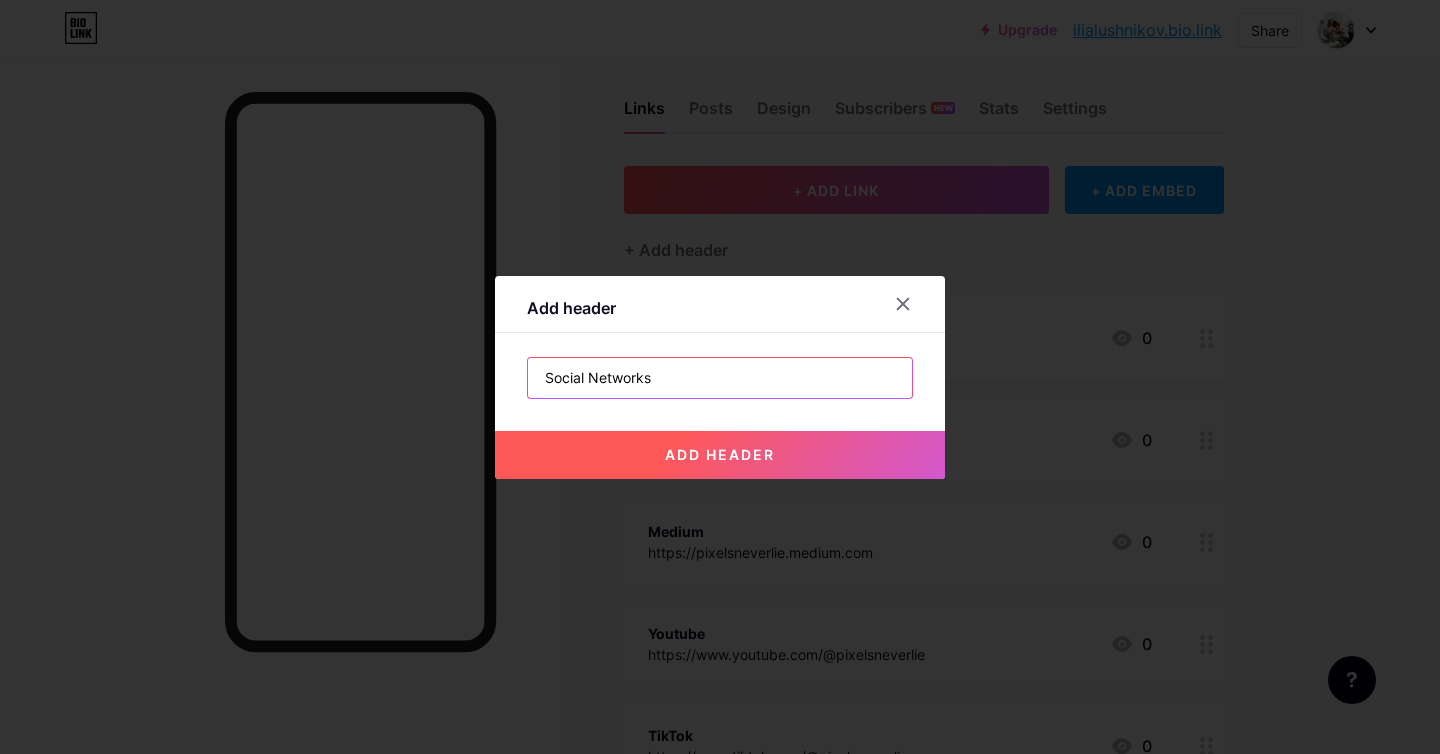 paste on "Our" 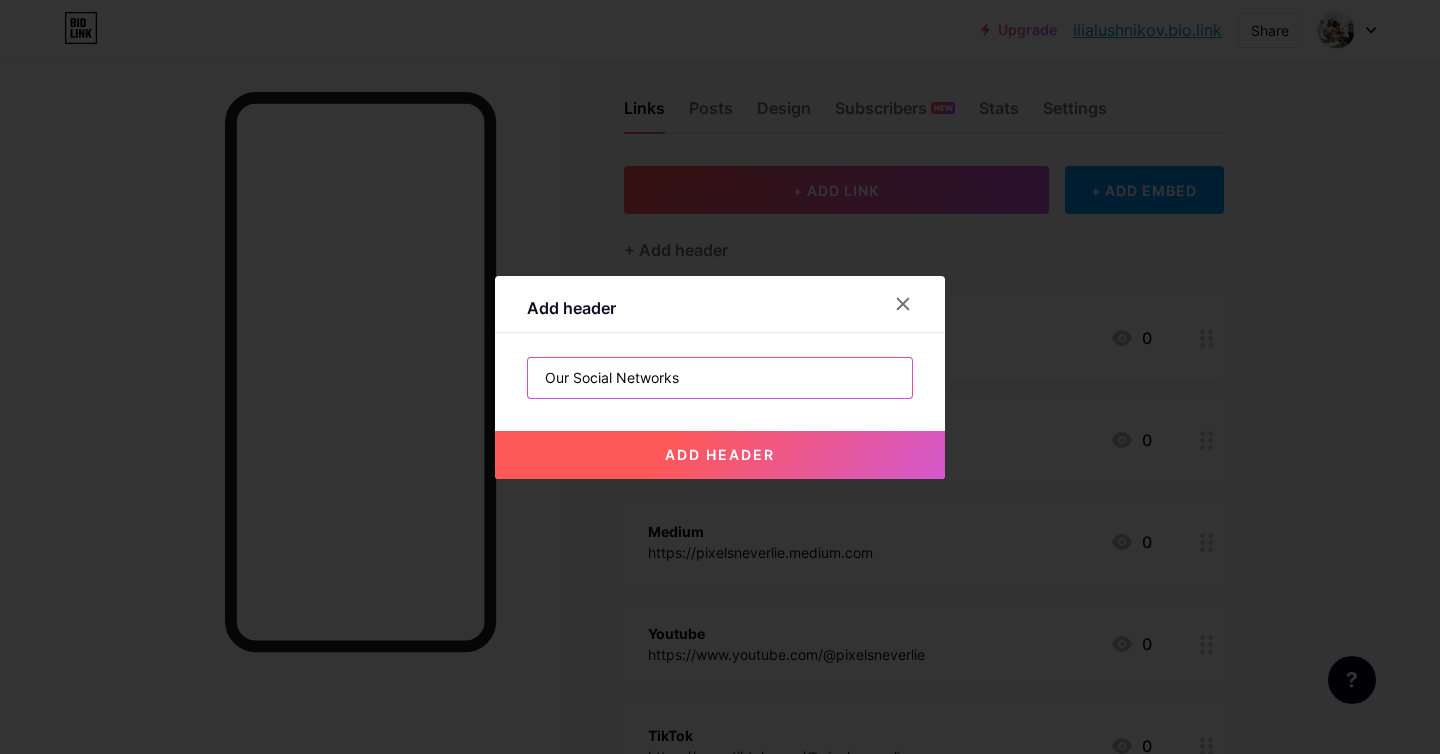 drag, startPoint x: 513, startPoint y: 367, endPoint x: 471, endPoint y: 364, distance: 42.107006 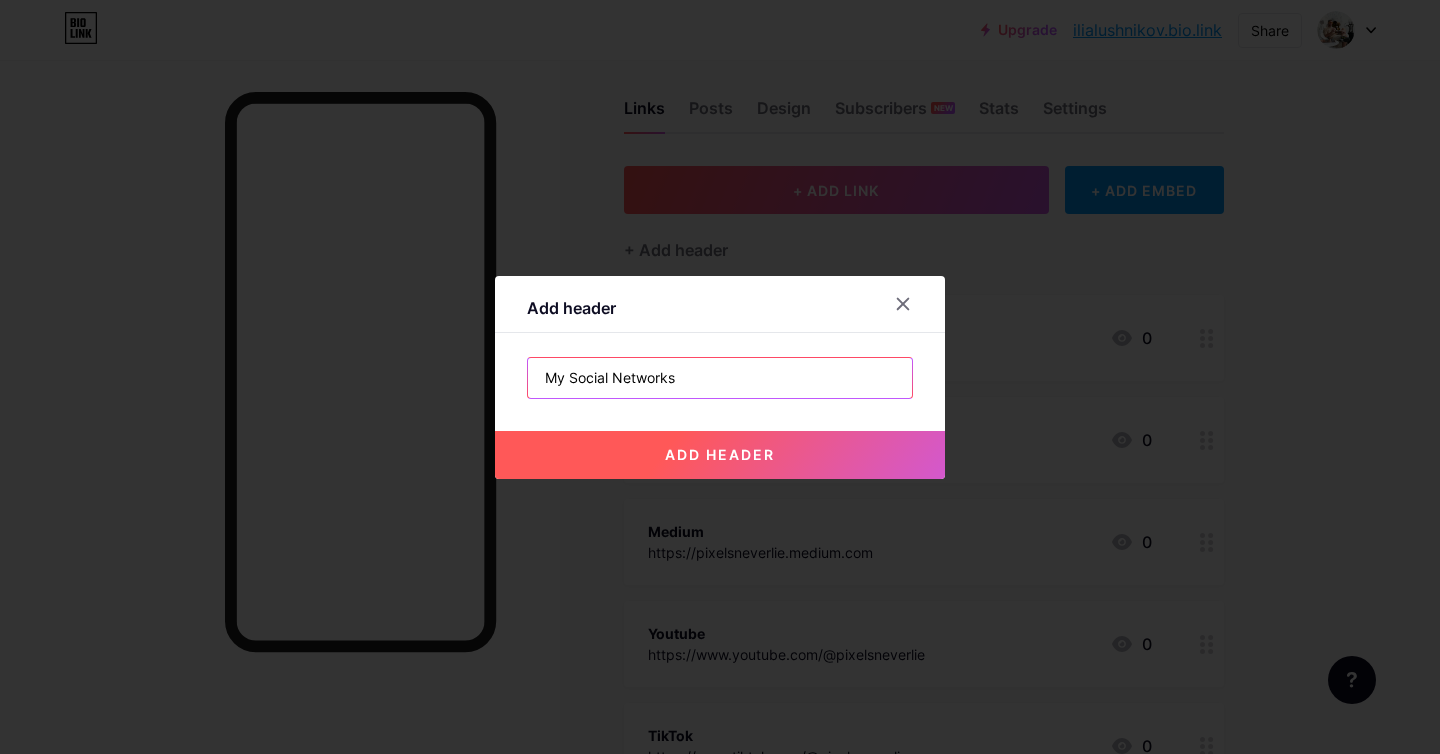 type on "My Social Networks" 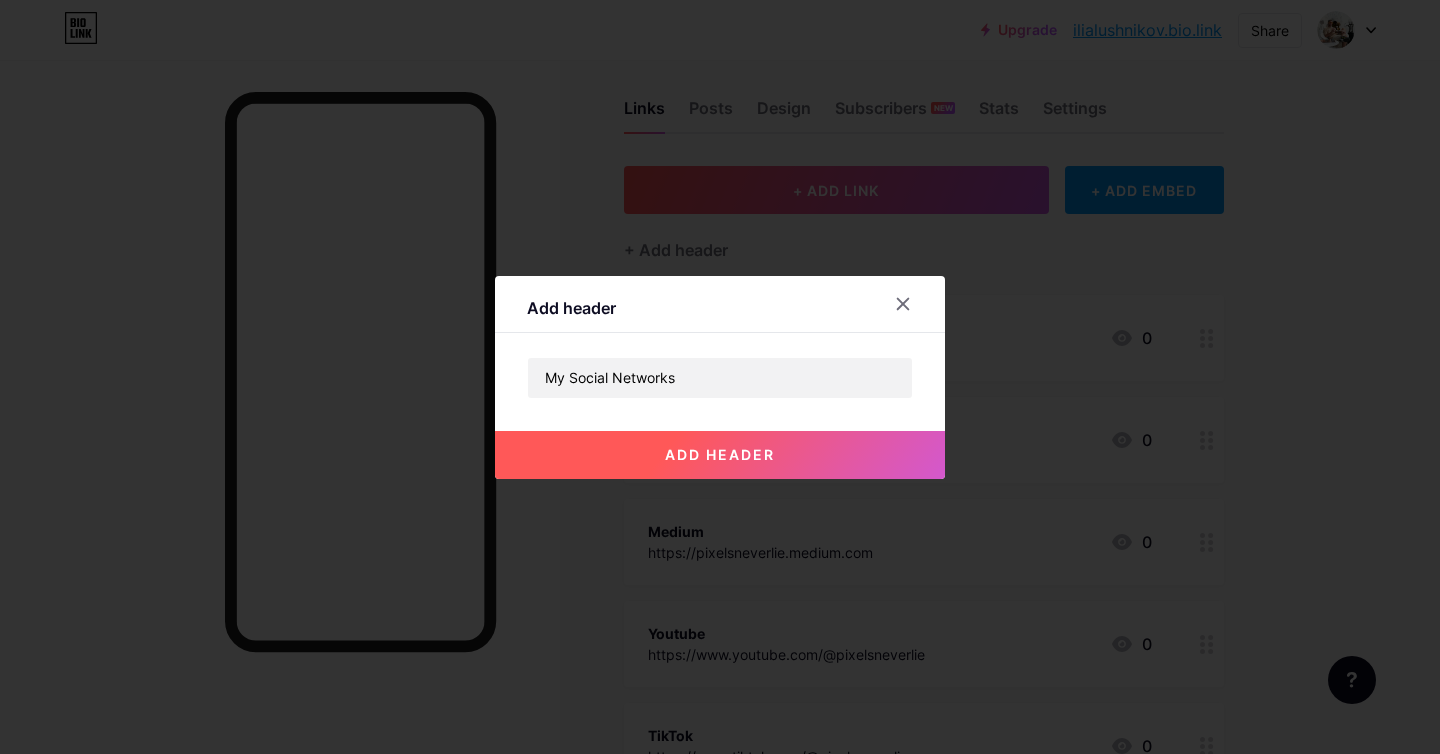 click on "add header" at bounding box center (720, 454) 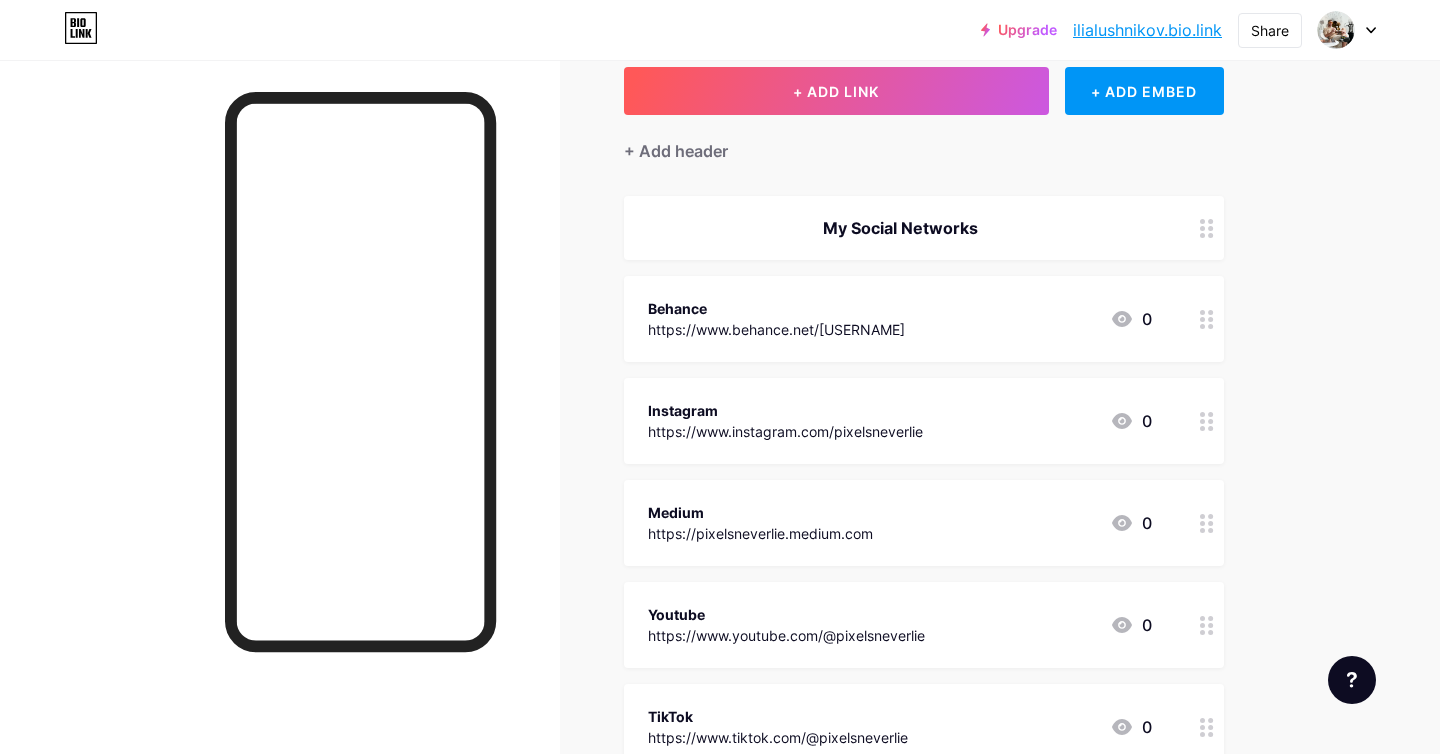 scroll, scrollTop: 140, scrollLeft: 0, axis: vertical 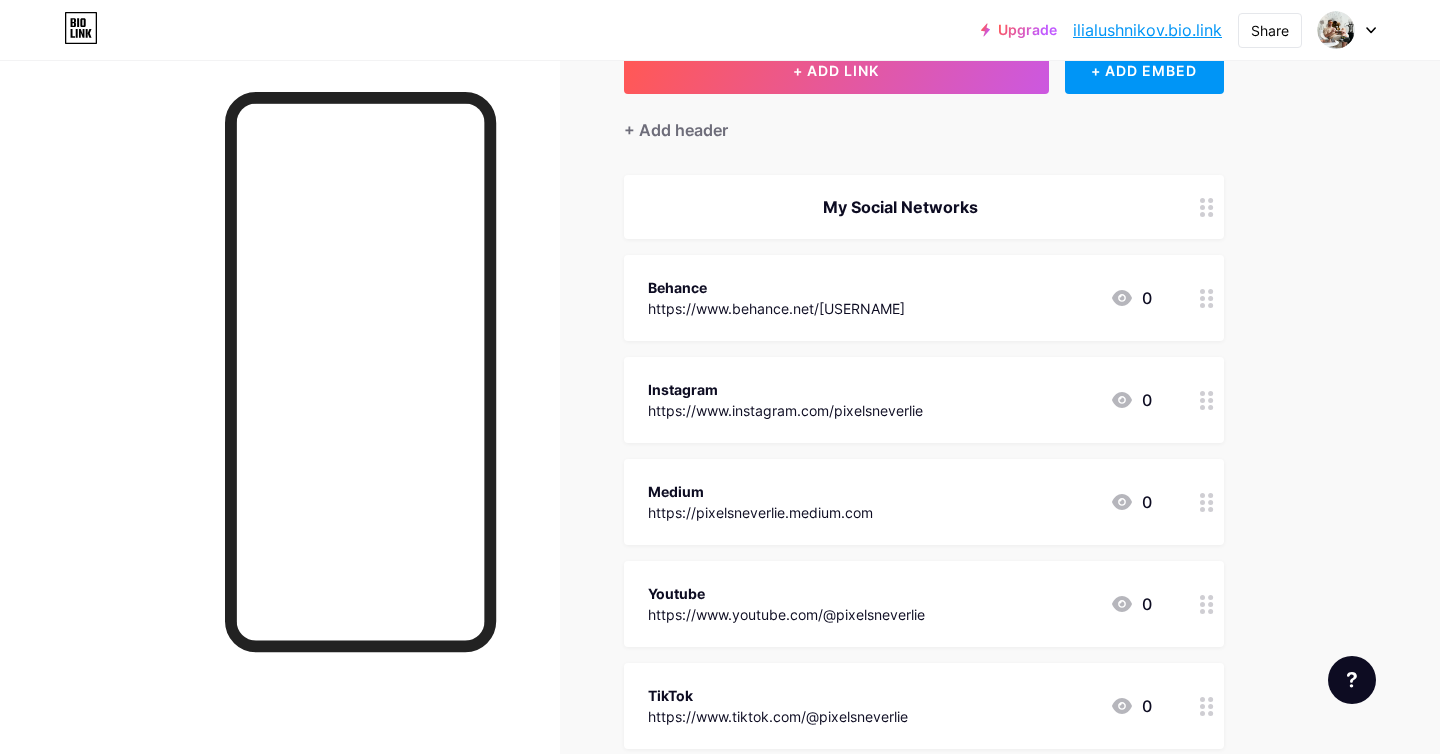 drag, startPoint x: 996, startPoint y: 378, endPoint x: 1006, endPoint y: 334, distance: 45.122055 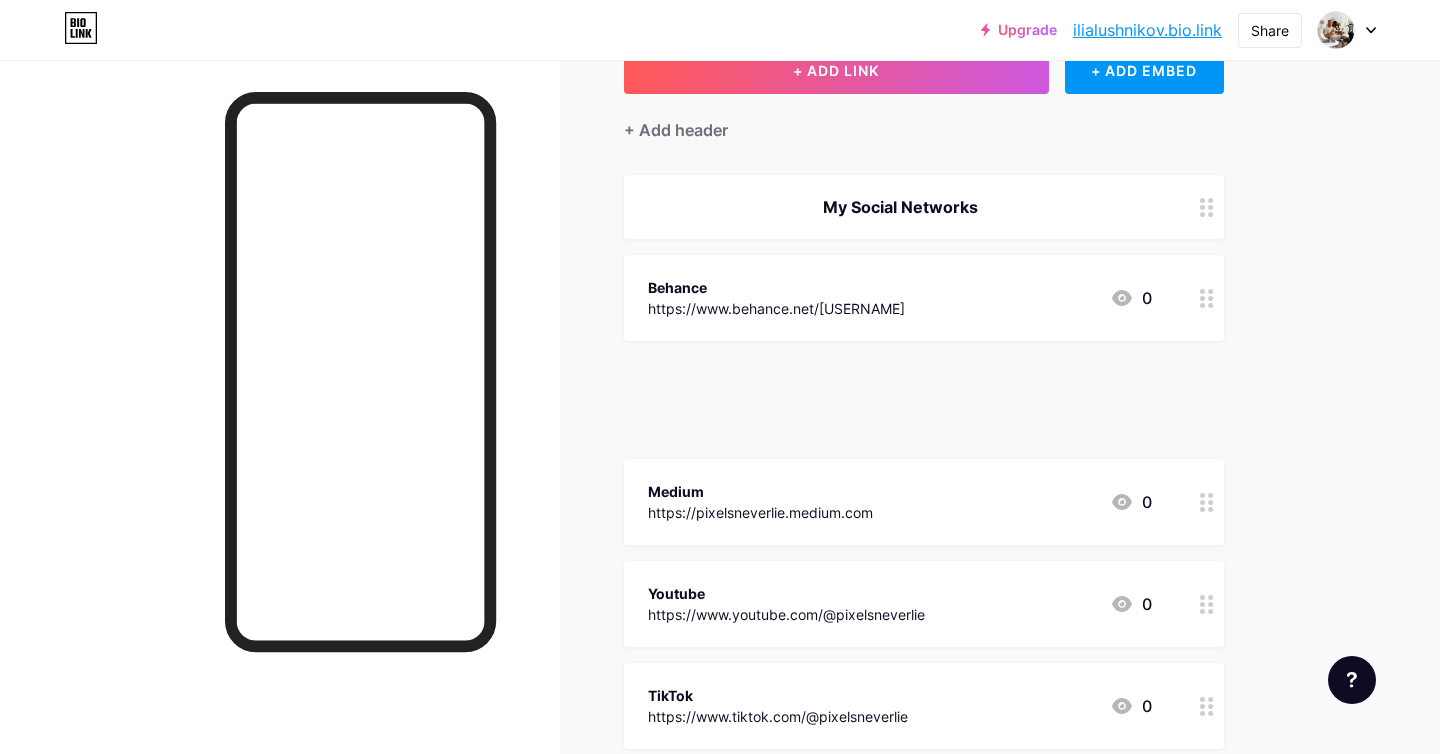 type 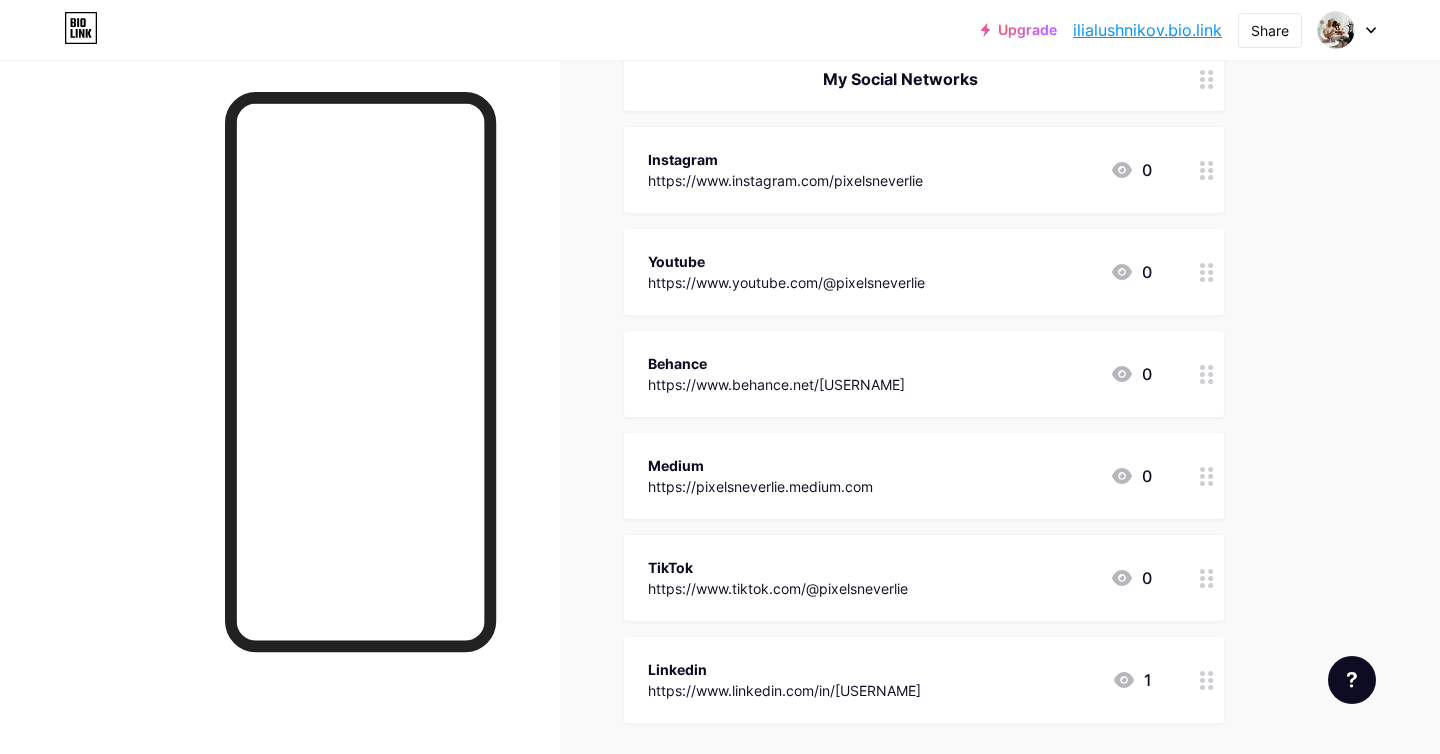 scroll, scrollTop: 380, scrollLeft: 0, axis: vertical 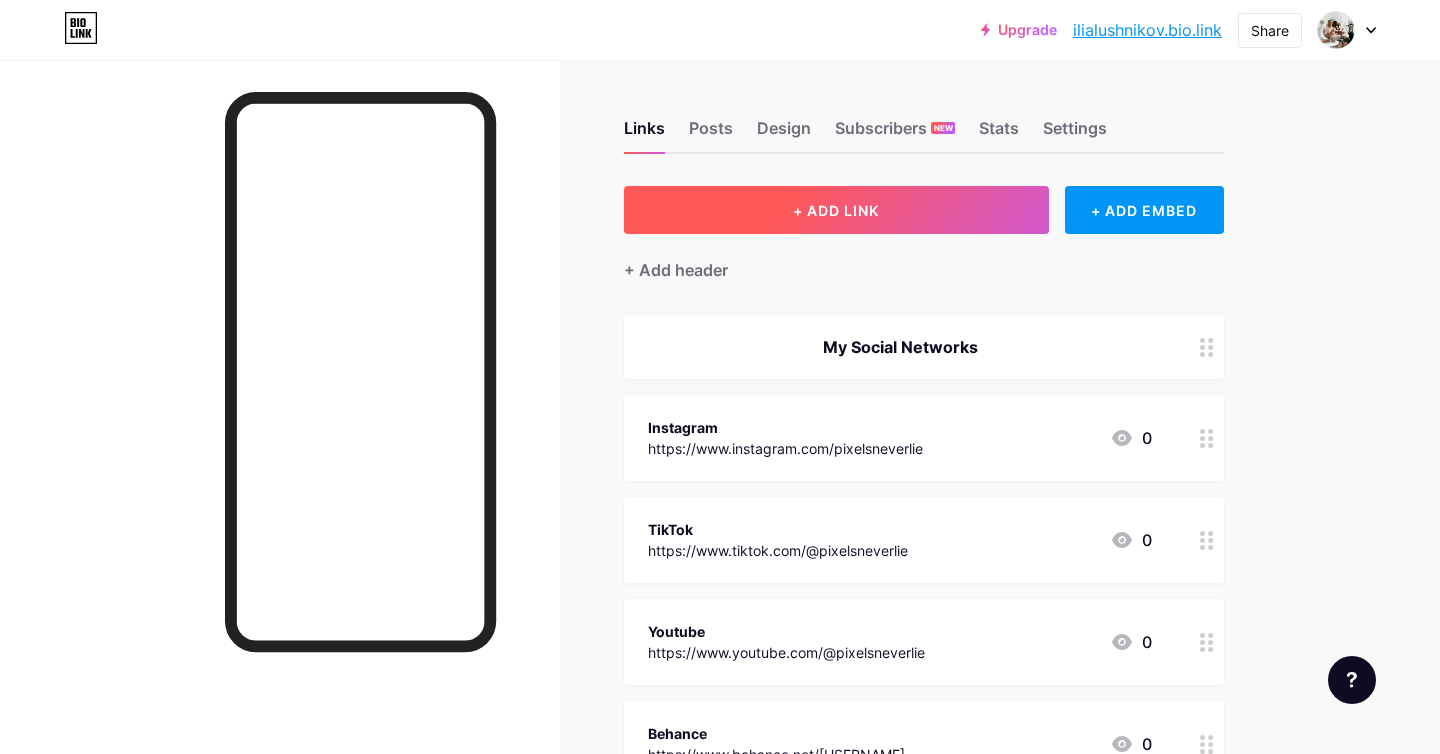 click on "+ ADD LINK" at bounding box center [836, 210] 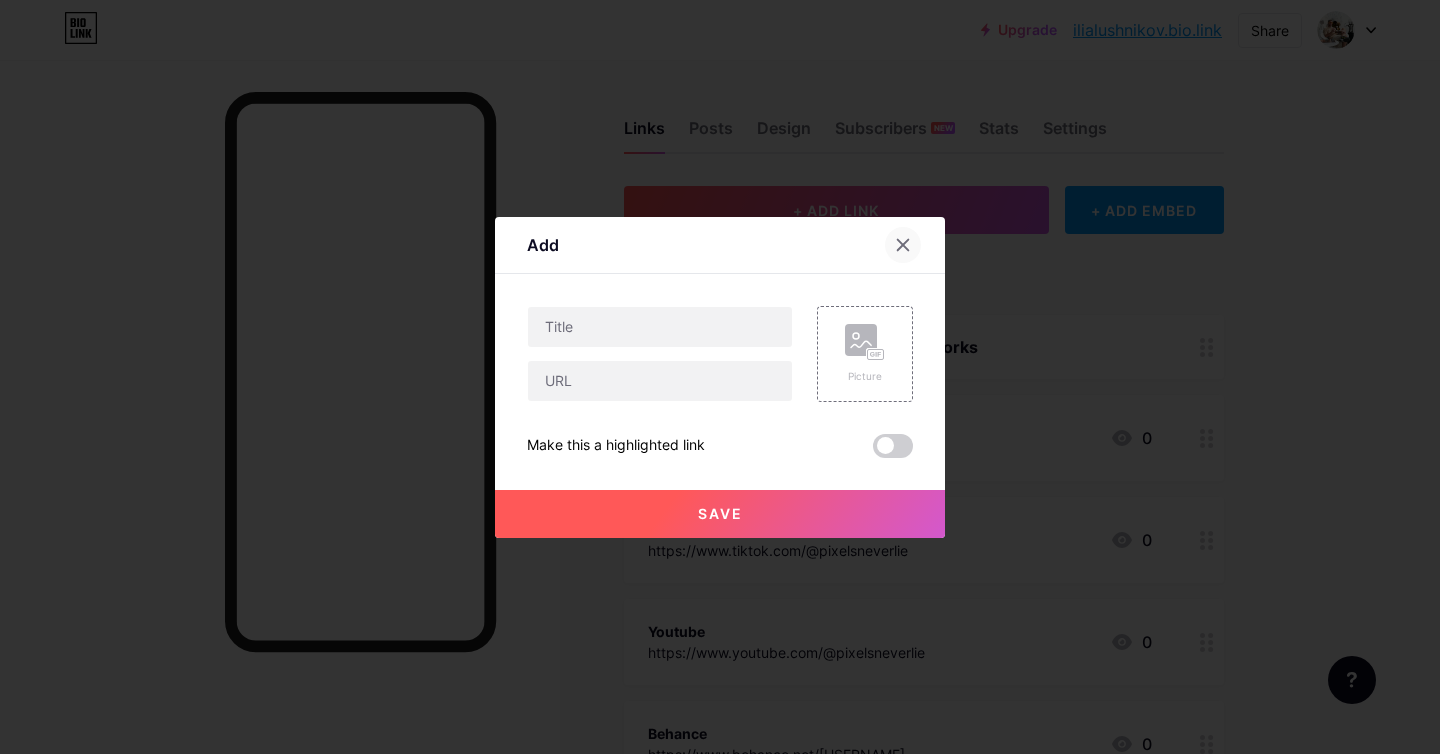 click 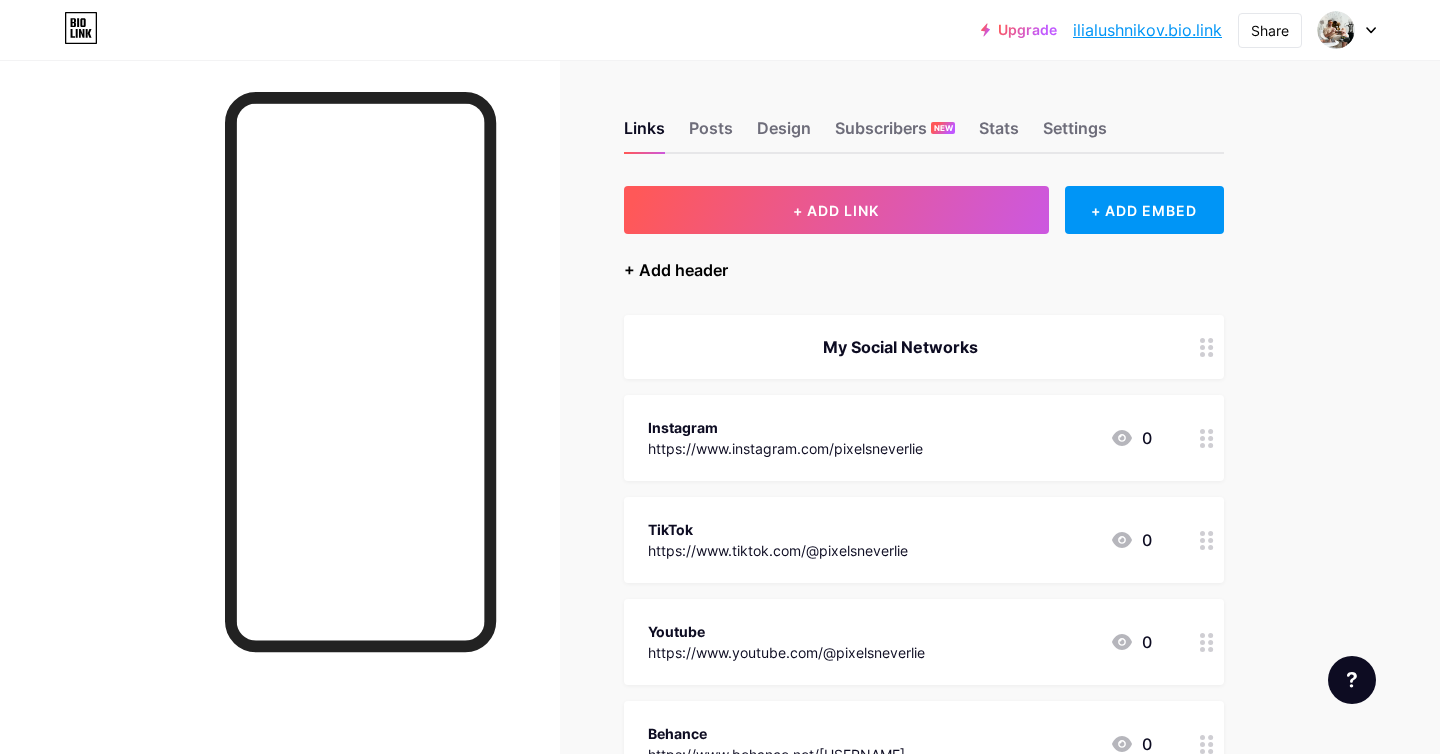 click on "+ Add header" at bounding box center (676, 270) 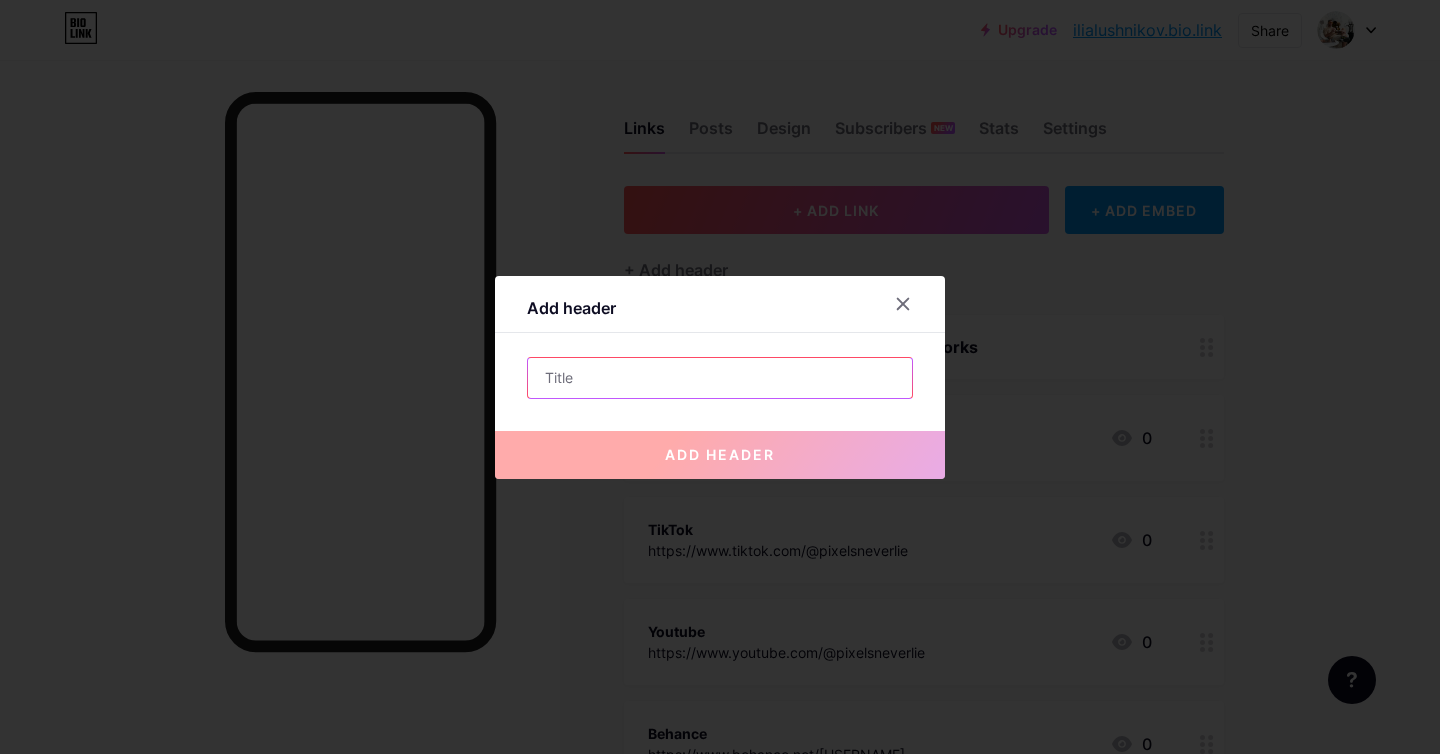 click at bounding box center [720, 378] 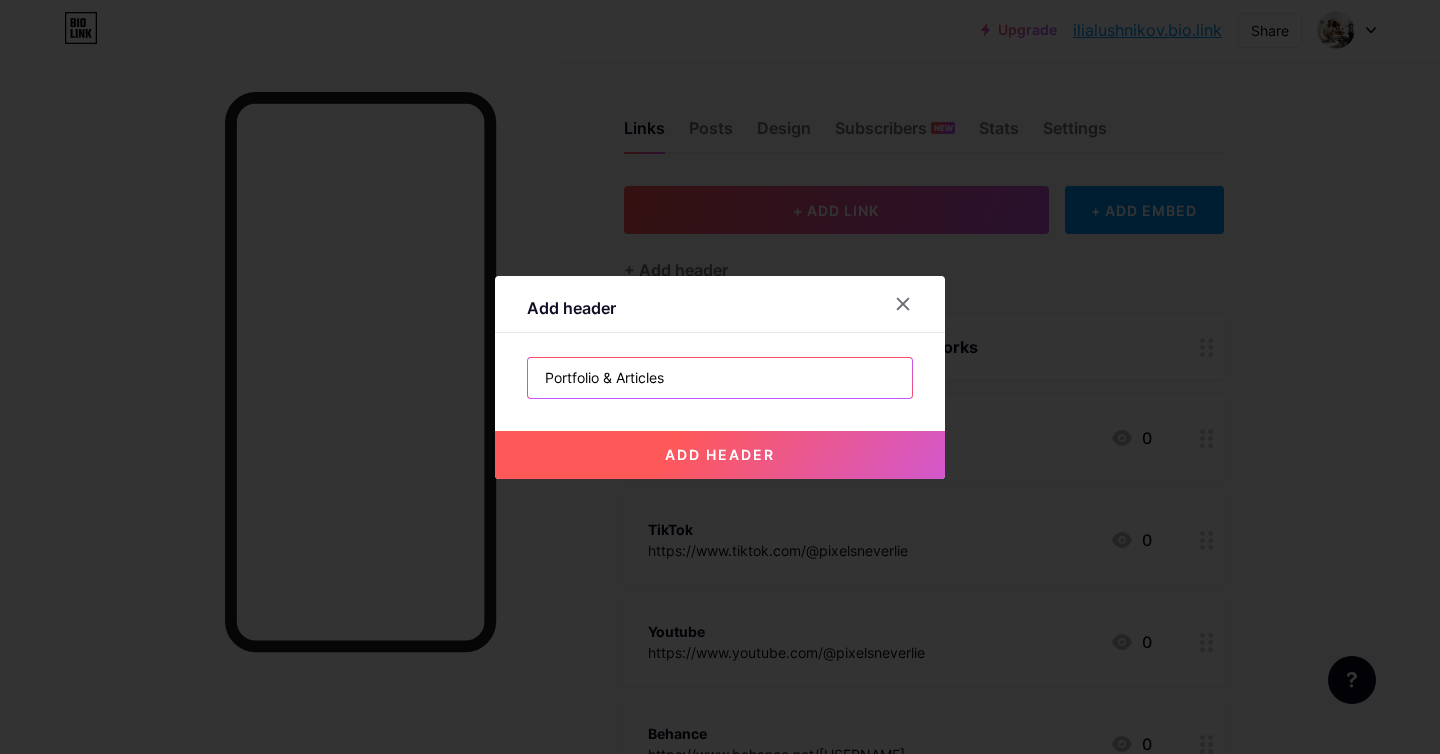 click on "Portfolio & Articles" at bounding box center [720, 378] 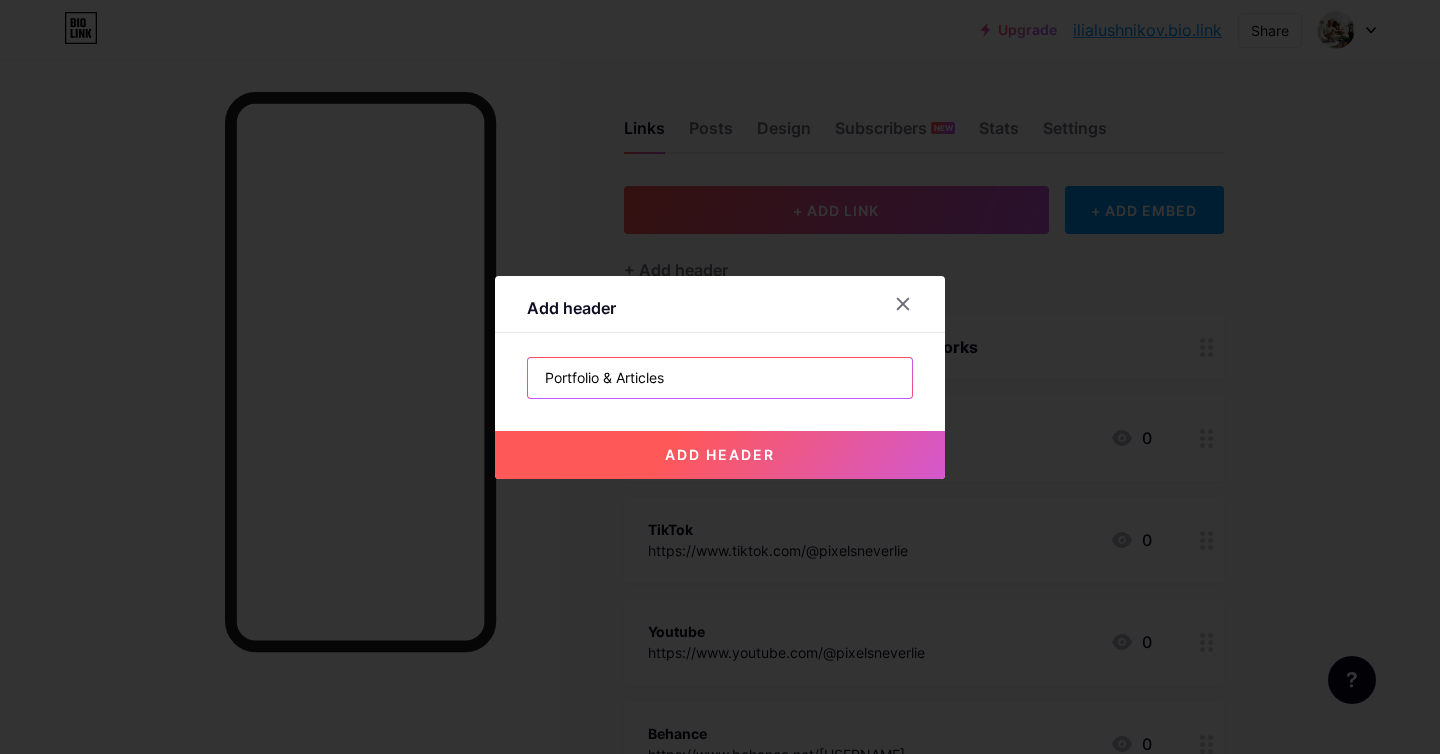 type on "Portfolio & Articles" 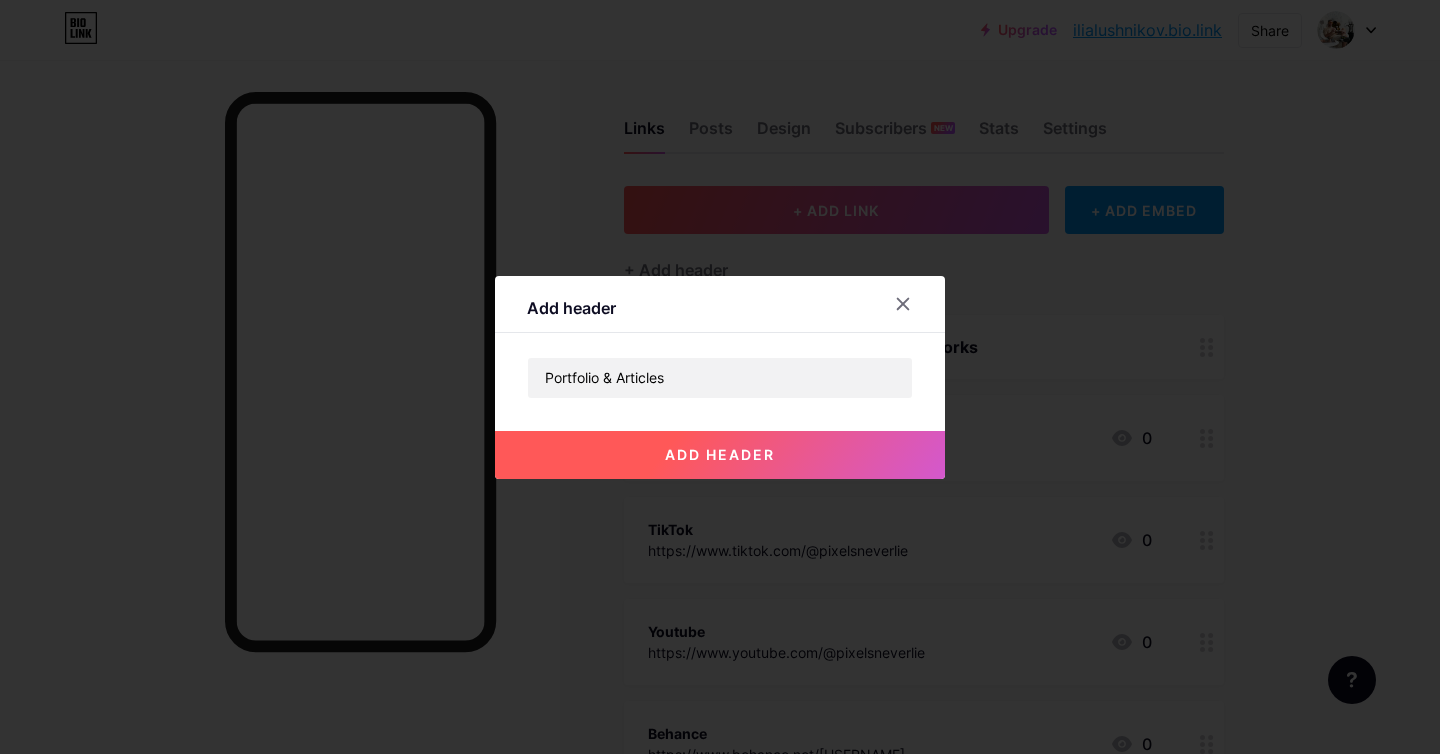 click on "add header" at bounding box center (720, 454) 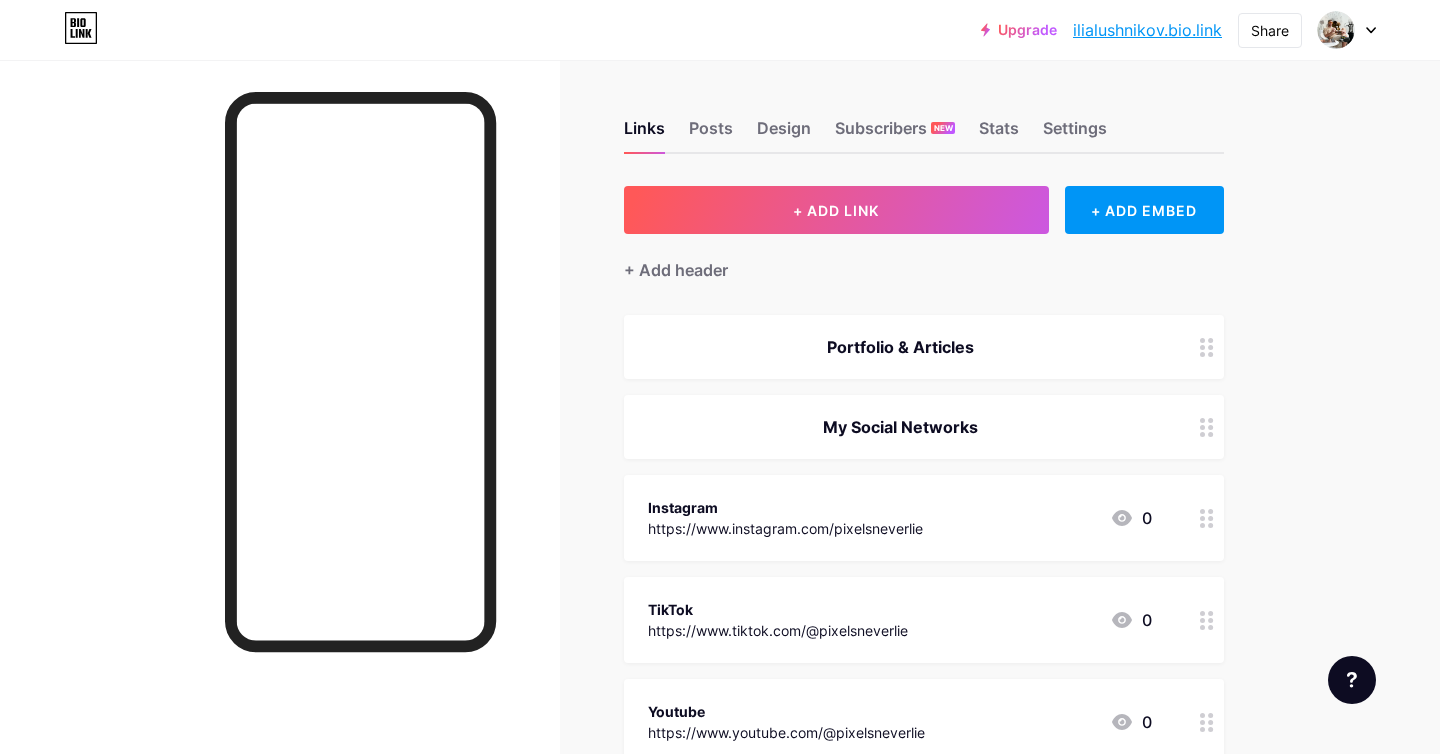 scroll, scrollTop: 120, scrollLeft: 0, axis: vertical 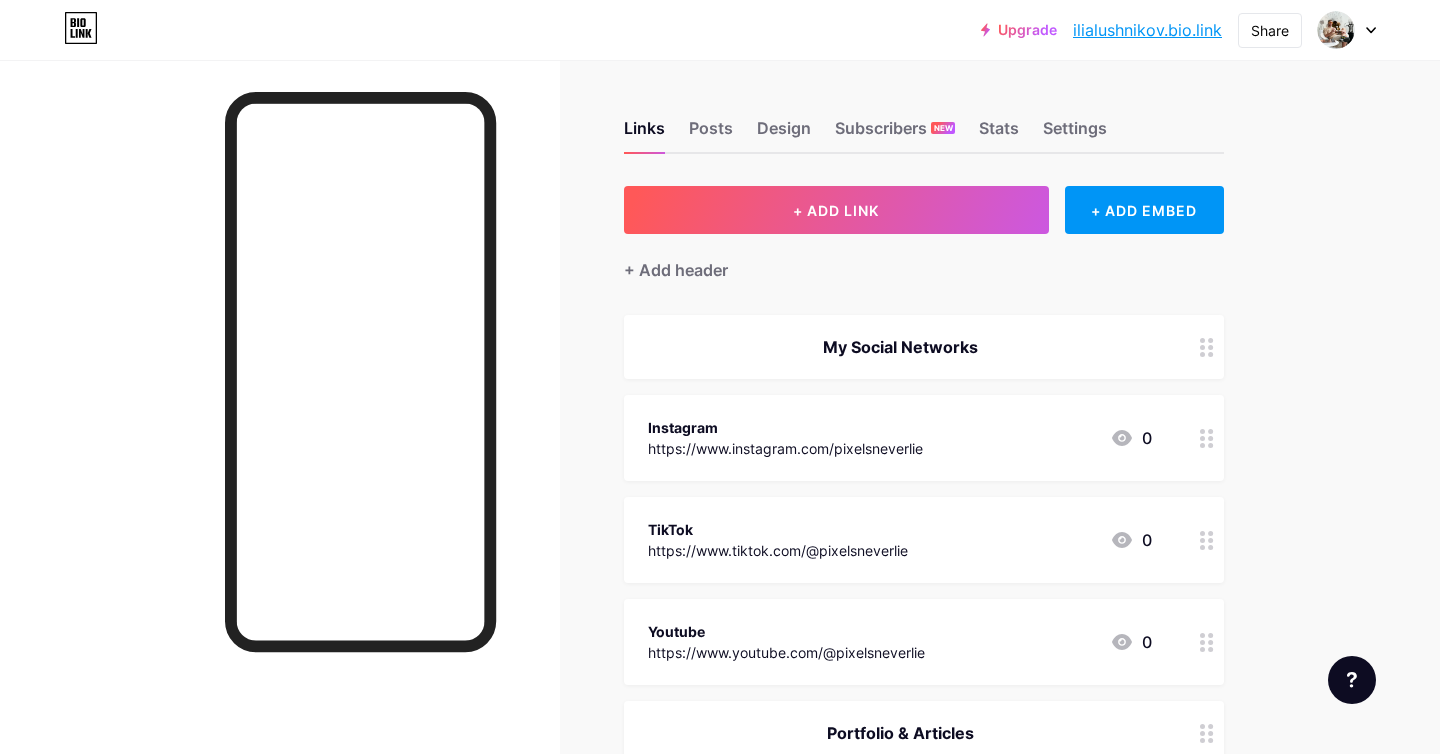 click on "ilialushnikov.bio.link" at bounding box center [1147, 30] 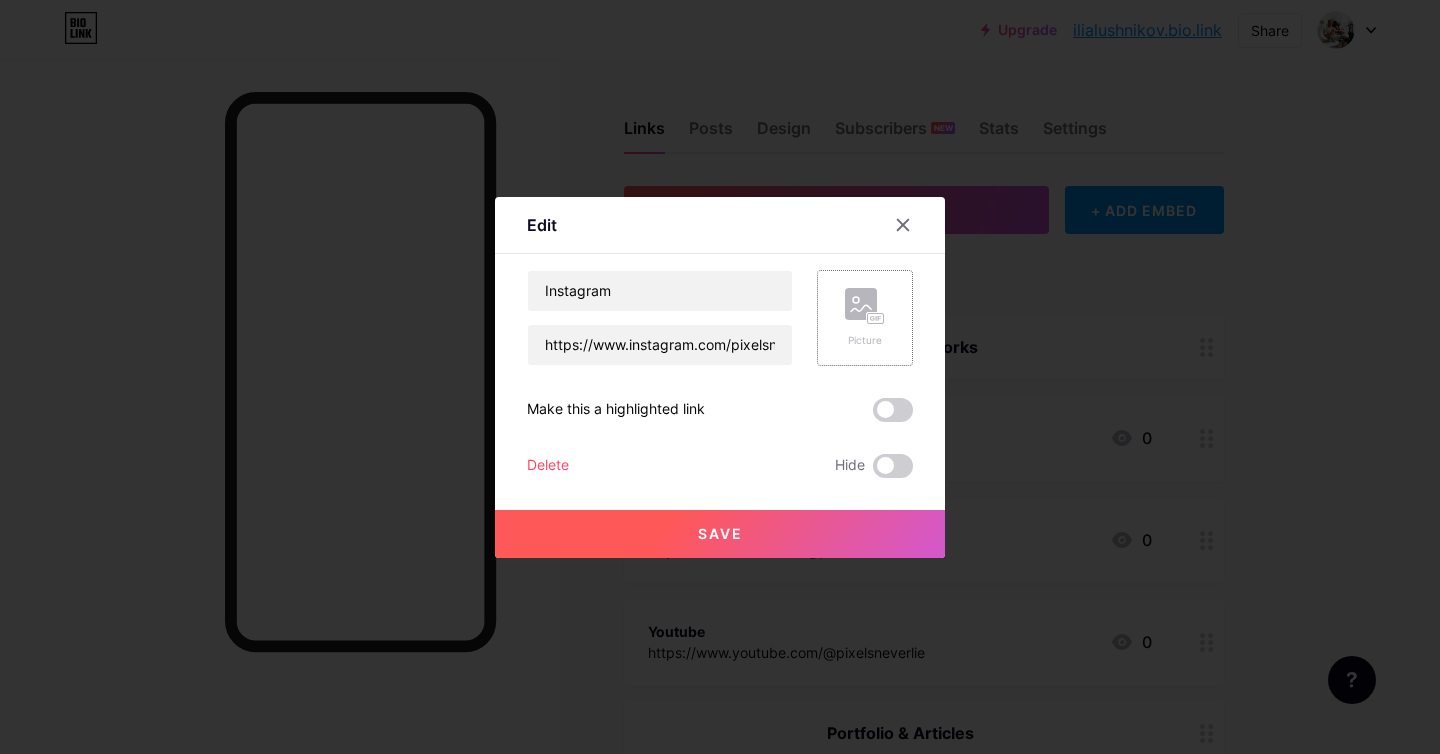 click on "Picture" at bounding box center [865, 318] 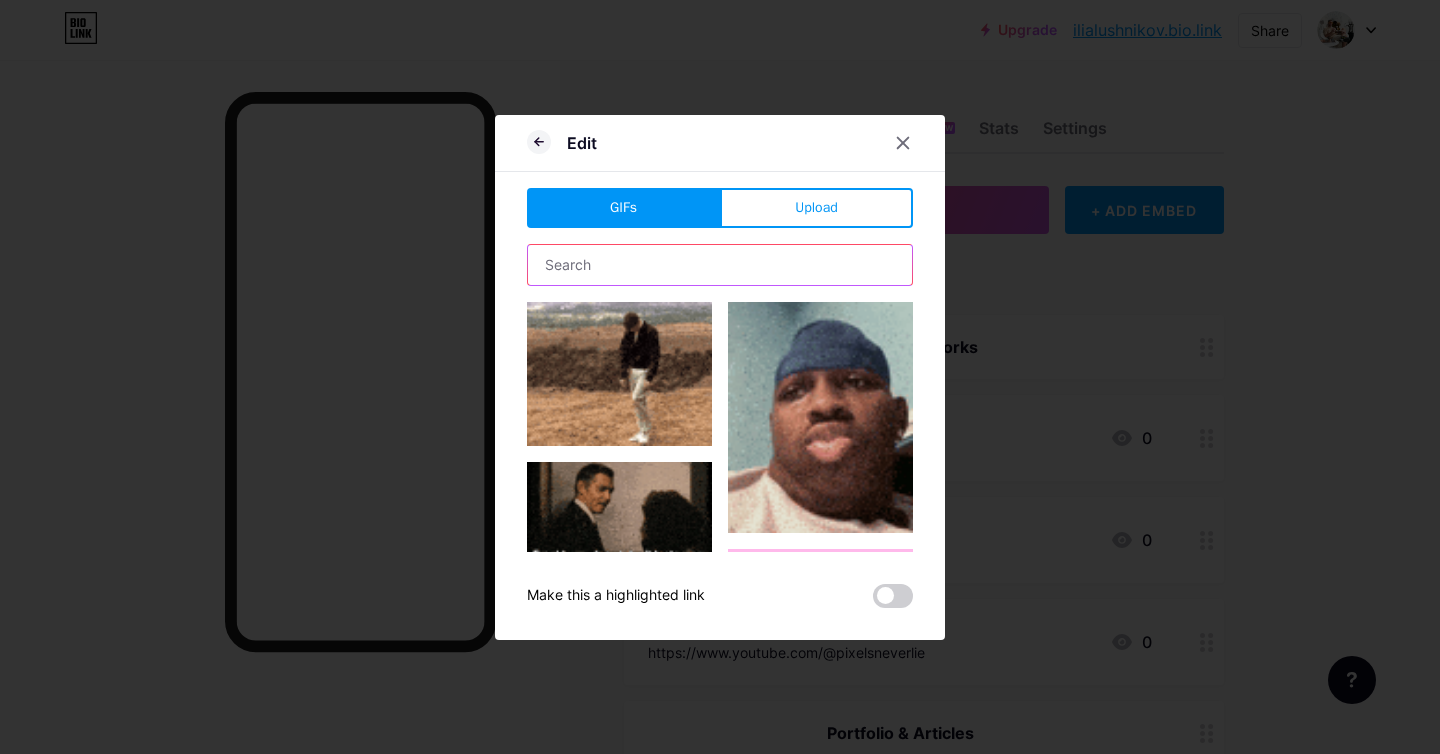 click at bounding box center (720, 265) 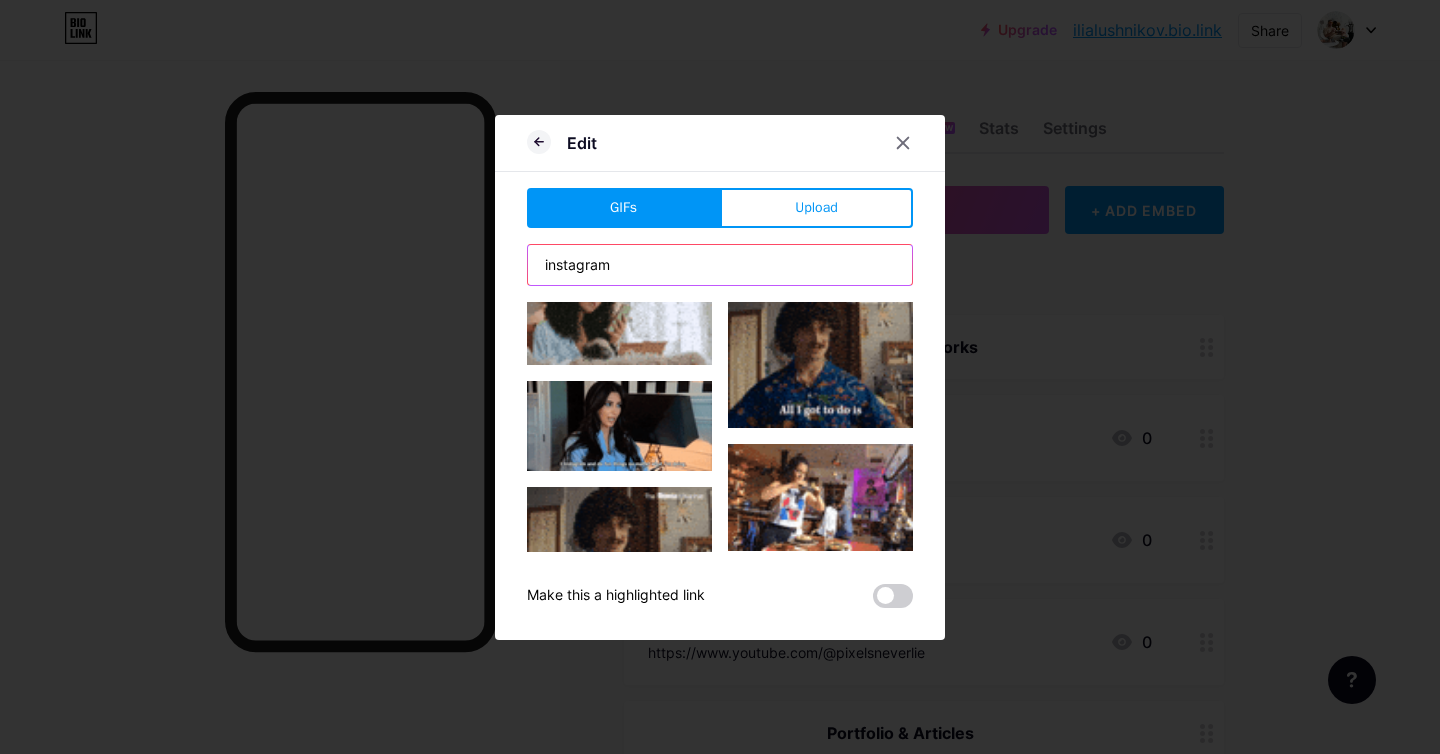 scroll, scrollTop: 2542, scrollLeft: 0, axis: vertical 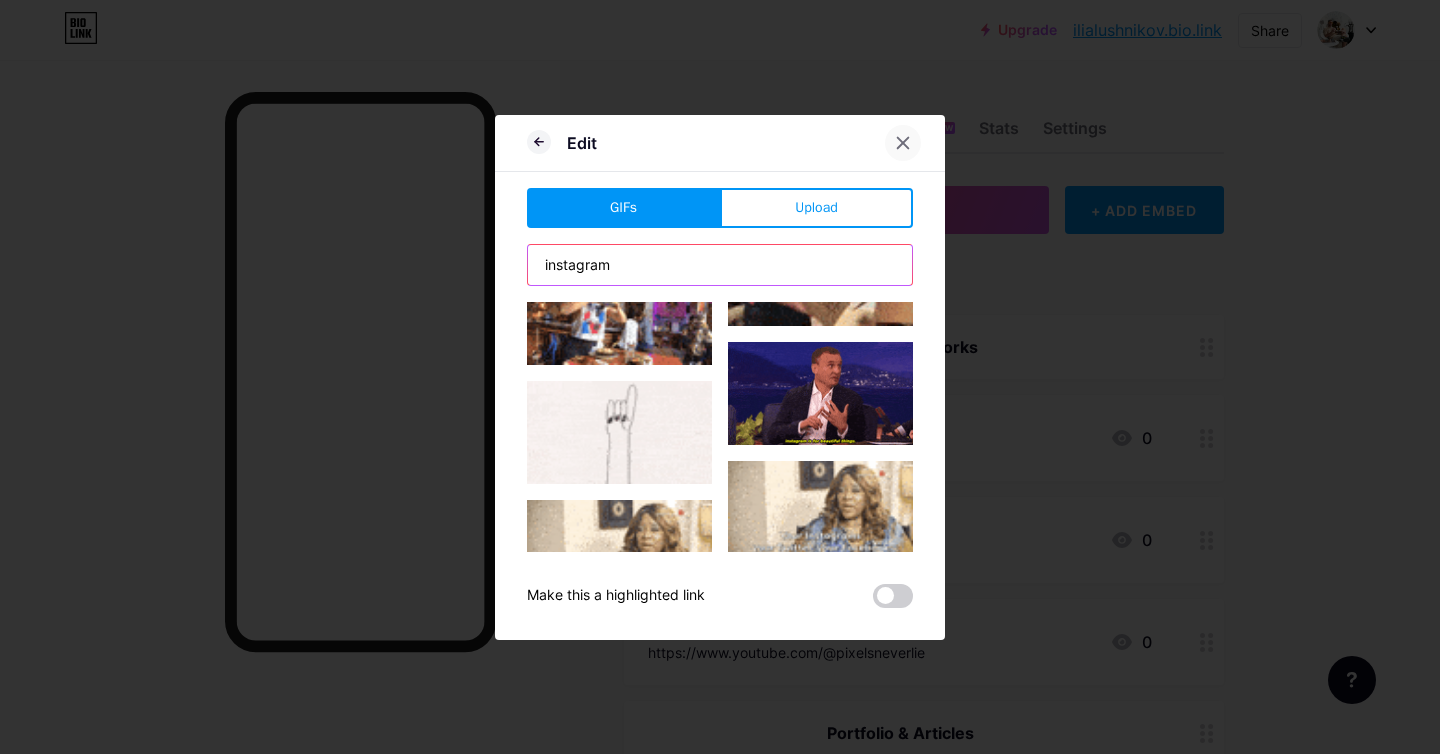 type on "instagram" 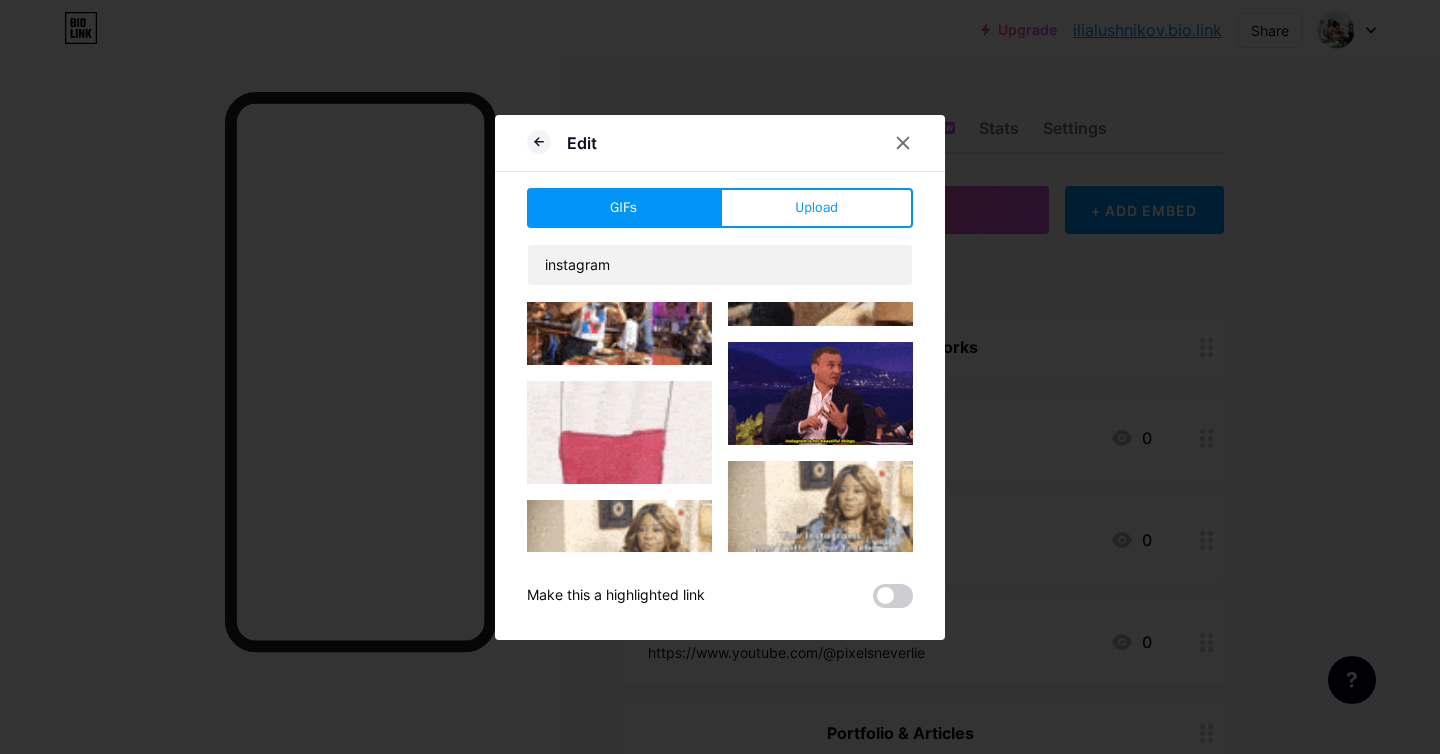 click 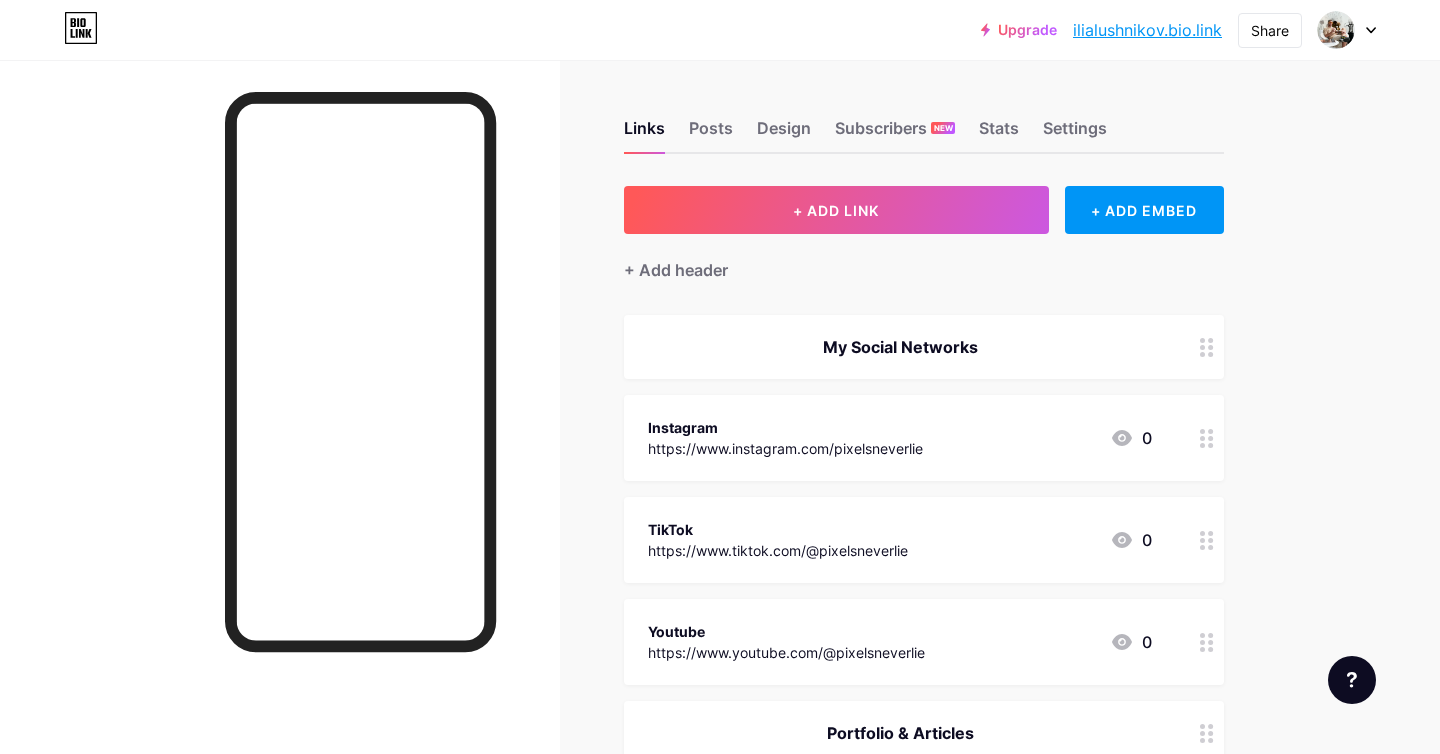 click on "https://www.instagram.com/pixelsneverlie" at bounding box center [785, 448] 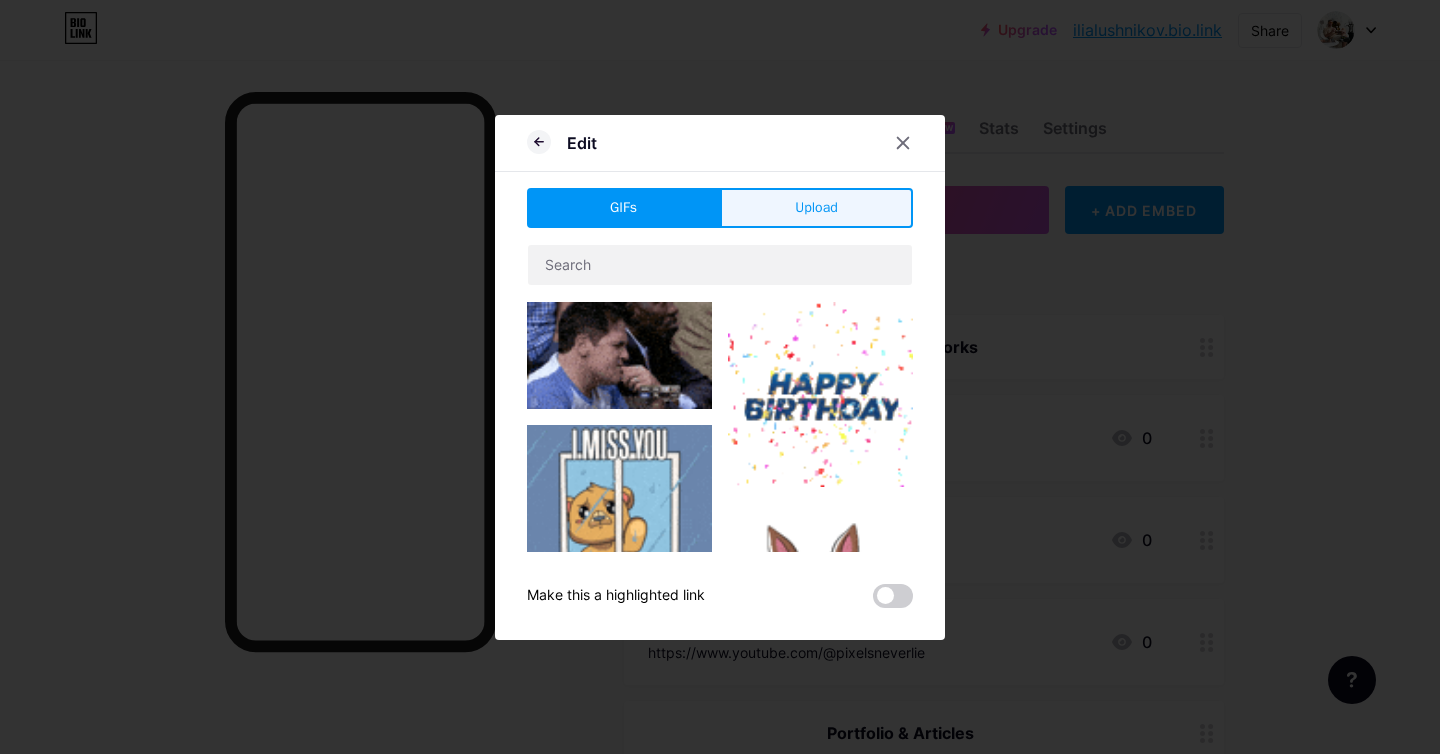 click on "Upload" at bounding box center [816, 208] 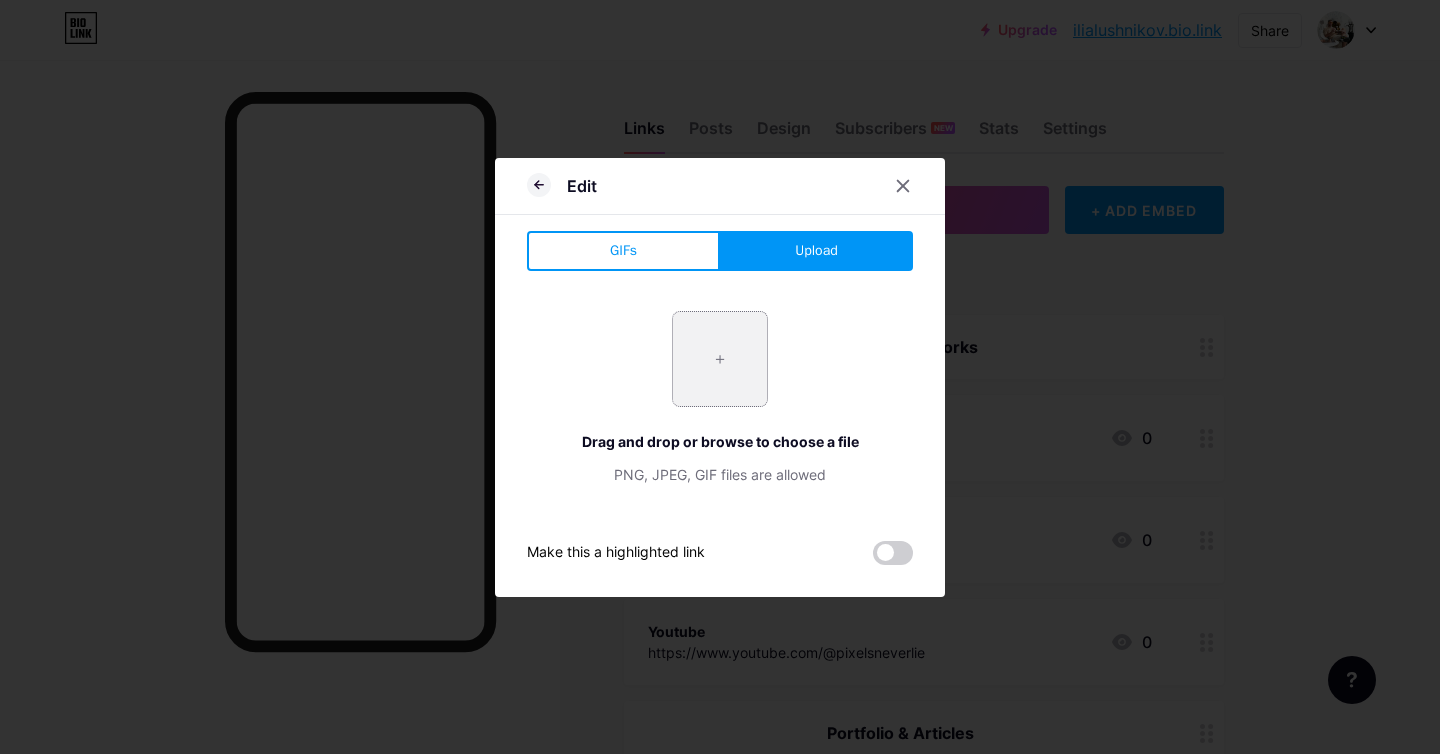click at bounding box center [720, 359] 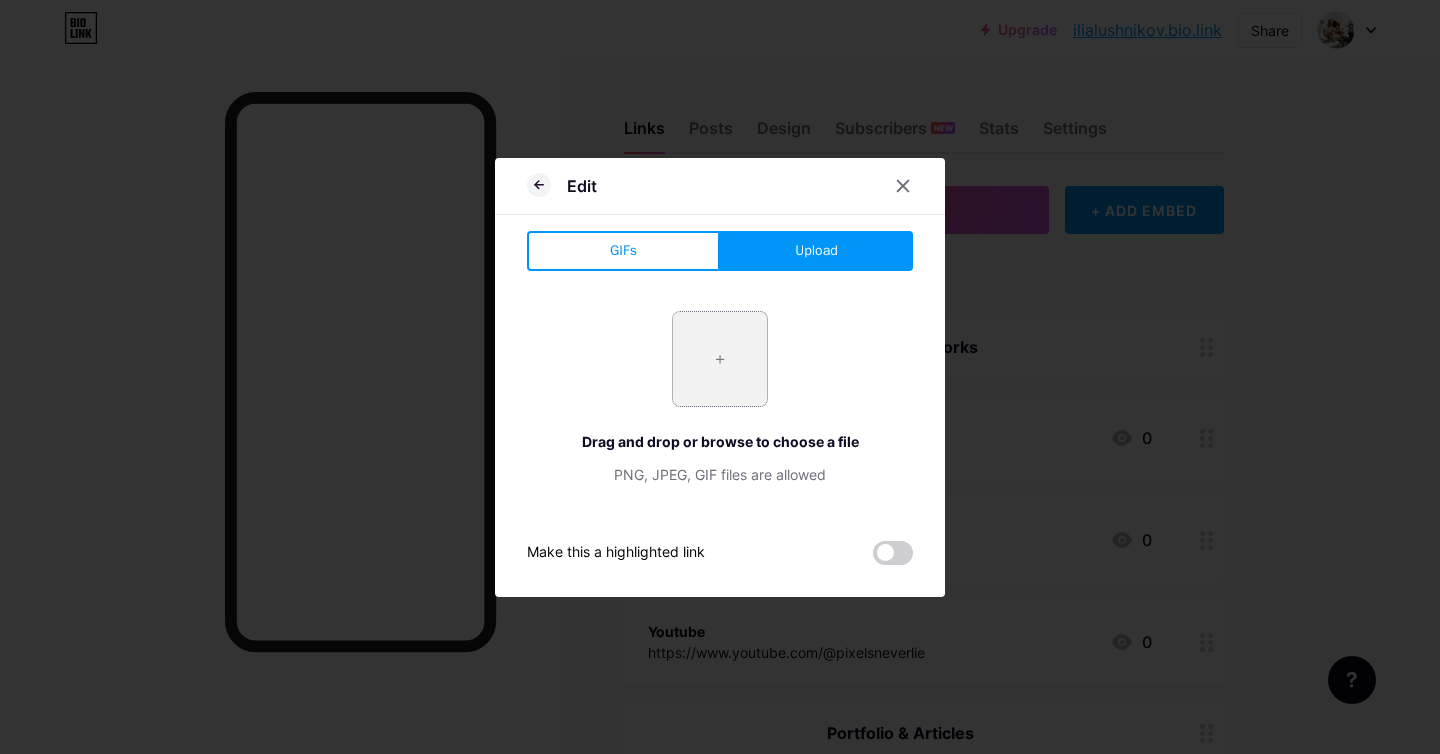 click at bounding box center (720, 359) 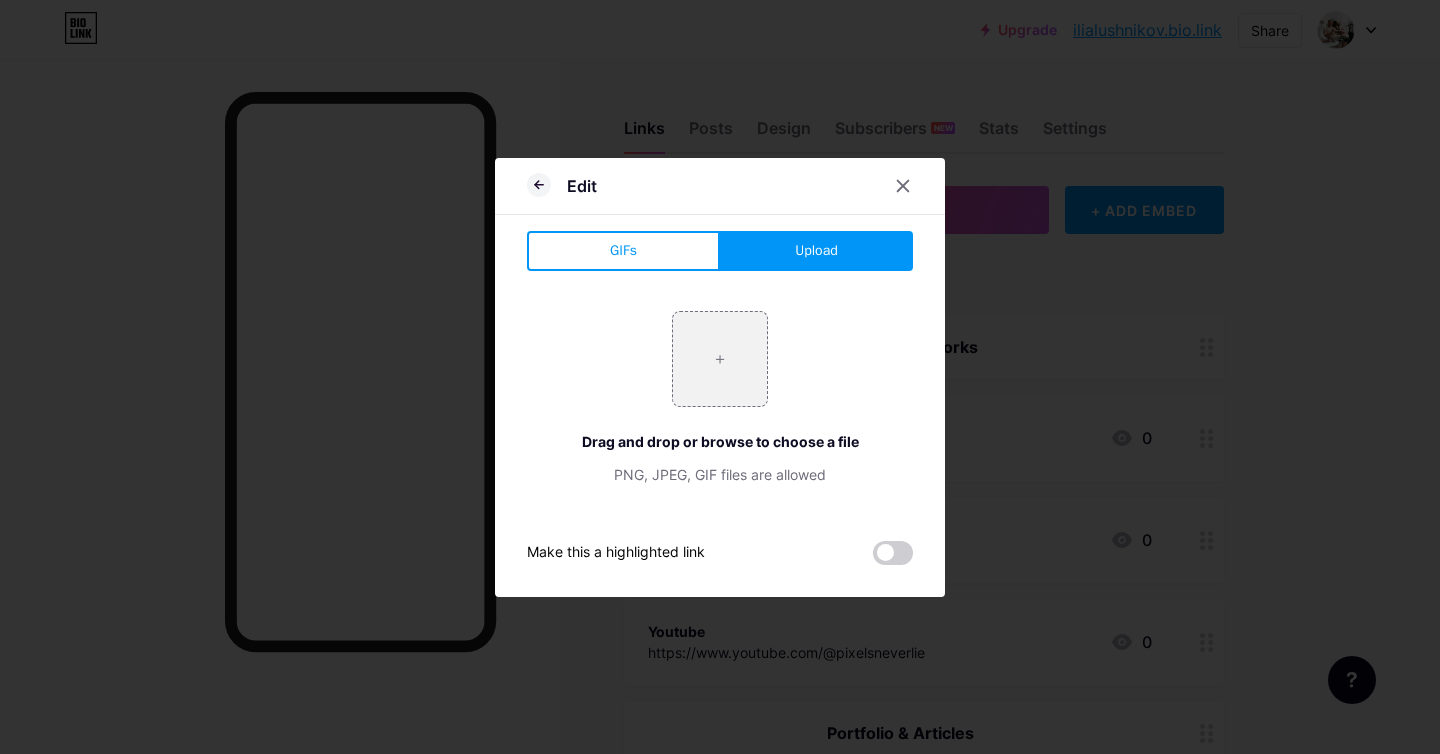 type on "C:\fakepath\instagram (1).png" 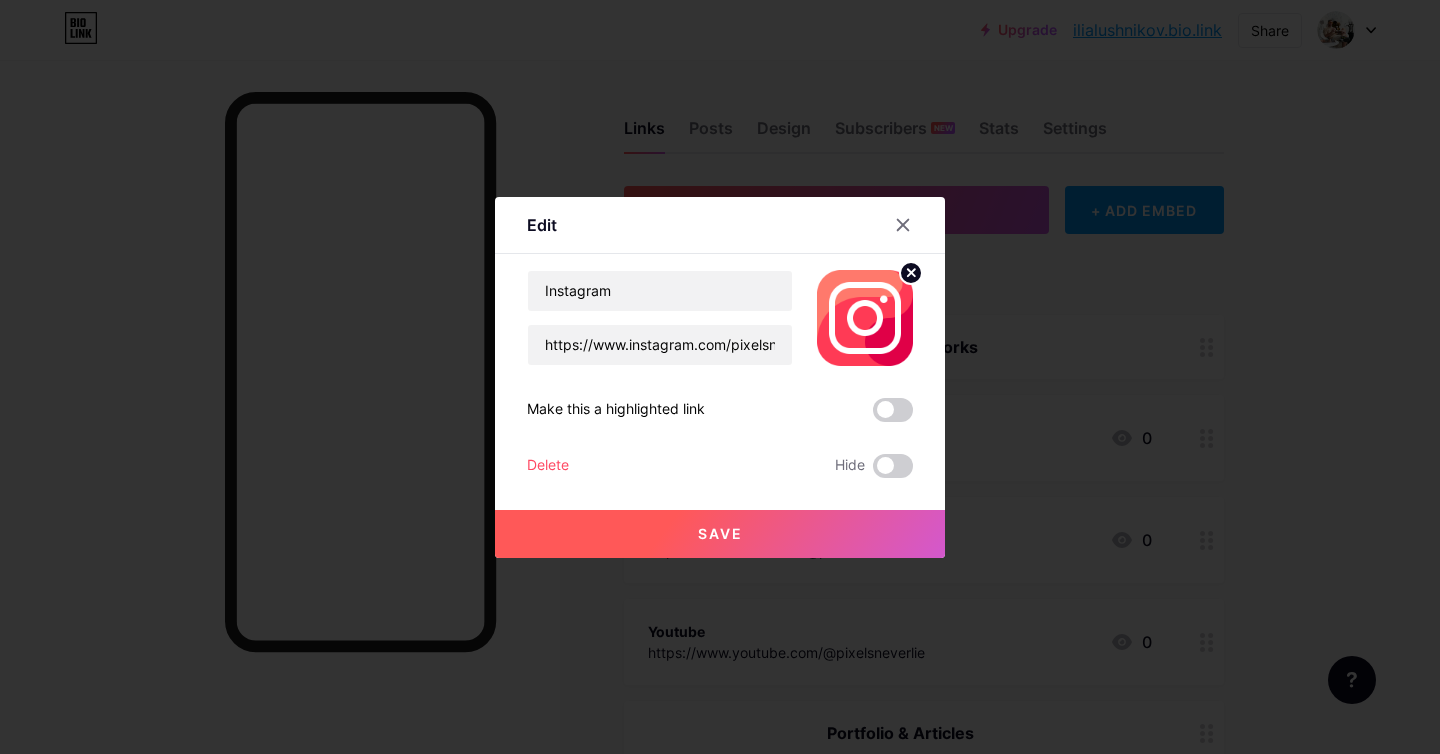 click on "Save" at bounding box center (720, 533) 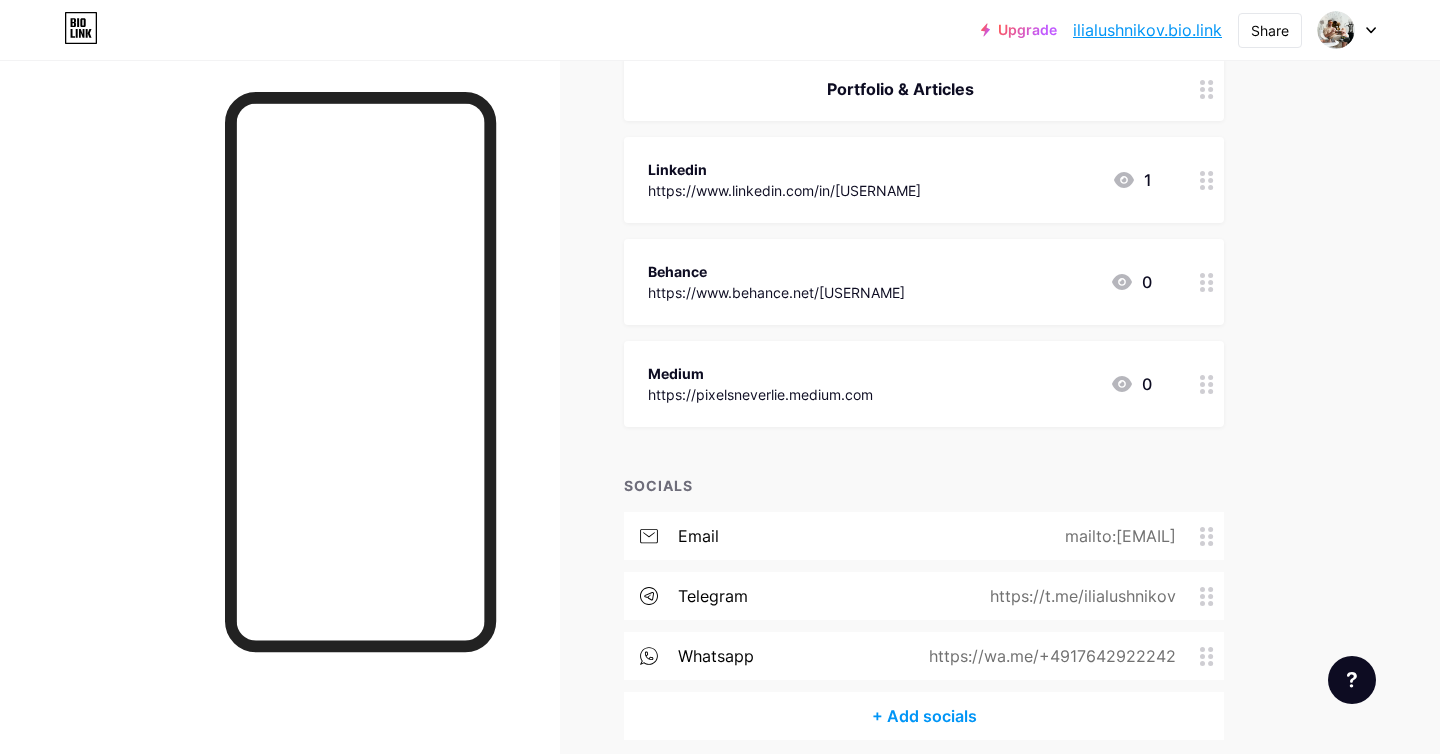 scroll, scrollTop: 0, scrollLeft: 0, axis: both 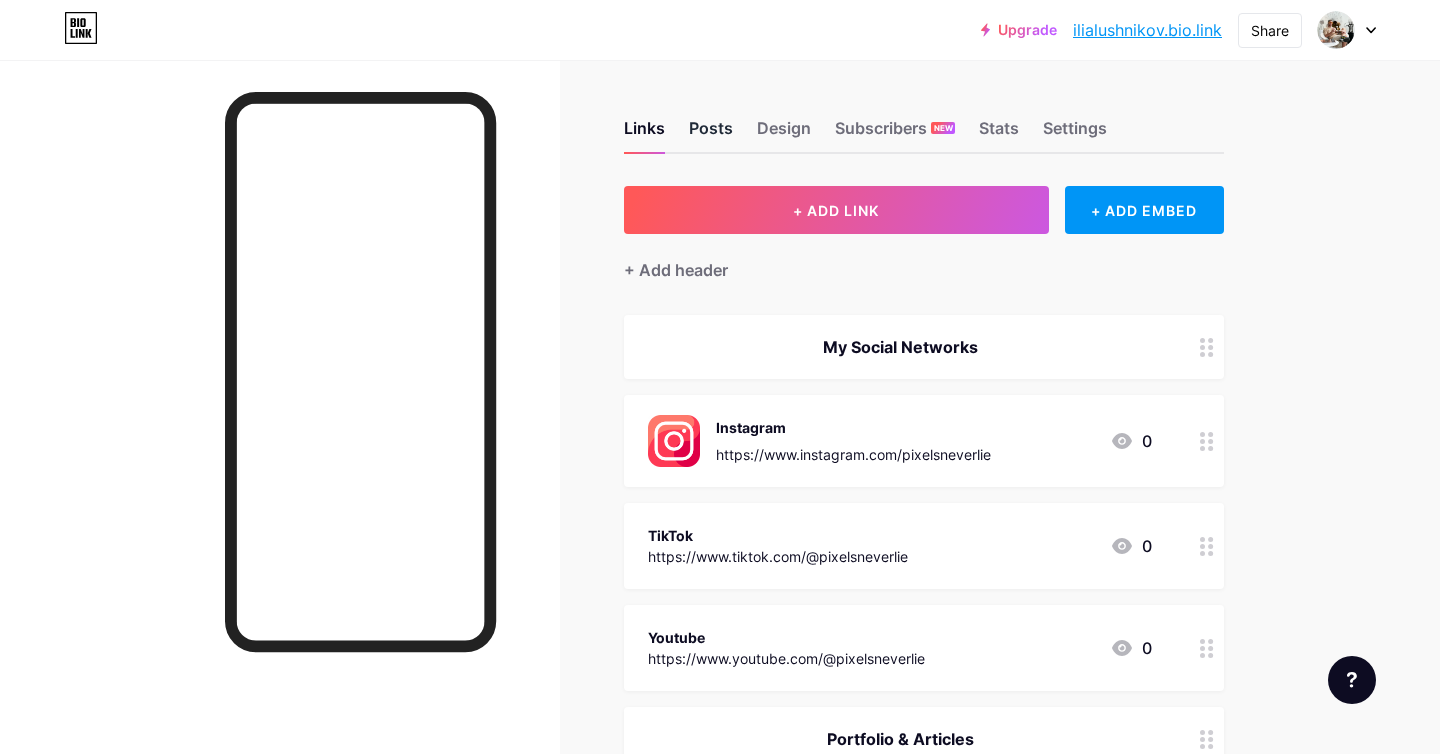 click on "Posts" at bounding box center (711, 134) 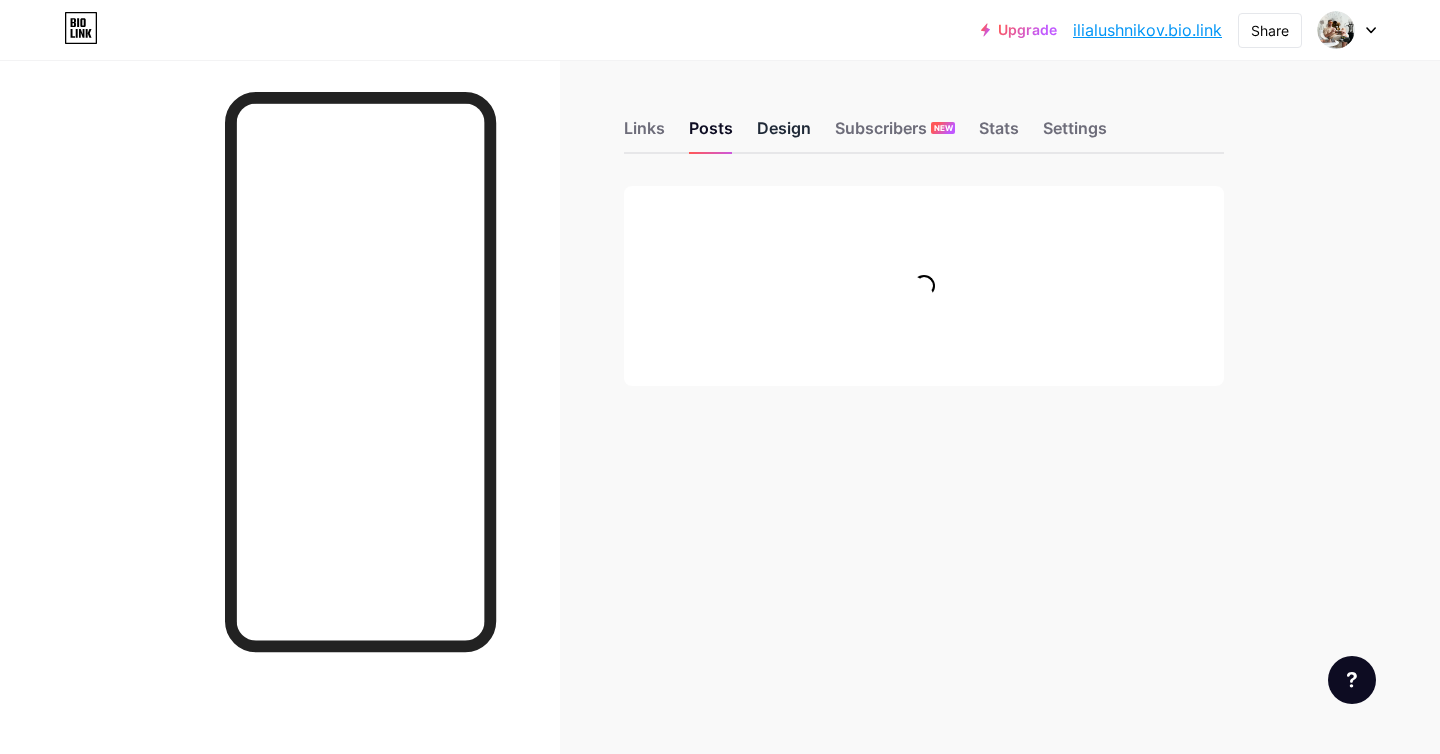 click on "Design" at bounding box center [784, 134] 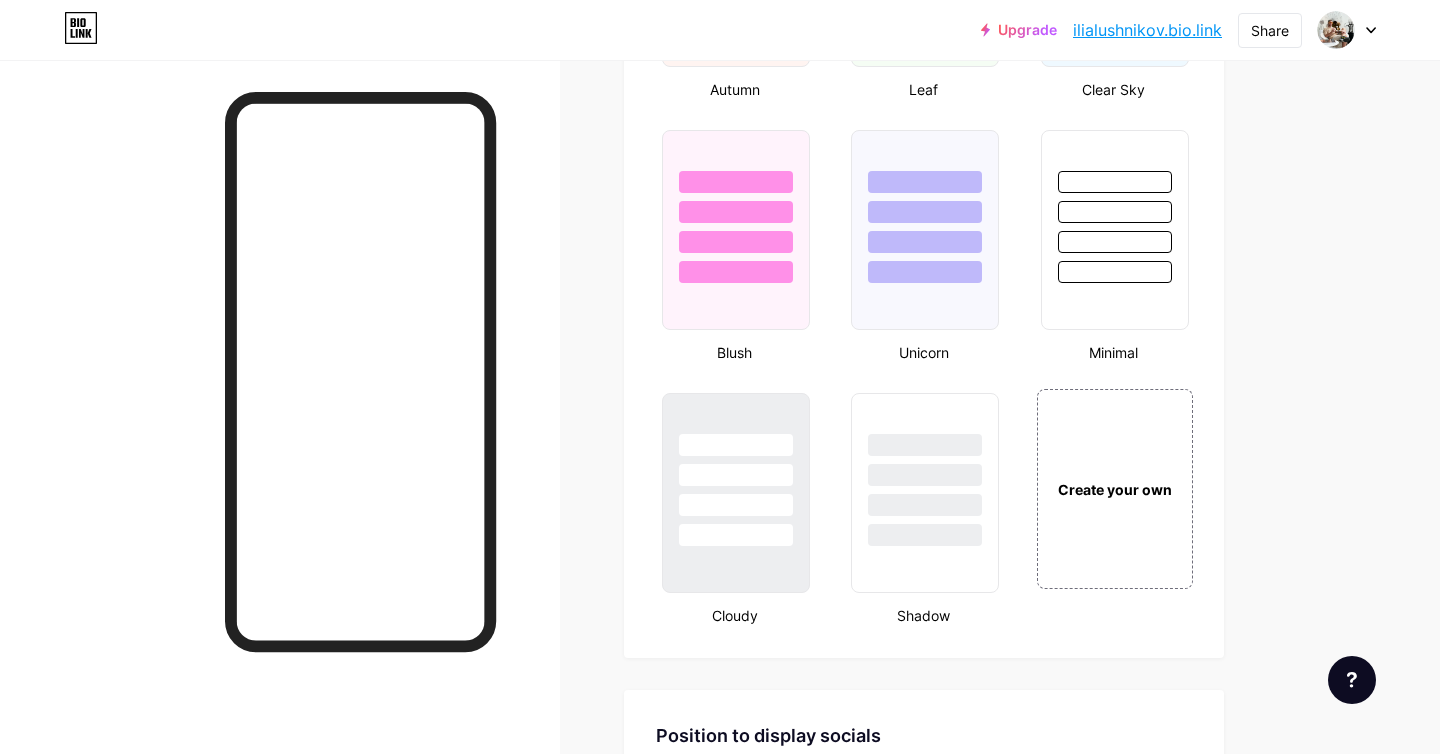 scroll, scrollTop: 1993, scrollLeft: 0, axis: vertical 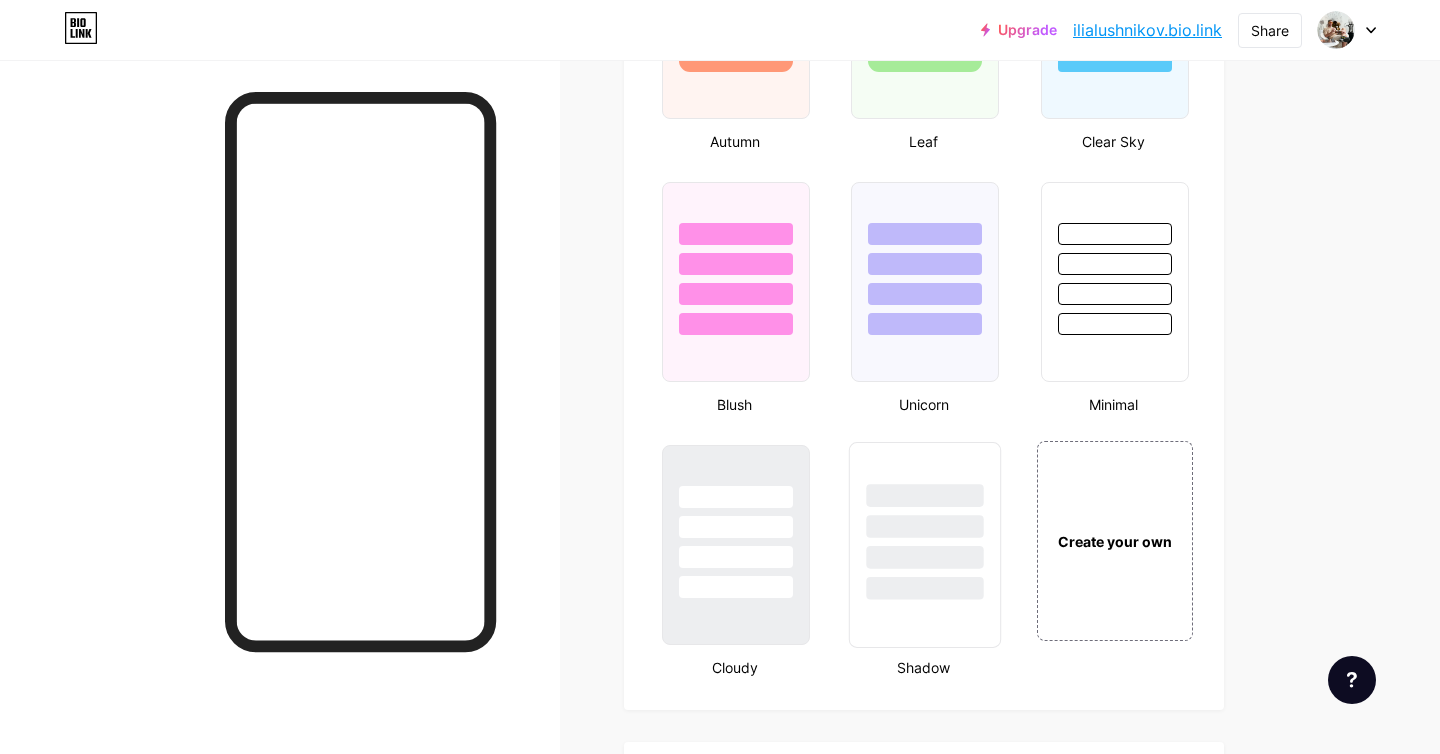 click at bounding box center (925, 526) 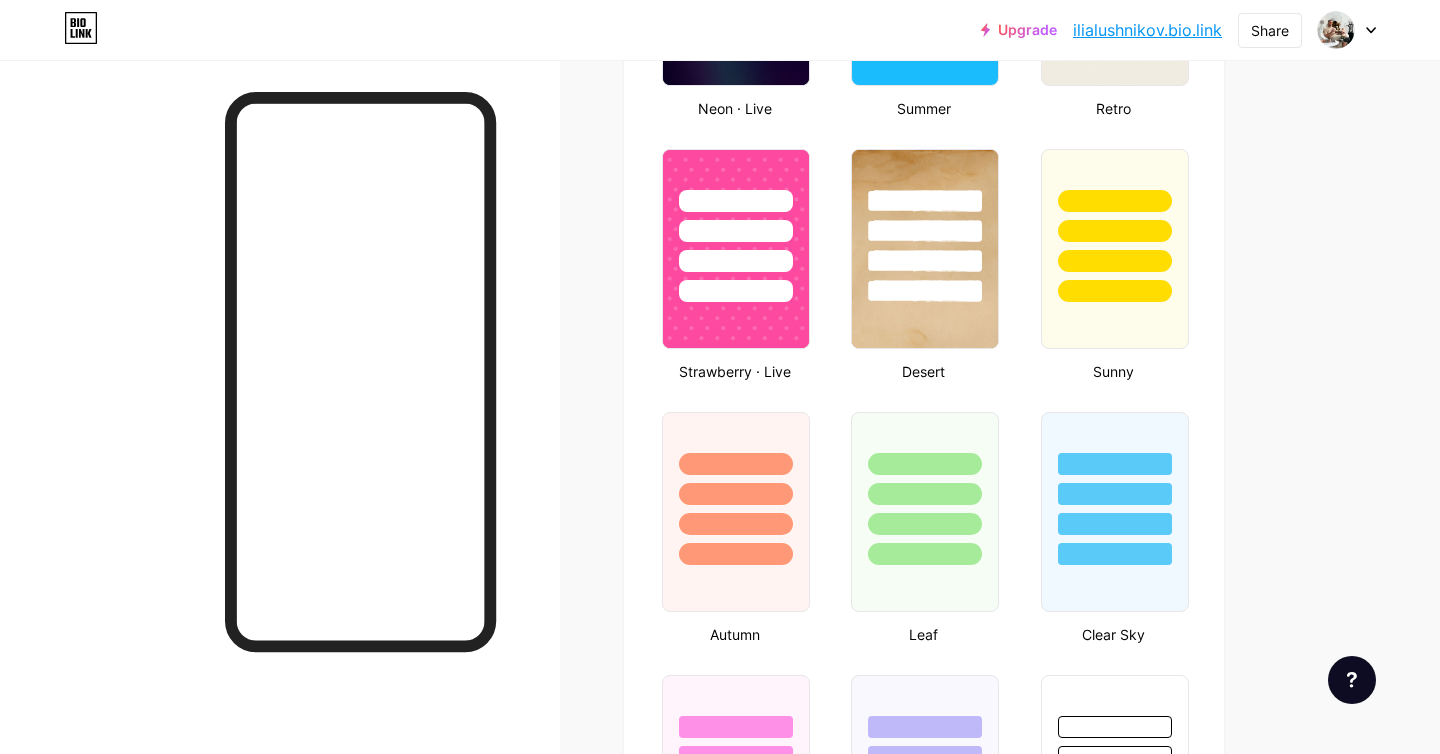 scroll, scrollTop: 1738, scrollLeft: 0, axis: vertical 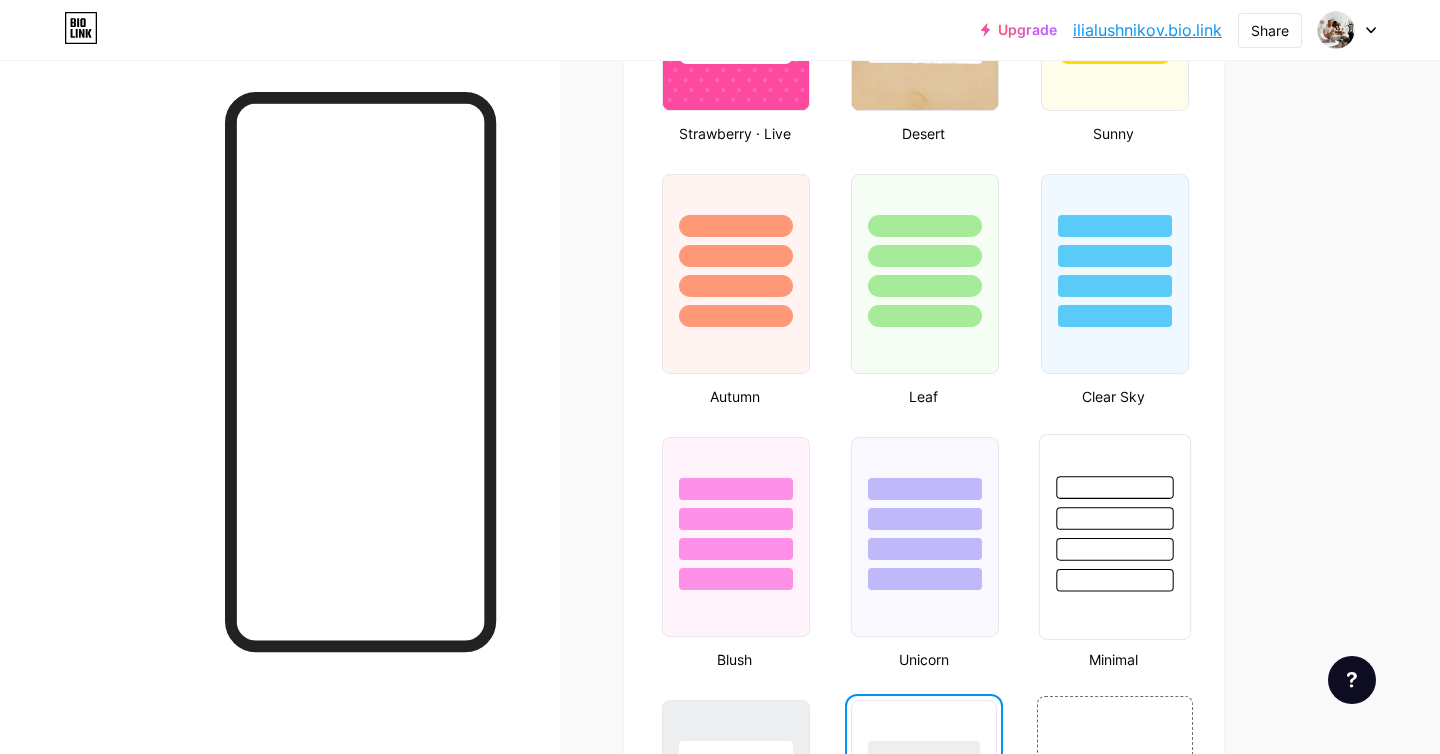 click at bounding box center (1114, 518) 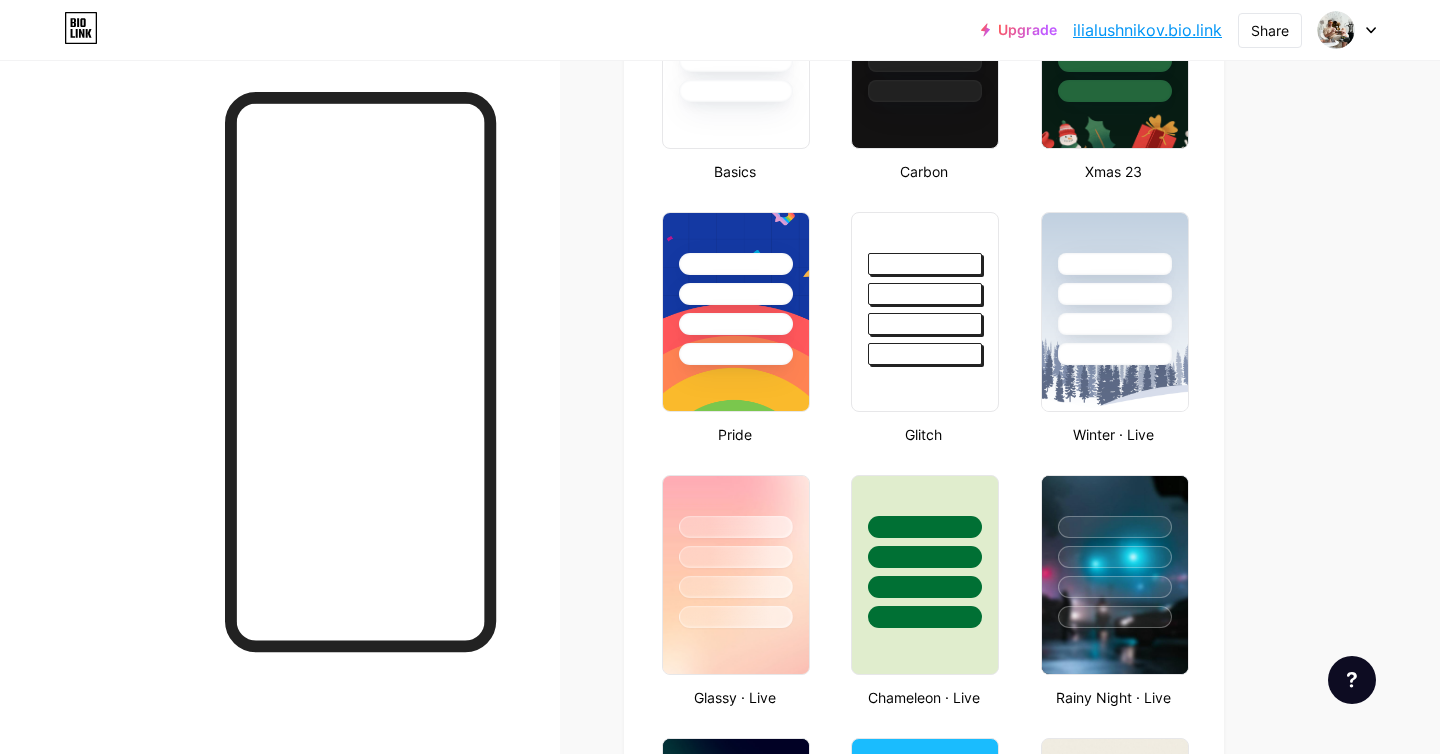 scroll, scrollTop: 0, scrollLeft: 0, axis: both 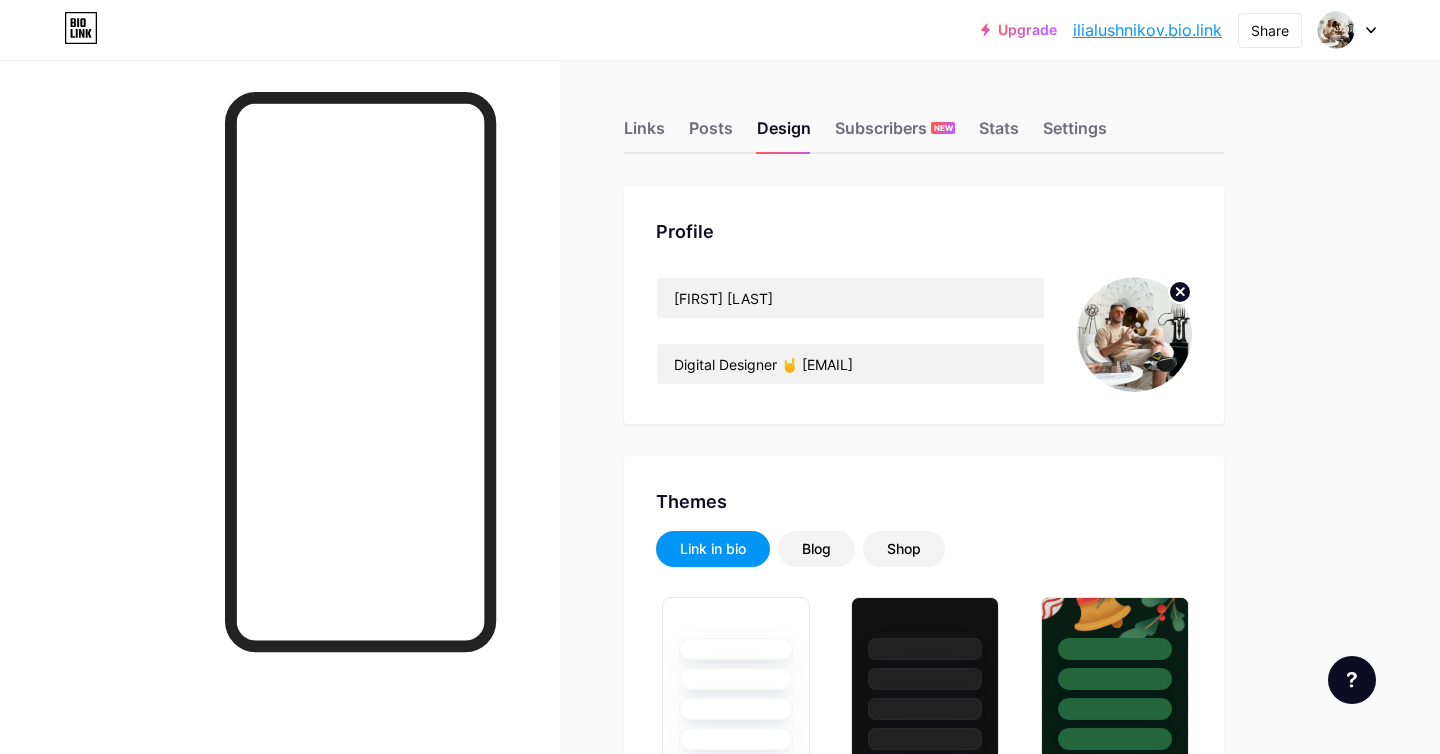 click on "ilialushnikov.bio.link" at bounding box center [1147, 30] 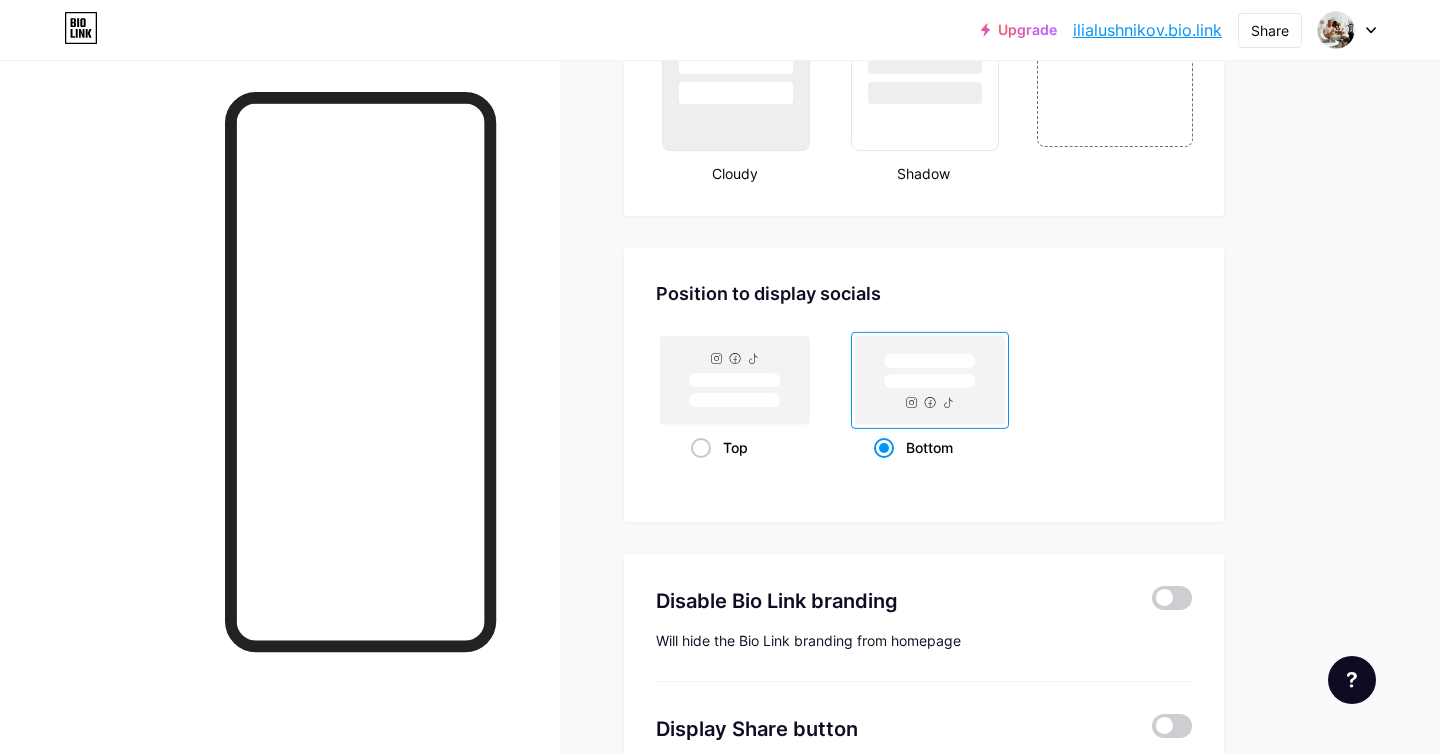 scroll, scrollTop: 2223, scrollLeft: 0, axis: vertical 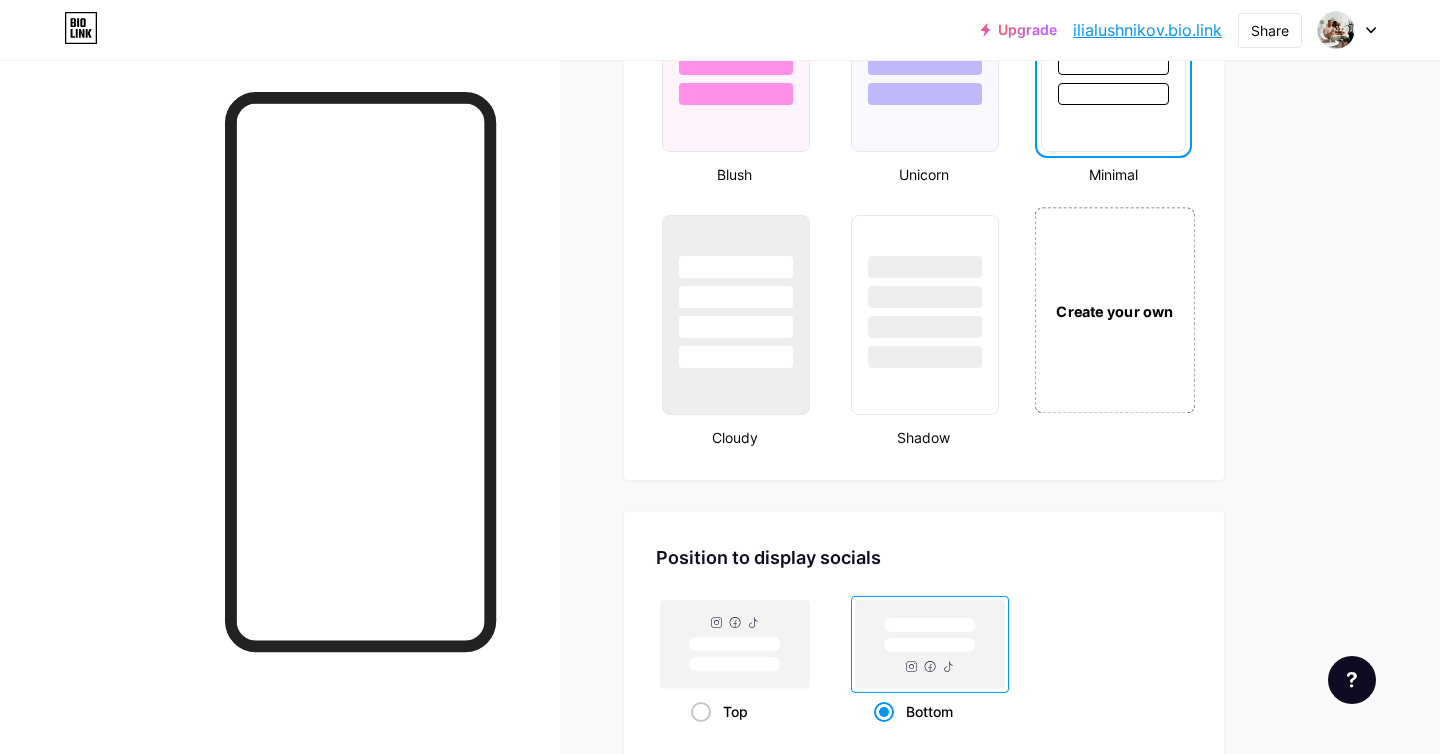 click on "Create your own" at bounding box center [1114, 310] 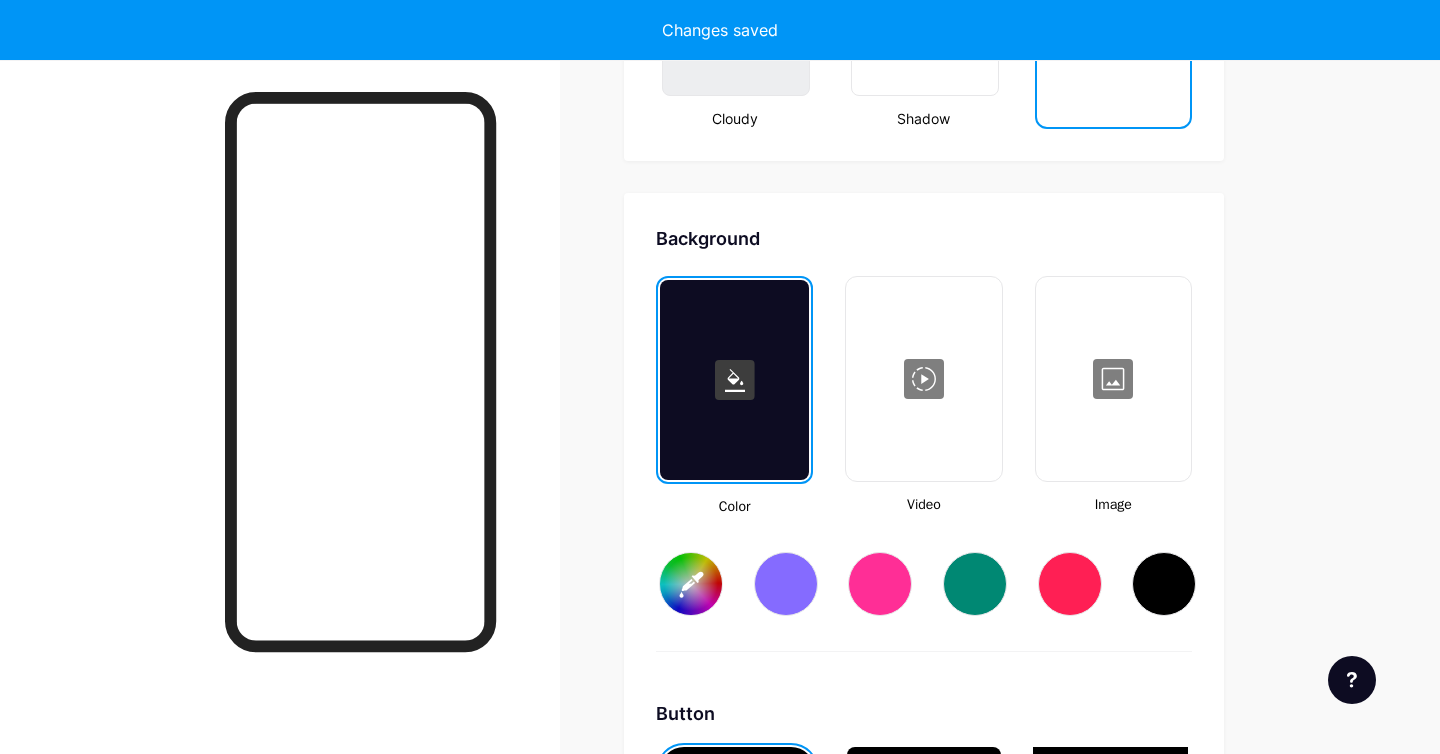 type on "#ffffff" 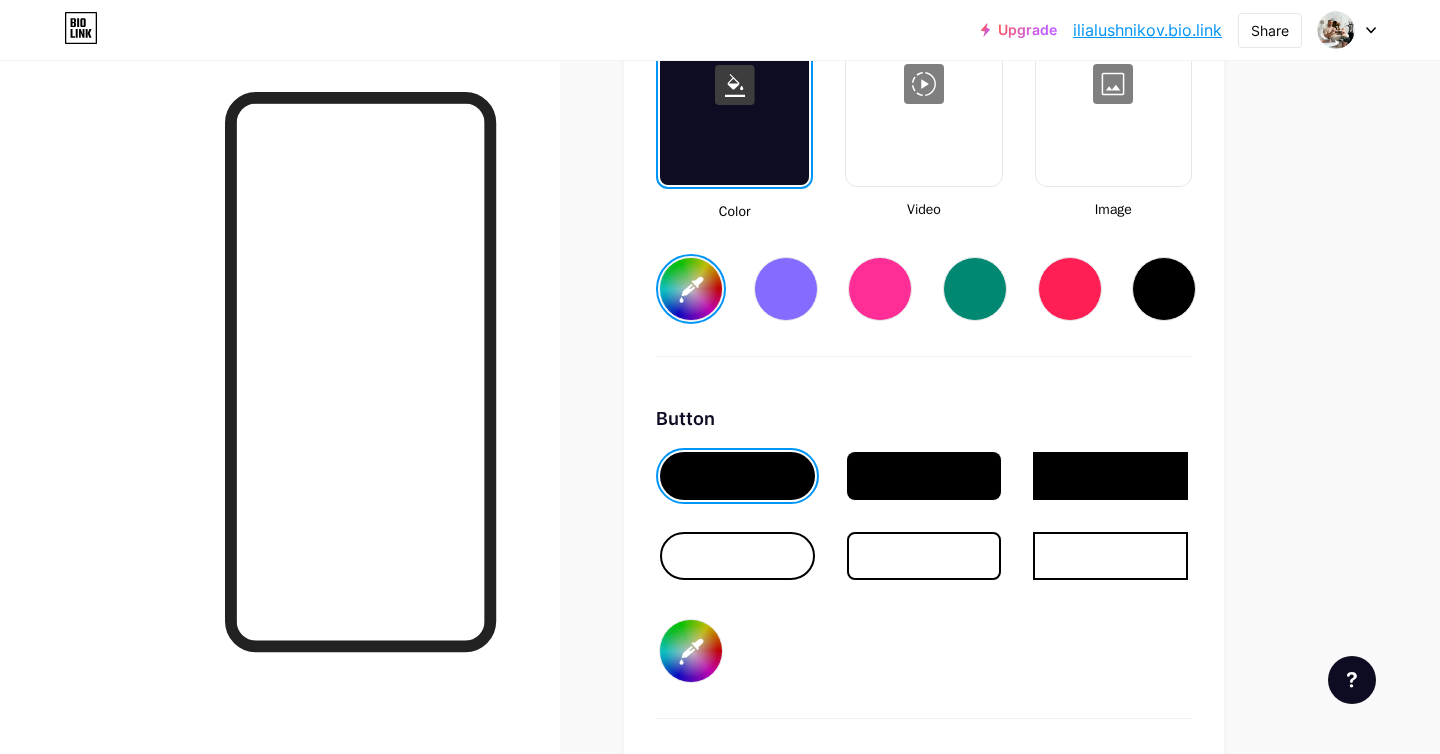 scroll, scrollTop: 2895, scrollLeft: 0, axis: vertical 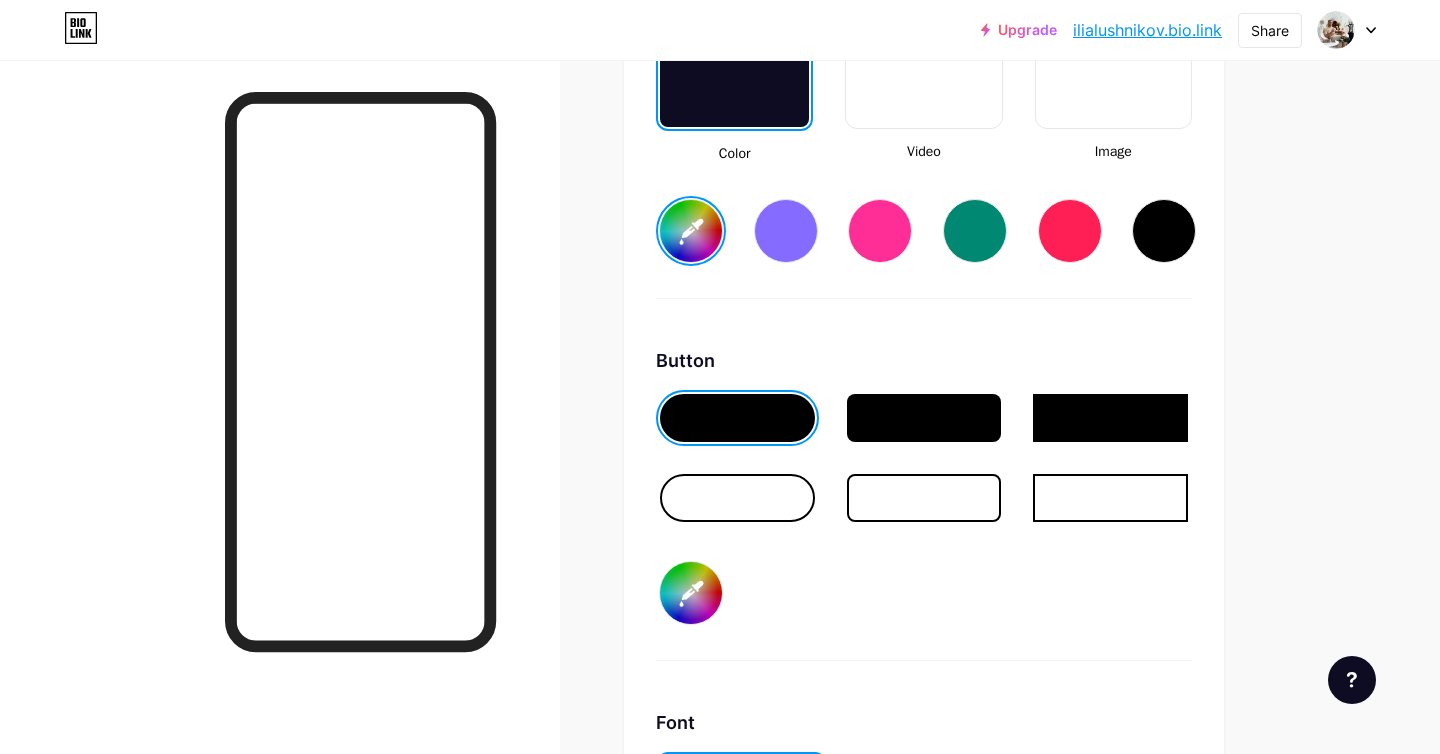 click at bounding box center (924, 498) 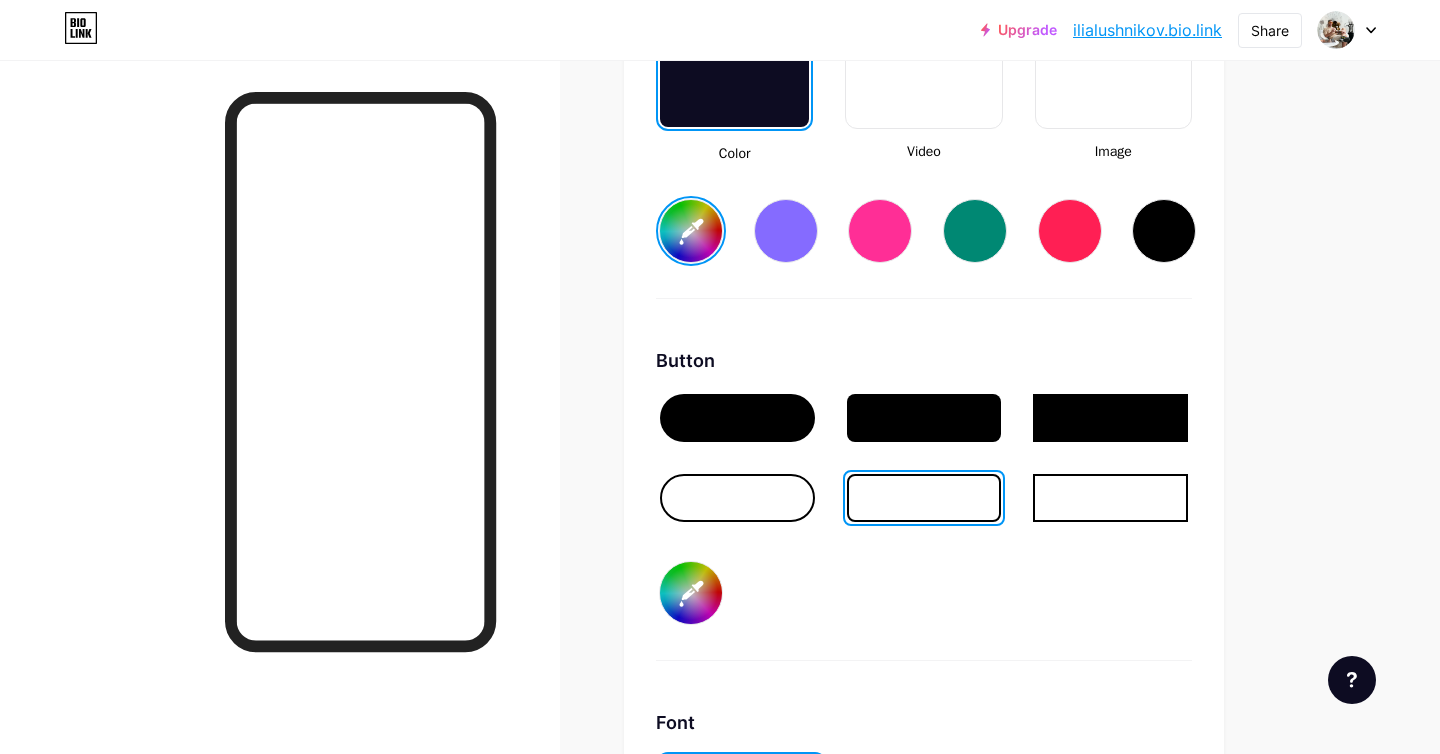 click on "#000000" at bounding box center (691, 593) 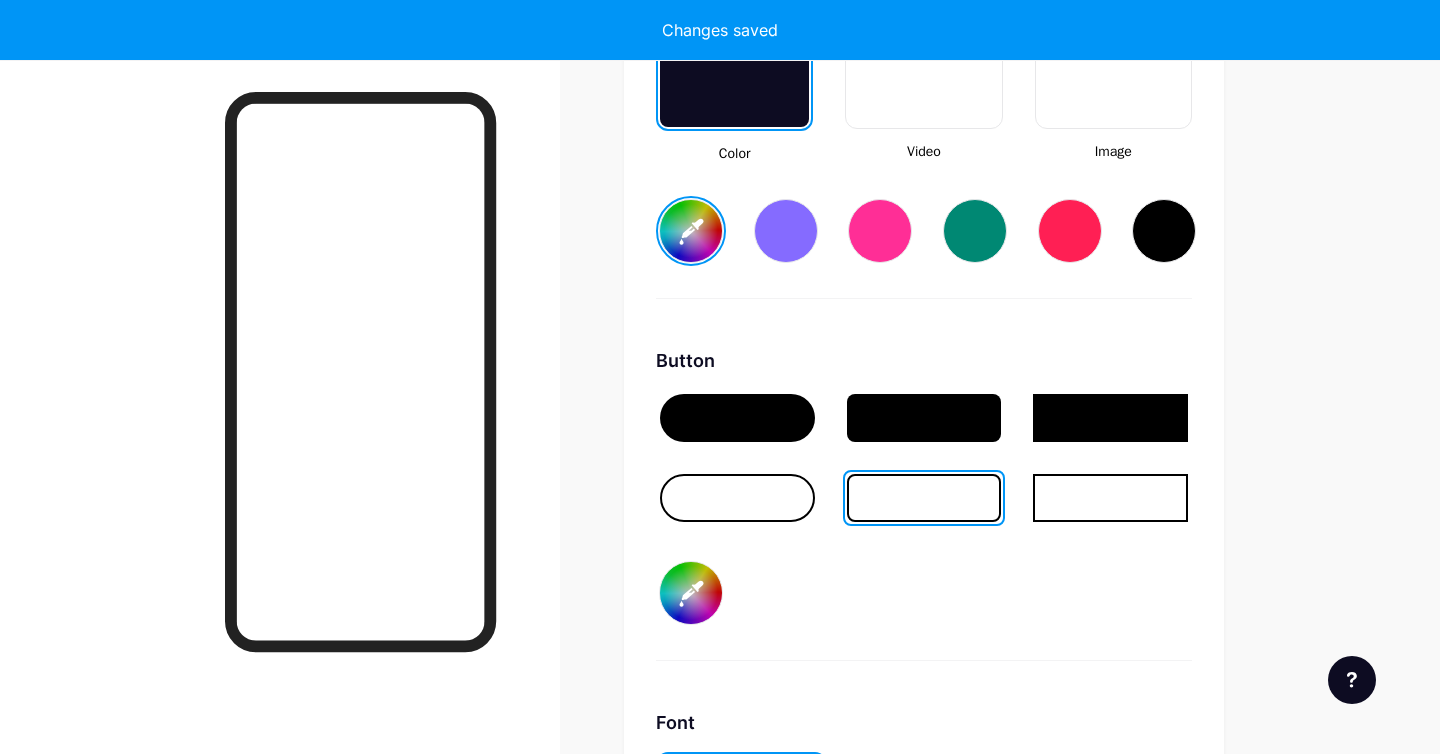 type on "#ffffff" 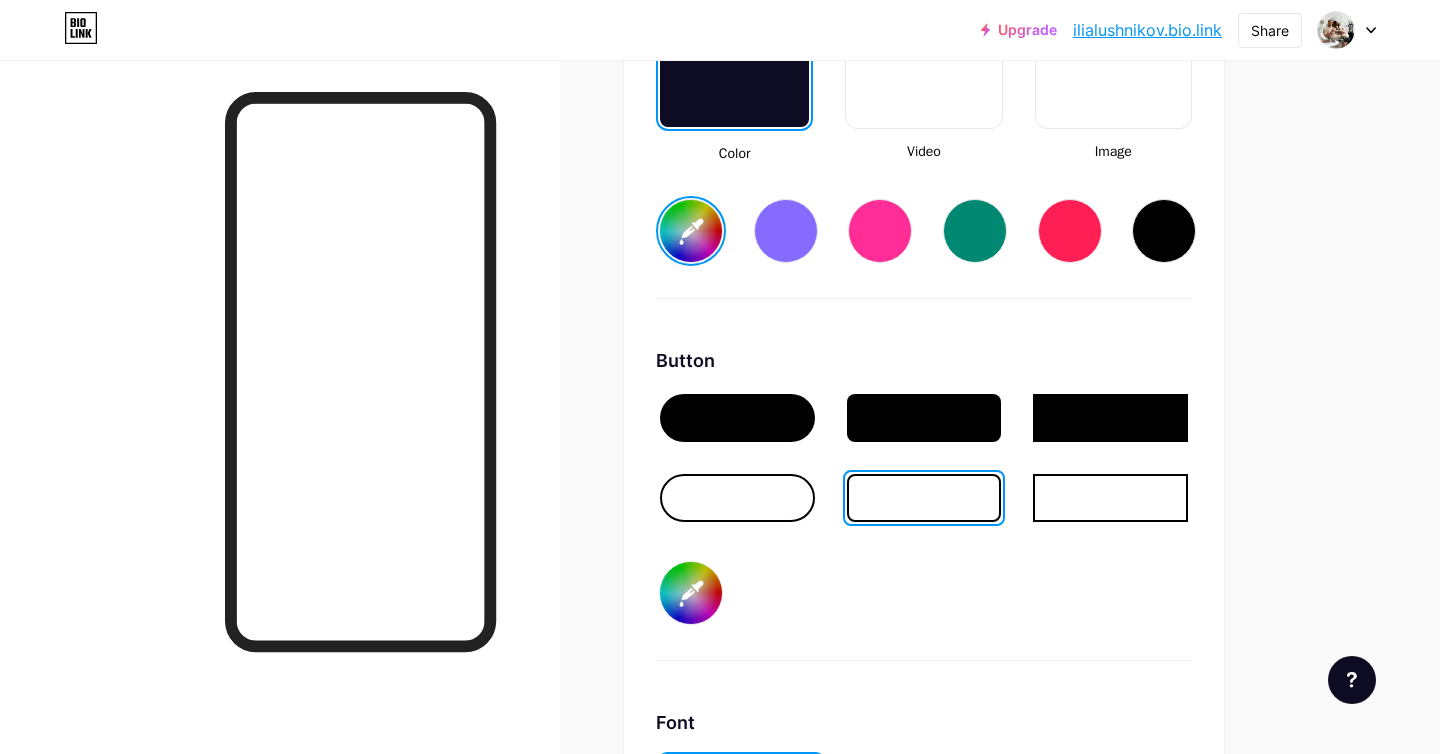 type on "#ebebeb" 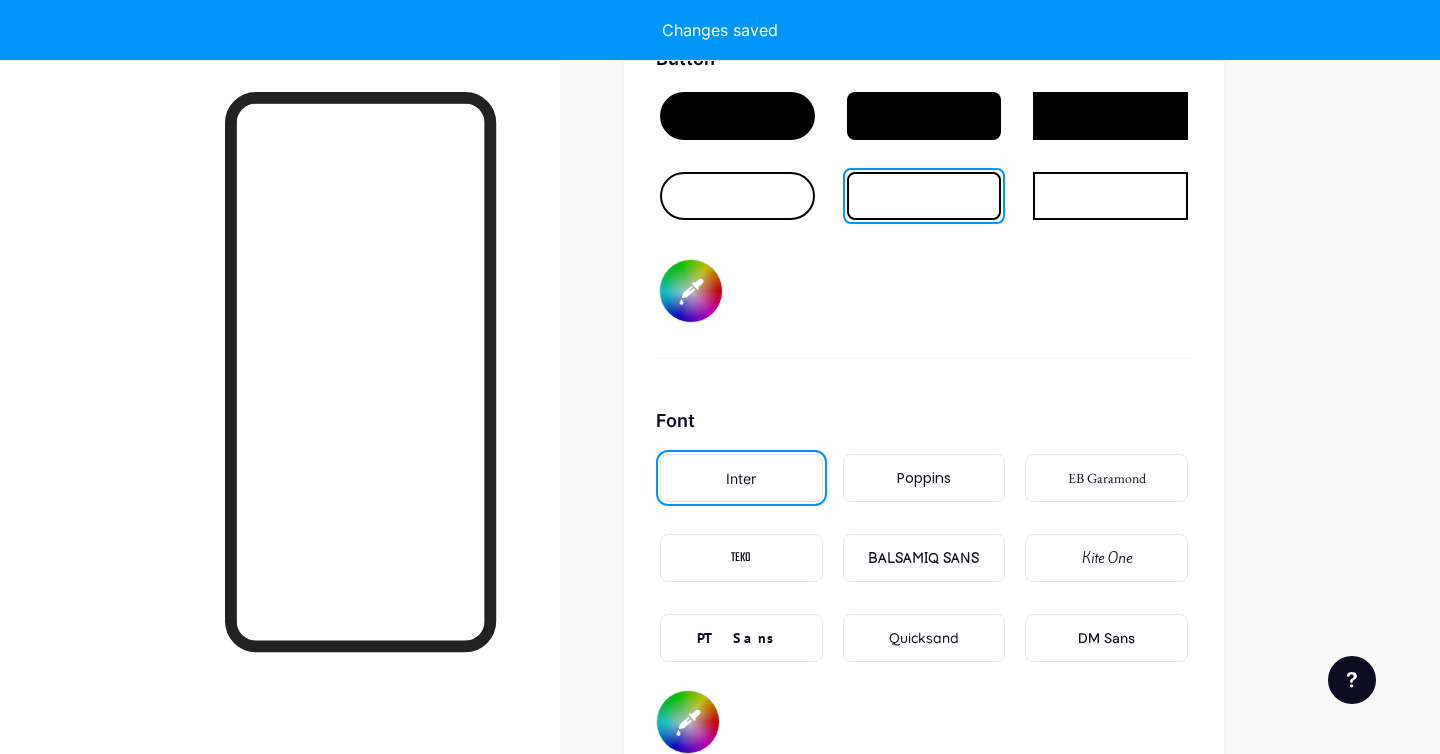 scroll, scrollTop: 3327, scrollLeft: 0, axis: vertical 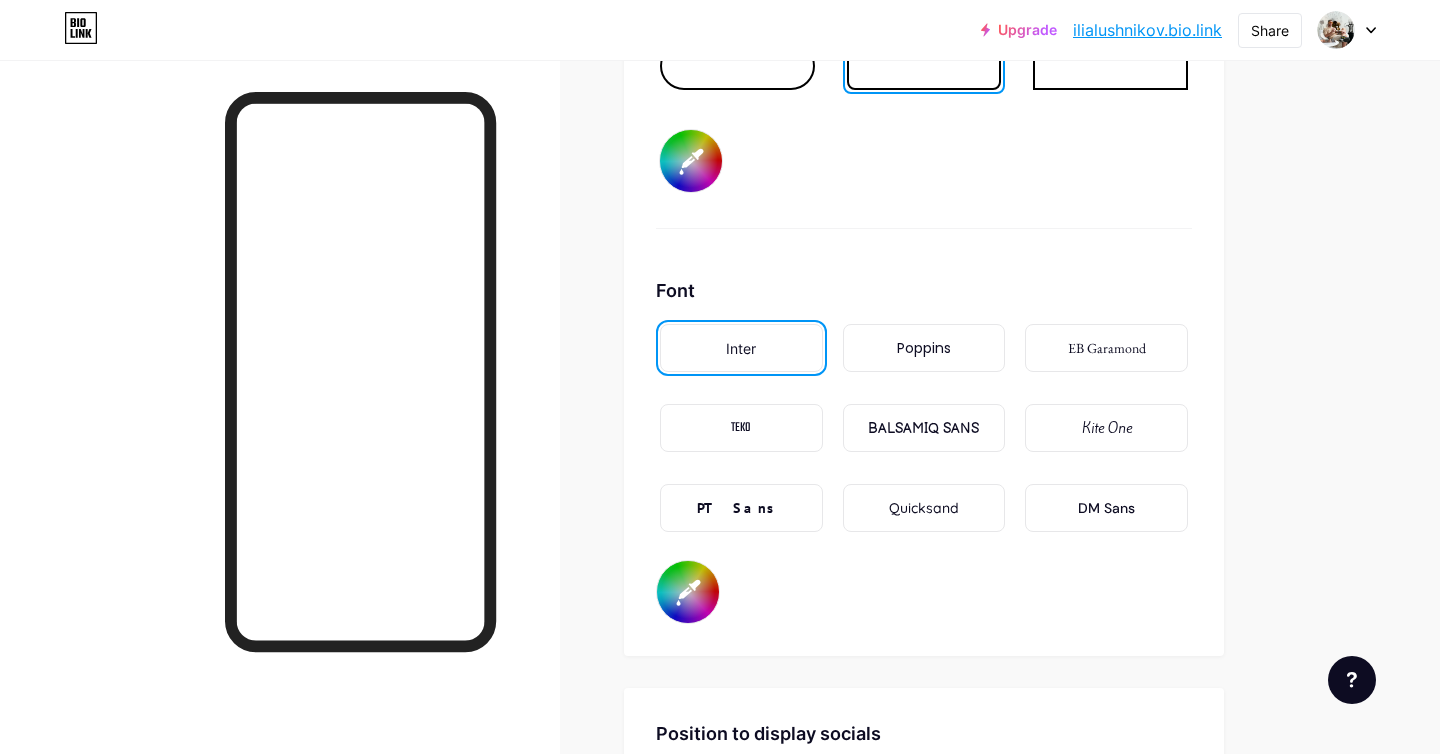 click on "PT Sans" at bounding box center (741, 508) 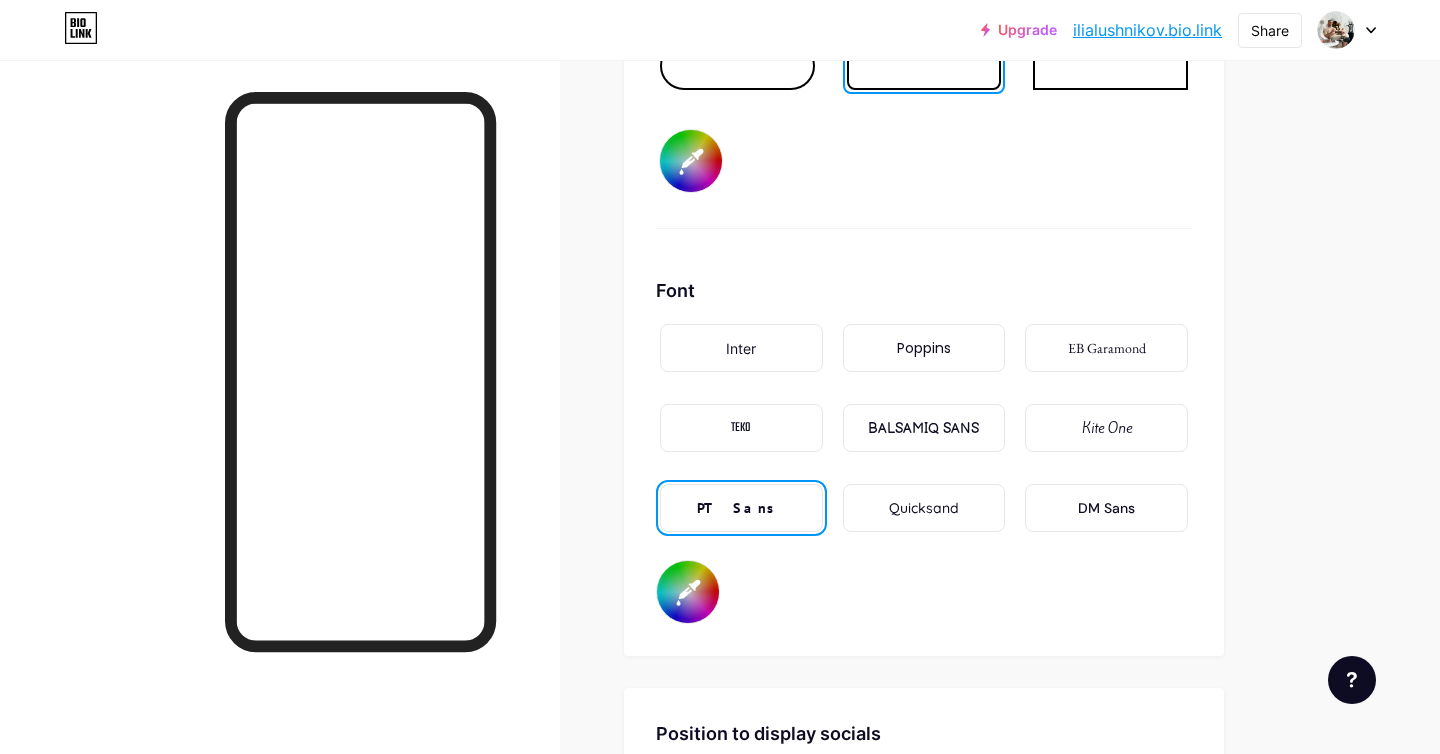 click on "TEKO" at bounding box center (741, 428) 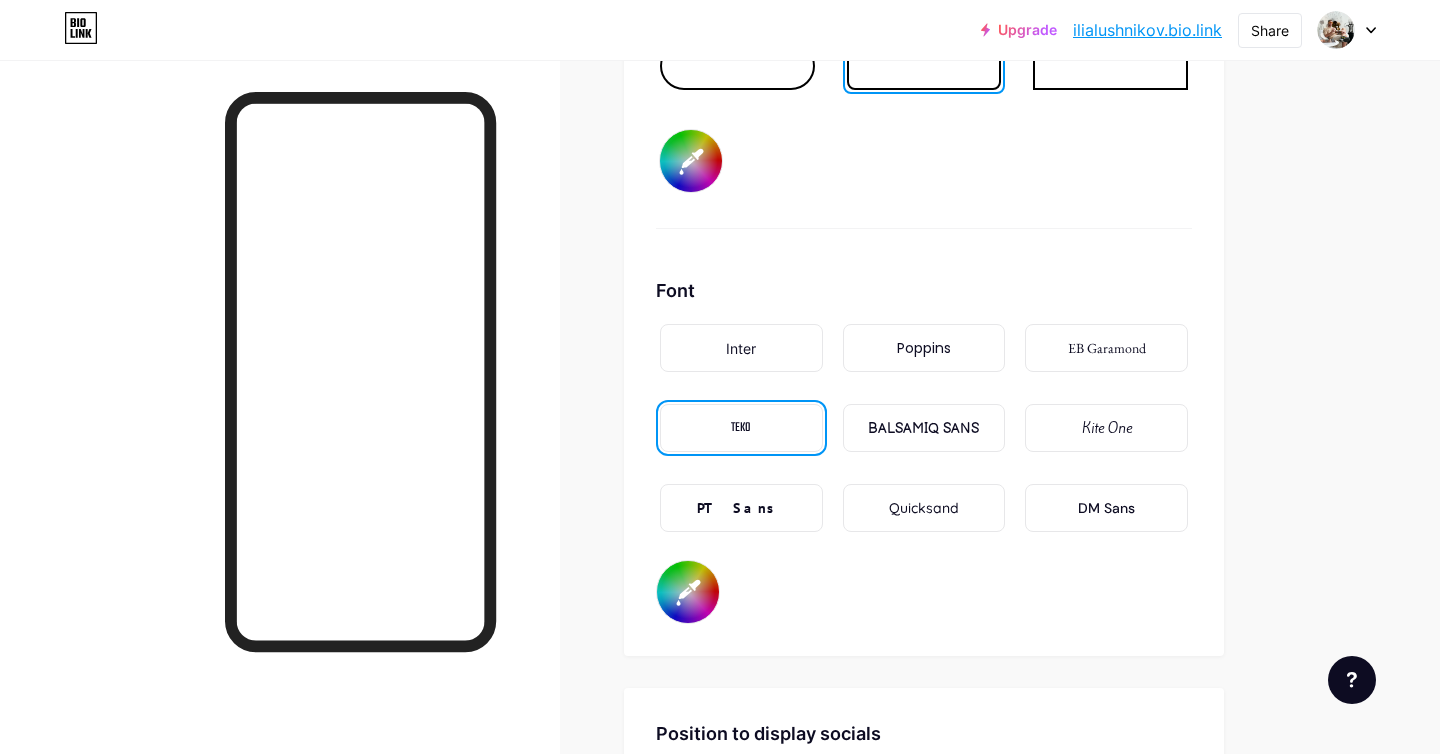 click on "Quicksand" at bounding box center (924, 508) 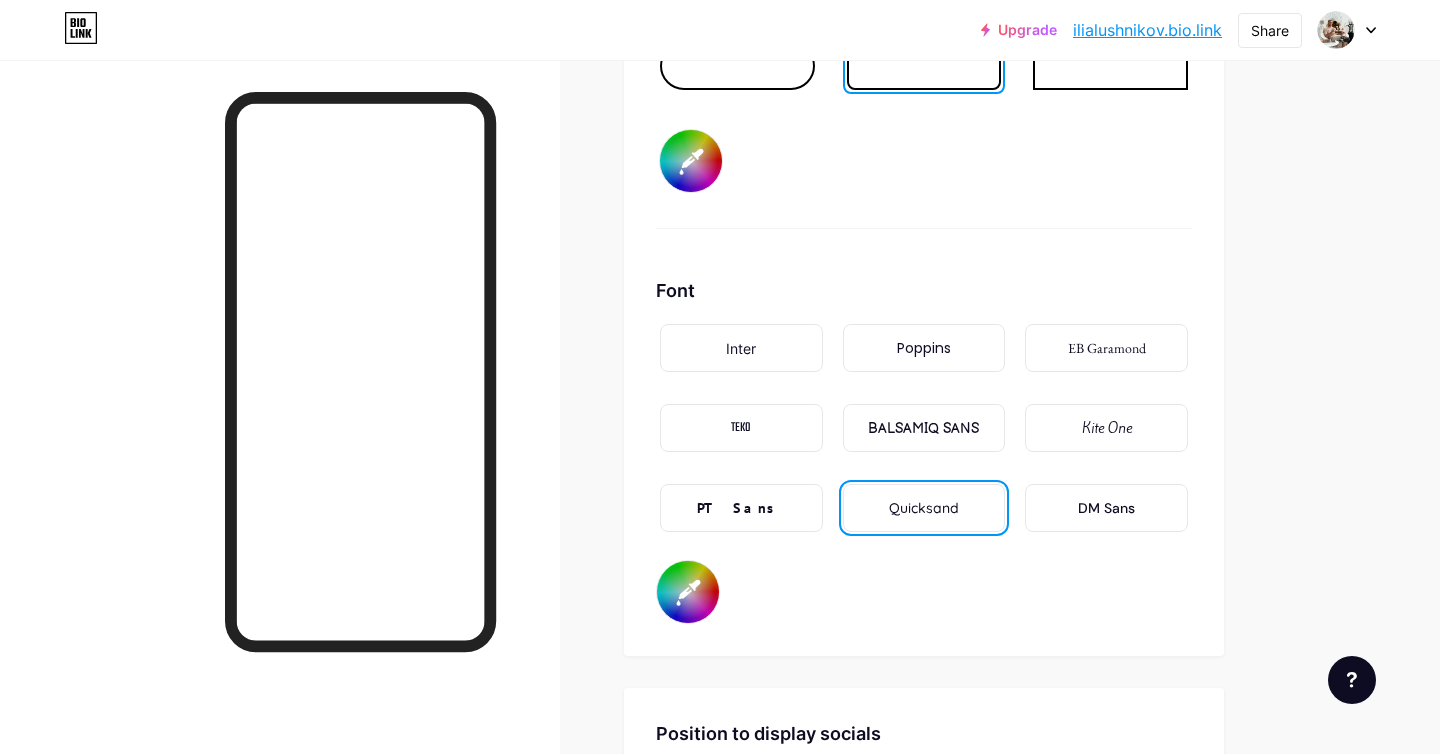 click on "DM Sans" at bounding box center (1106, 508) 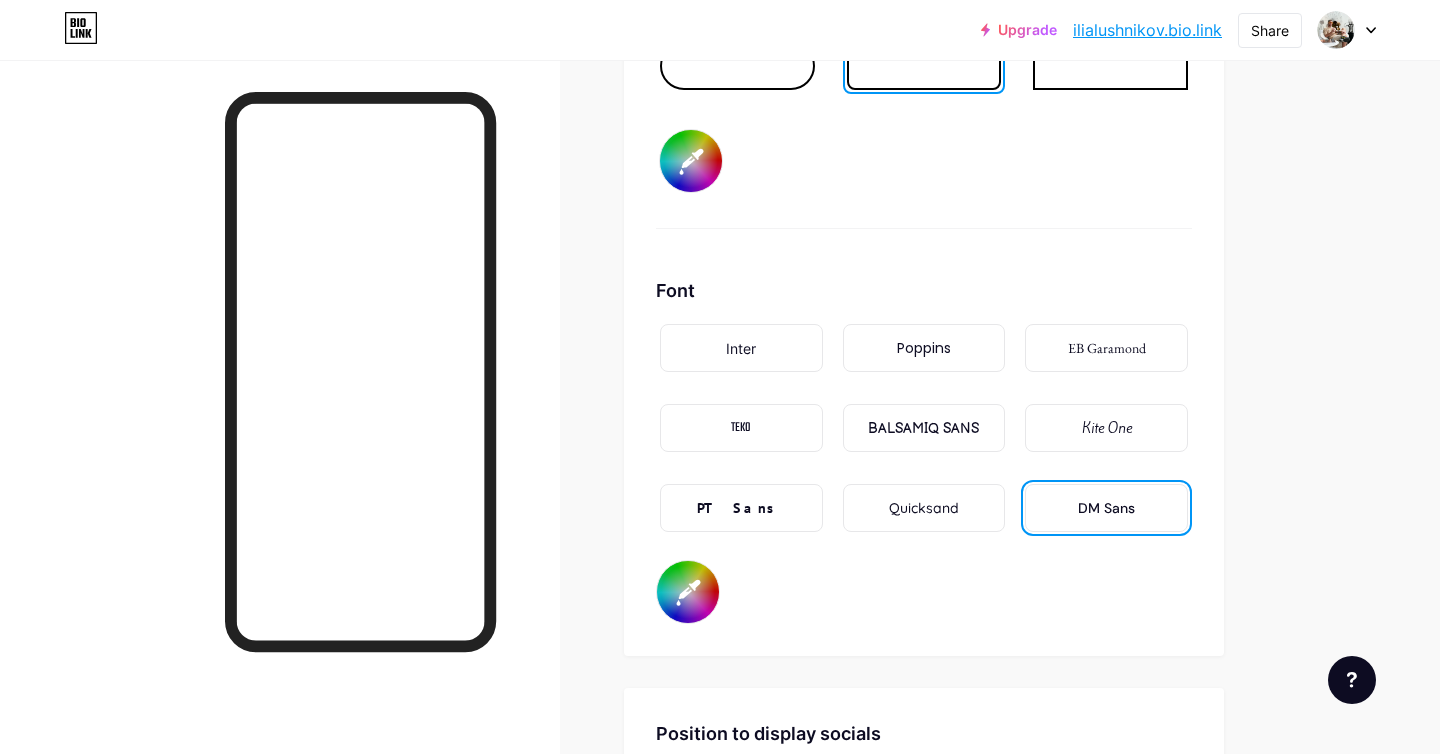 click on "Inter" at bounding box center (741, 348) 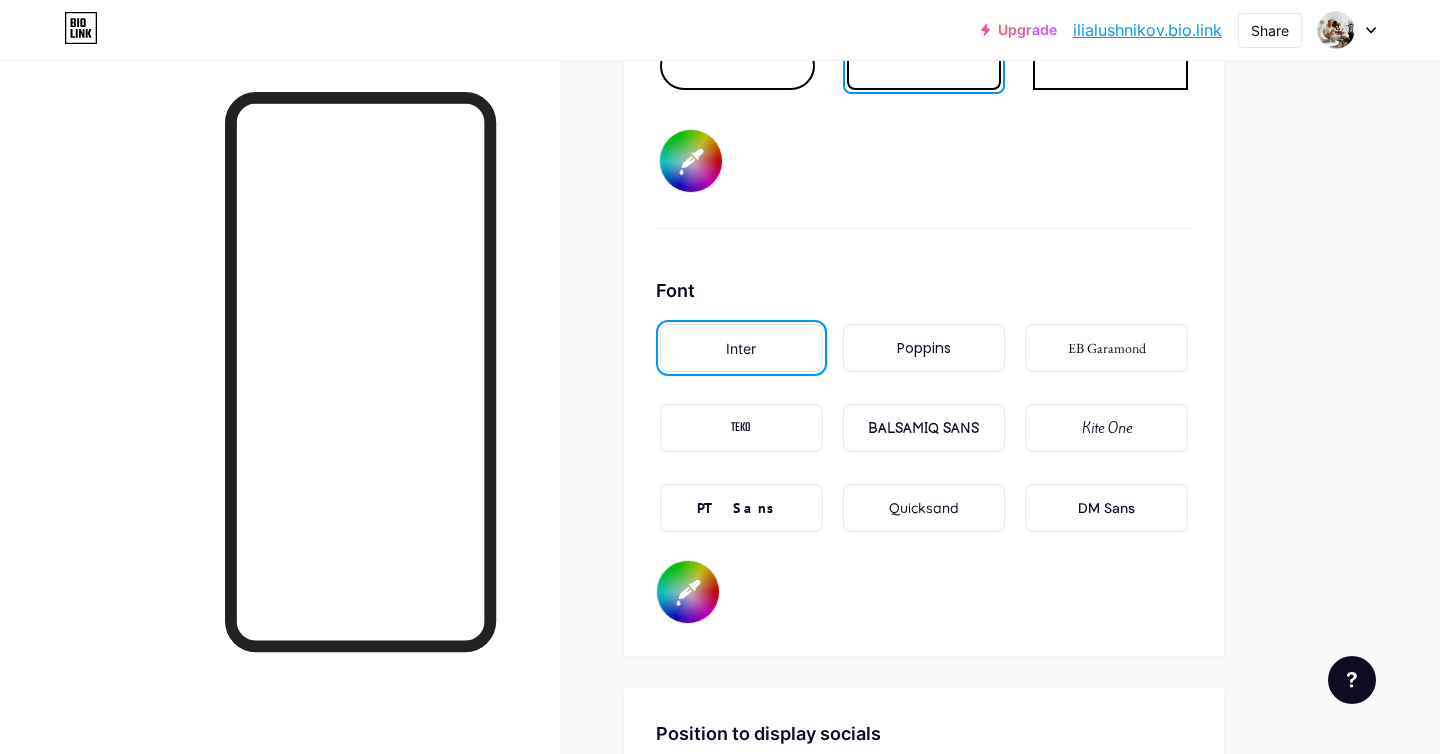 click on "DM Sans" at bounding box center [1106, 508] 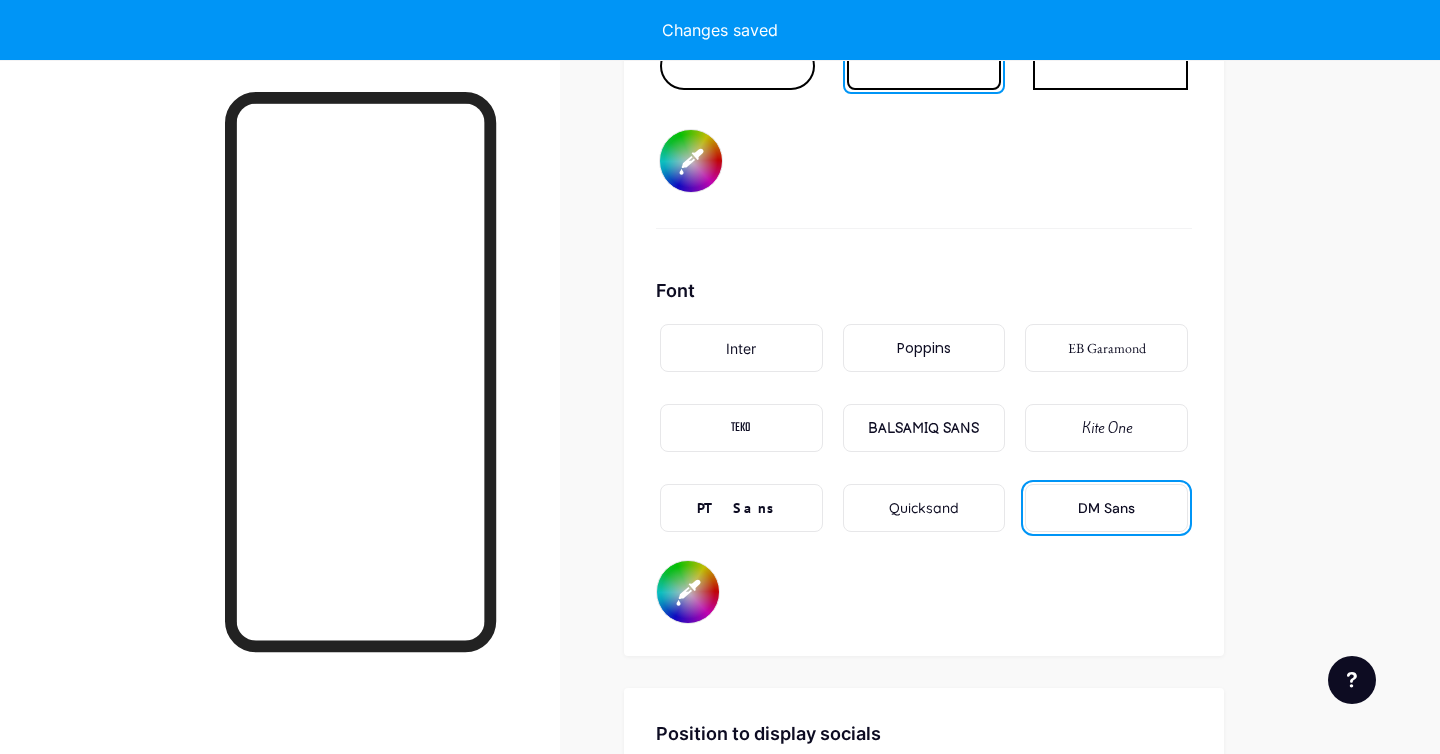 type on "#ffffff" 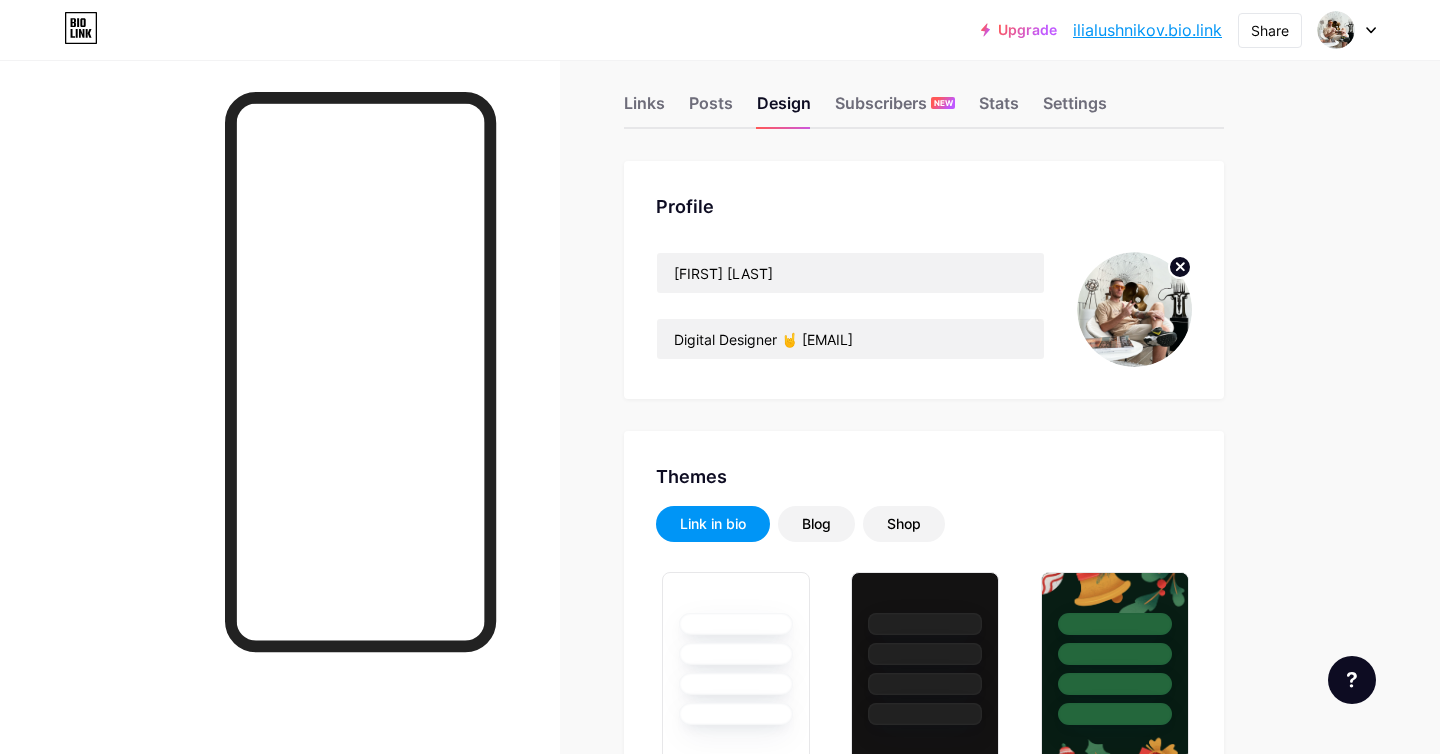 scroll, scrollTop: 0, scrollLeft: 0, axis: both 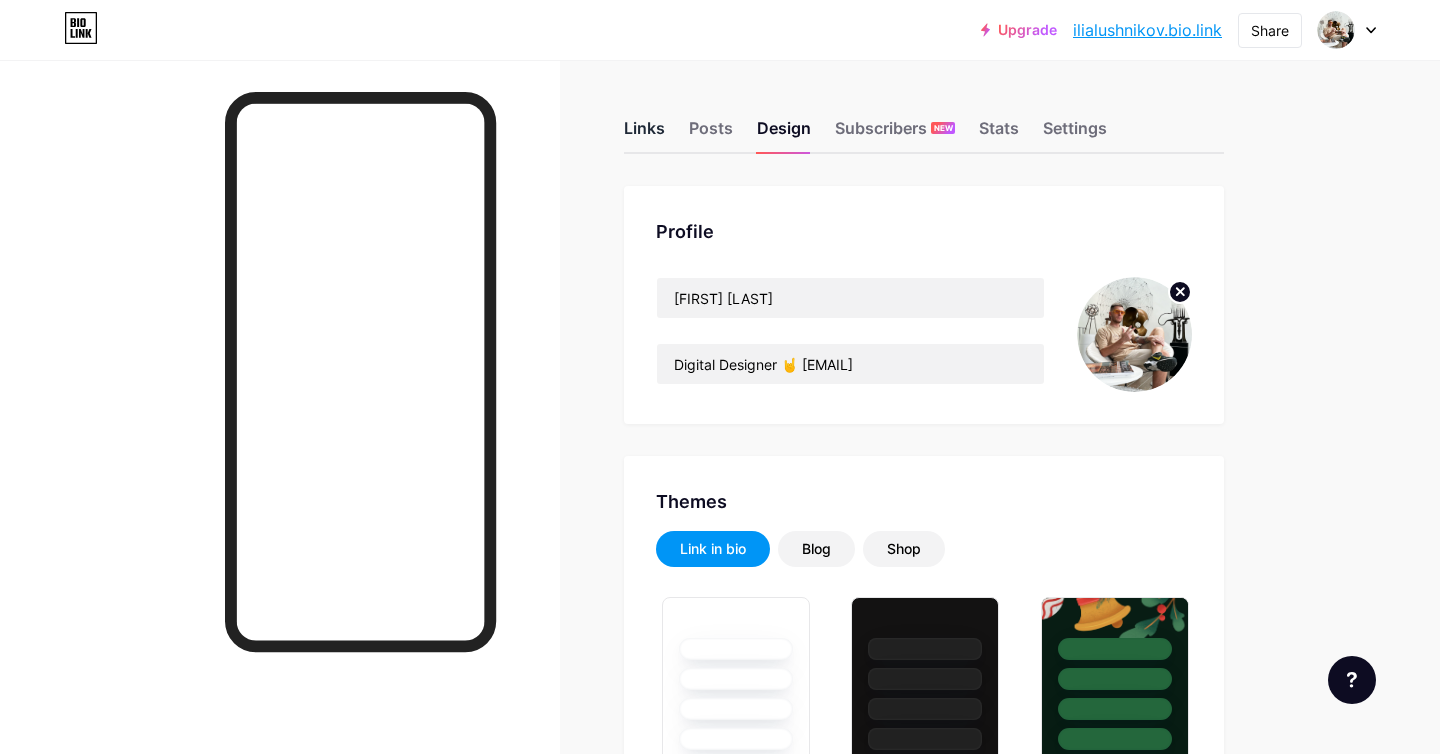 click on "Links" at bounding box center [644, 134] 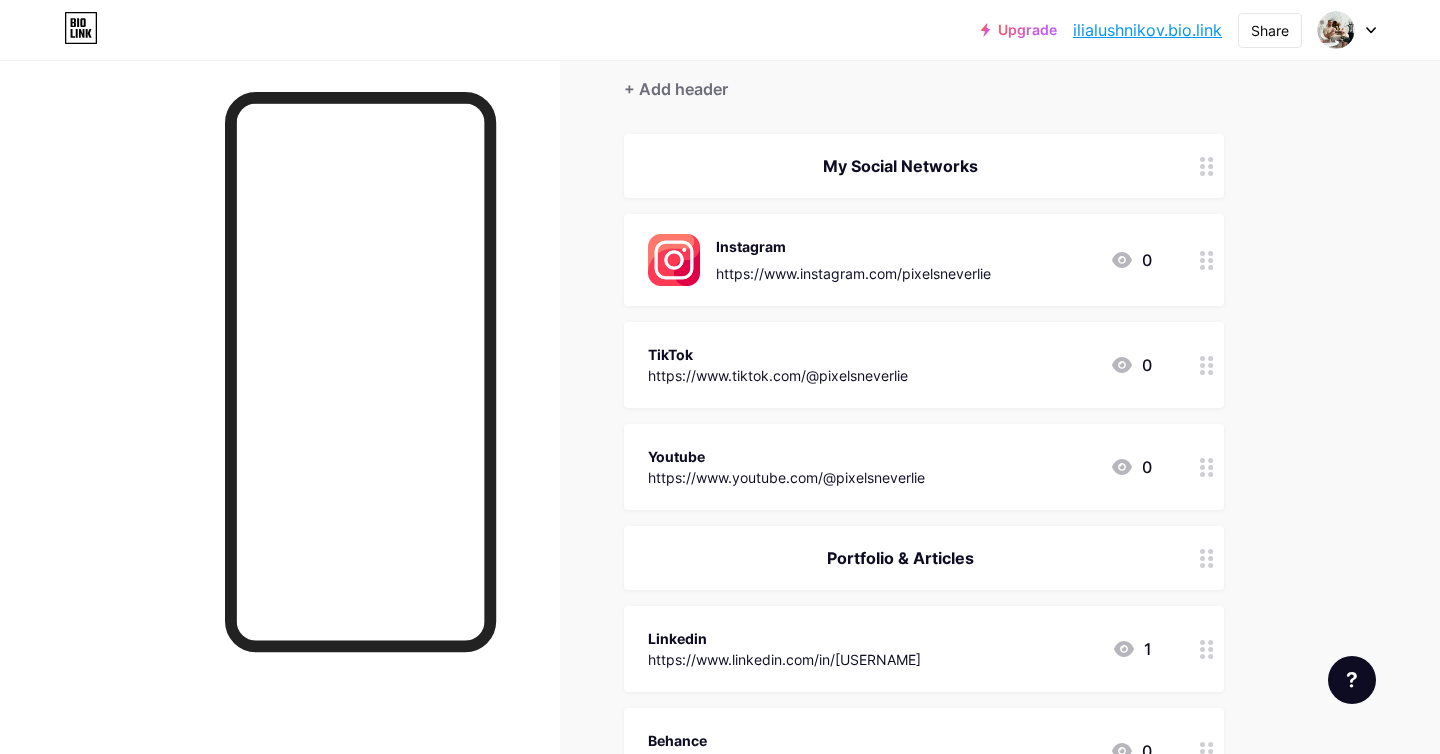 scroll, scrollTop: 240, scrollLeft: 0, axis: vertical 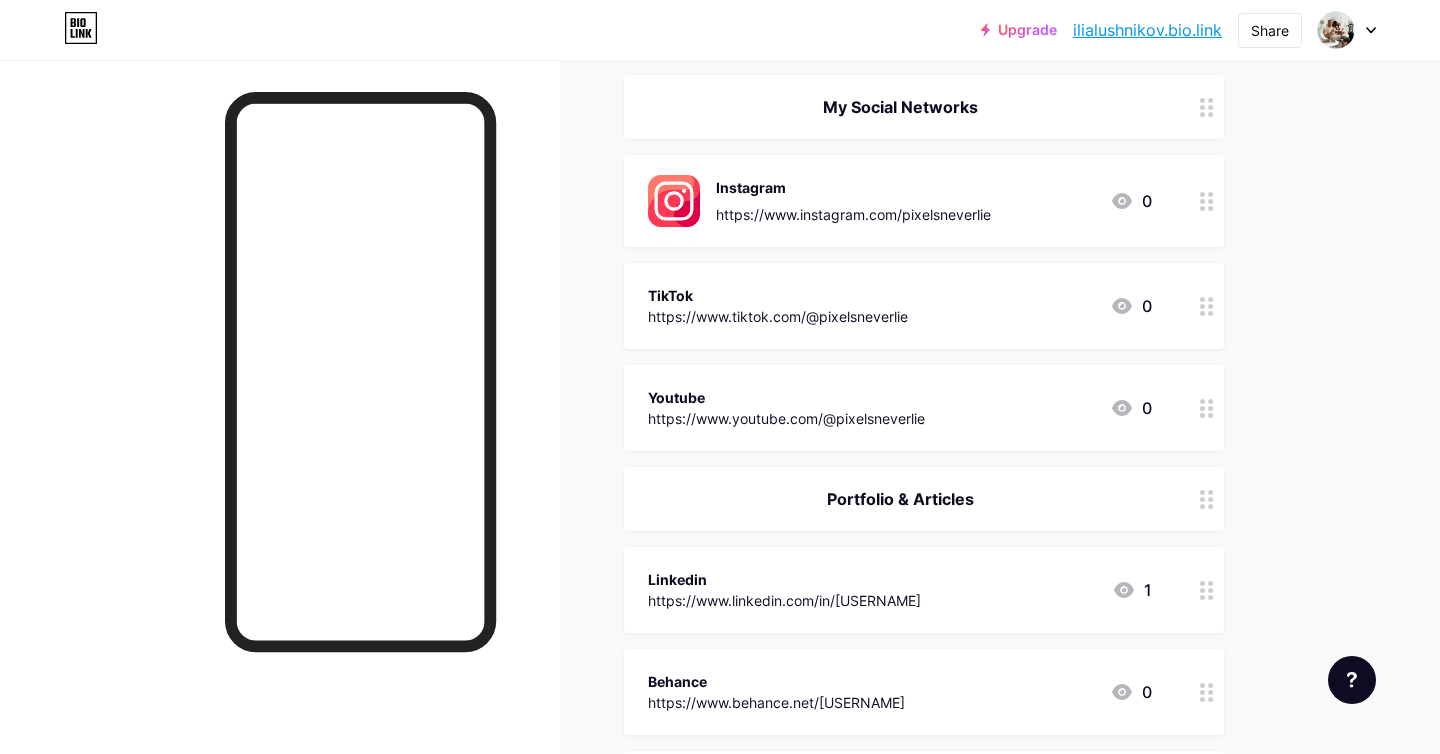 click on "TikTok
https://www.tiktok.com/@pixelsneverlie
0" at bounding box center [900, 306] 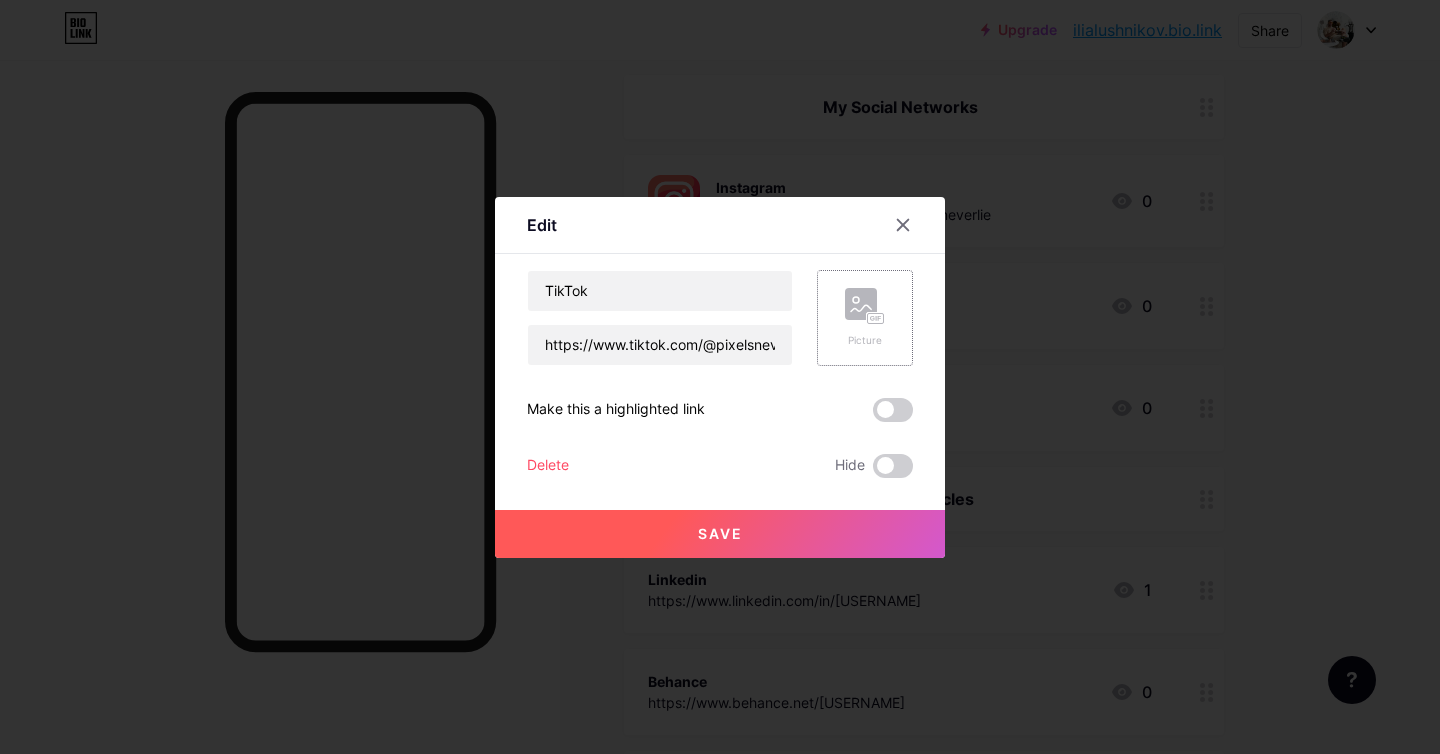 click 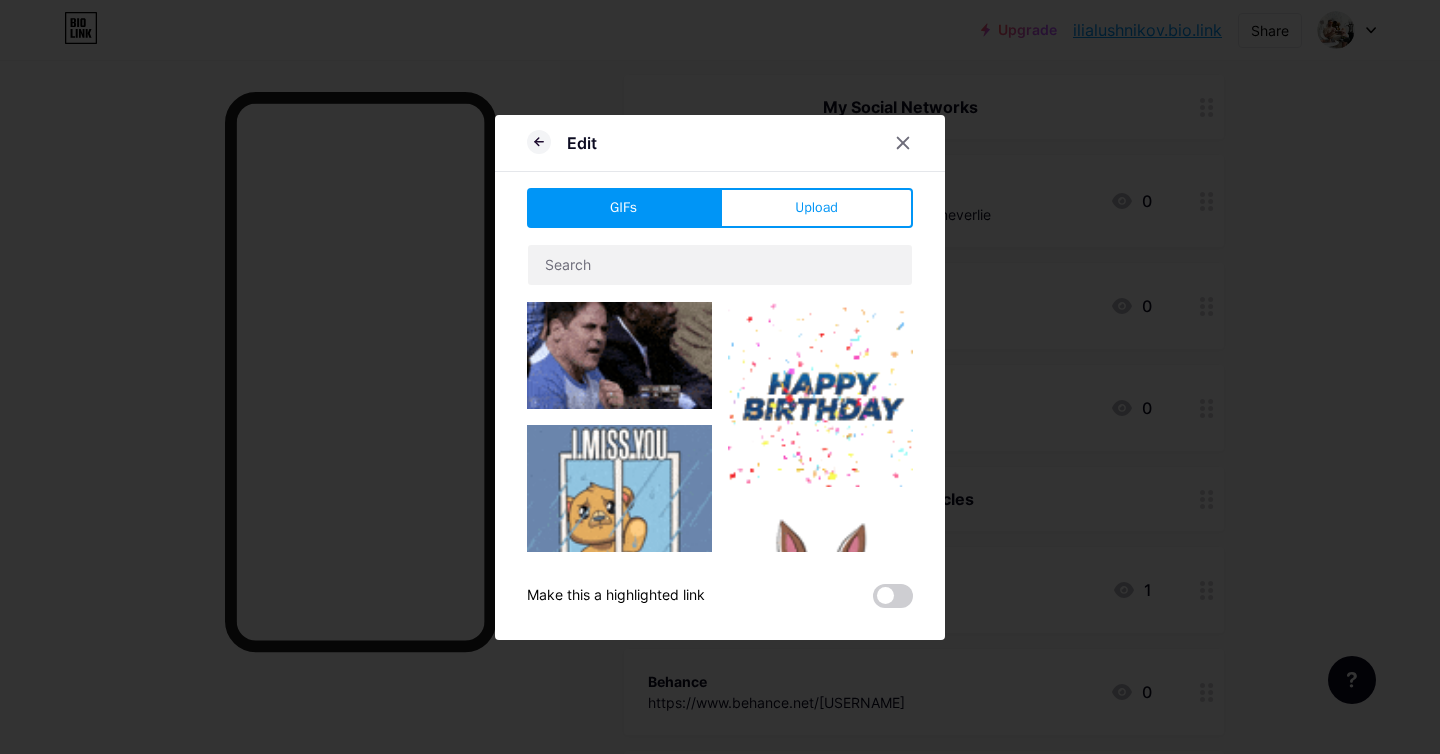 click on "Edit       GIFs     Upload       Content
YouTube
Play YouTube video without leaving your page.
ADD
Vimeo
Play Vimeo video without leaving your page.
ADD
Tiktok
Grow your TikTok following
ADD
Tweet
Embed a tweet.
ADD
Reddit
Showcase your Reddit profile
ADD
Spotify
Embed Spotify to play the preview of a track.
ADD
Twitch
Play Twitch video without leaving your page.
ADD
ADD" at bounding box center (720, 377) 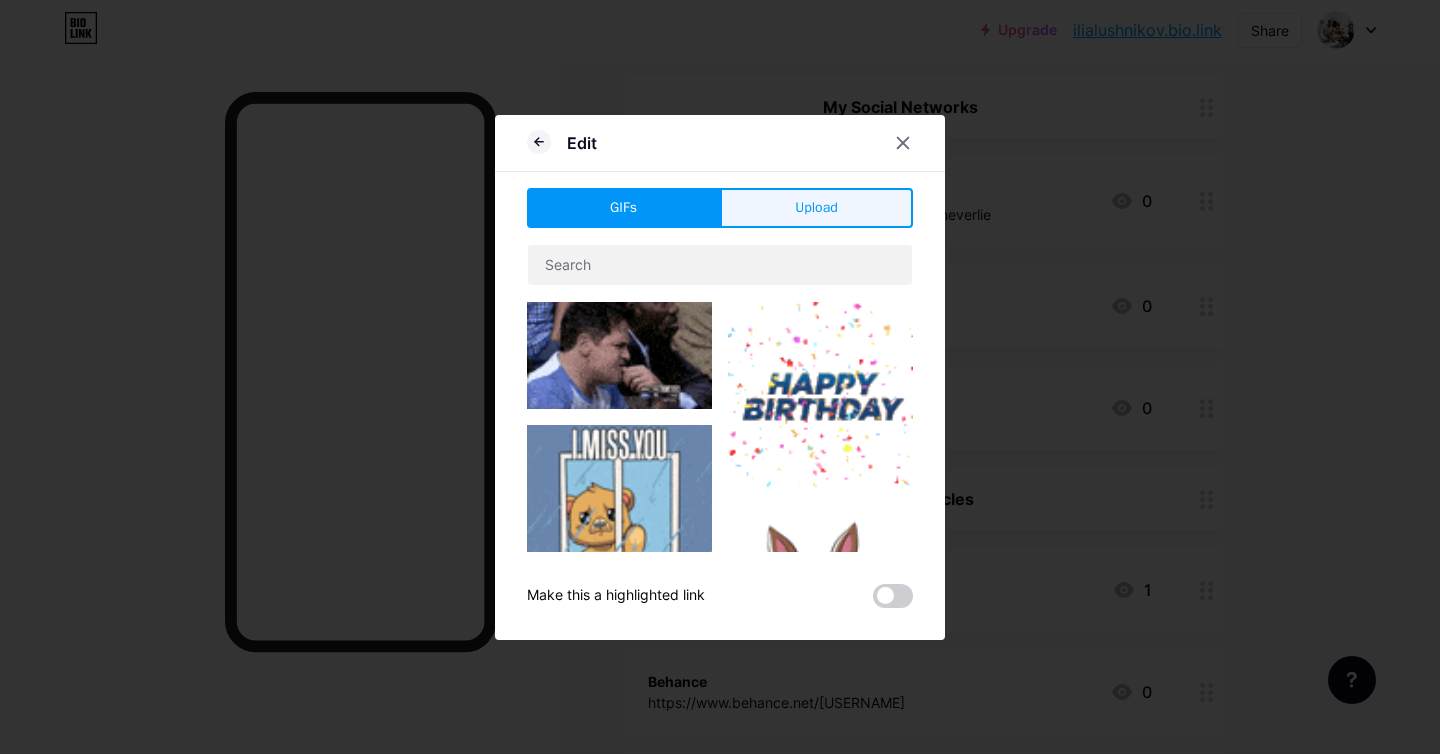 click on "Upload" at bounding box center [816, 207] 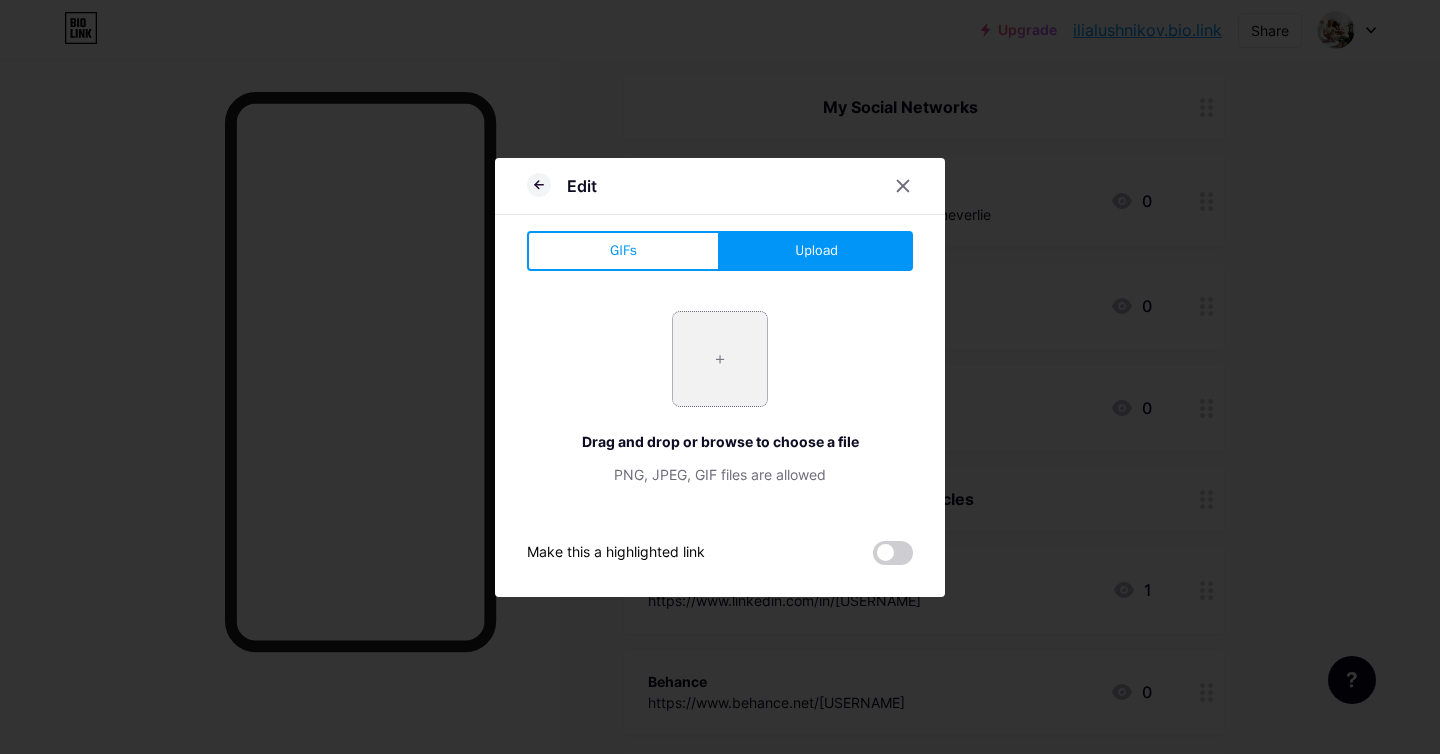 click at bounding box center [720, 359] 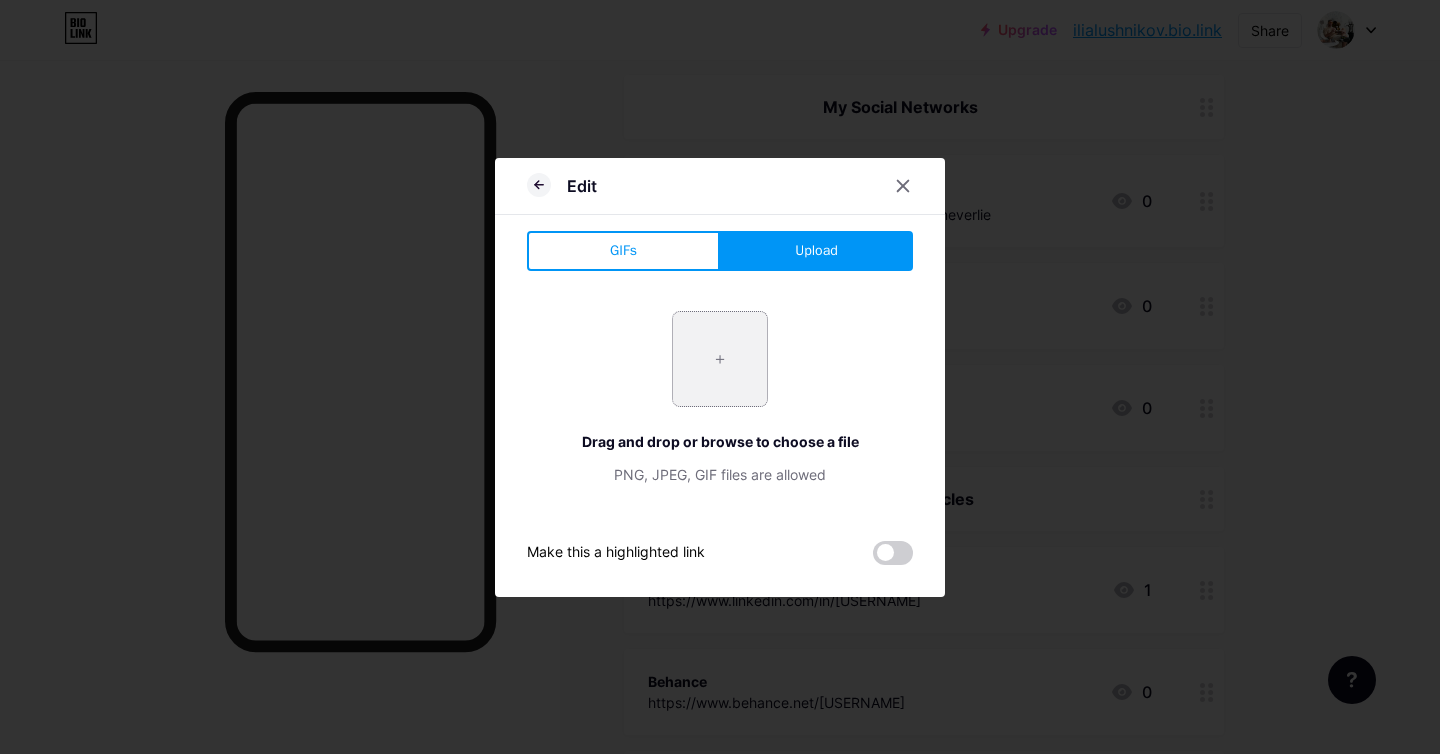 type on "C:\fakepath\tiktok.png" 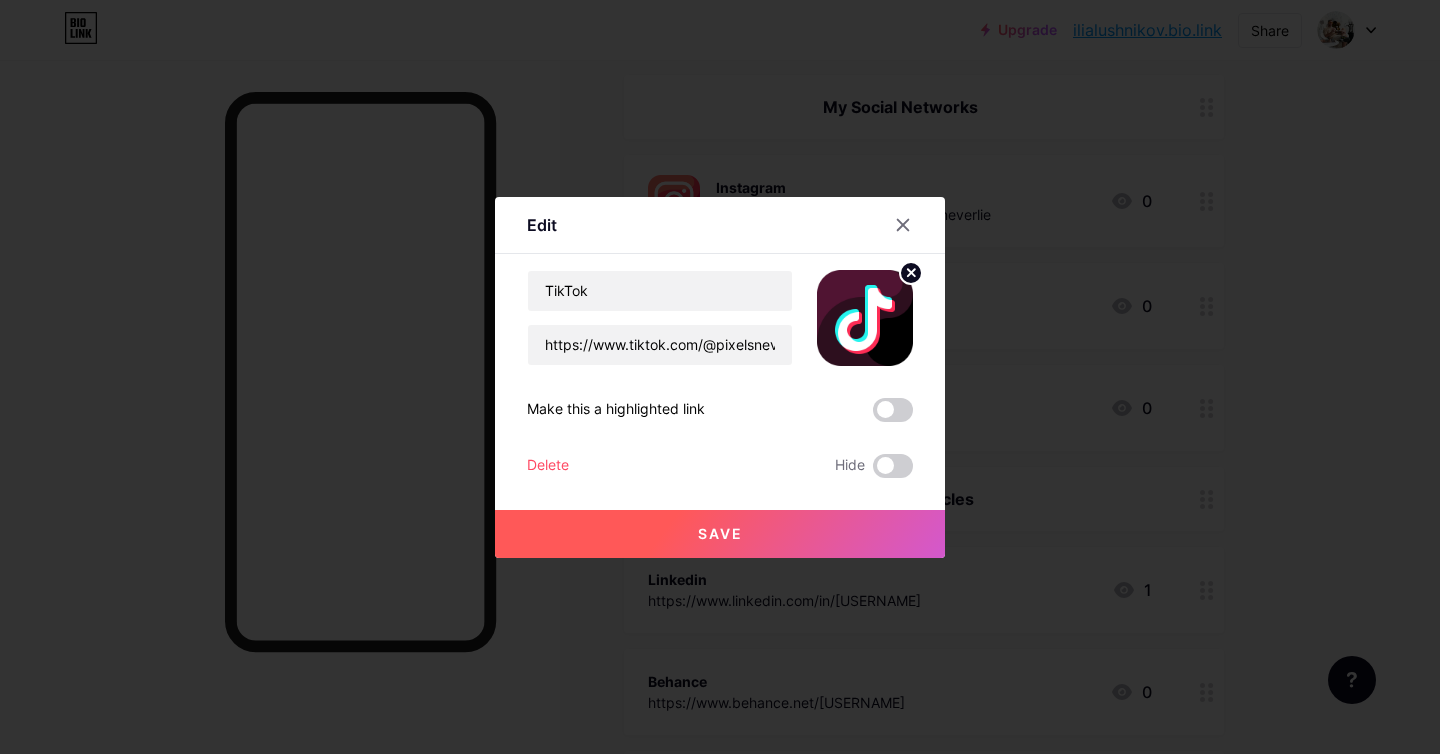 click on "Save" at bounding box center [720, 533] 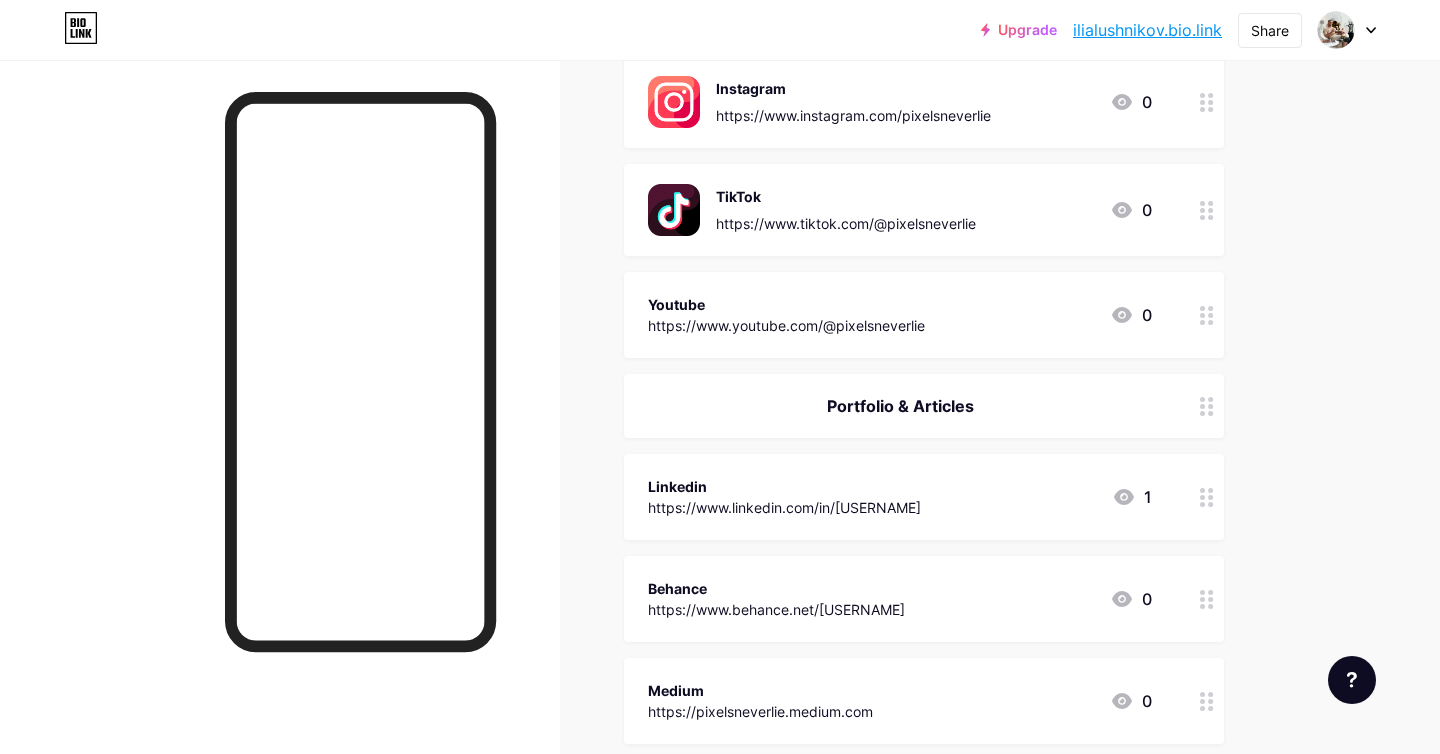 scroll, scrollTop: 360, scrollLeft: 0, axis: vertical 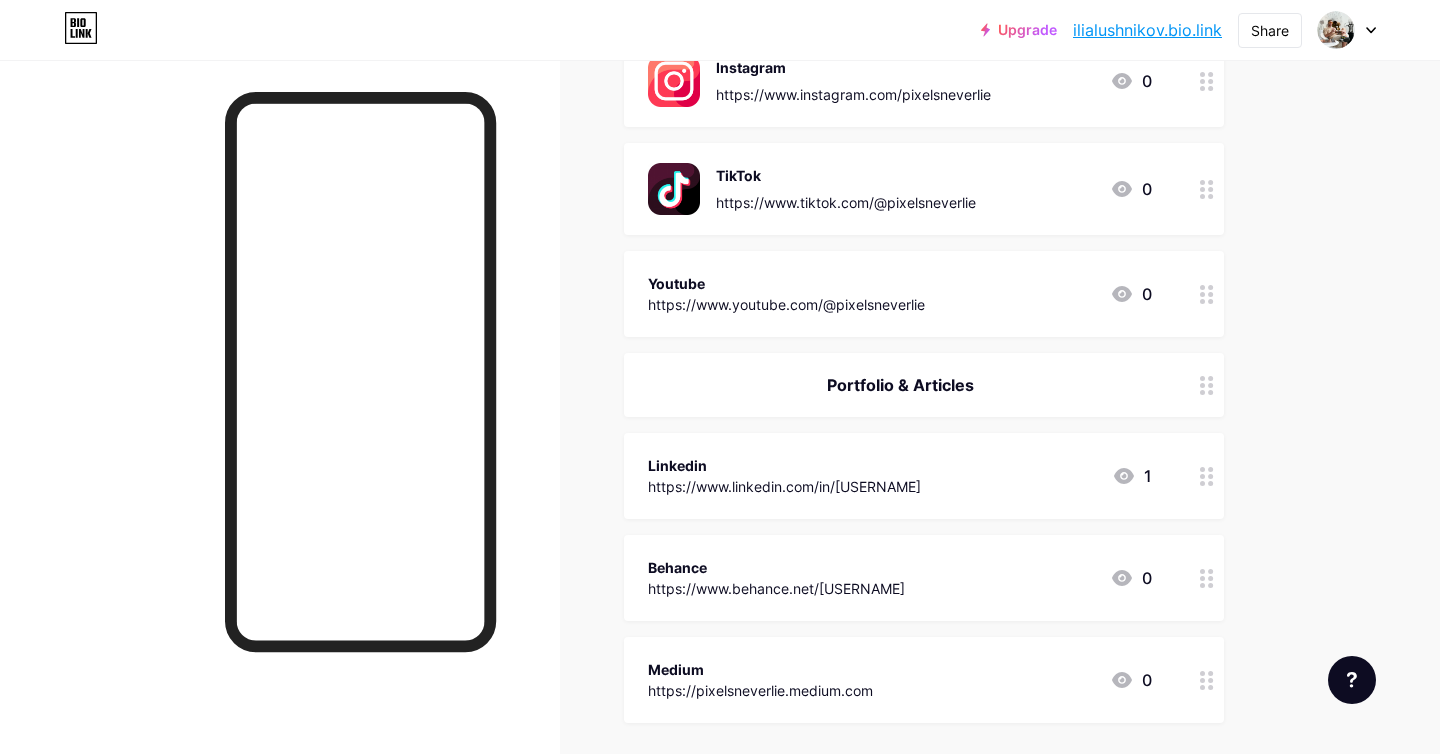 click on "Youtube
https://www.youtube.com/@pixelsneverlie
0" at bounding box center (900, 294) 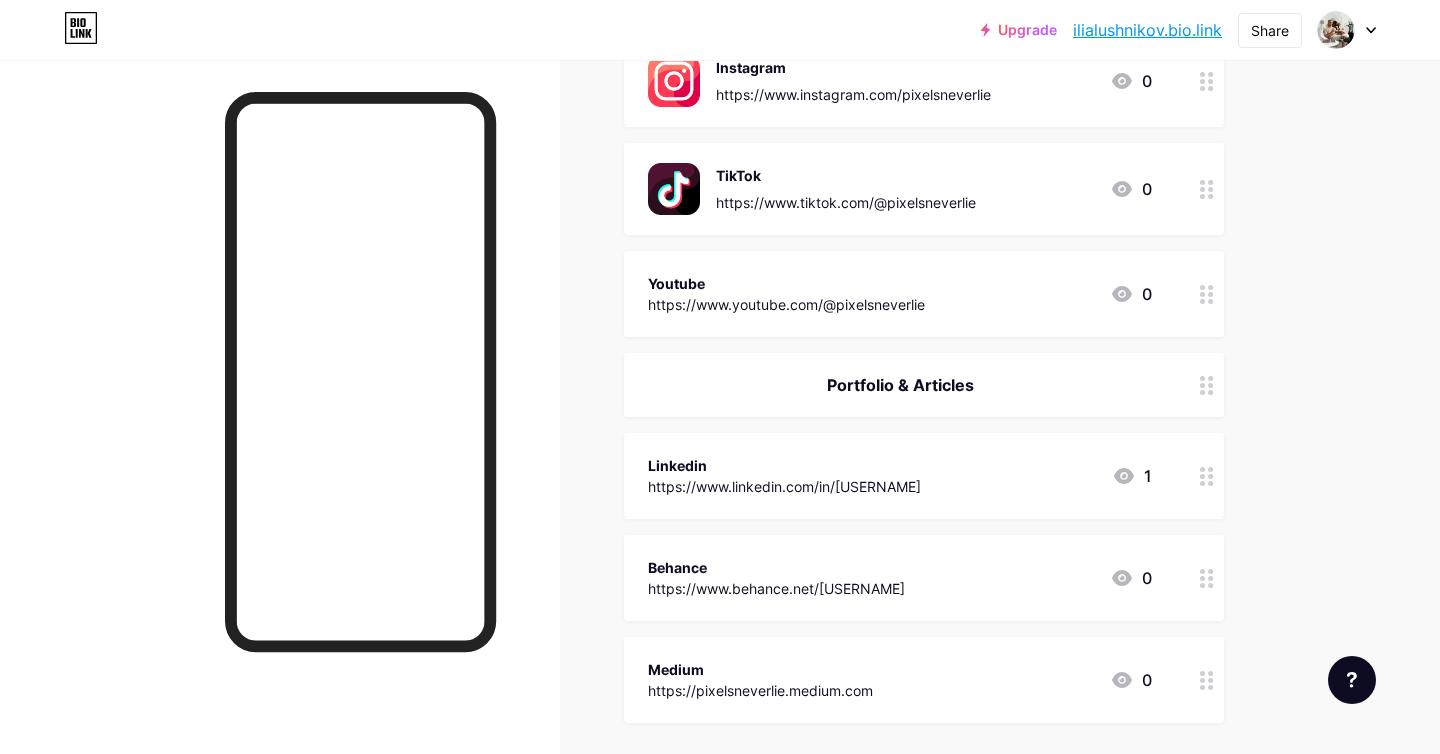 click 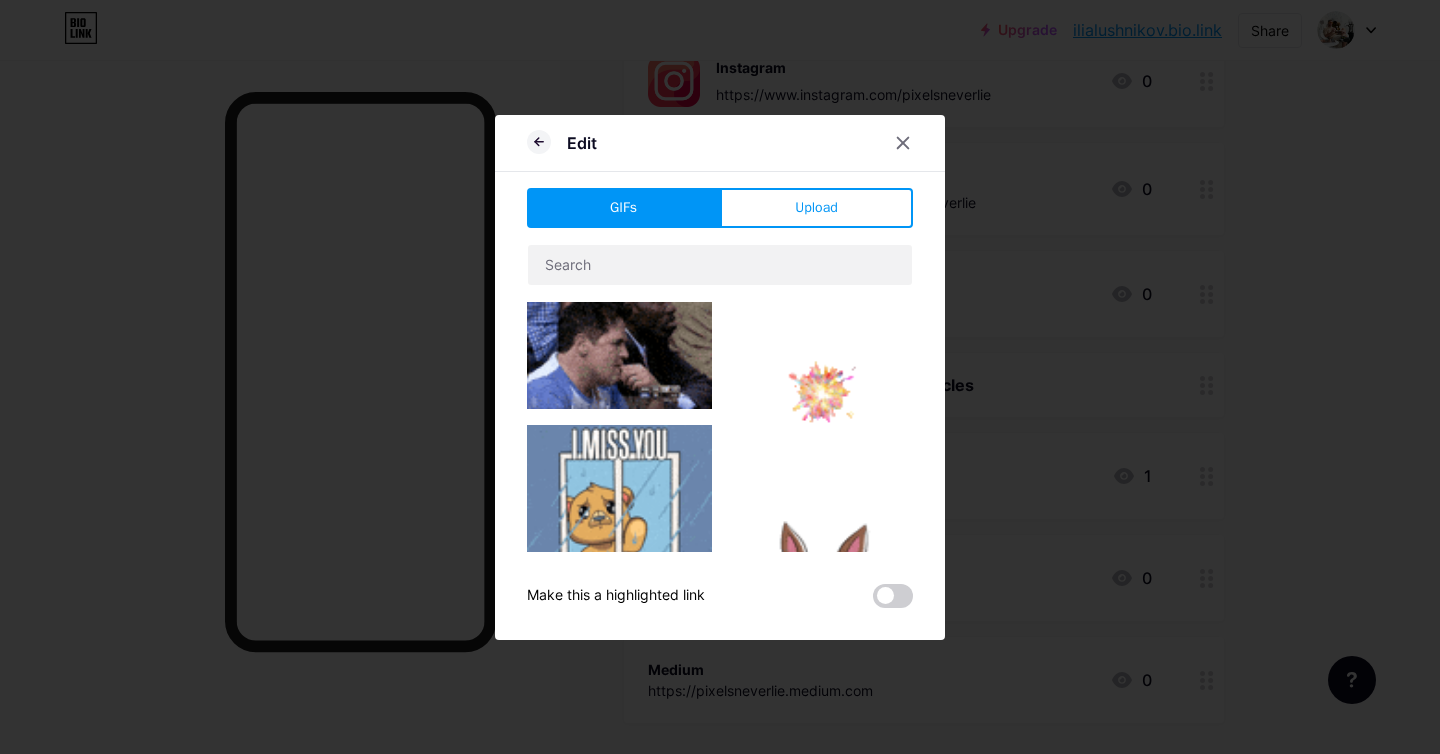 click on "Upload" at bounding box center (816, 208) 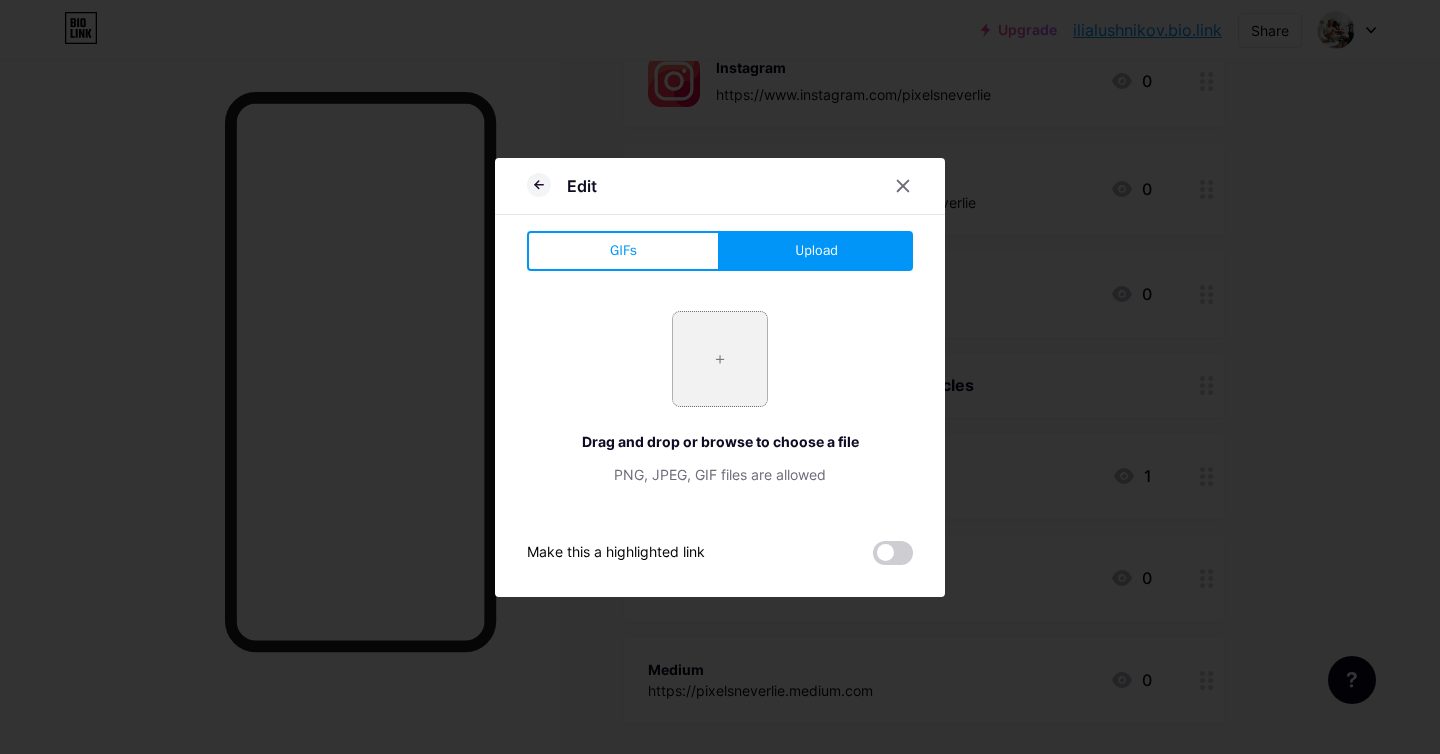 click at bounding box center [720, 359] 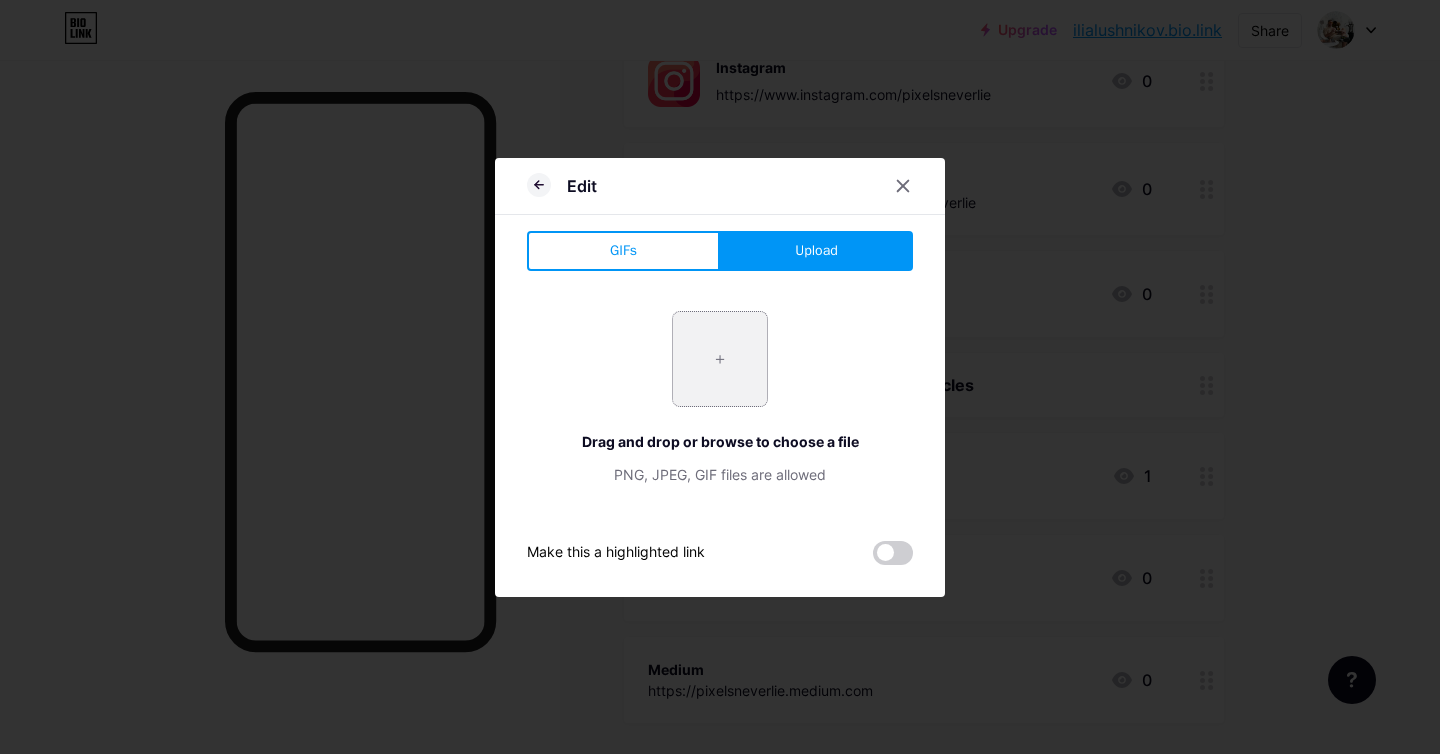 type on "C:\fakepath\youtube (1).png" 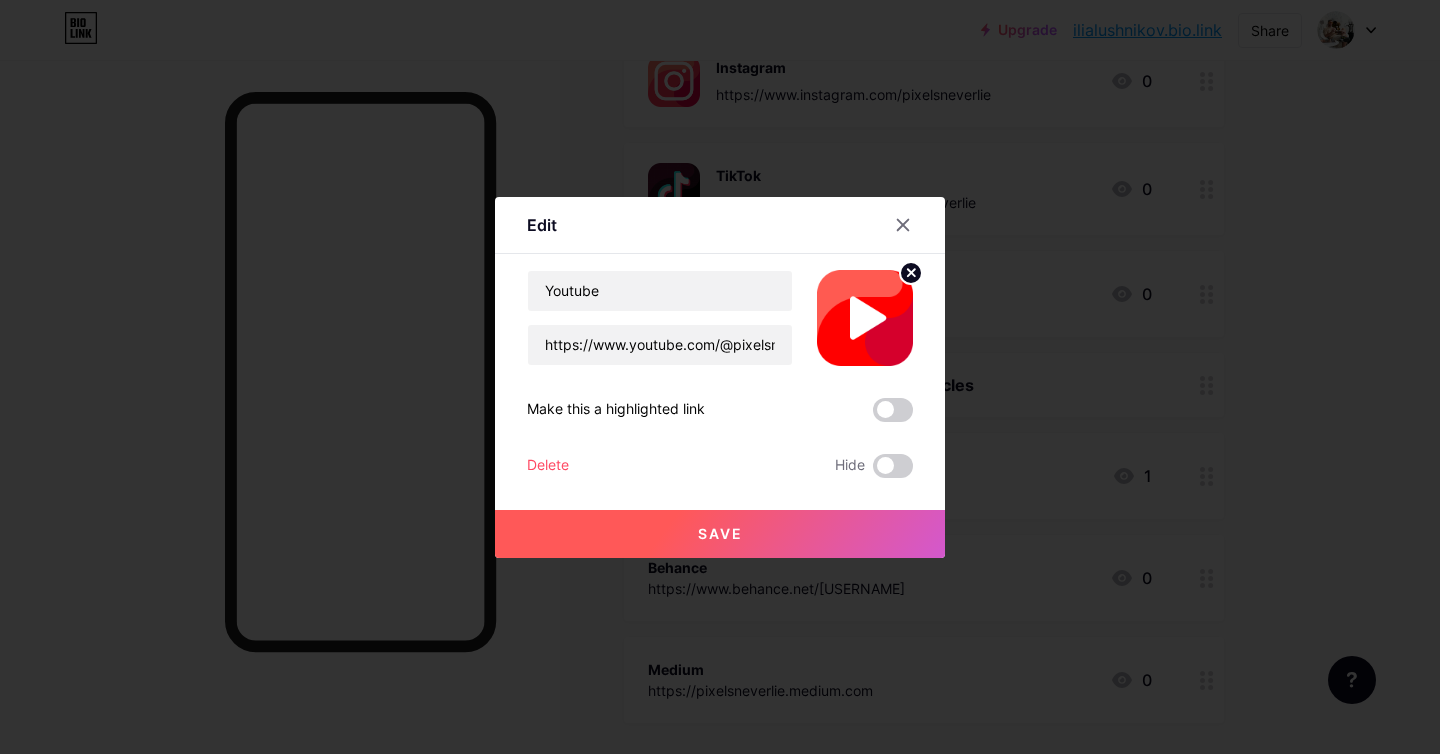 click on "Save" at bounding box center [720, 533] 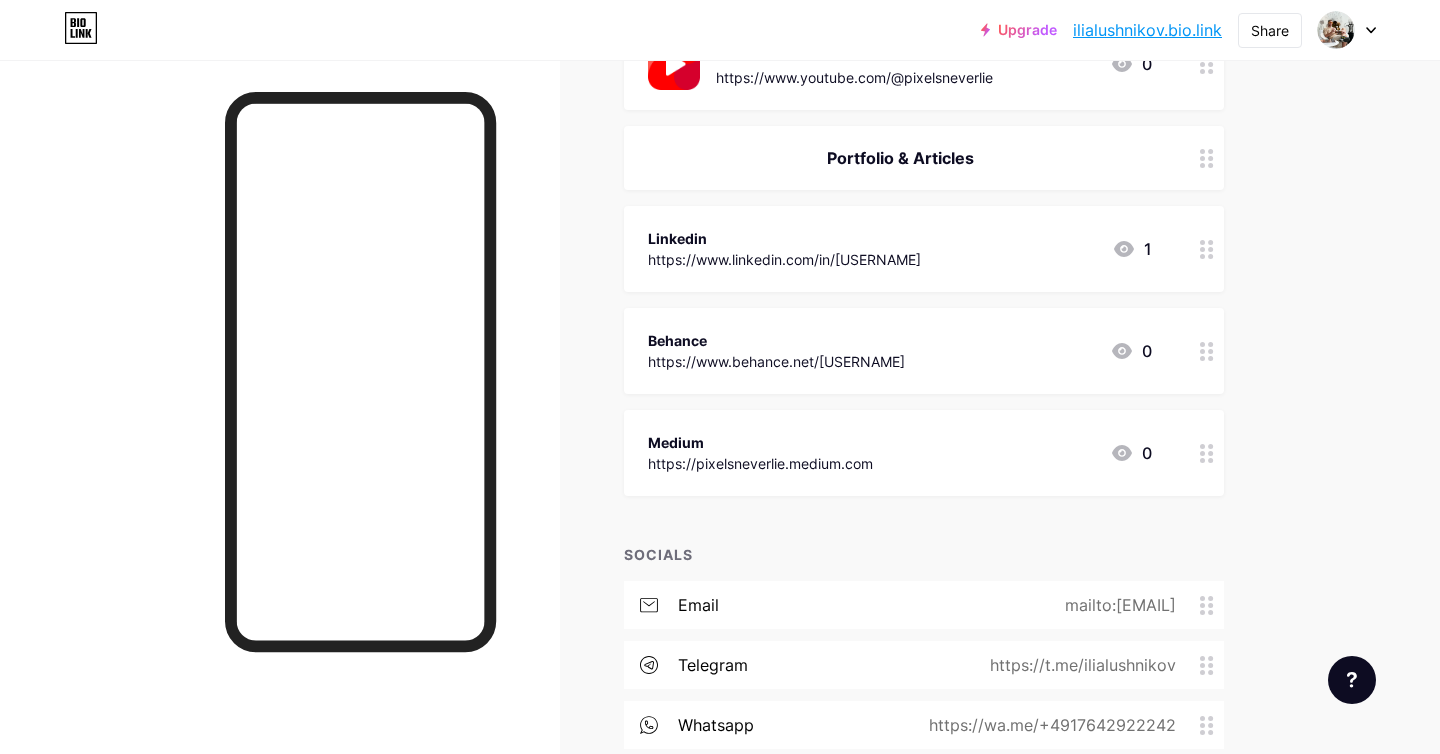 scroll, scrollTop: 600, scrollLeft: 0, axis: vertical 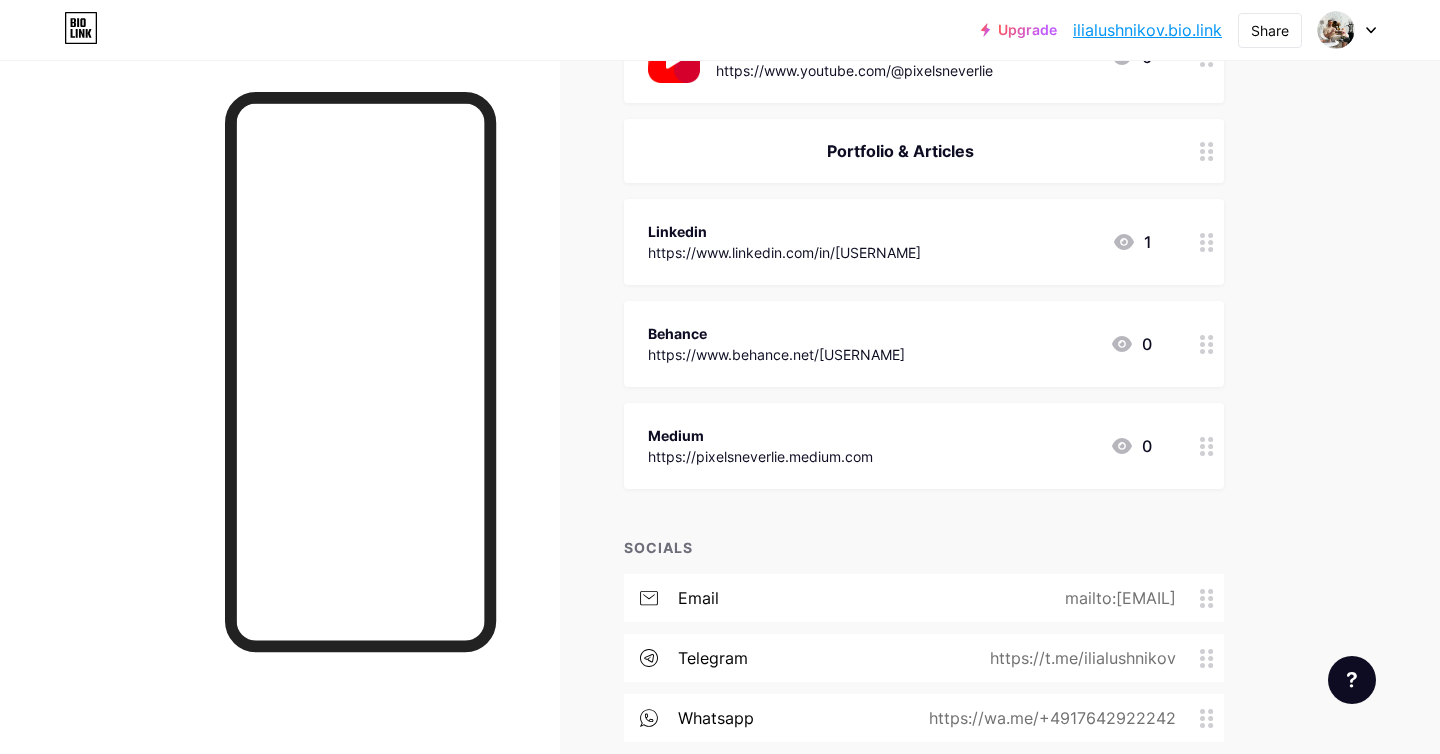 click on "Linkedin
https://www.linkedin.com/in/[USERNAME]
1" at bounding box center [900, 242] 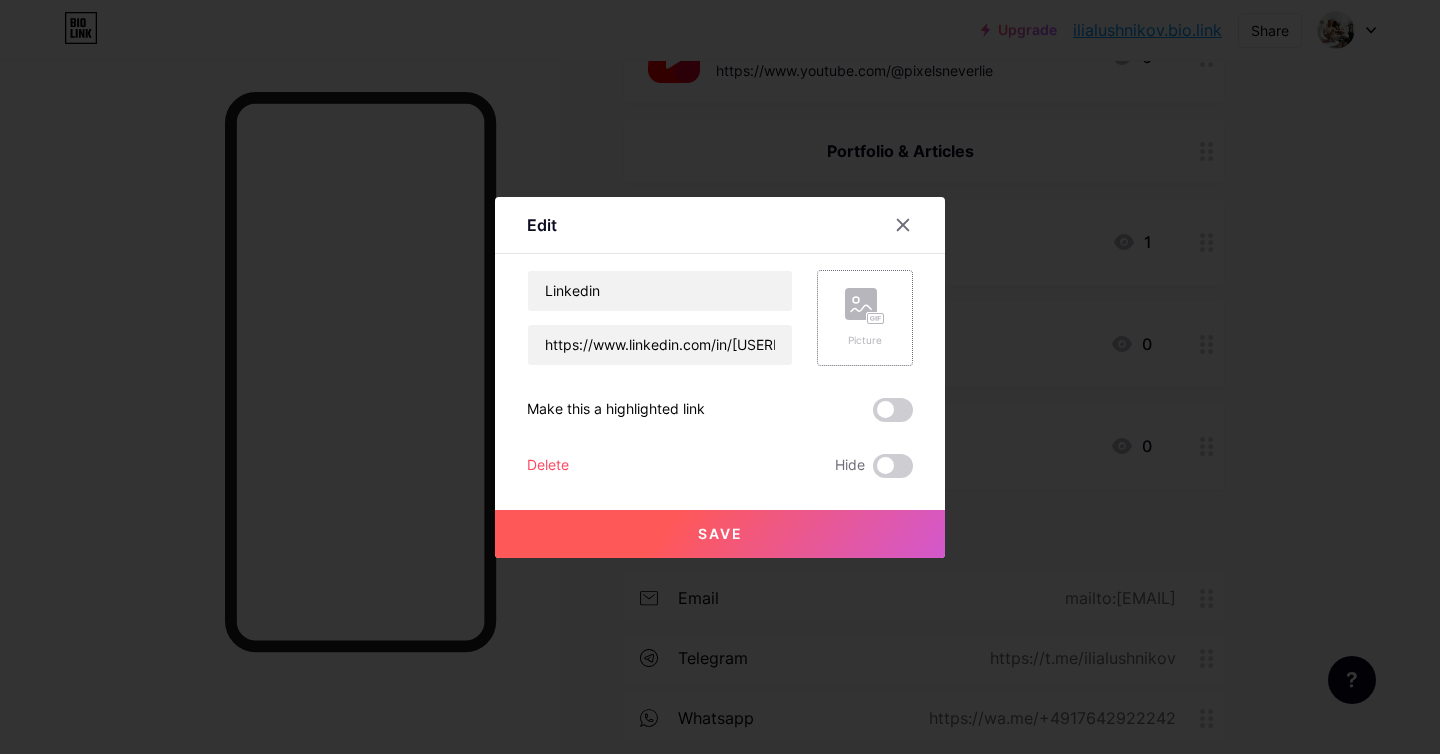 click 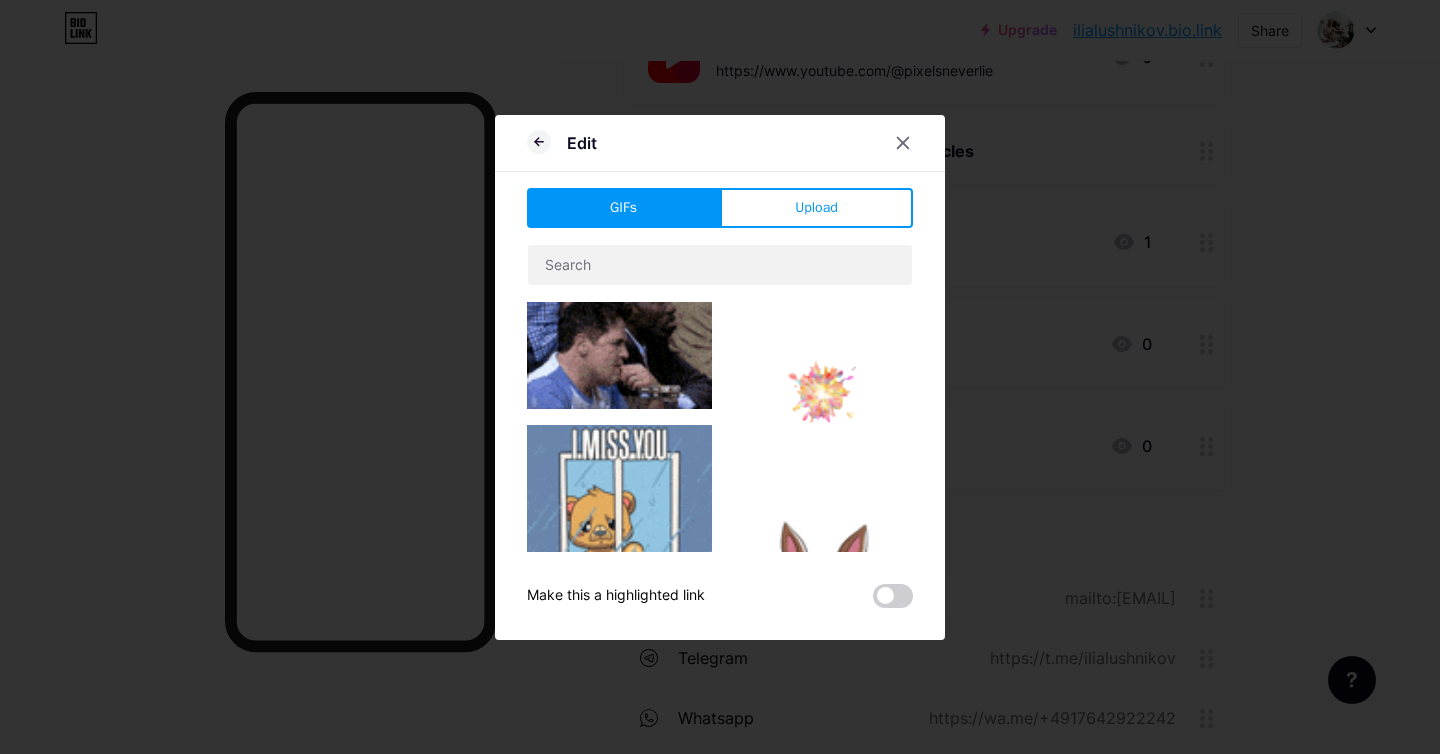 click on "Upload" at bounding box center (816, 208) 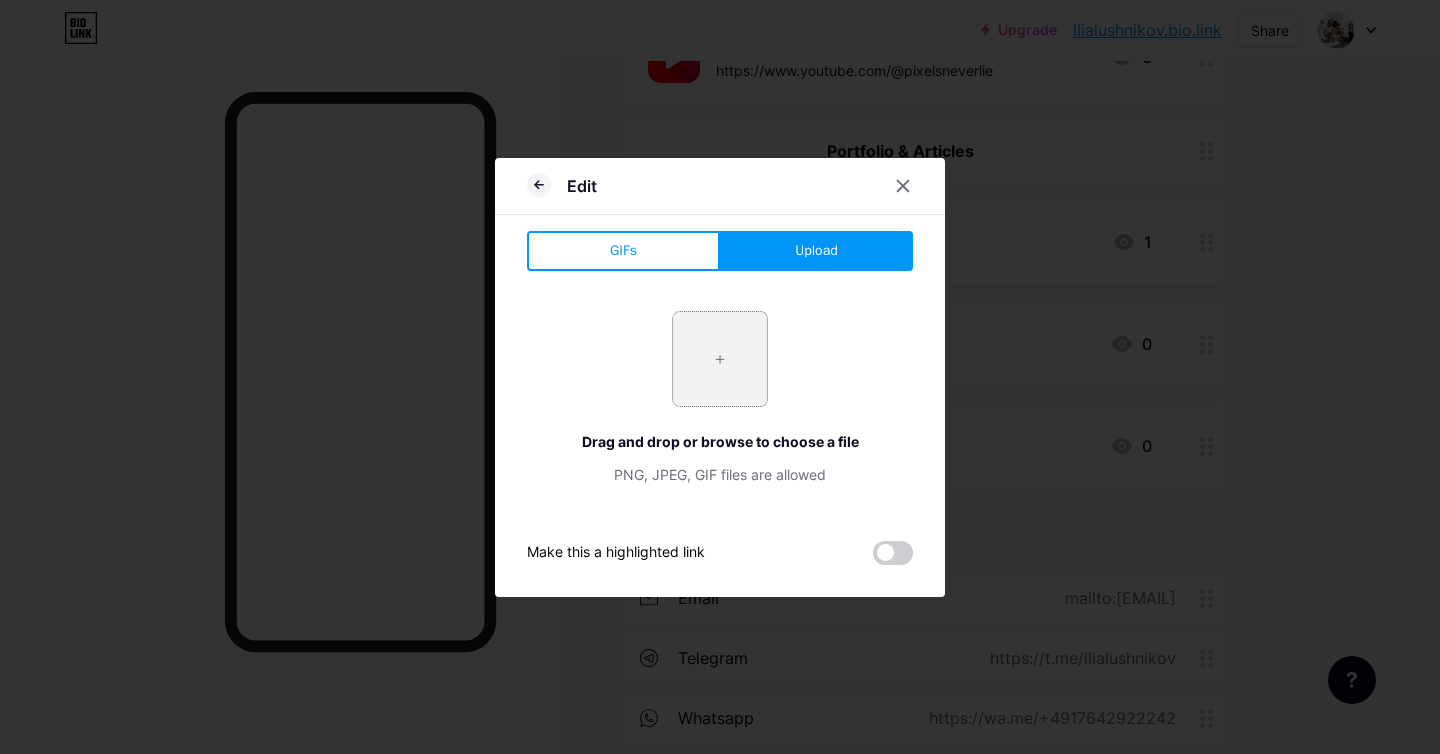 click at bounding box center [720, 359] 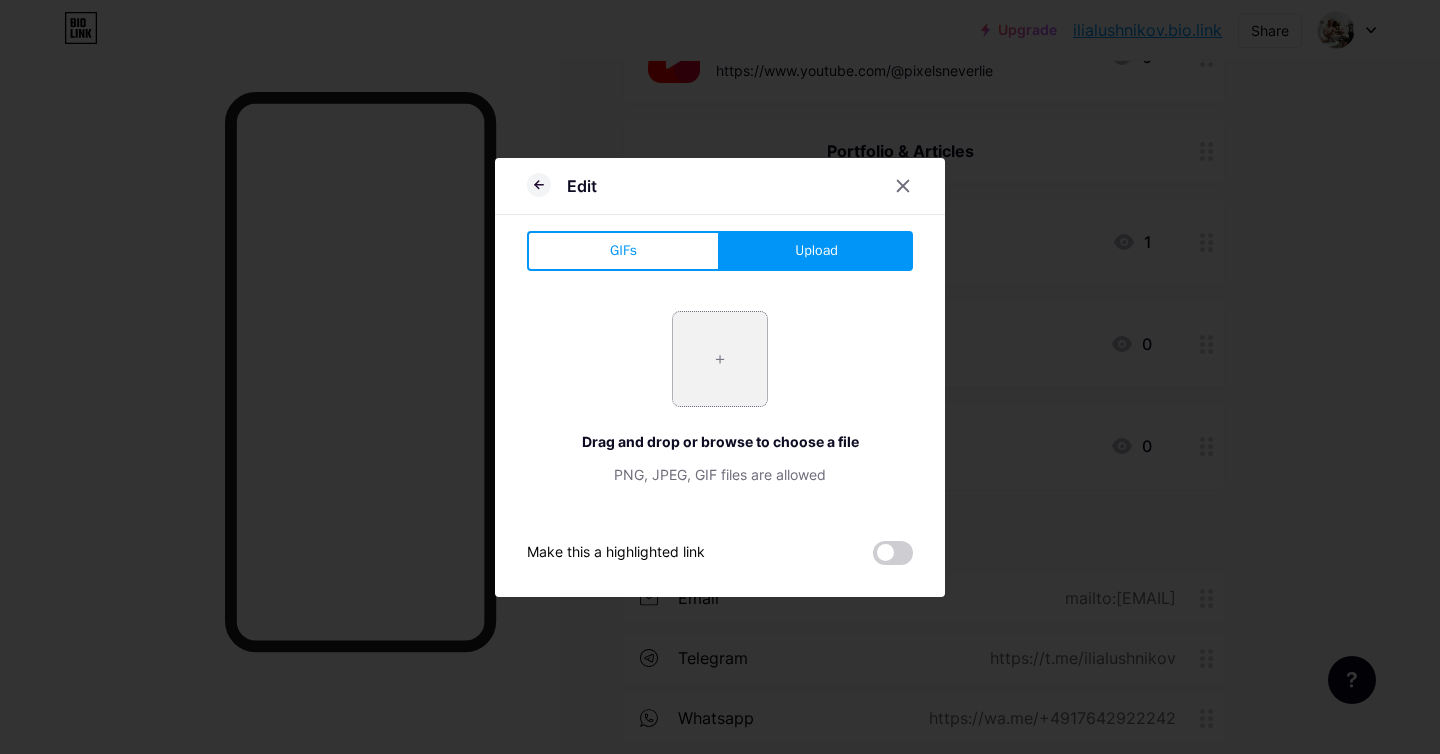 type on "C:\fakepath\linkedin.png" 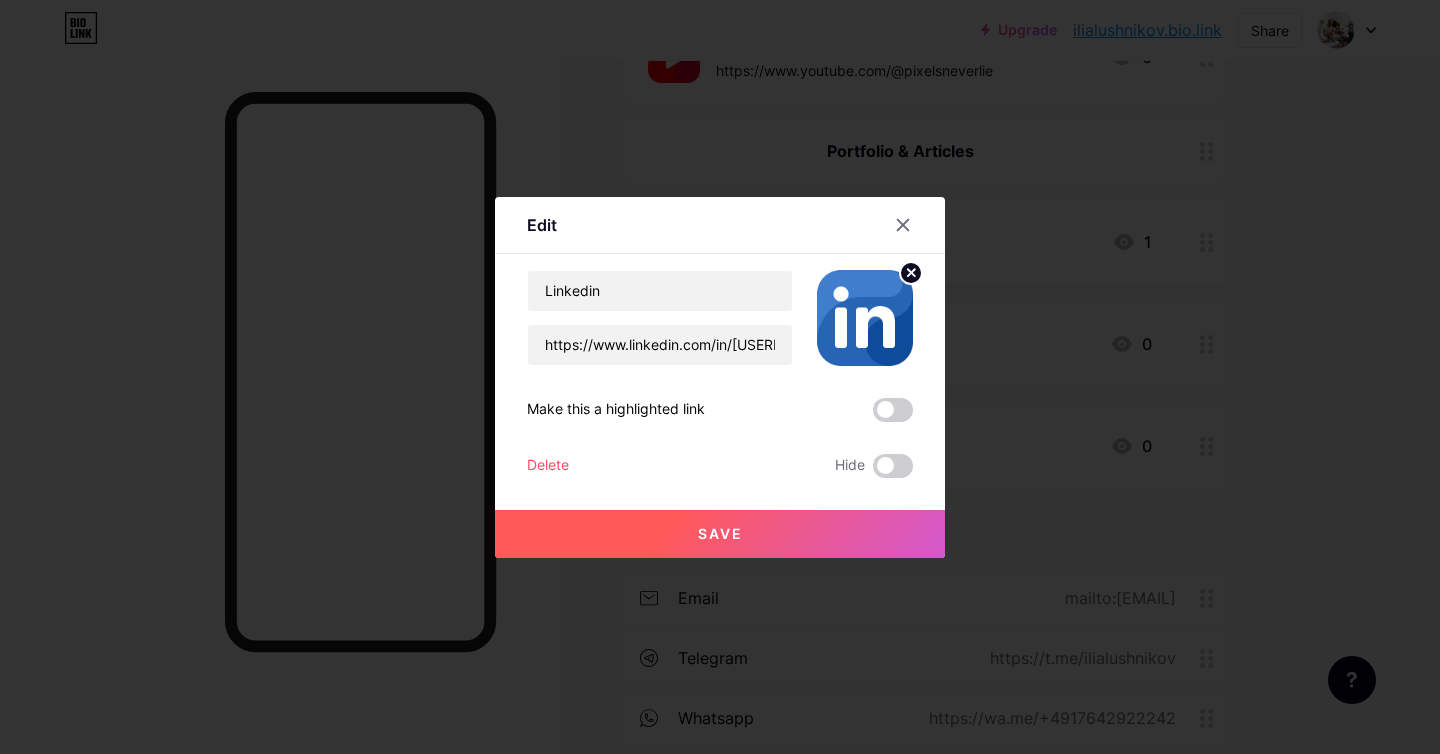 click on "Save" at bounding box center (720, 533) 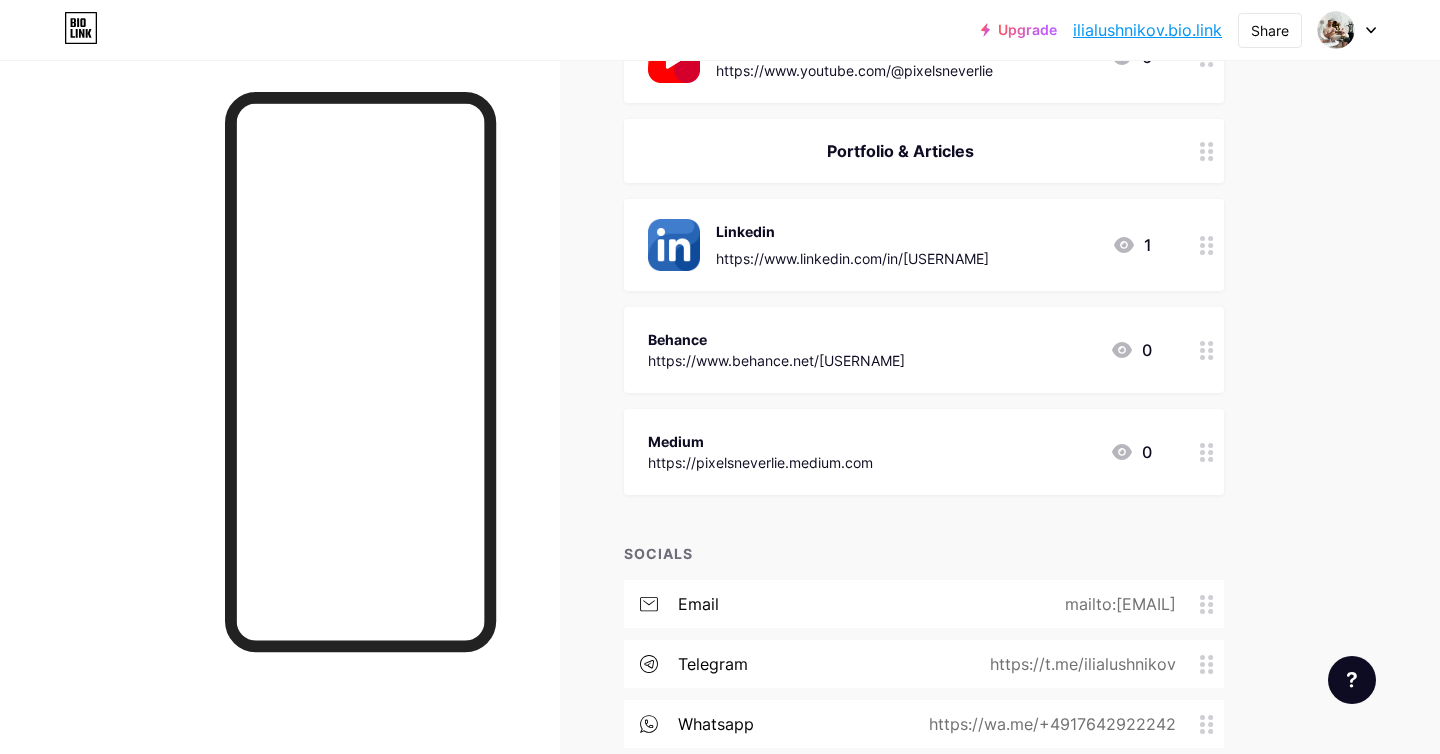 scroll, scrollTop: 753, scrollLeft: 0, axis: vertical 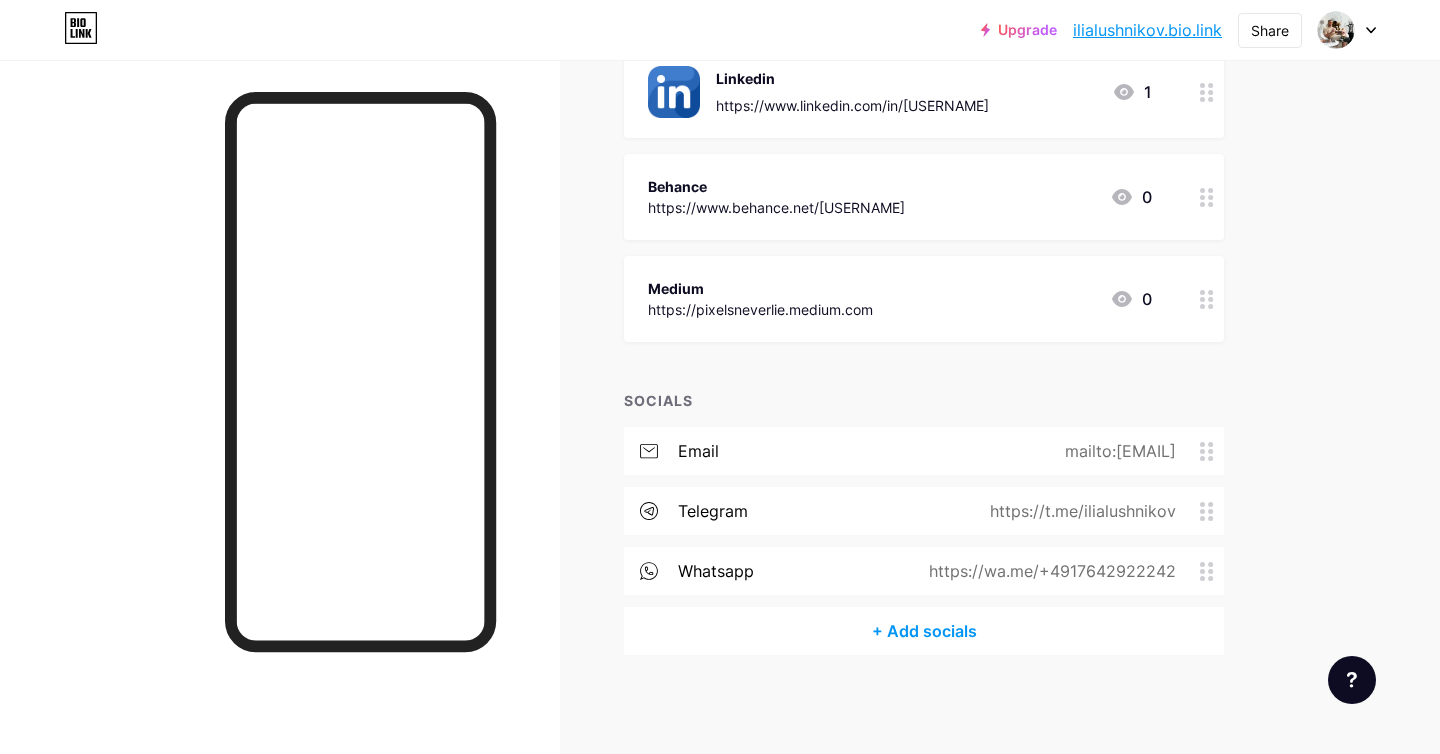 click on "Behance
https://www.behance.net/[USERNAME]
0" at bounding box center [924, 197] 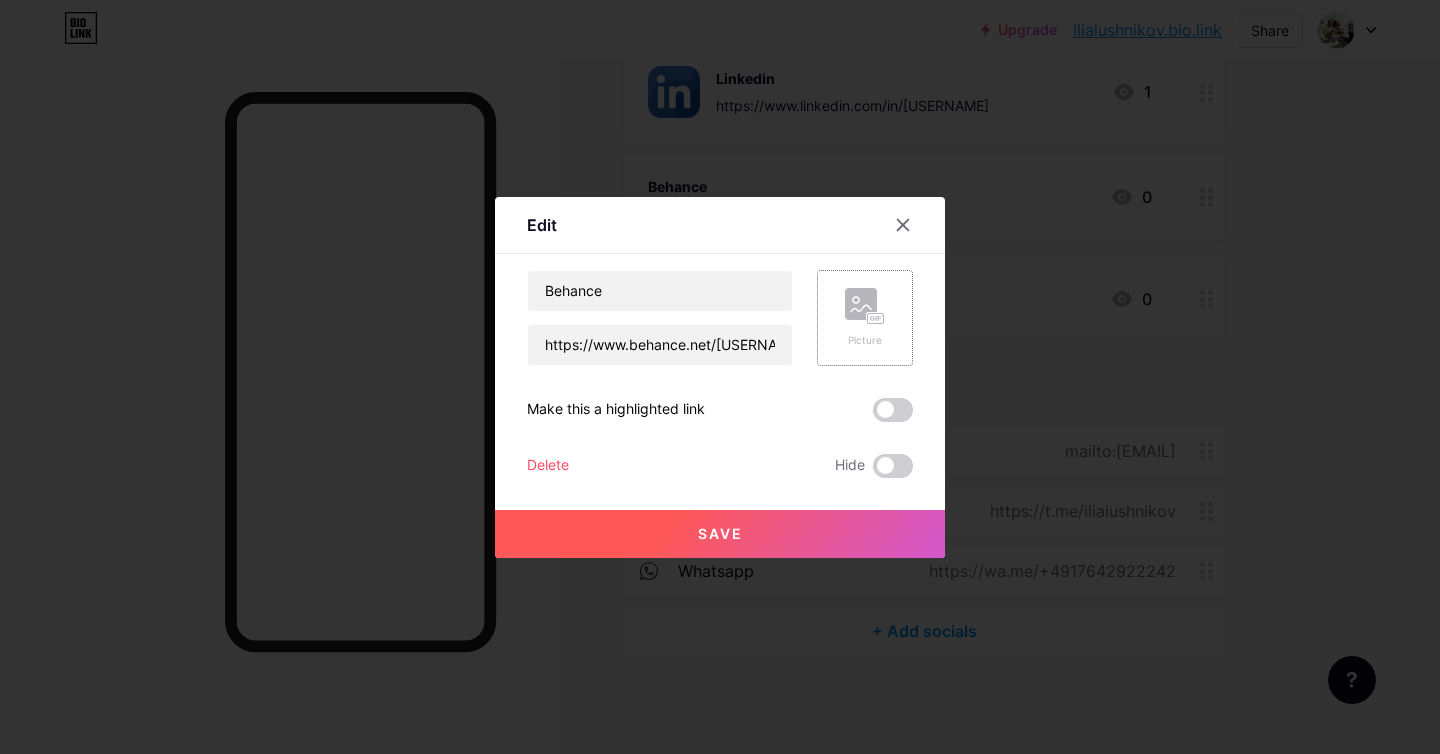 click on "Picture" at bounding box center [865, 340] 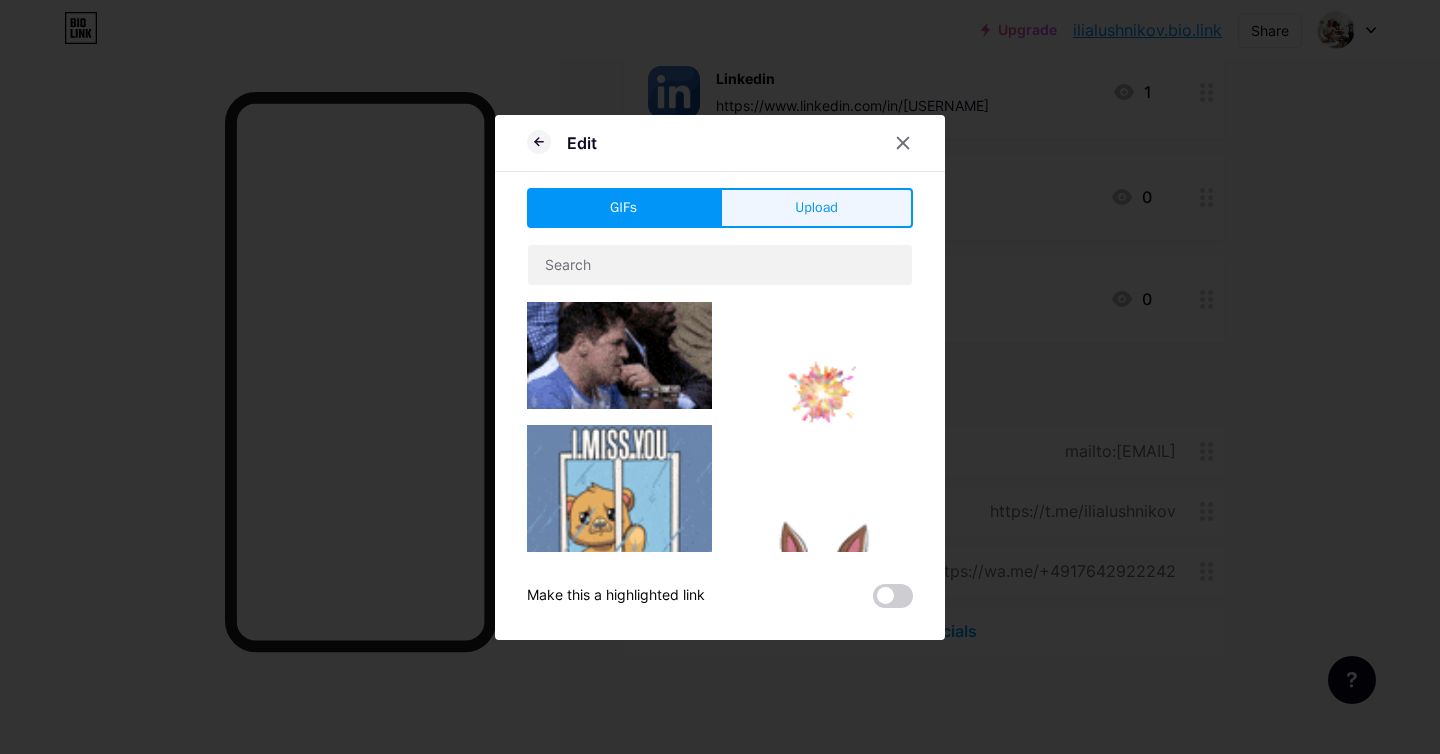 click on "Upload" at bounding box center (816, 208) 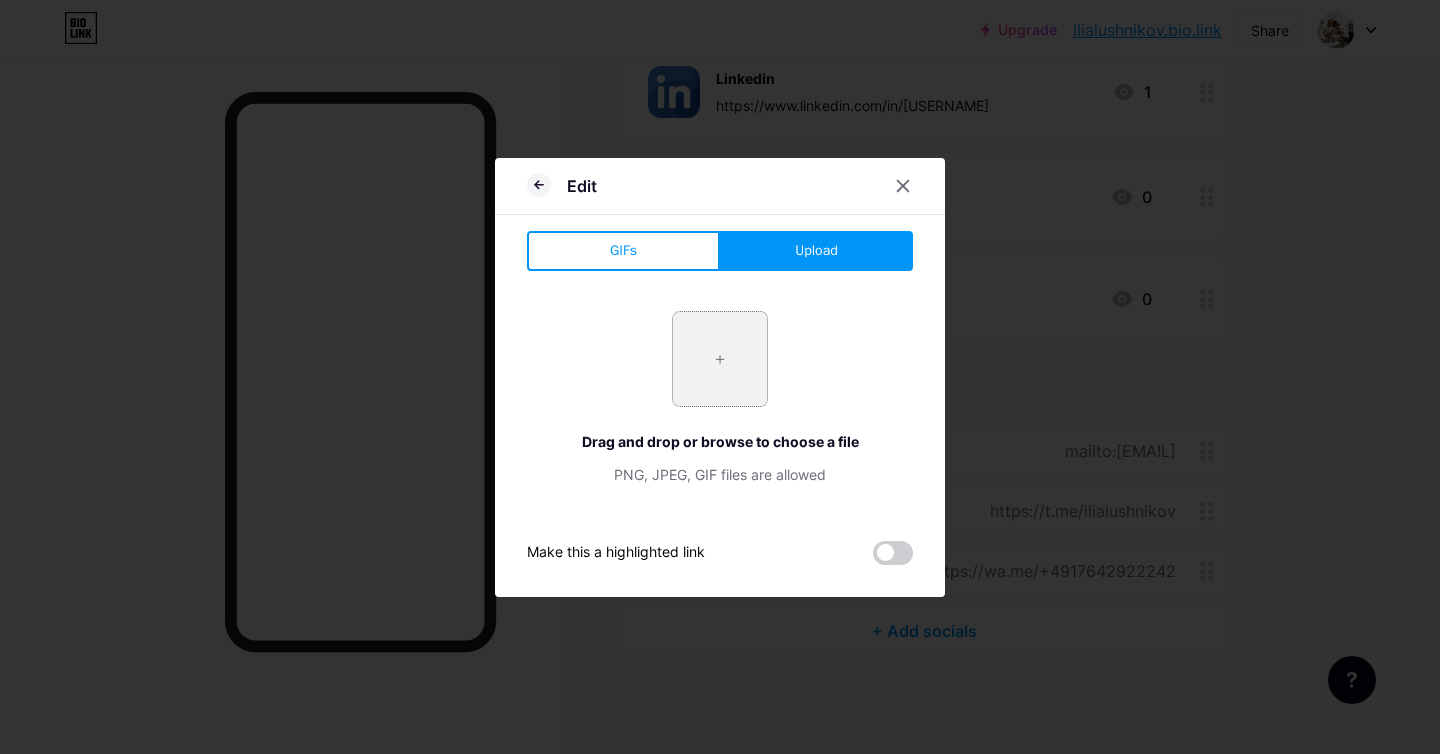 click at bounding box center (720, 359) 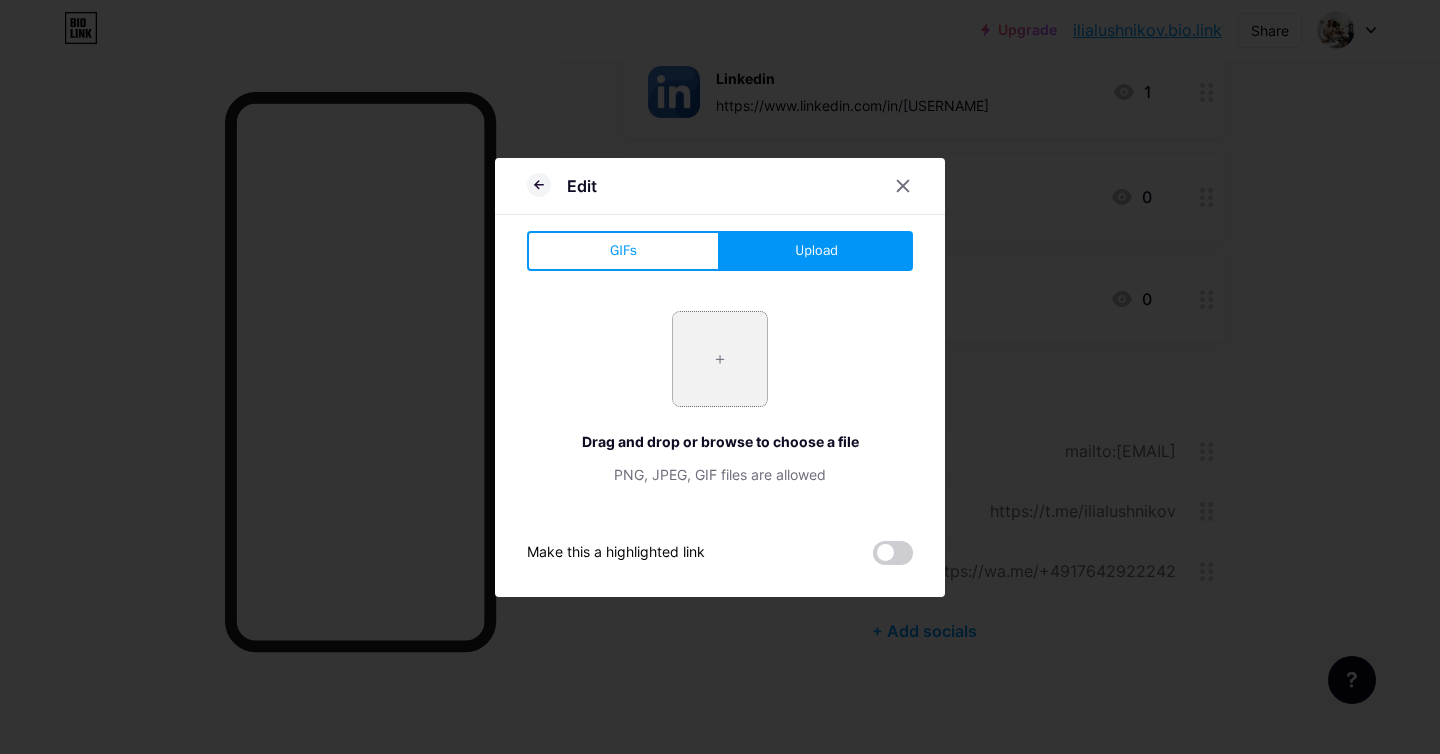type on "C:\fakepath\behance.png" 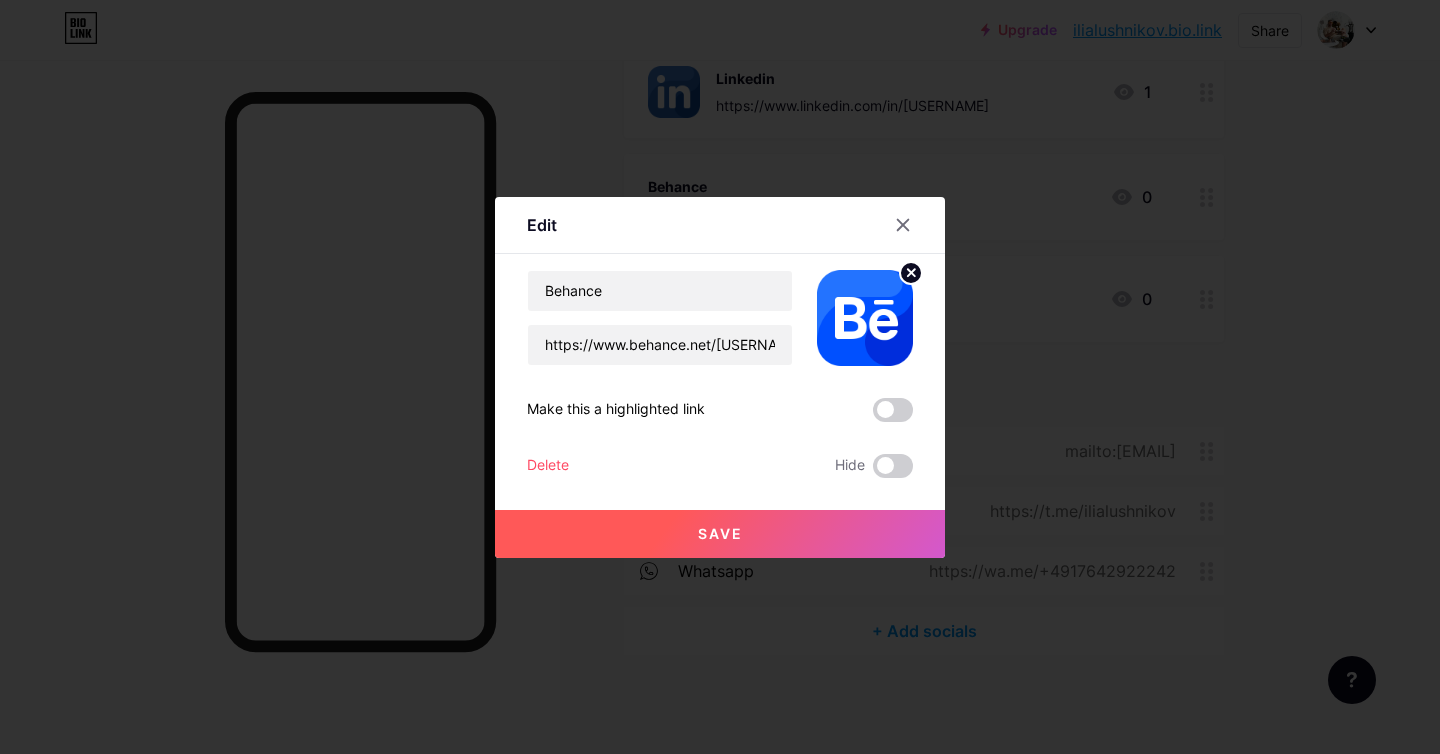 click on "Save" at bounding box center (720, 533) 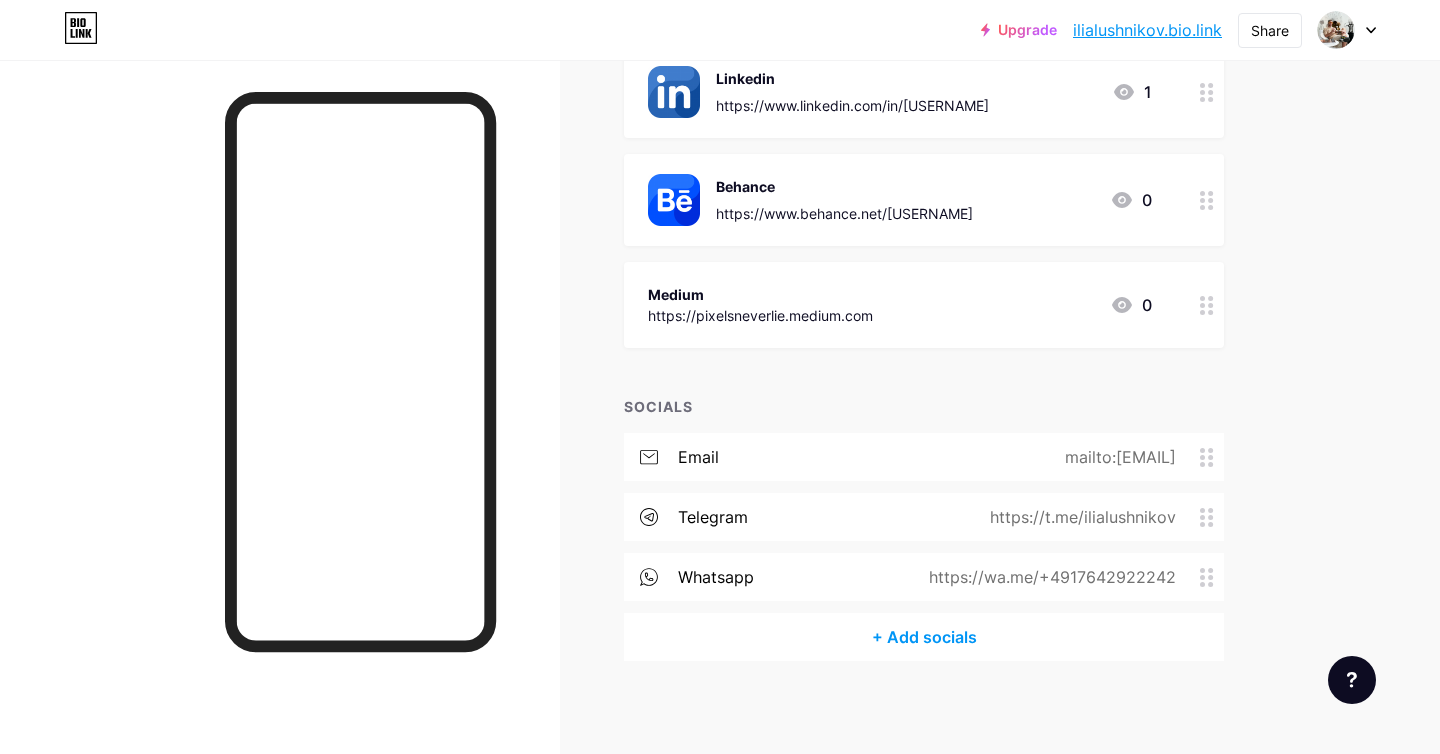 click on "Medium
https://pixelsneverlie.medium.com
0" at bounding box center [900, 305] 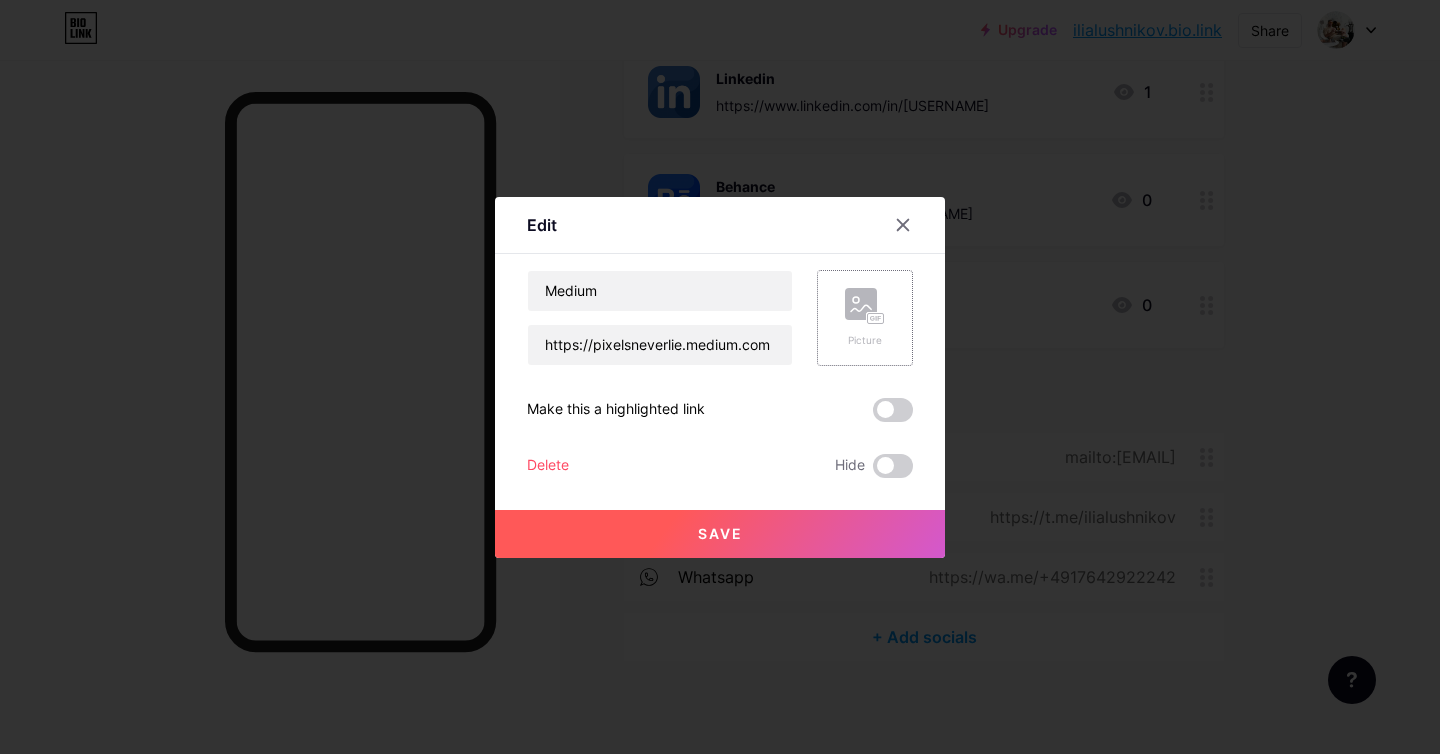 click 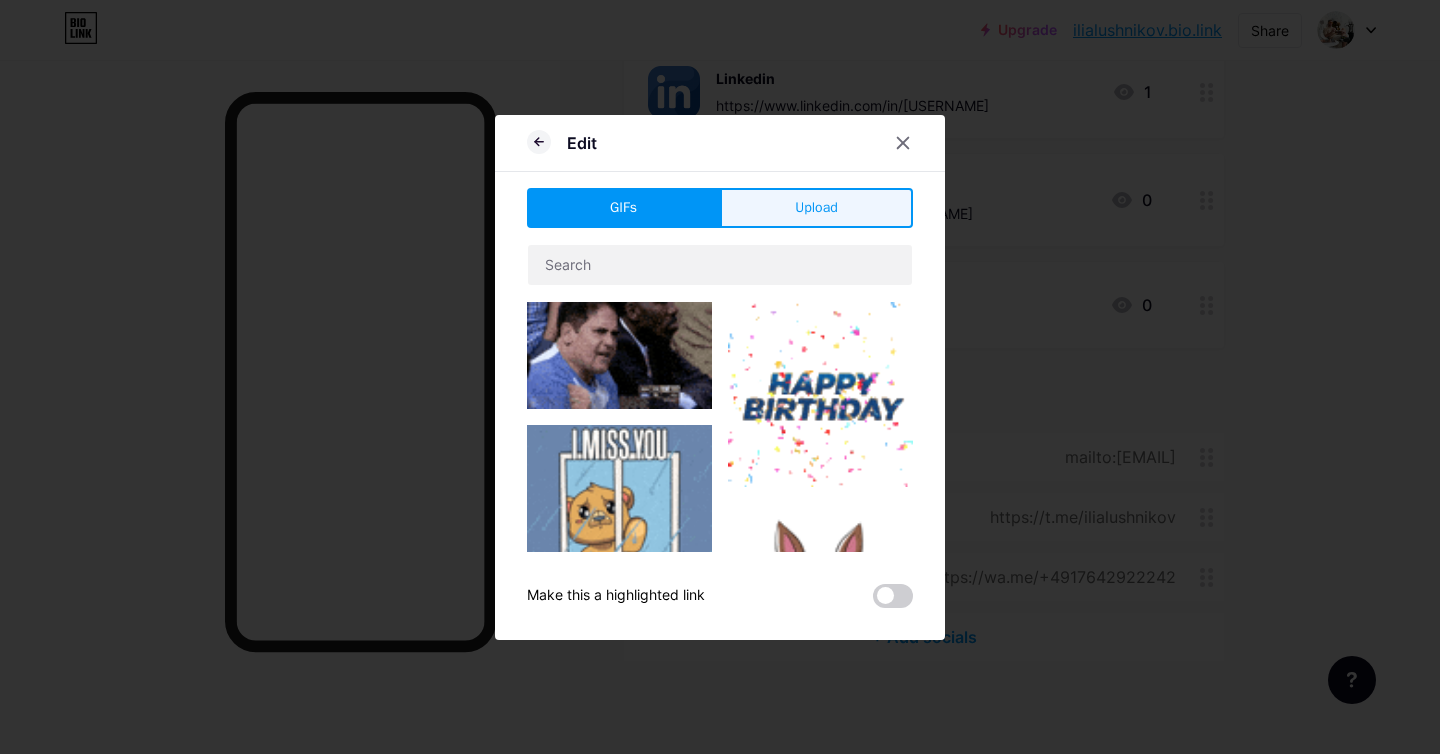 click on "Upload" at bounding box center [816, 207] 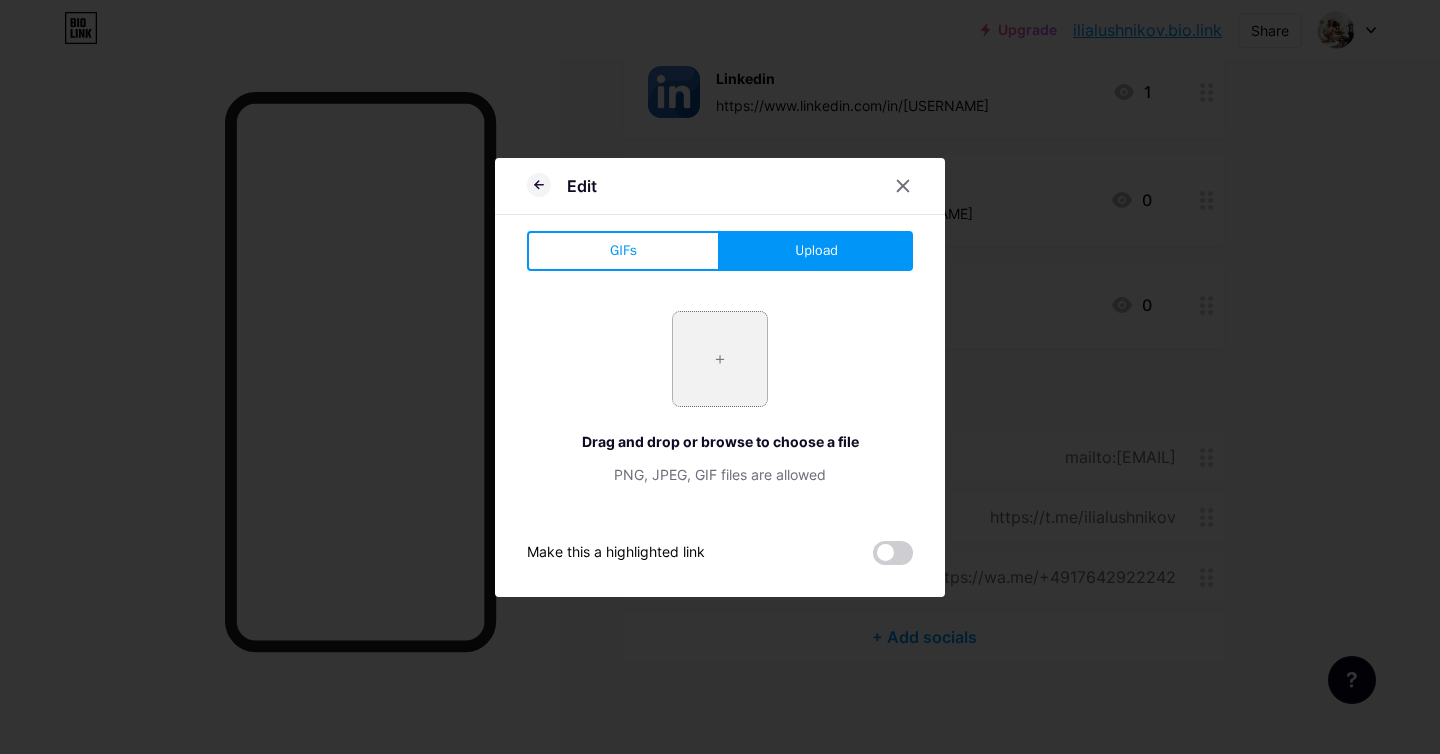 click at bounding box center [720, 359] 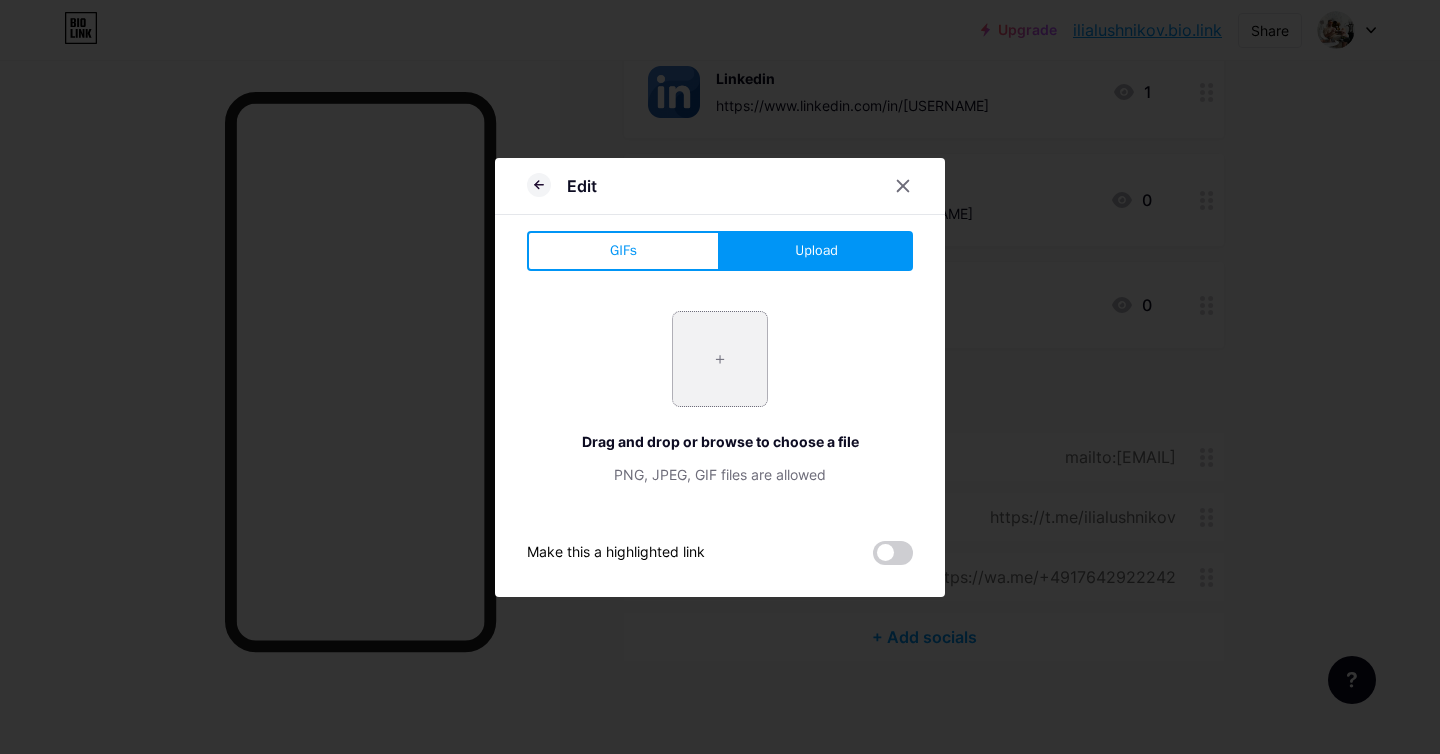 type on "C:\fakepath\medium.png" 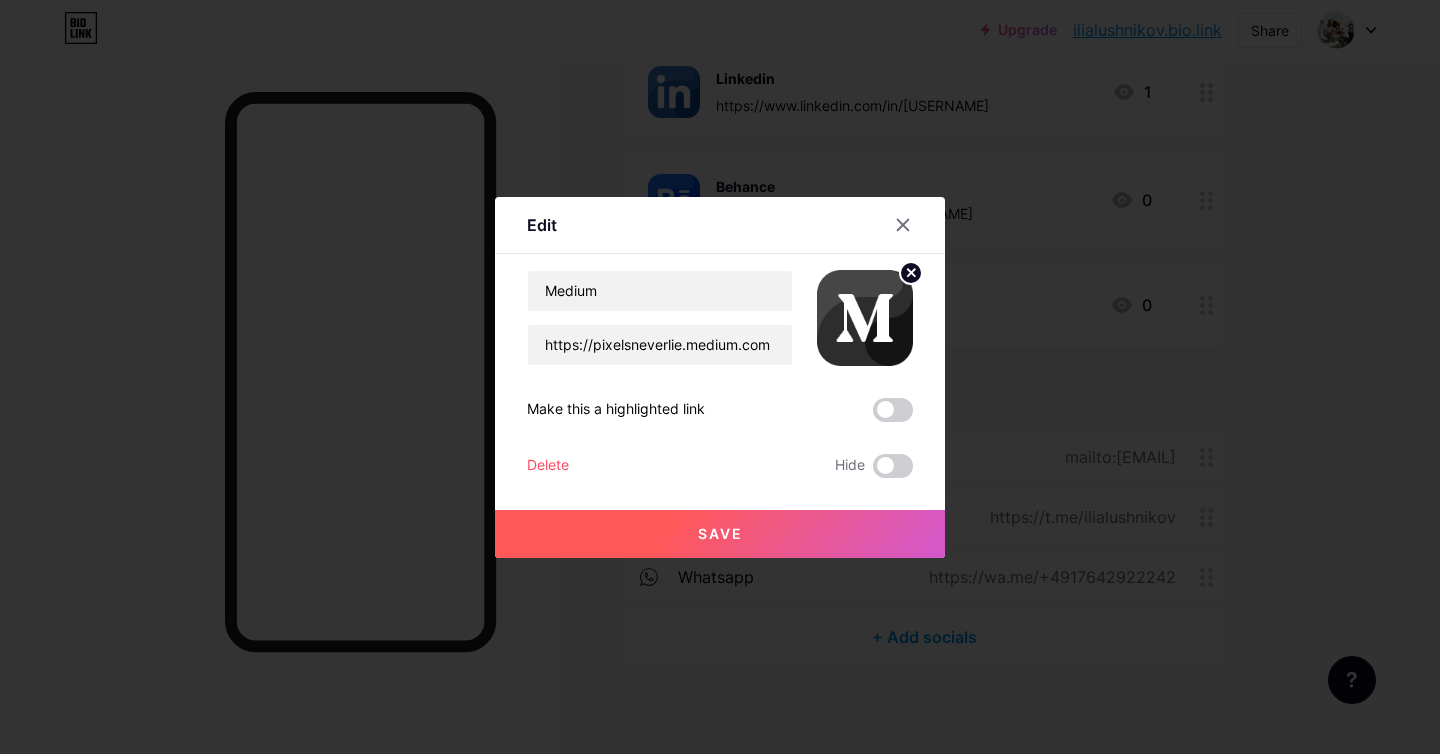 click on "Save" at bounding box center [720, 534] 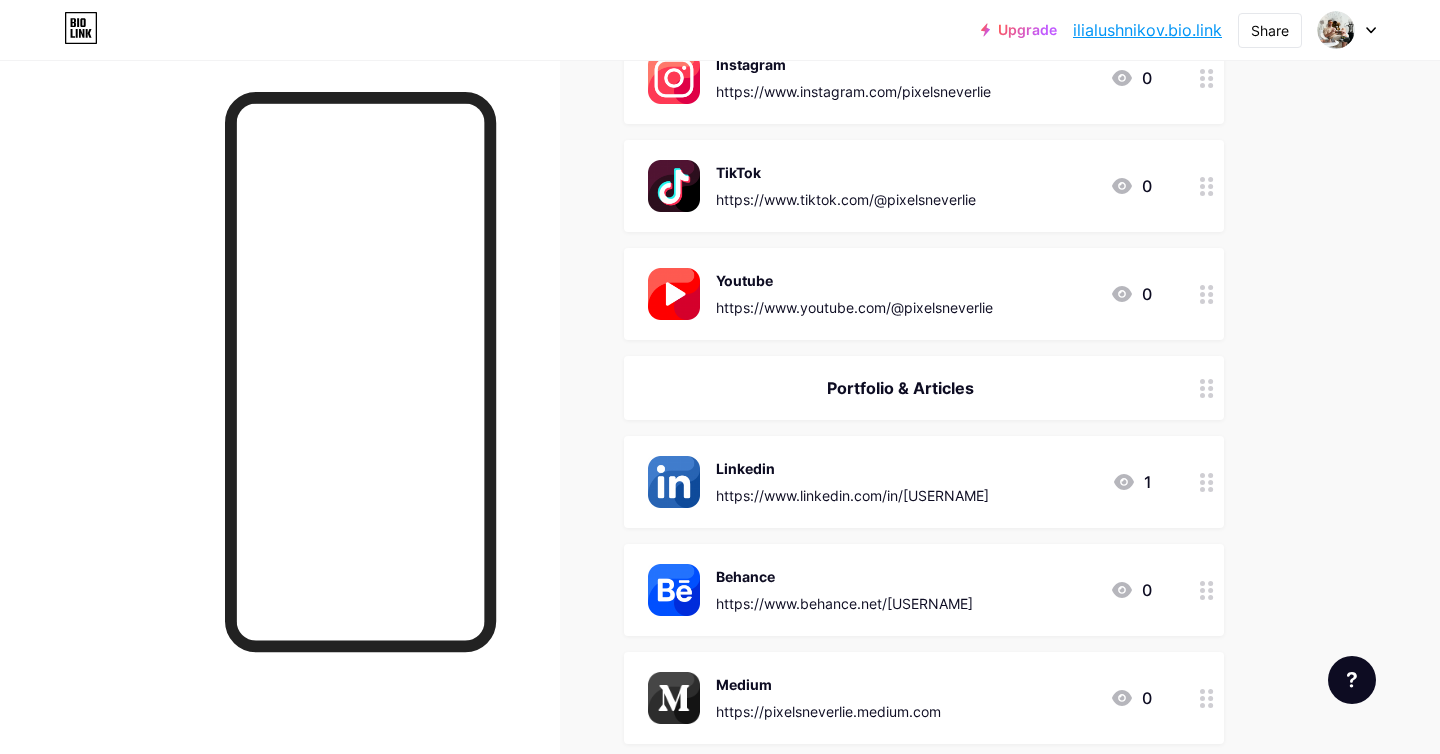 scroll, scrollTop: 0, scrollLeft: 0, axis: both 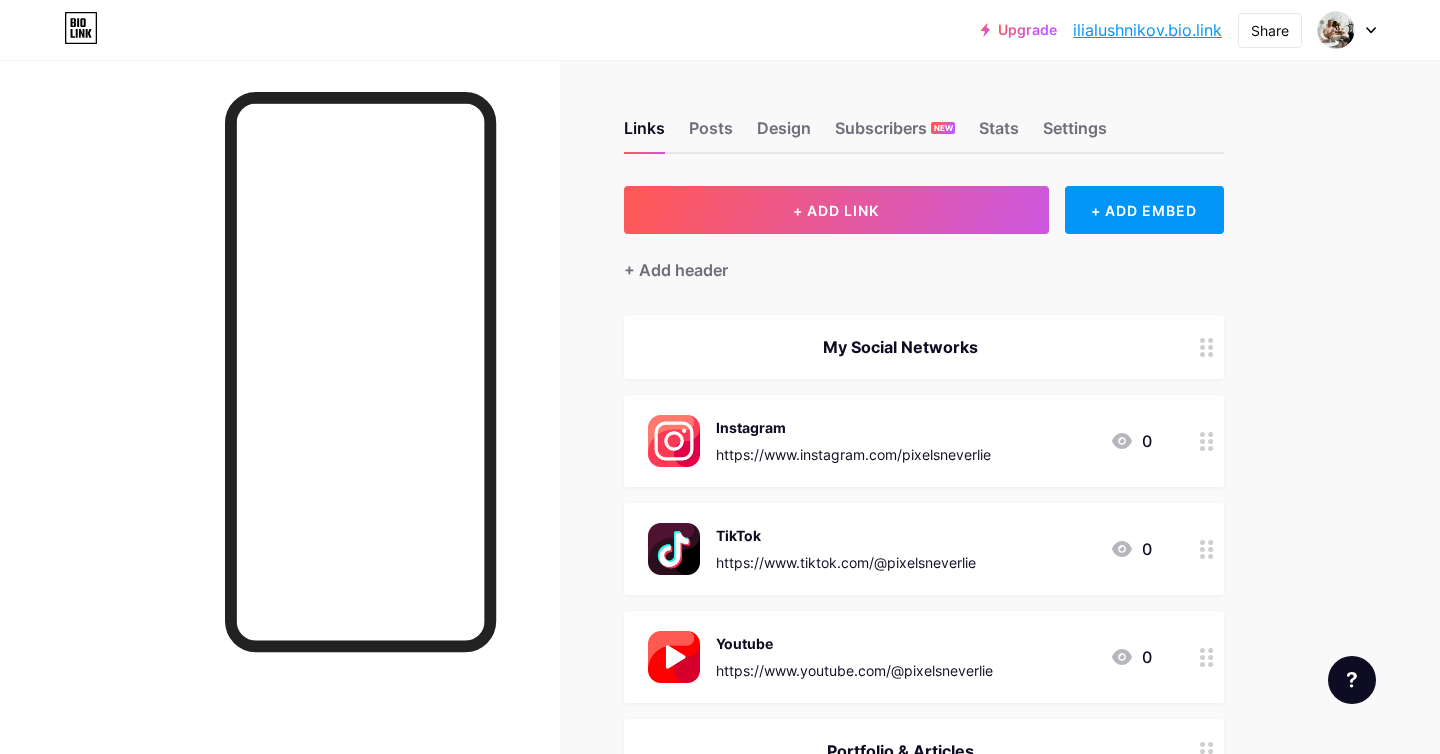 click on "ilialushnikov.bio.link" at bounding box center (1147, 30) 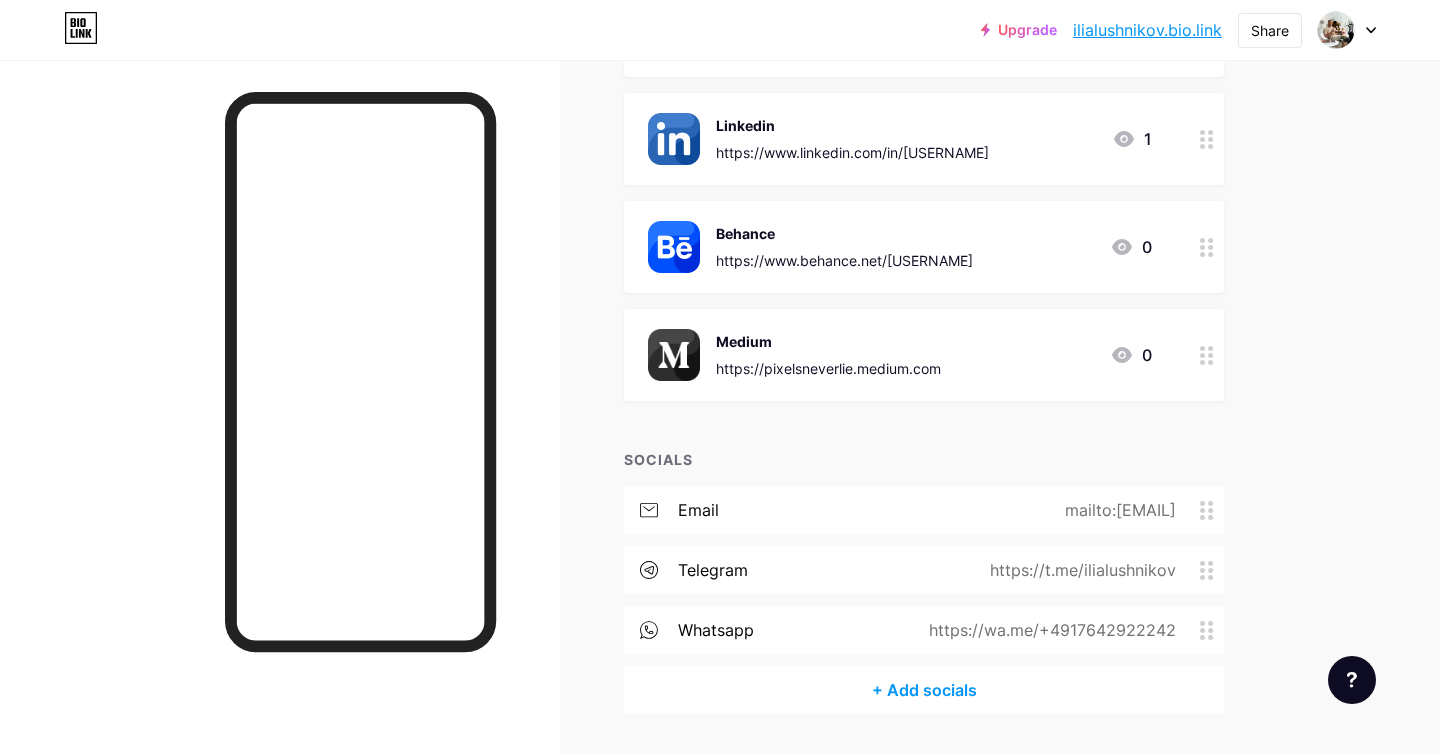 scroll, scrollTop: 765, scrollLeft: 0, axis: vertical 